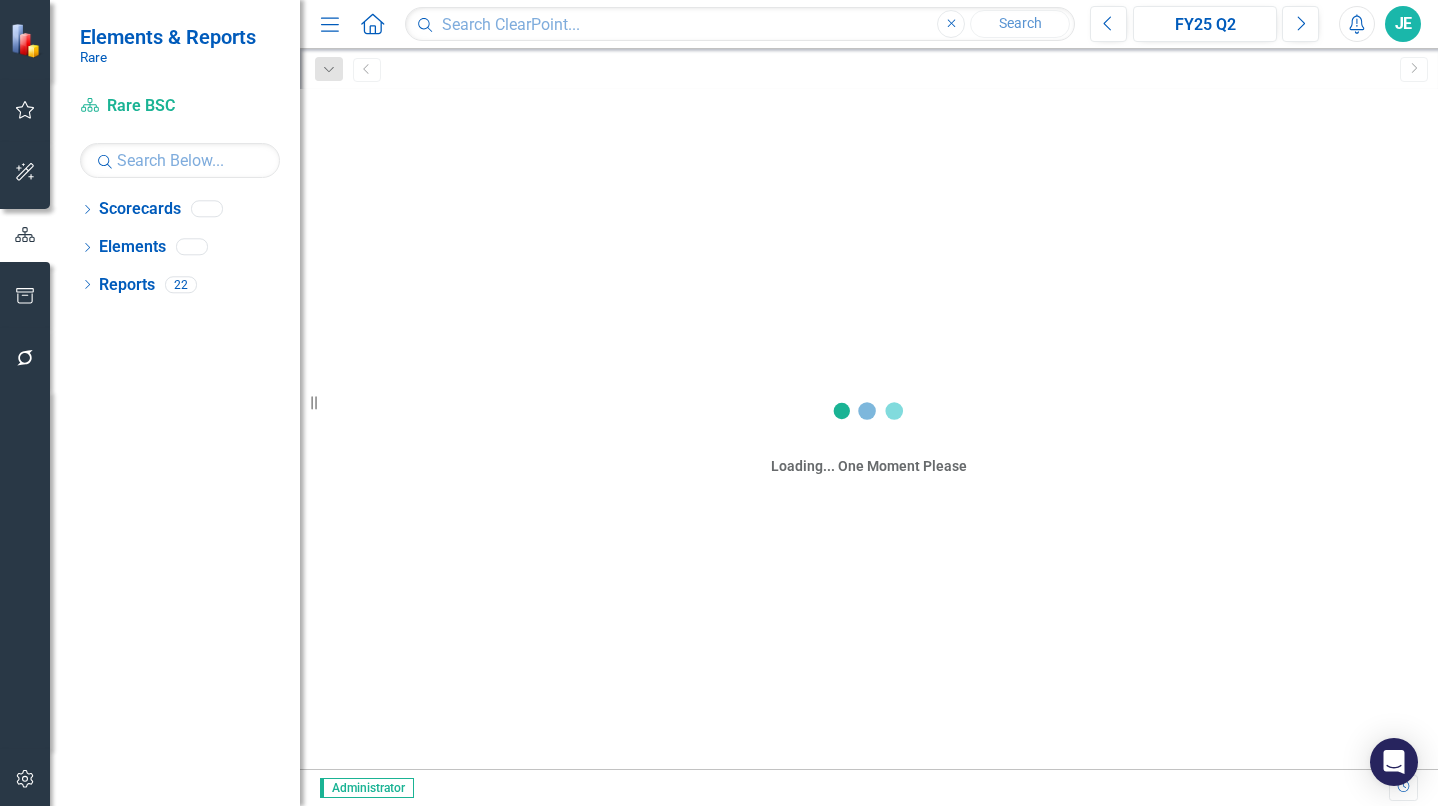 scroll, scrollTop: 0, scrollLeft: 0, axis: both 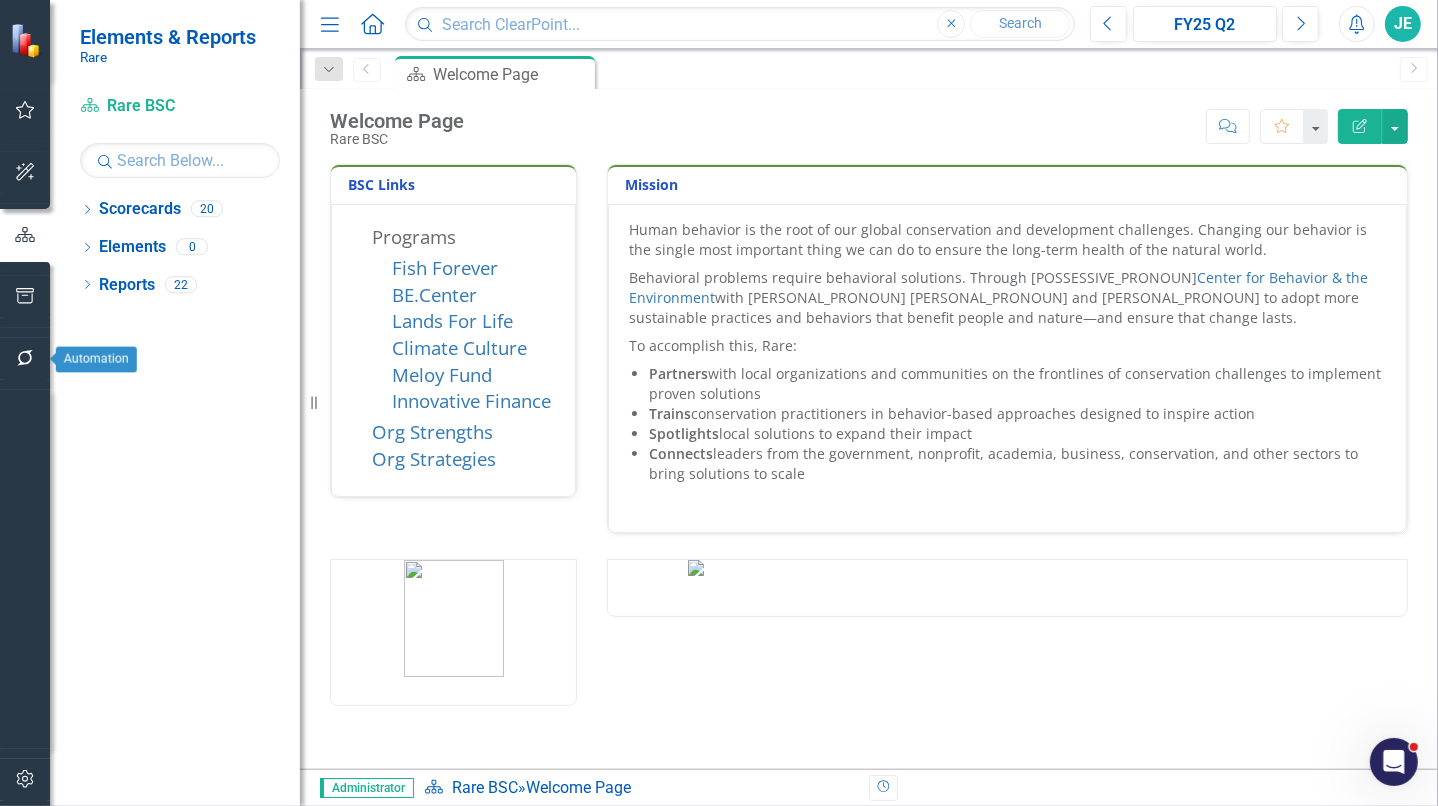 click 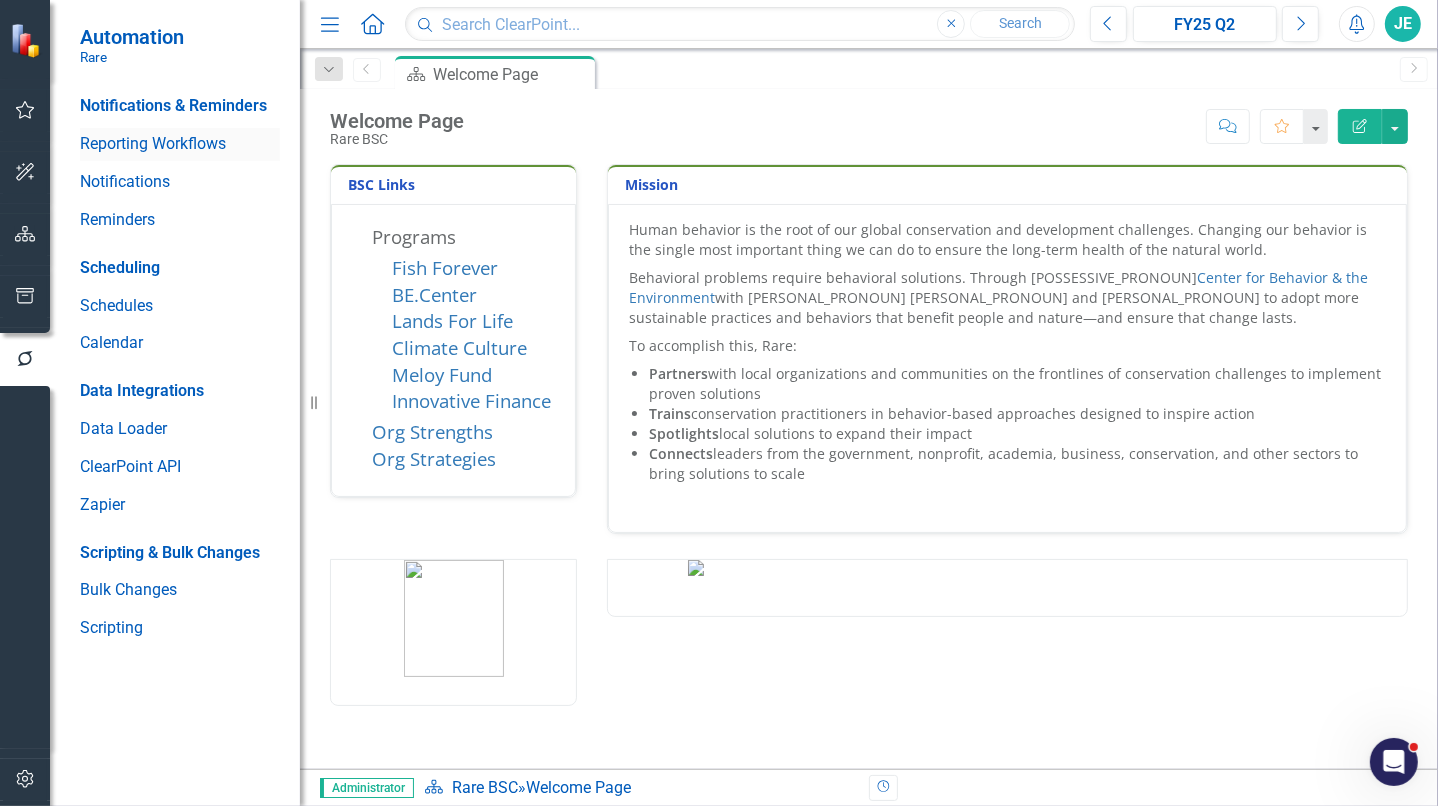click on "Reporting Workflows" at bounding box center (180, 144) 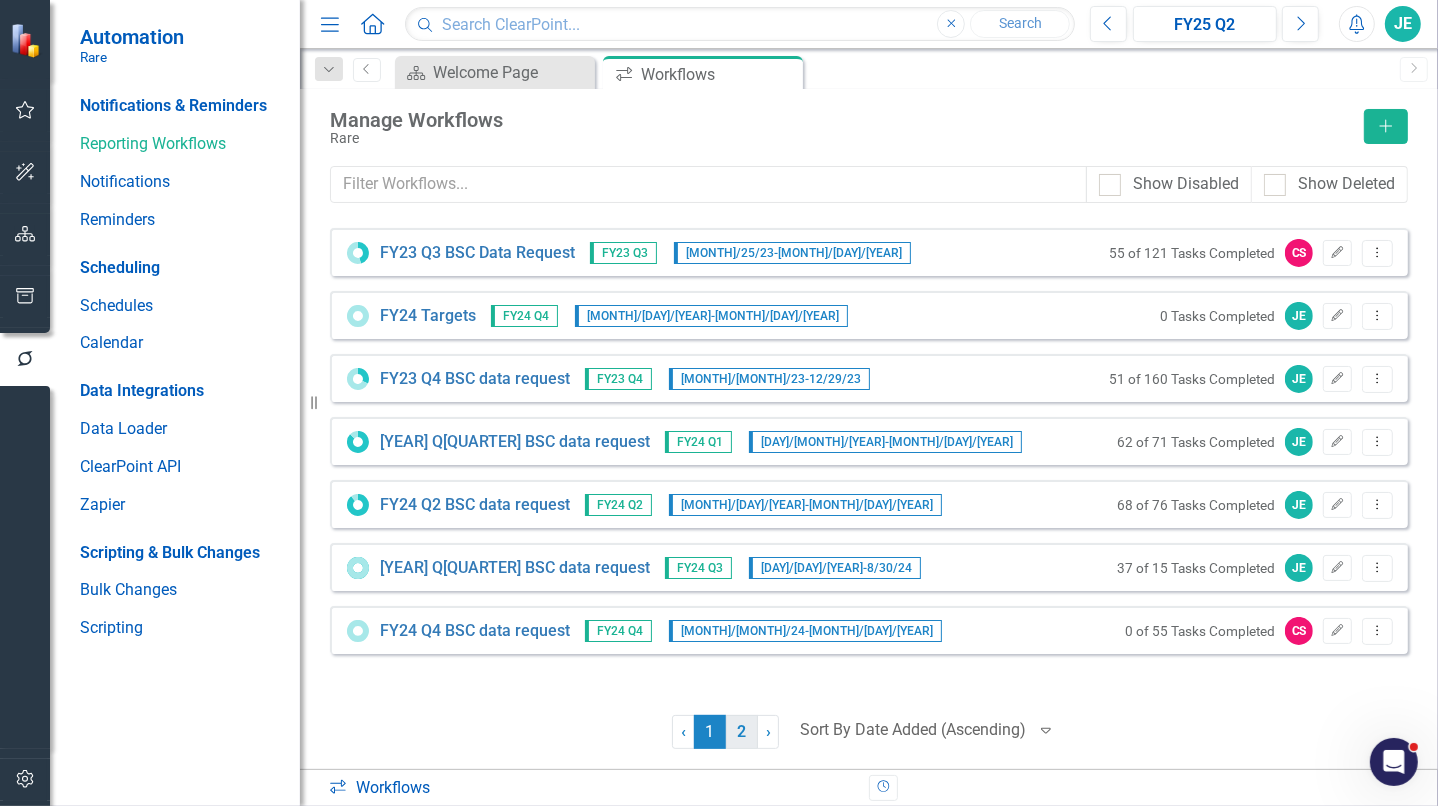click on "2" at bounding box center (742, 732) 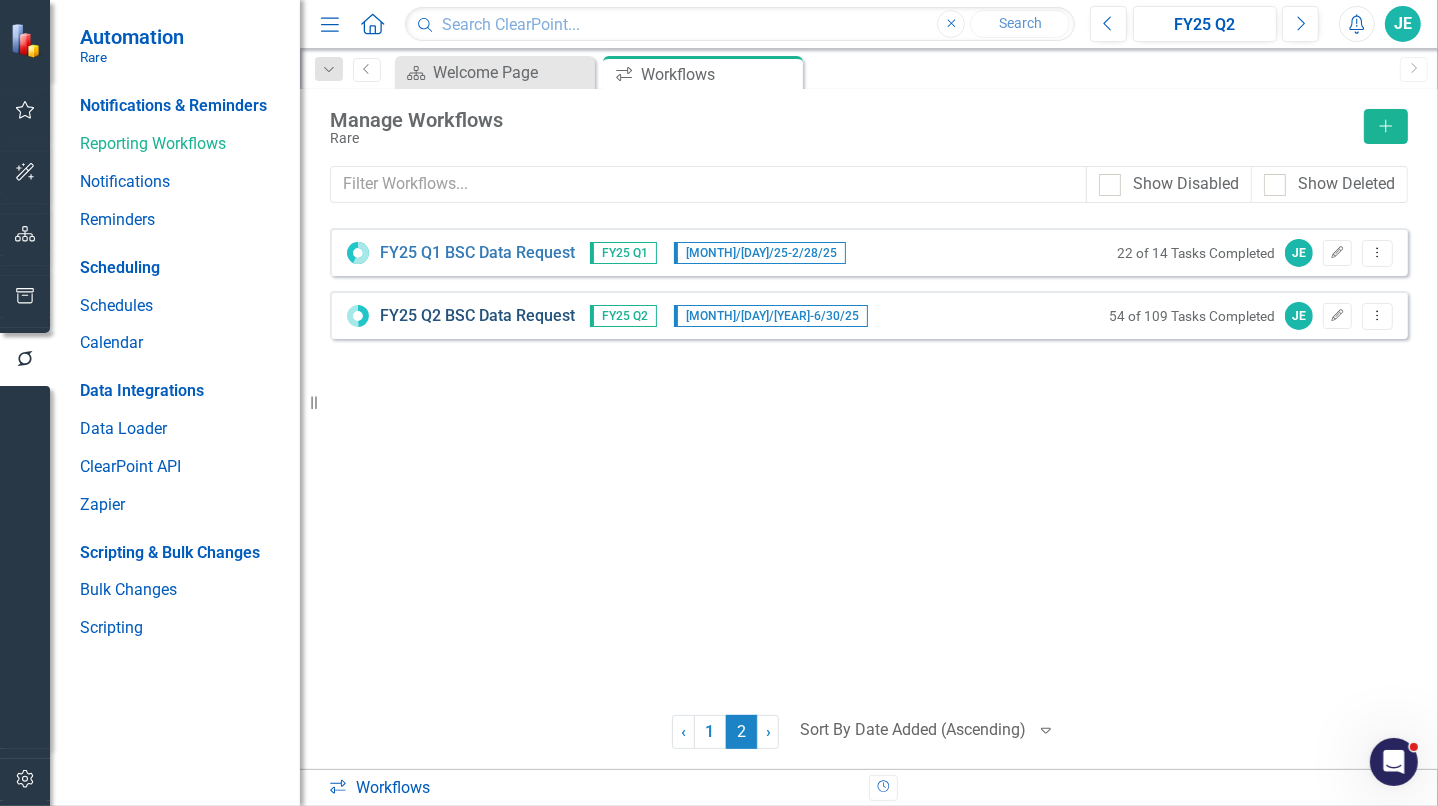 click on "FY25 Q2 BSC Data Request" at bounding box center (477, 316) 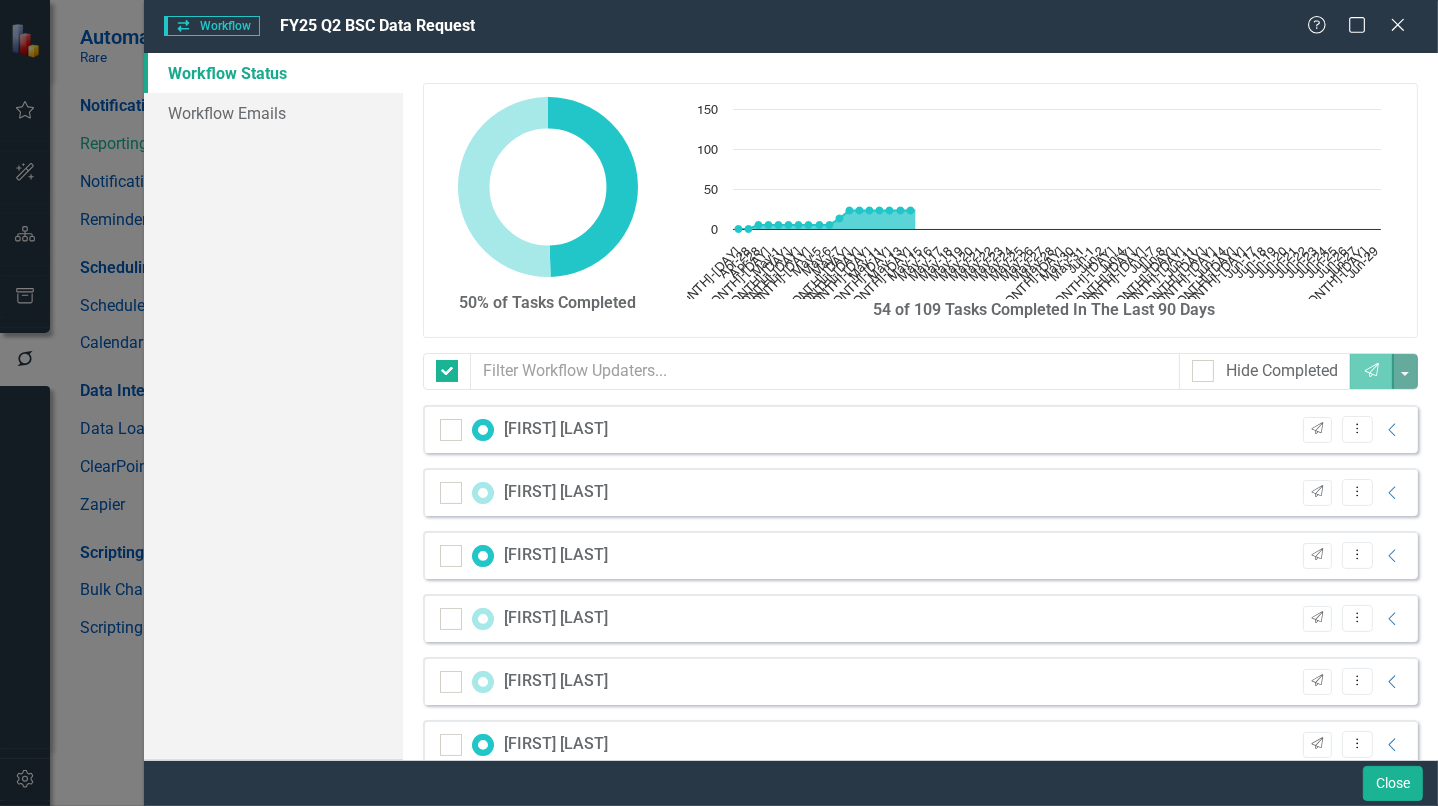 checkbox on "false" 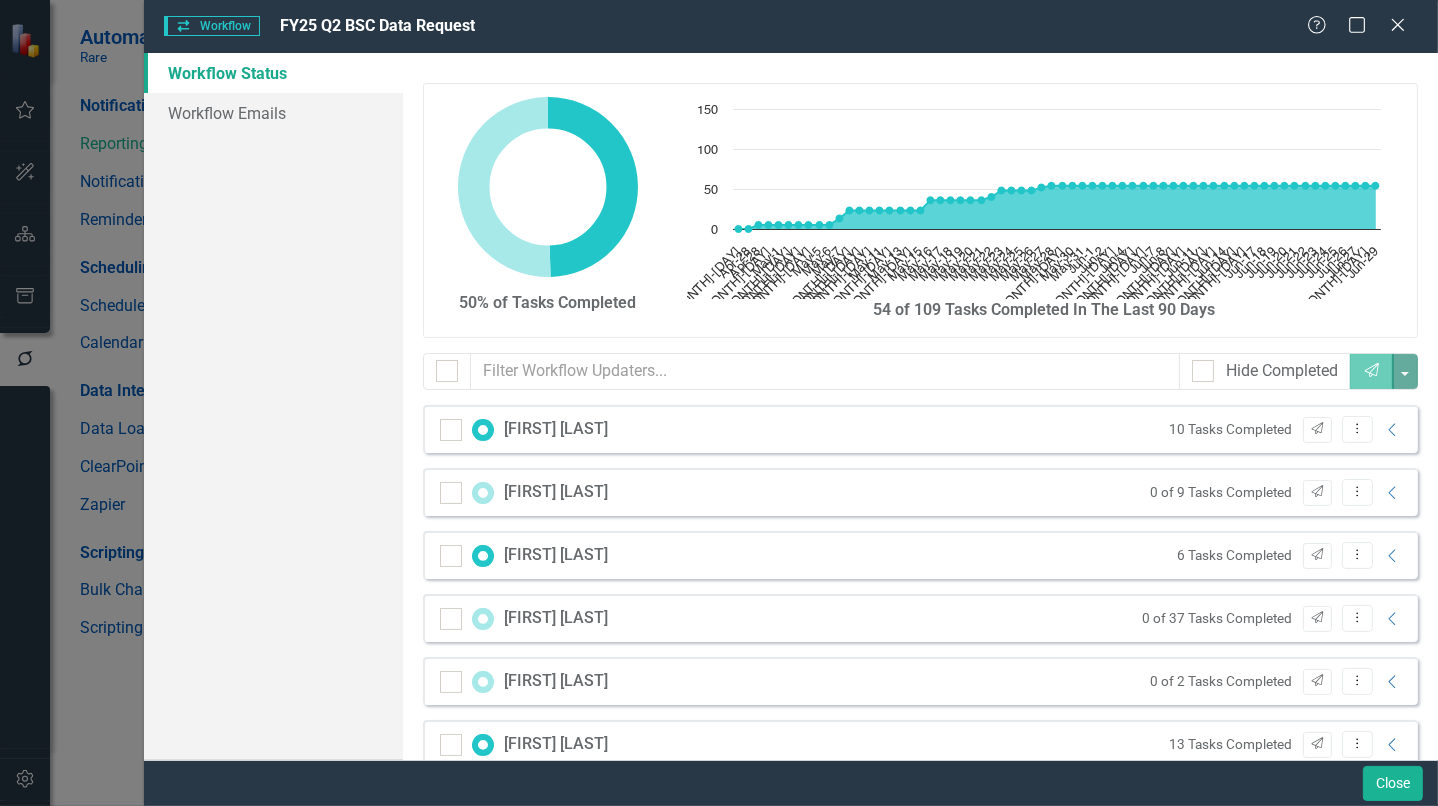 click on "Help Maximize Close" at bounding box center (1362, 26) 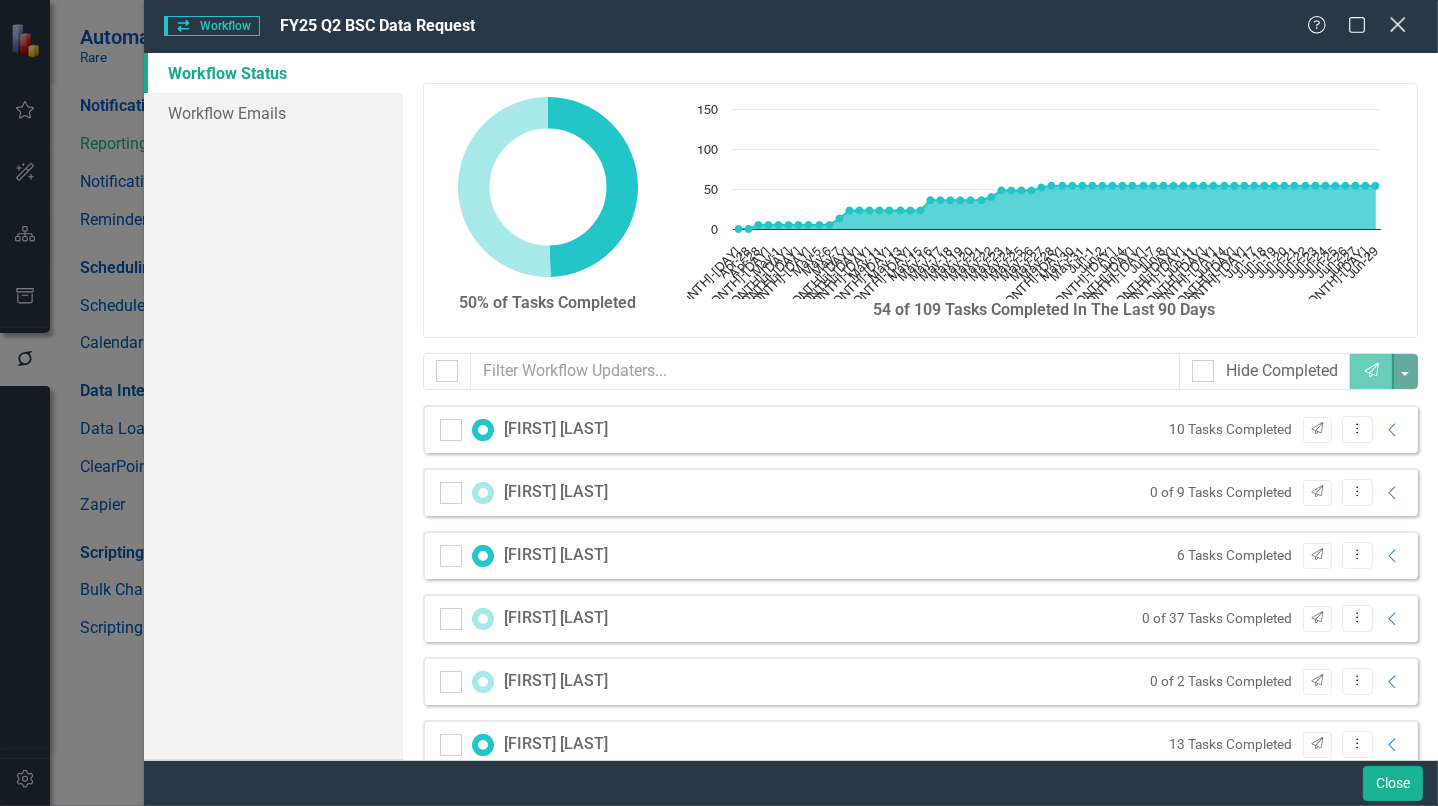 drag, startPoint x: 1385, startPoint y: 24, endPoint x: 1395, endPoint y: 31, distance: 12.206555 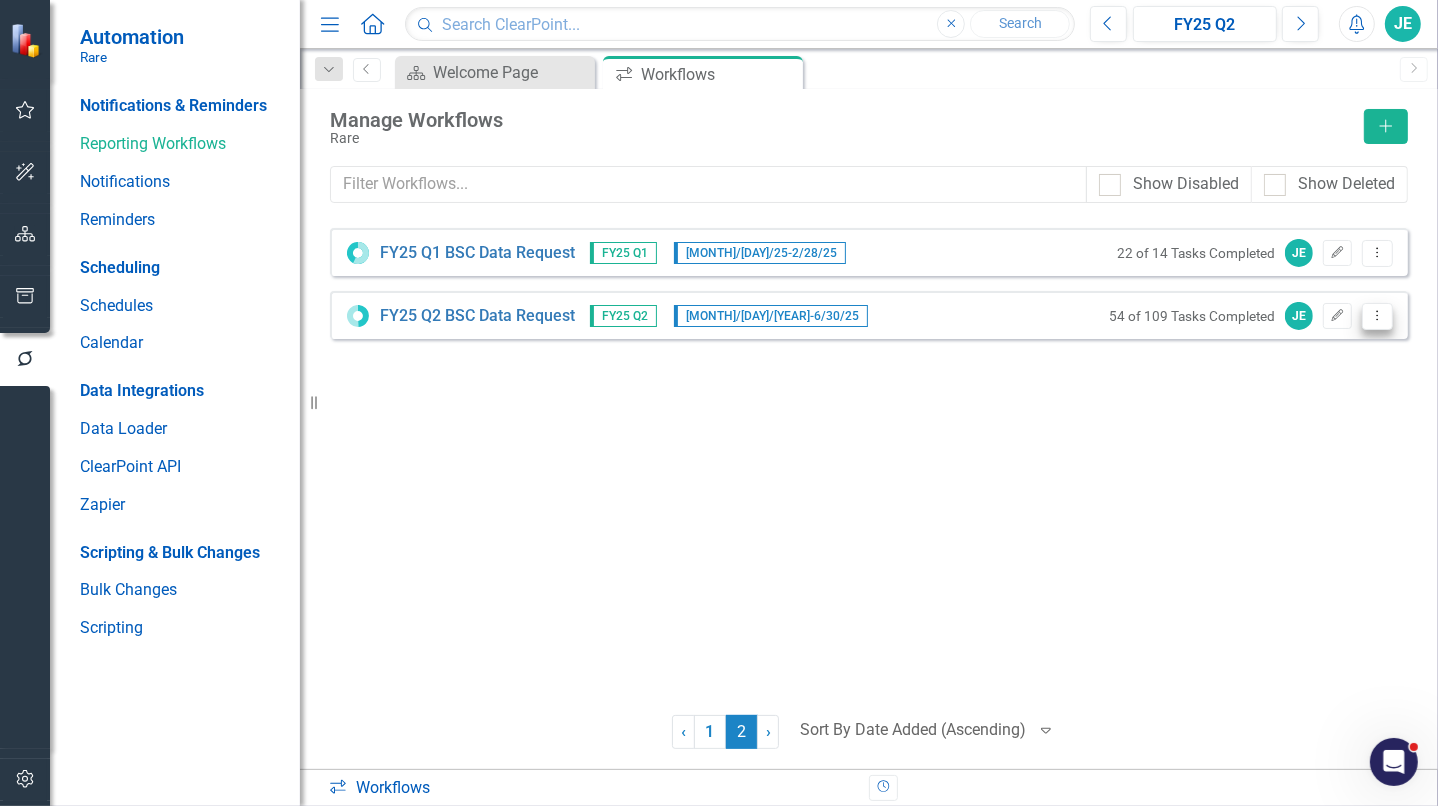 click on "Dropdown Menu" 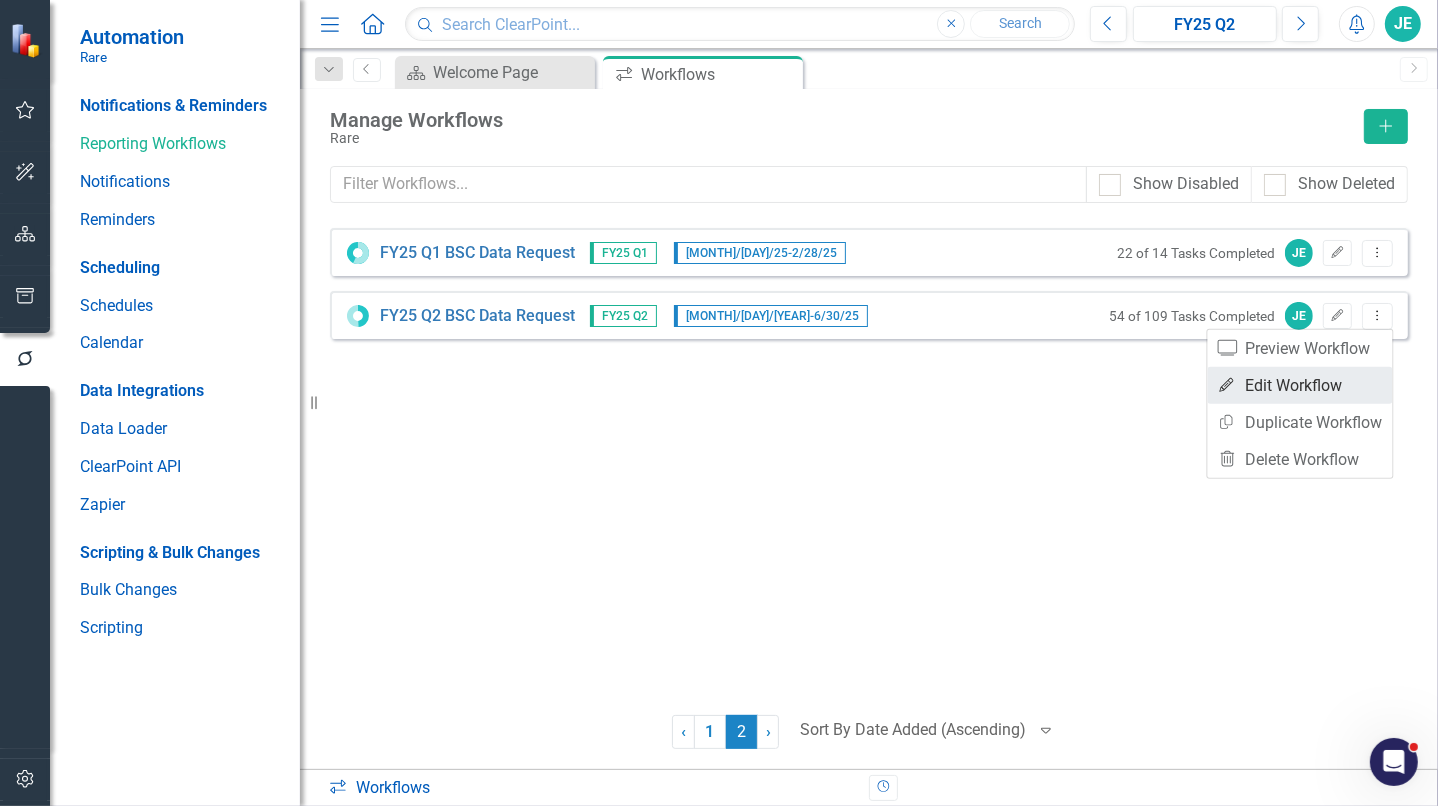 click on "Edit Edit Workflow" at bounding box center [1300, 385] 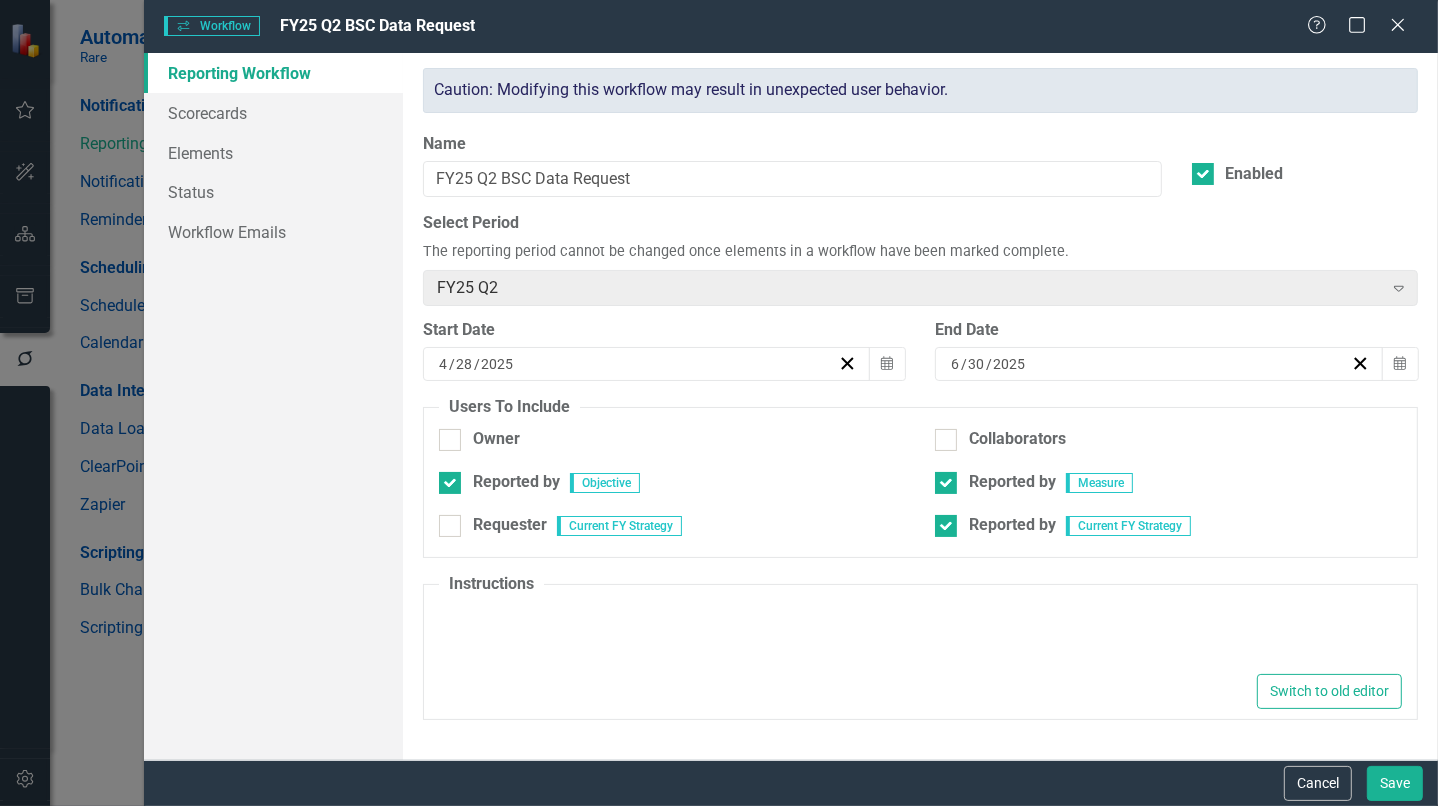 type on "Please enter your FY2025 Q2 stats by [DATE]. Thank you!
Click here for ClearPoint training resources on Egnyte" 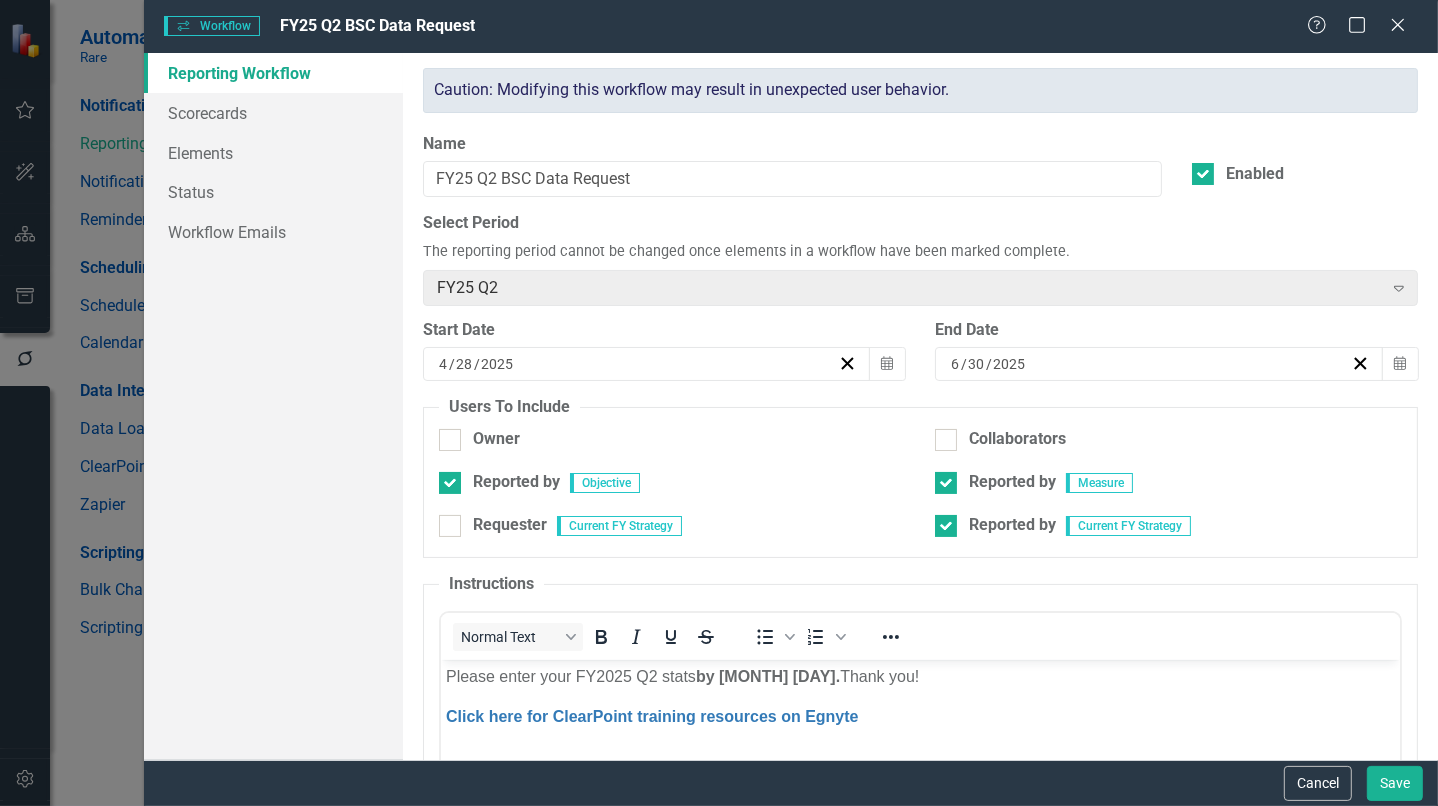 scroll, scrollTop: 0, scrollLeft: 0, axis: both 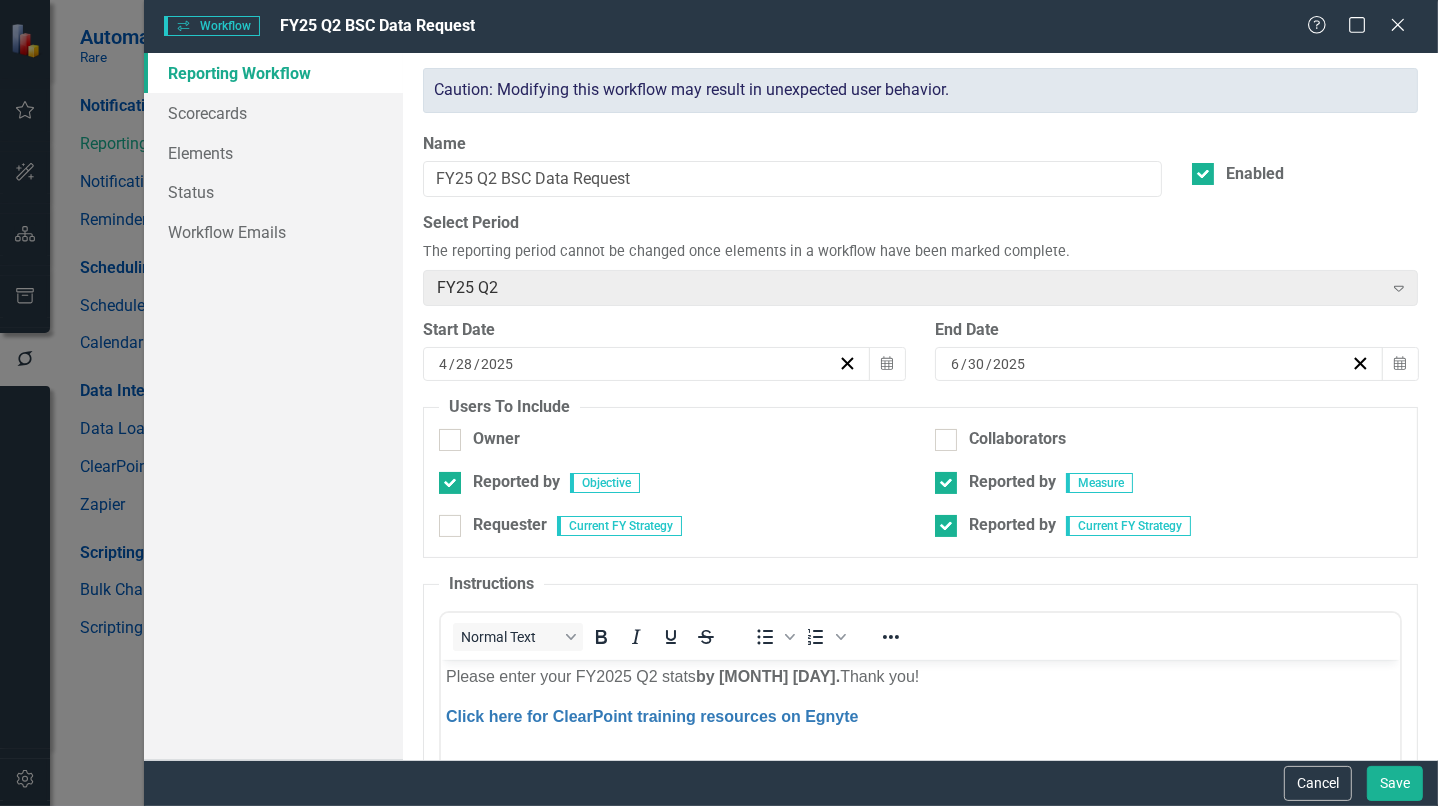 click on "Workflows Workflow FY25 Q2 BSC Data Request Help Maximize Close Reporting Workflow Scorecards Elements Status Workflow Emails Reporting Workflows are a powerful reporting tool for organizing what needs to be updated, by whom, and by when. Scheduled workflow emails can be linked as well, so users are always reminded to log in and make their updates for the reporting period. All updates can be completed from the My Updates view, making the data entry process even easier for everyone involved. The creator of the workflow will also have access to a dashboard showing detailed progress of the reporting period, as well as the ability to send one-off reminders to specific users.   Learn more in the ClearPoint Support Center. Close Help Caution: Modifying this workflow may result in unexpected user behavior. Name FY25 Q2 BSC Data Request Enabled Select Period The reporting period cannot be changed once elements in a workflow have been marked complete. FY25 Q2 Expand Start Date 4 / 28 / 2025 Calendar End Date 6 / 30 /" at bounding box center (719, 403) 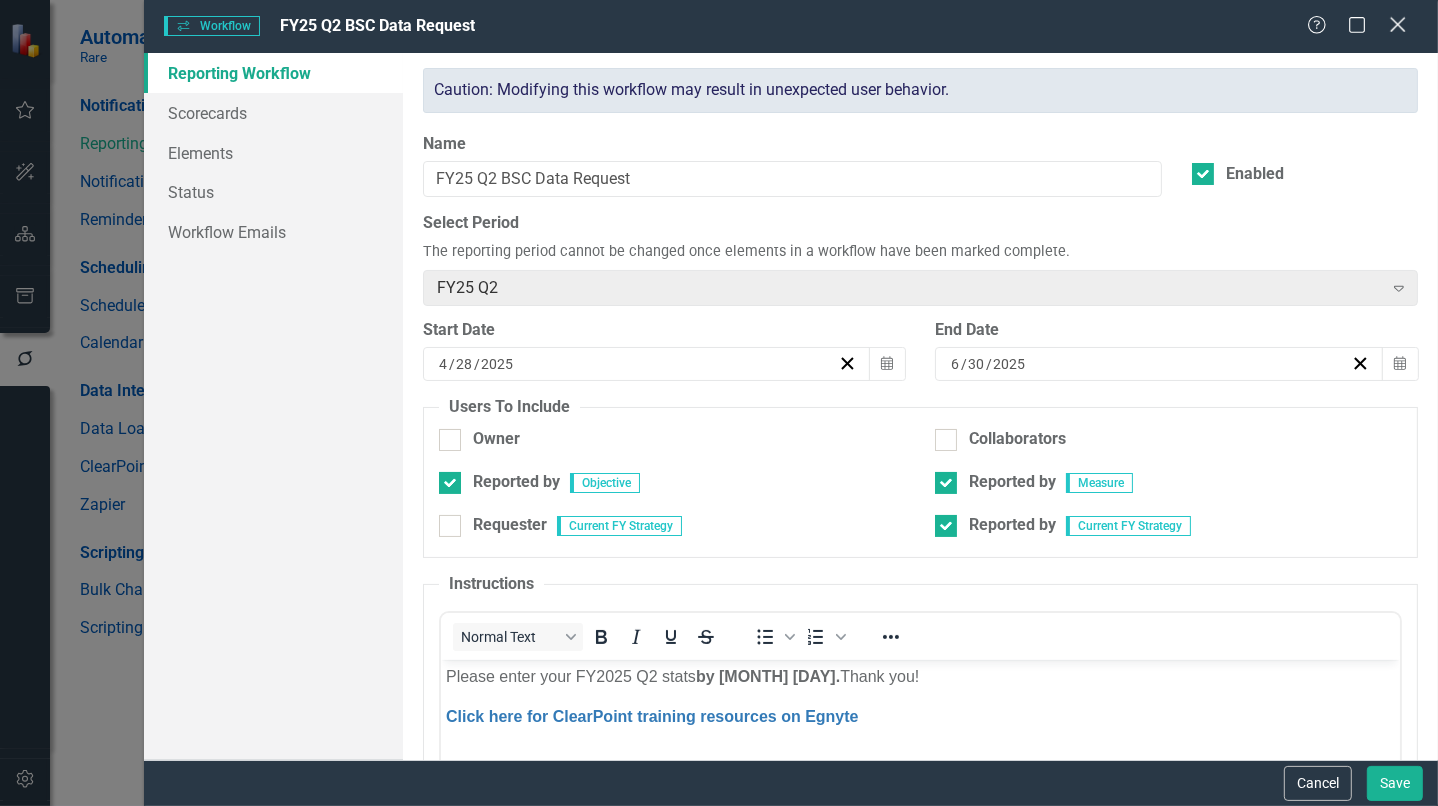 click on "Close" 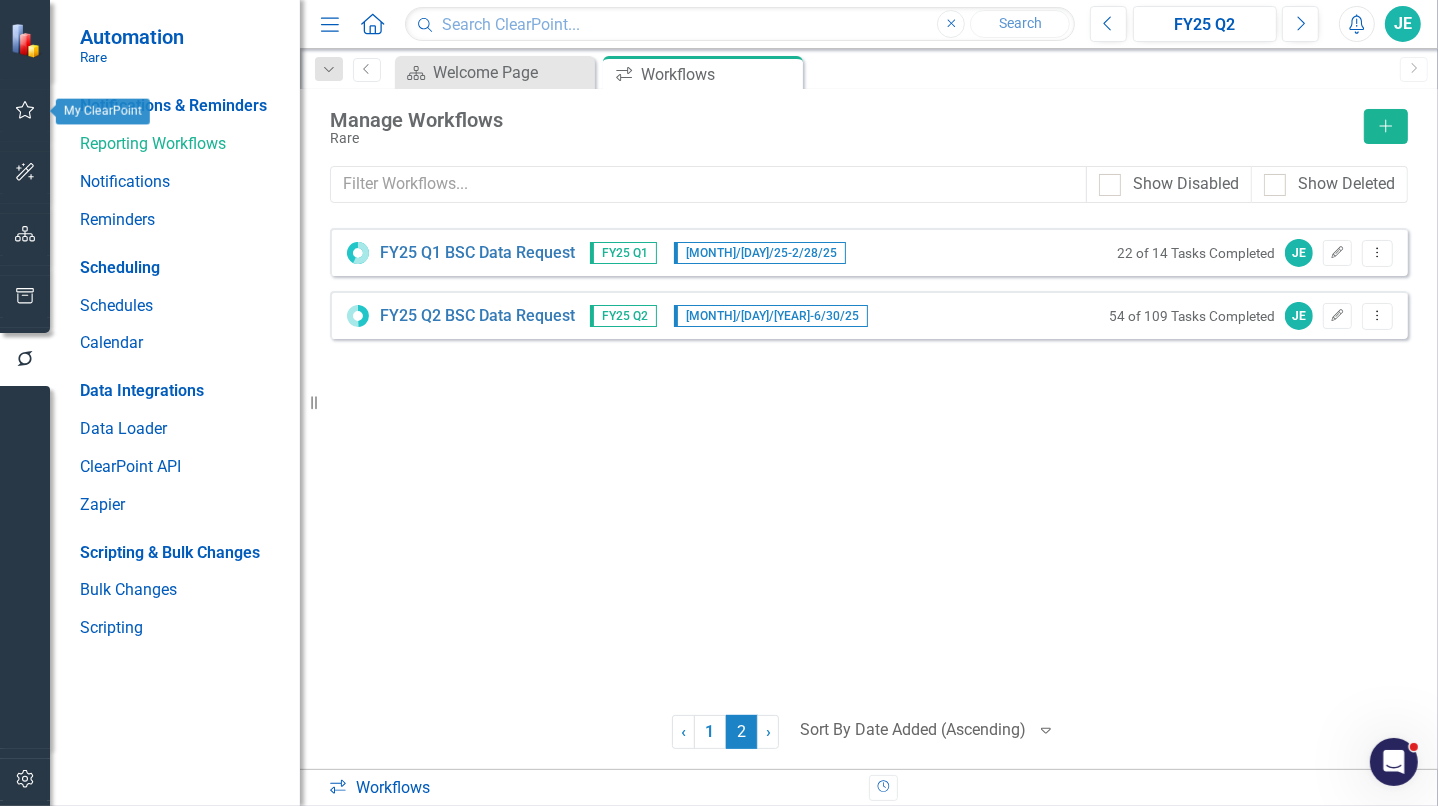 click at bounding box center [25, 111] 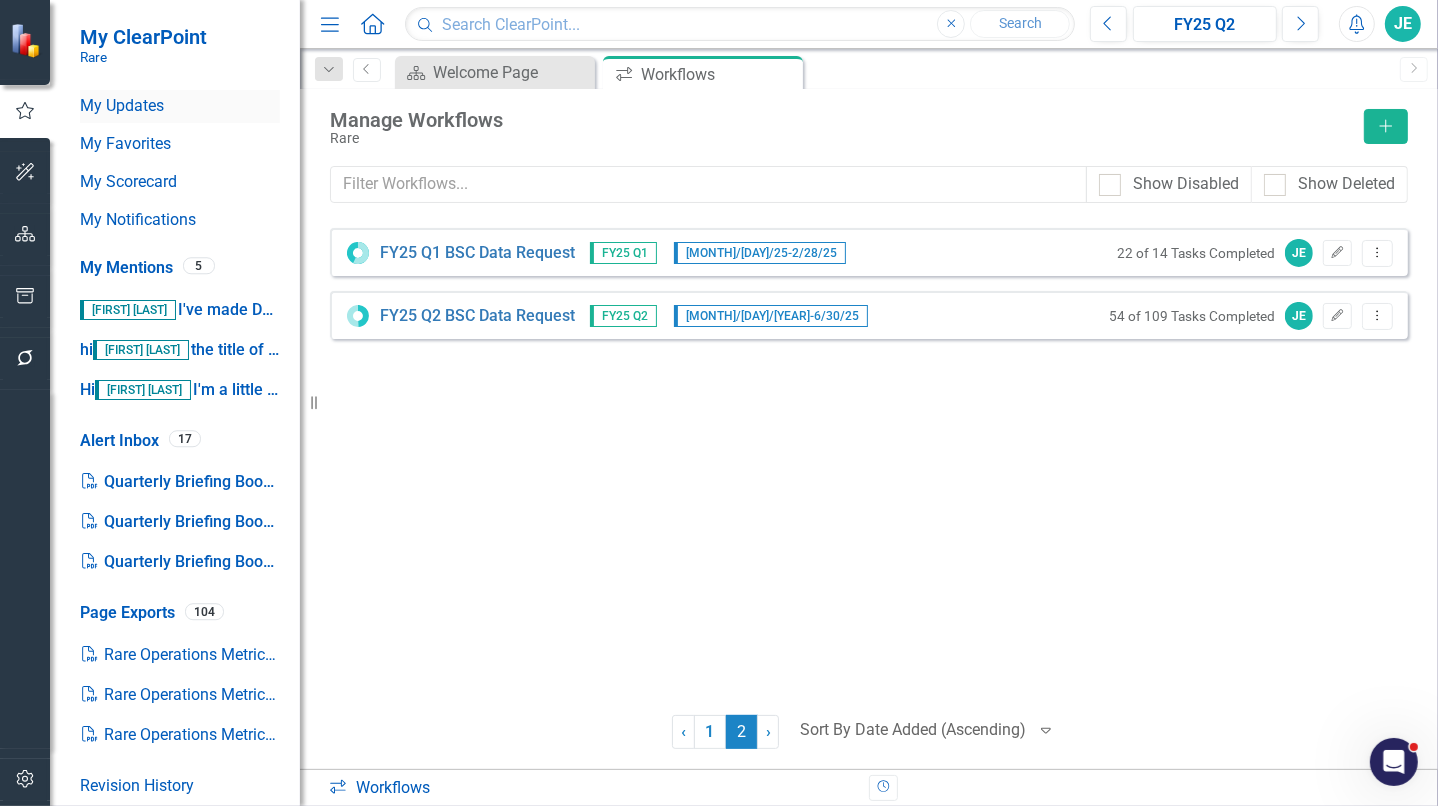 click on "My Updates" at bounding box center [180, 106] 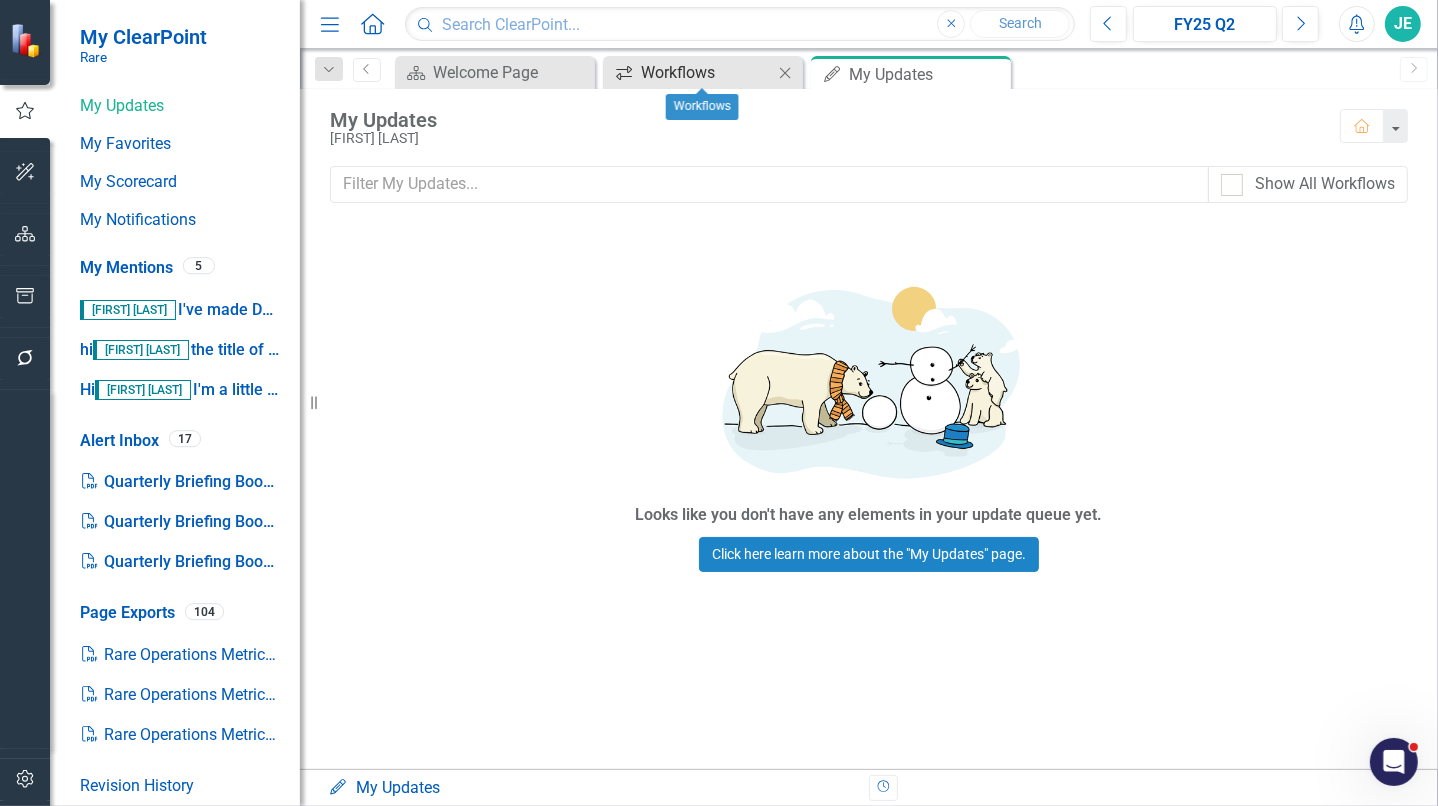 click on "Workflows" at bounding box center [707, 72] 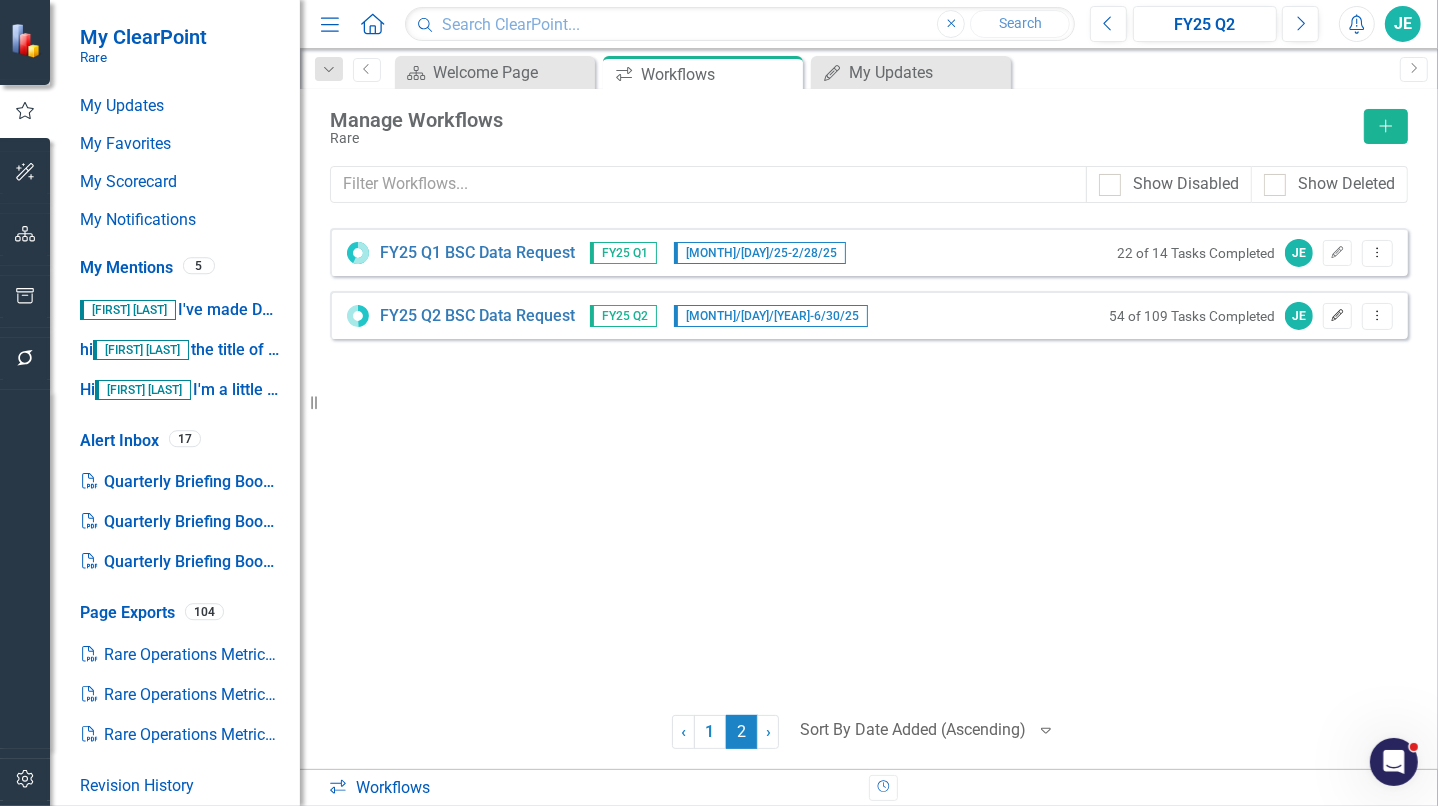 click on "Edit" at bounding box center [1337, 316] 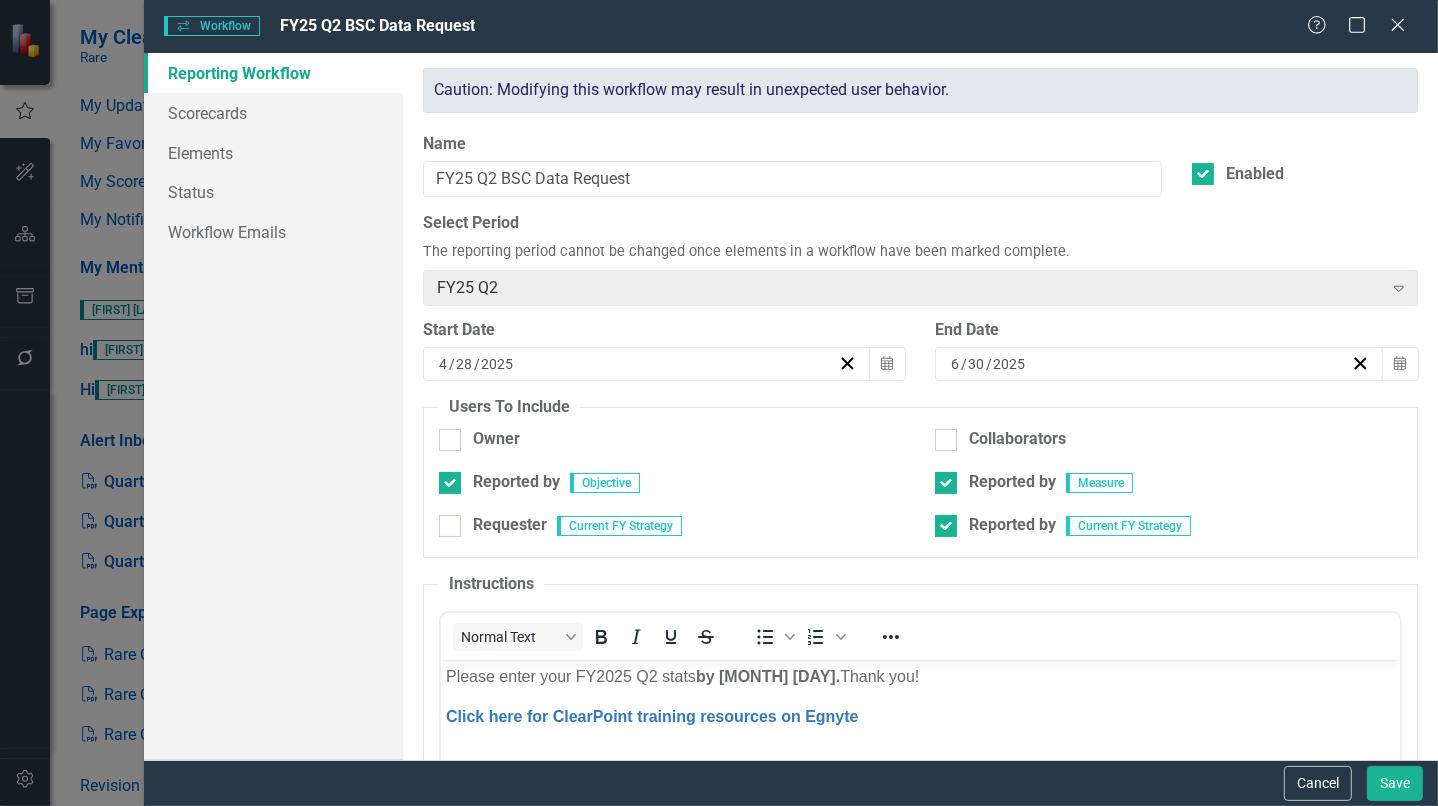 scroll, scrollTop: 0, scrollLeft: 0, axis: both 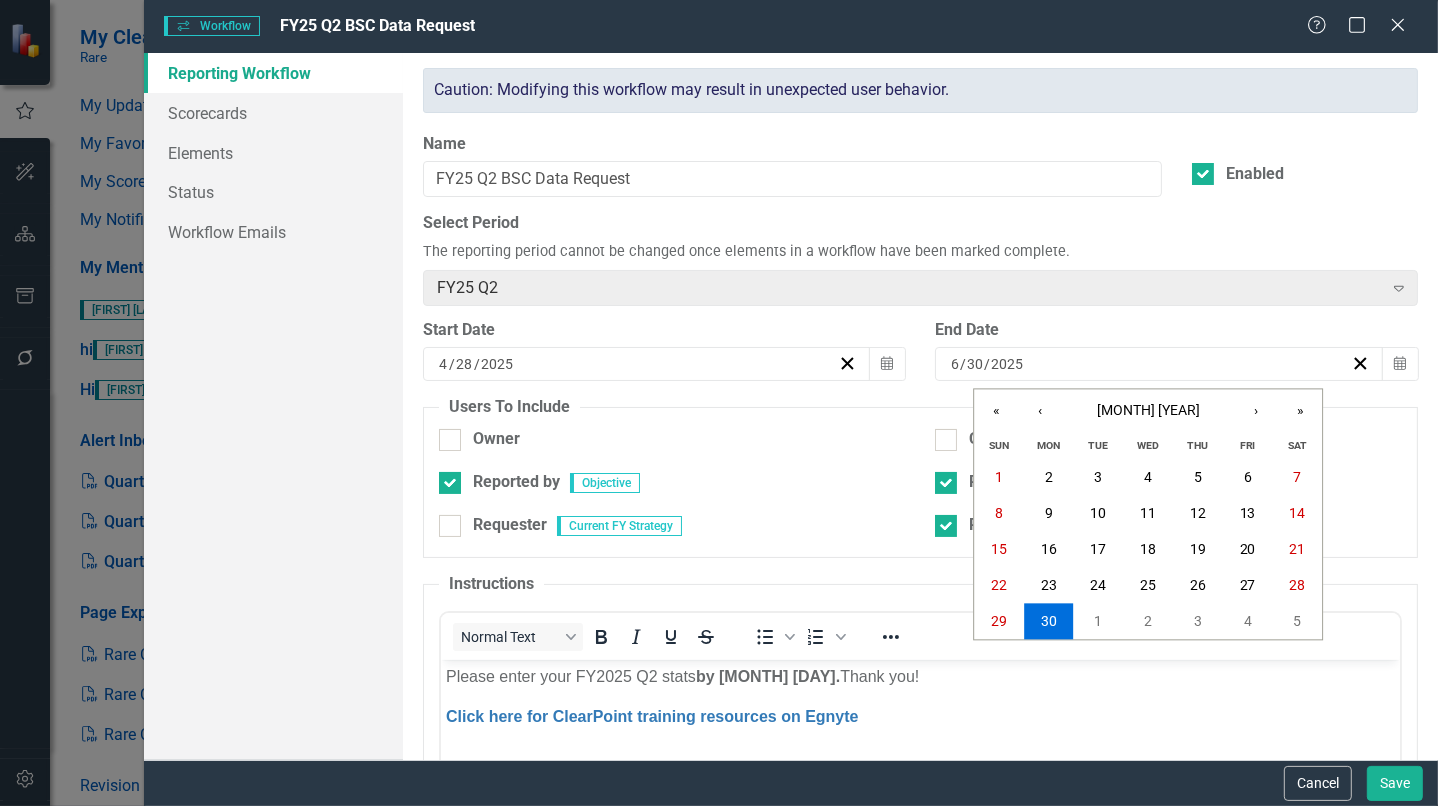 click on "6" at bounding box center (955, 364) 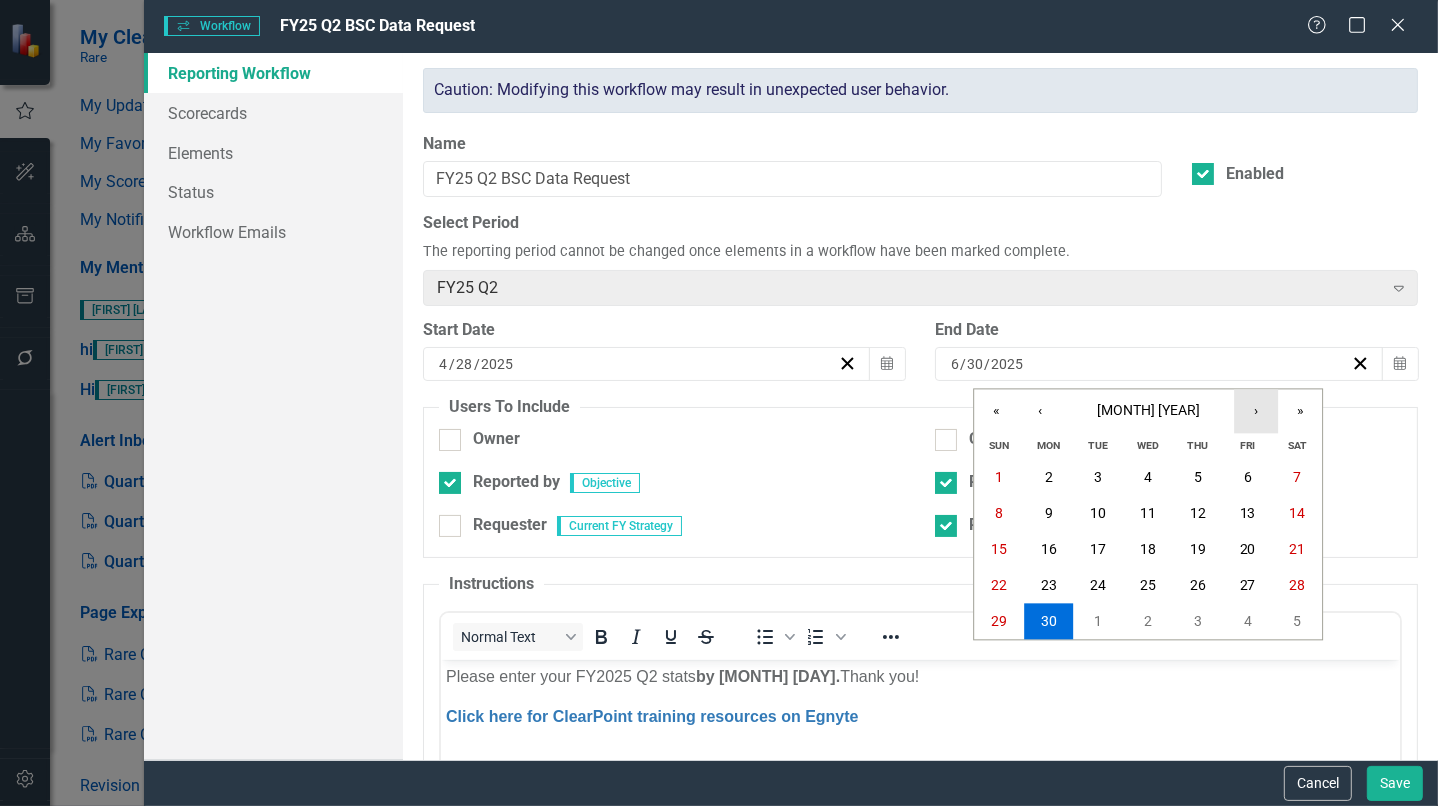 click on "›" at bounding box center (1256, 411) 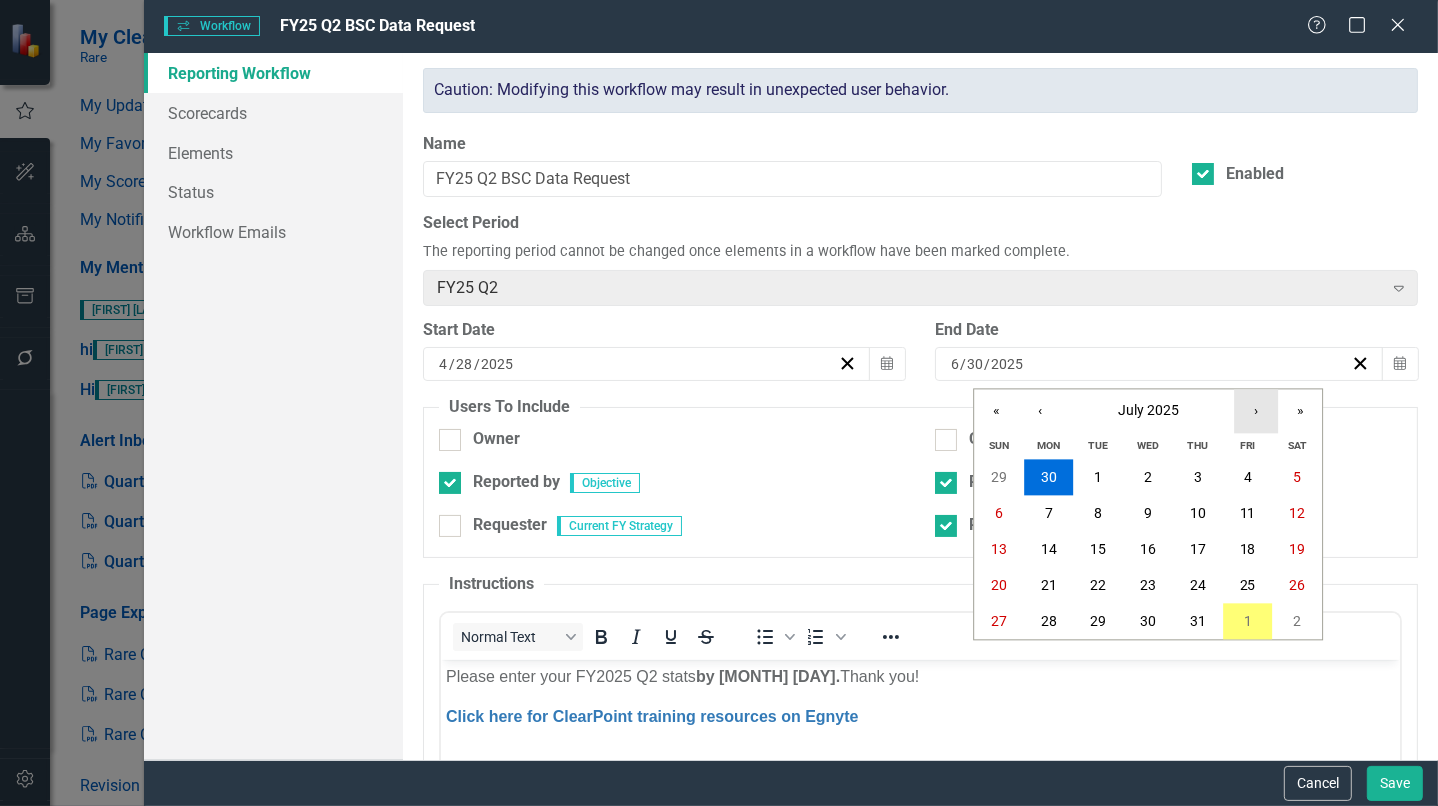 click on "›" at bounding box center [1256, 411] 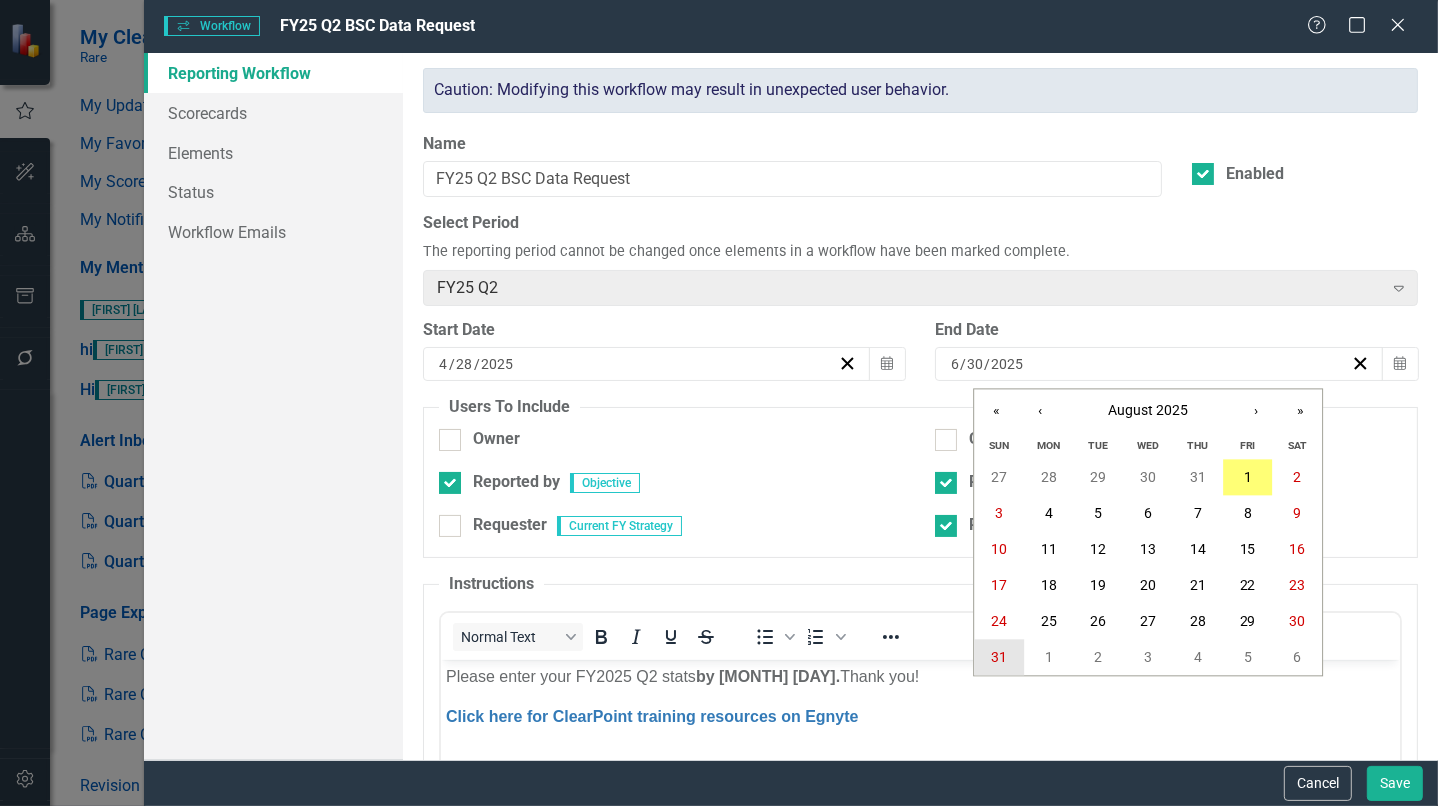 click on "31" at bounding box center (999, 658) 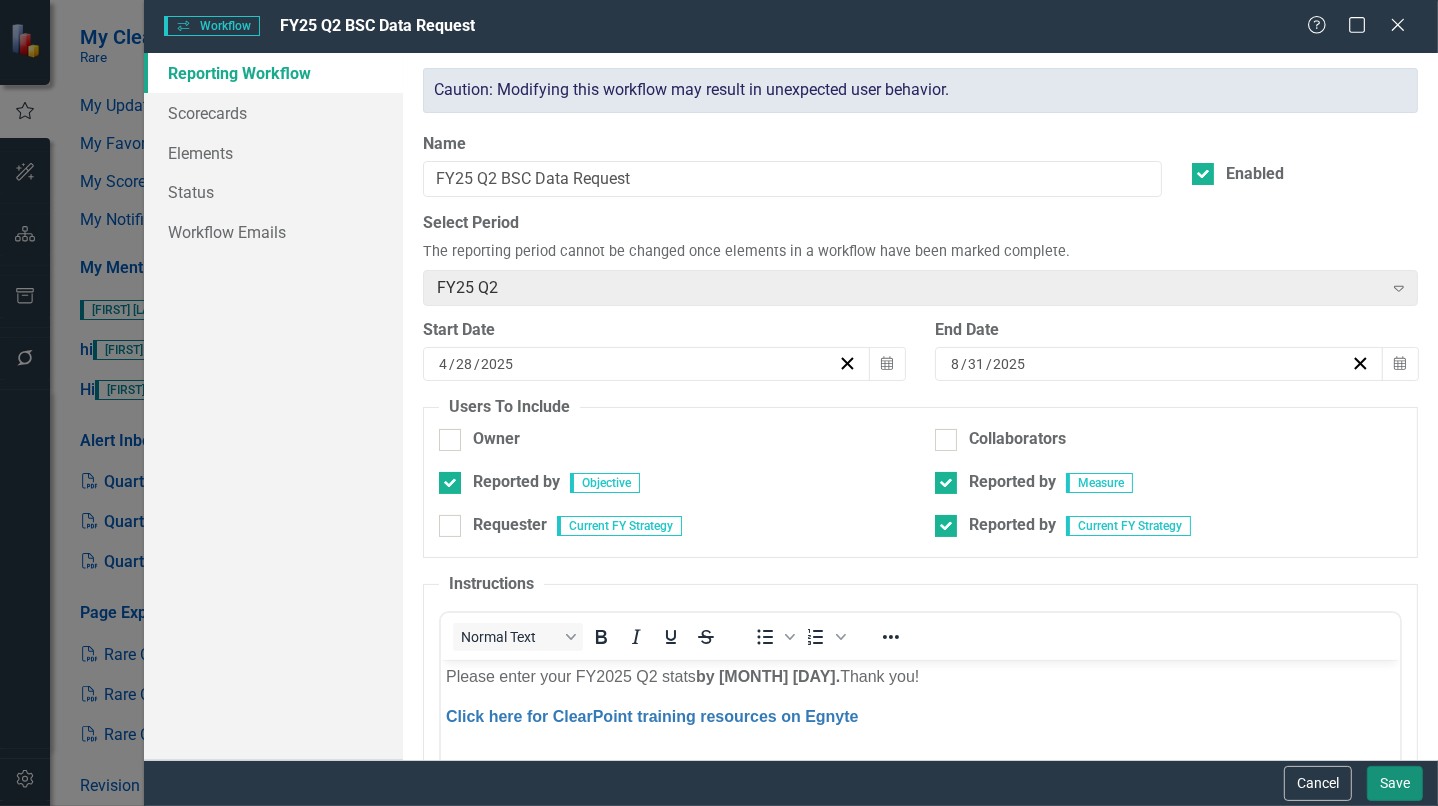 click on "Save" at bounding box center (1395, 783) 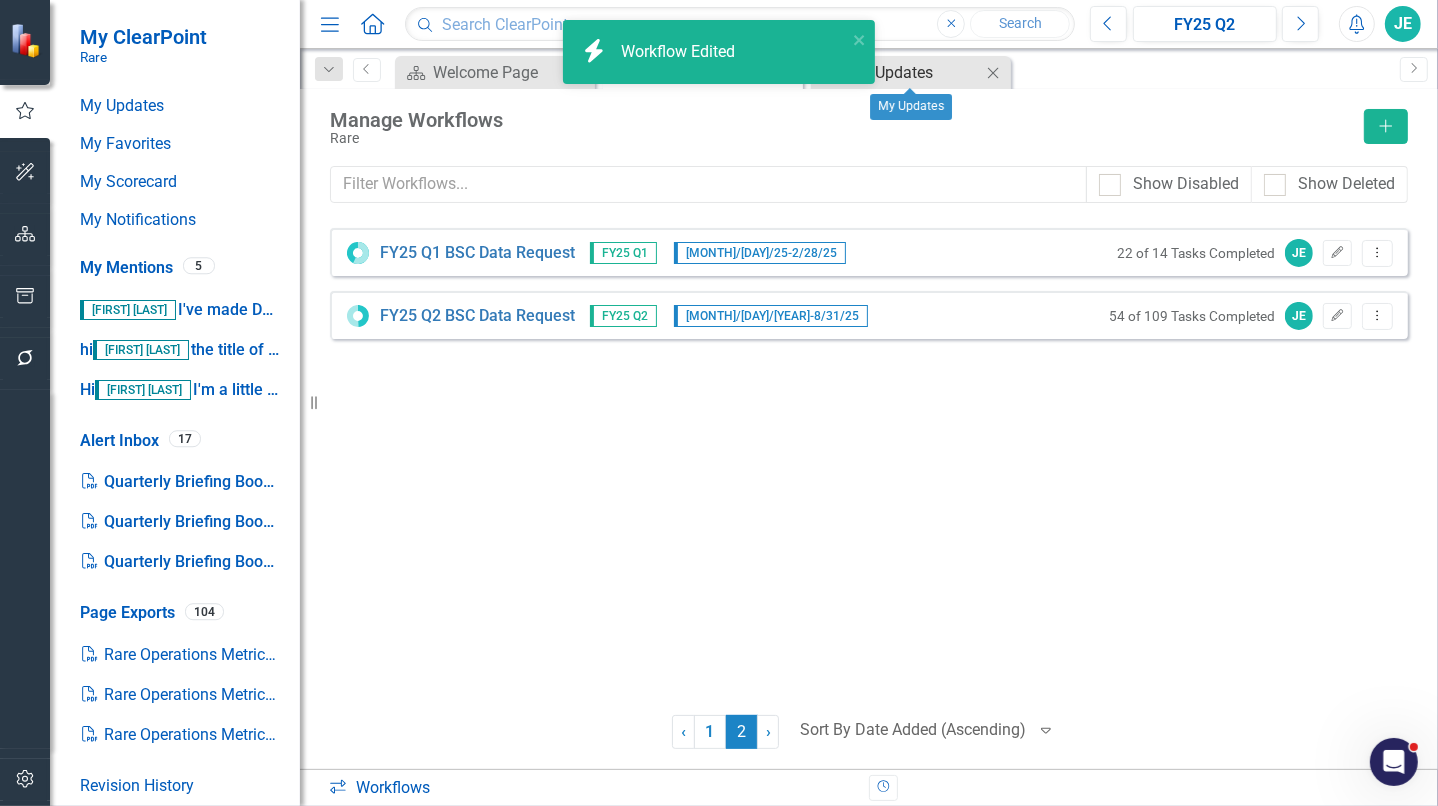 click on "My Updates" at bounding box center [915, 72] 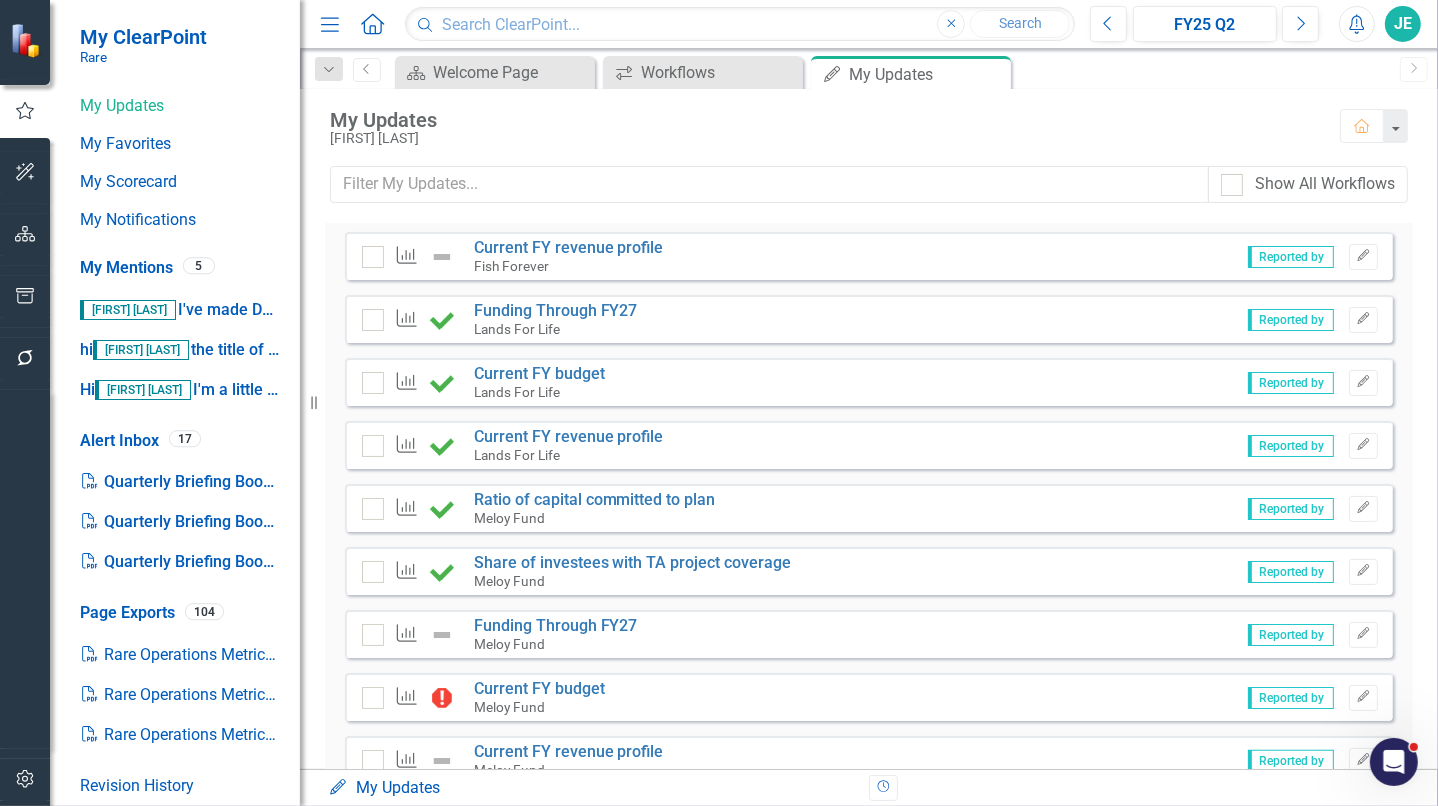 scroll, scrollTop: 0, scrollLeft: 0, axis: both 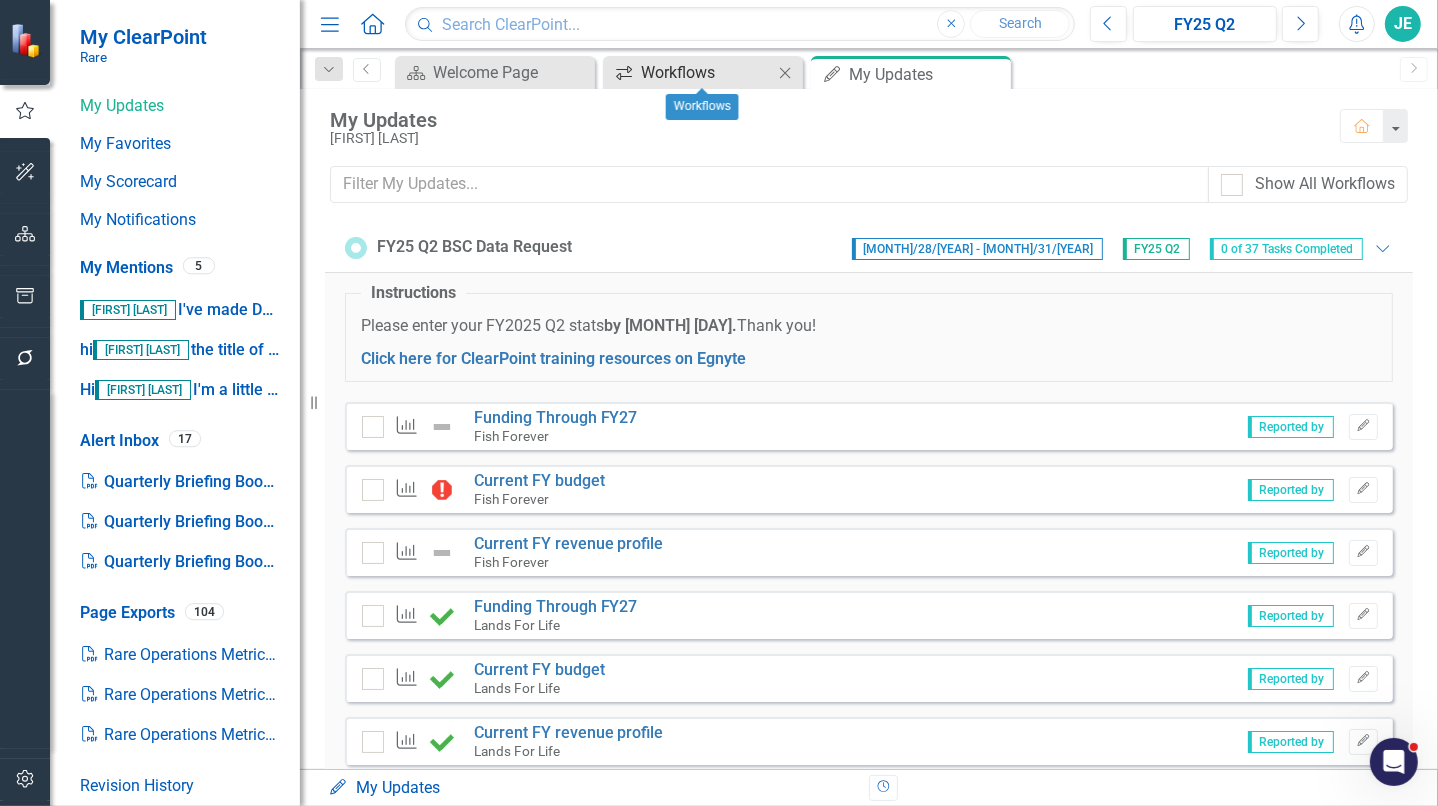 click on "Workflows" at bounding box center (707, 72) 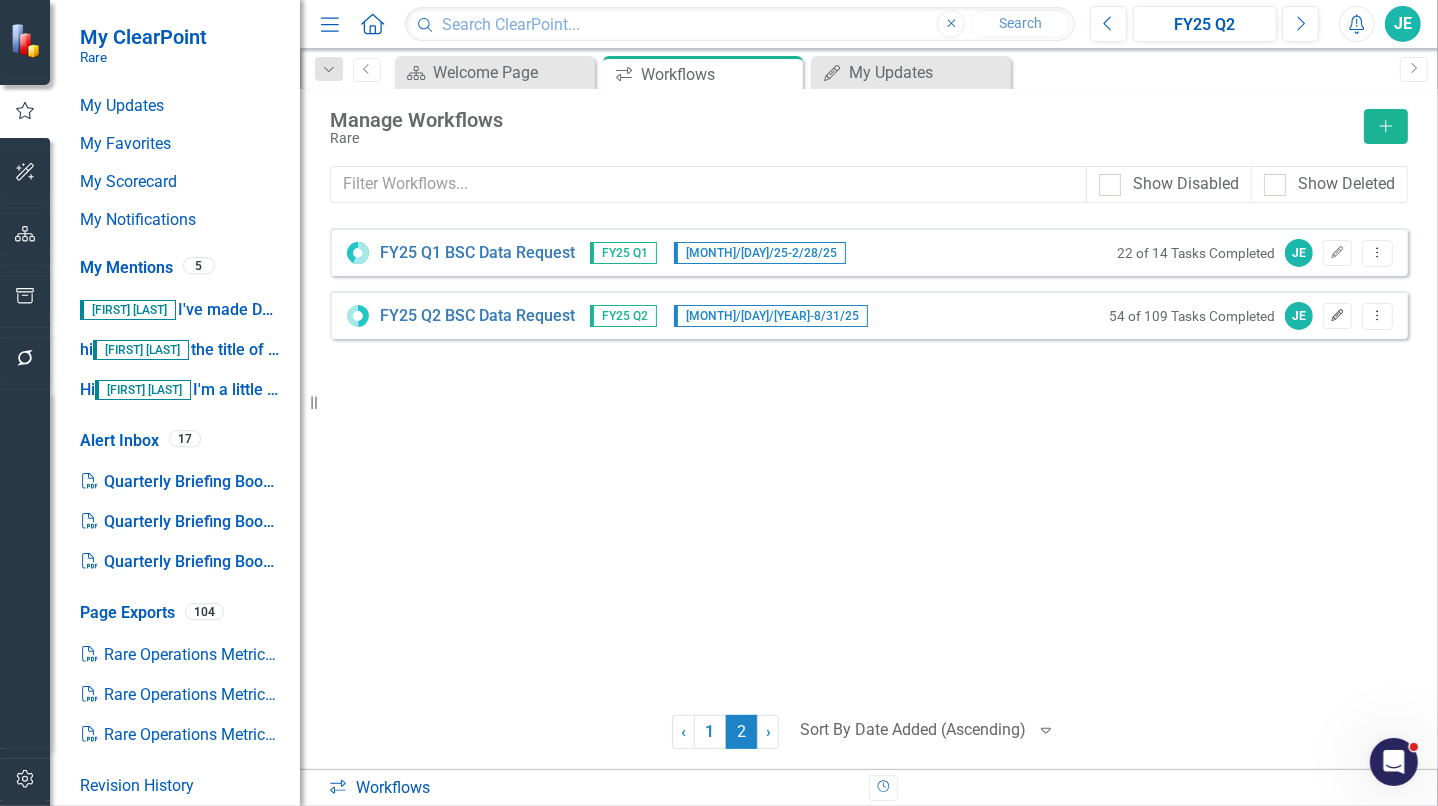 click on "Edit" at bounding box center (1337, 316) 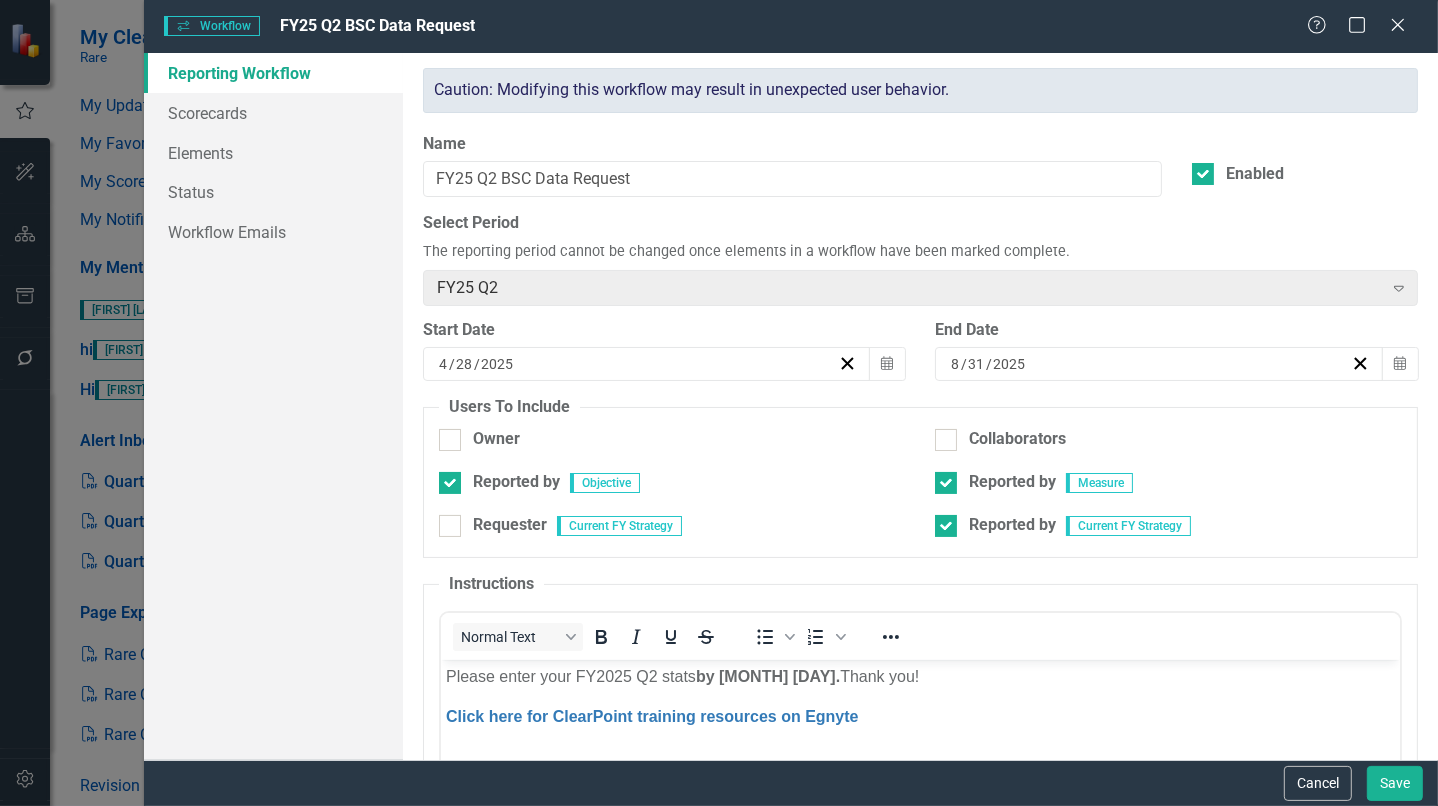 scroll, scrollTop: 0, scrollLeft: 0, axis: both 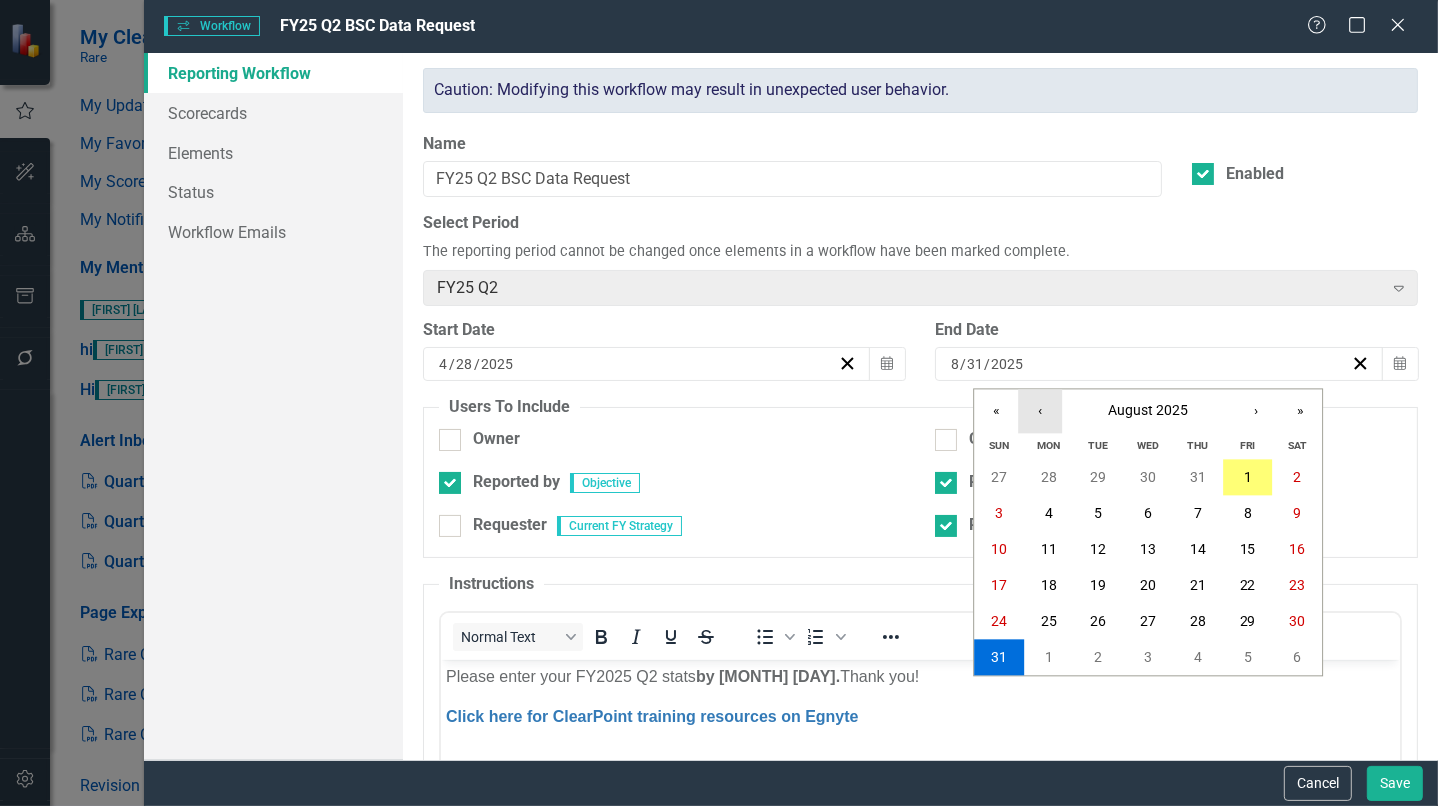click on "‹" at bounding box center [1040, 411] 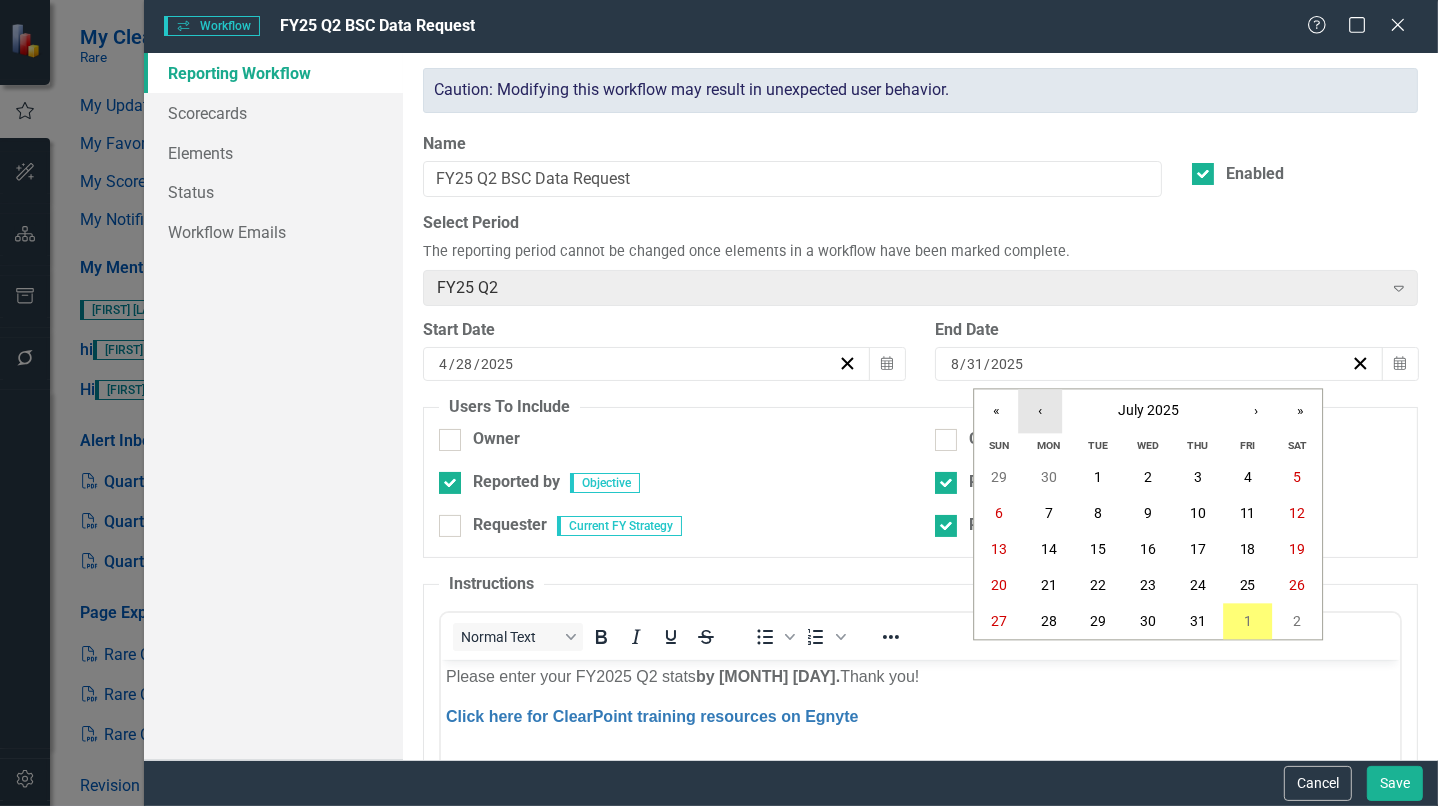 click on "‹" at bounding box center [1040, 411] 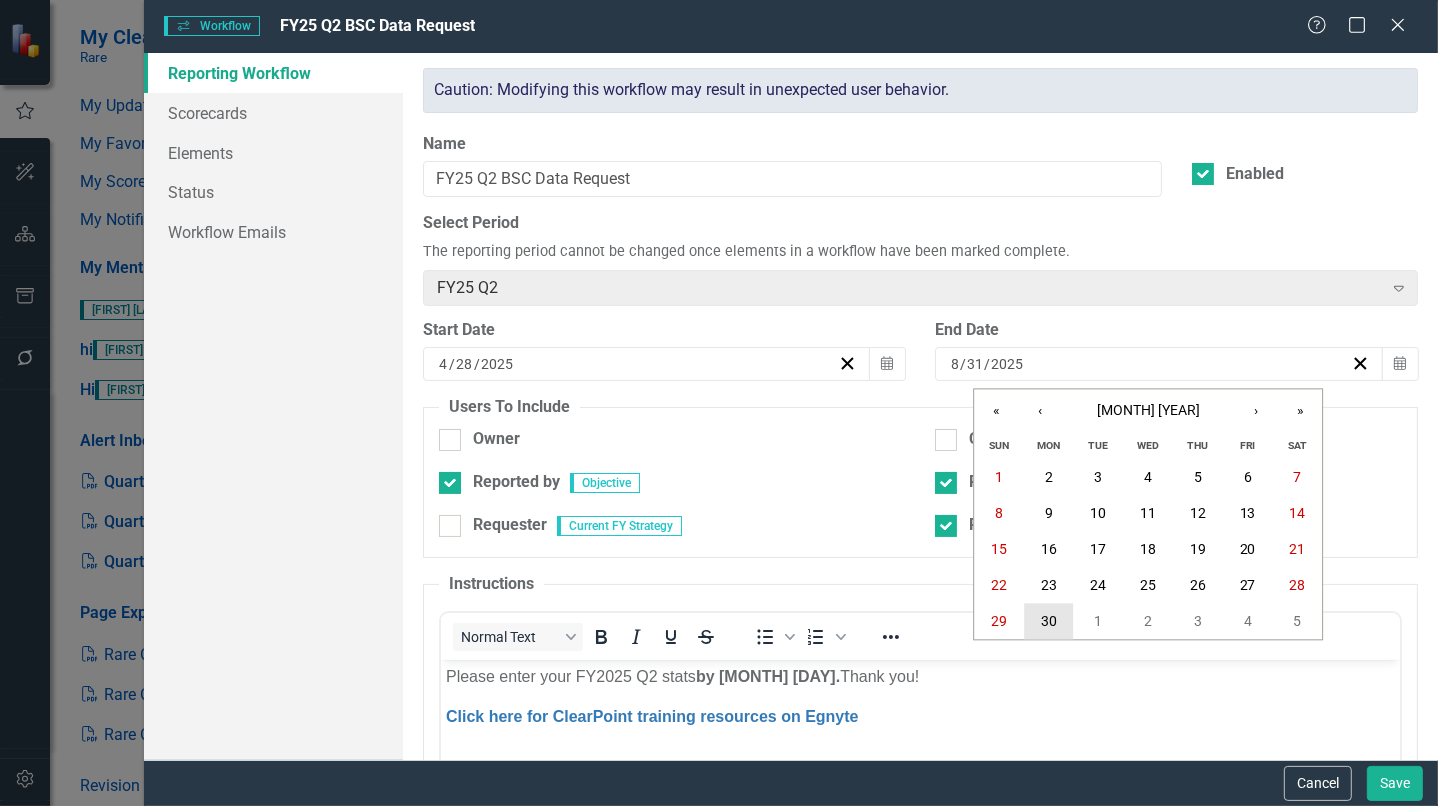 click on "30" at bounding box center (1049, 622) 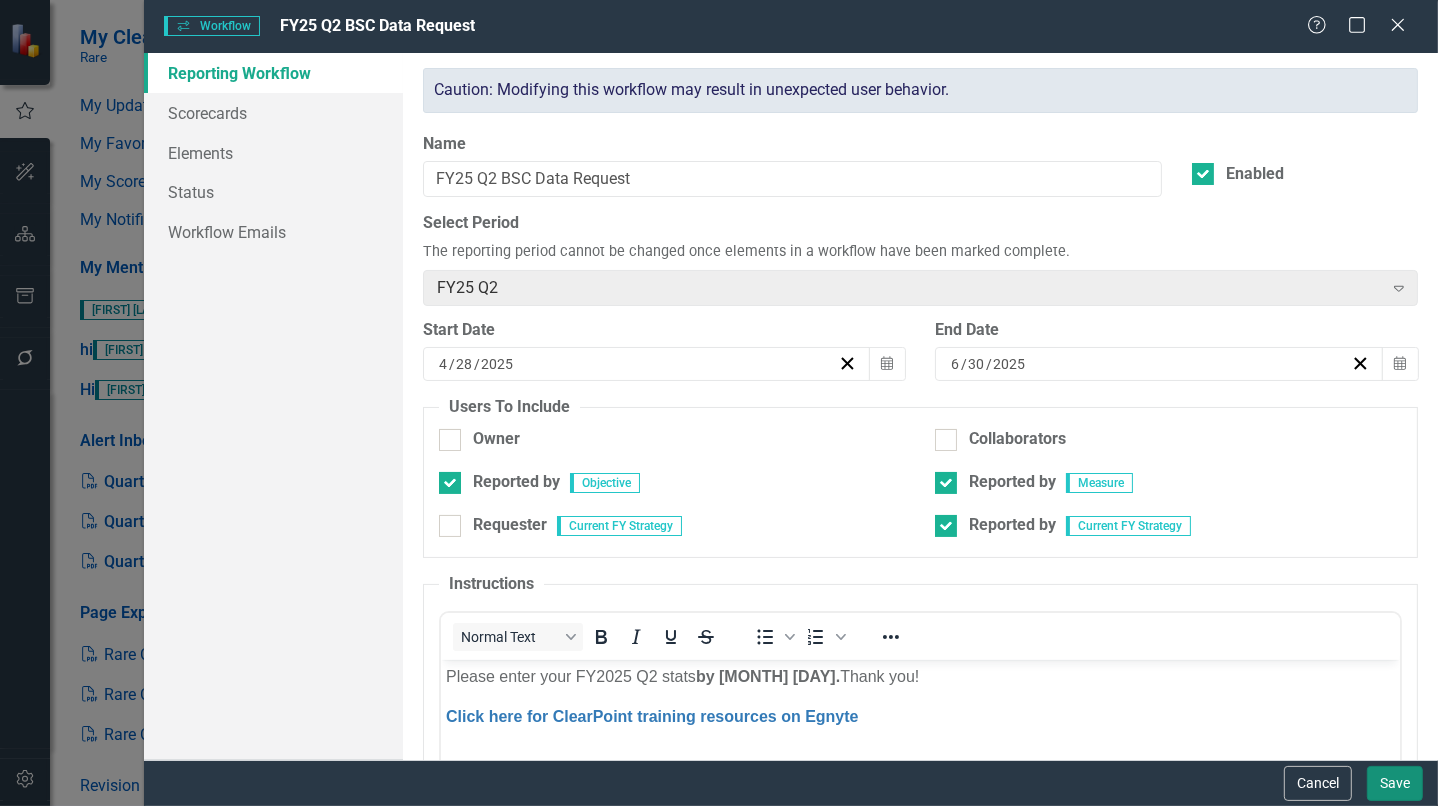 click on "Save" at bounding box center (1395, 783) 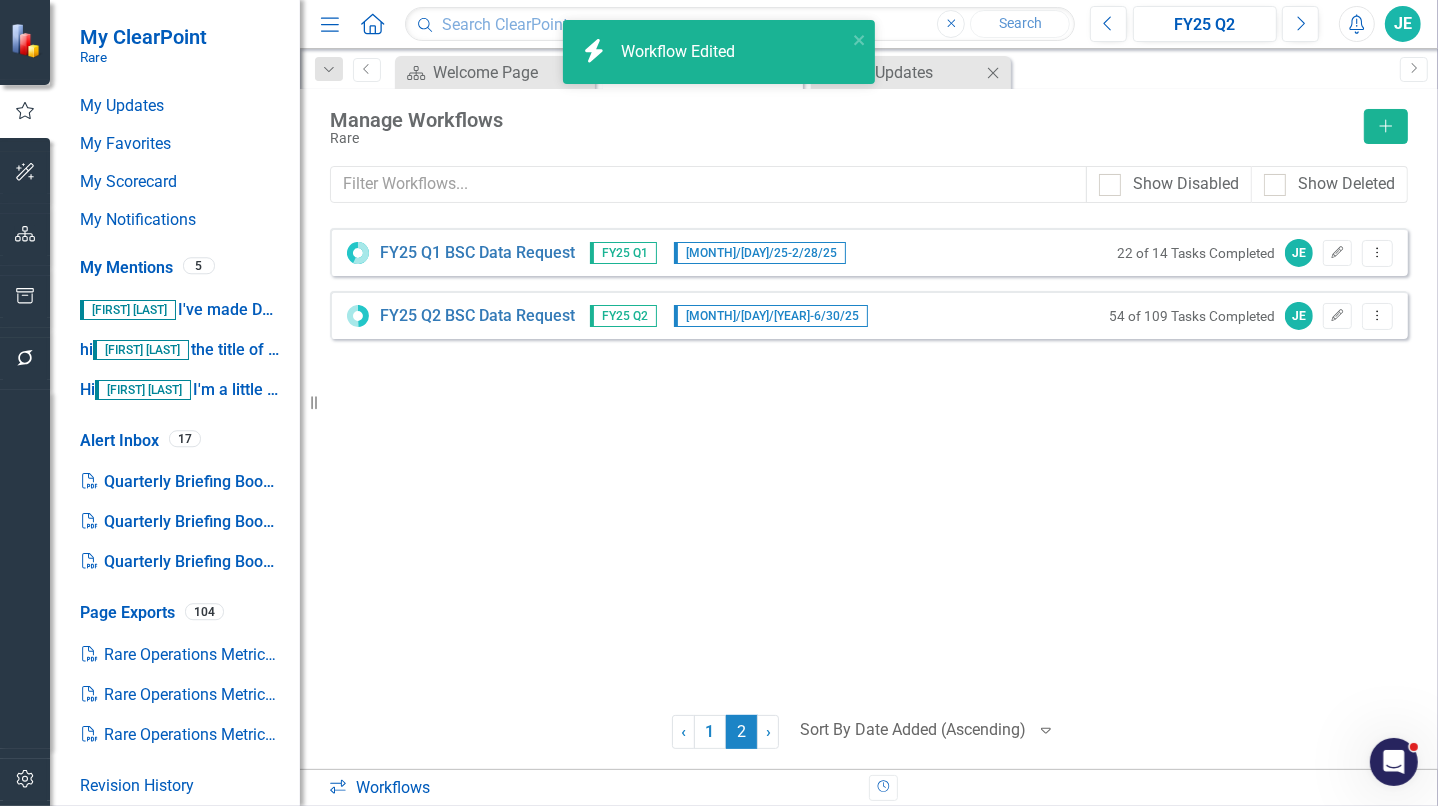 click on "My Updates My Updates Close" at bounding box center (911, 72) 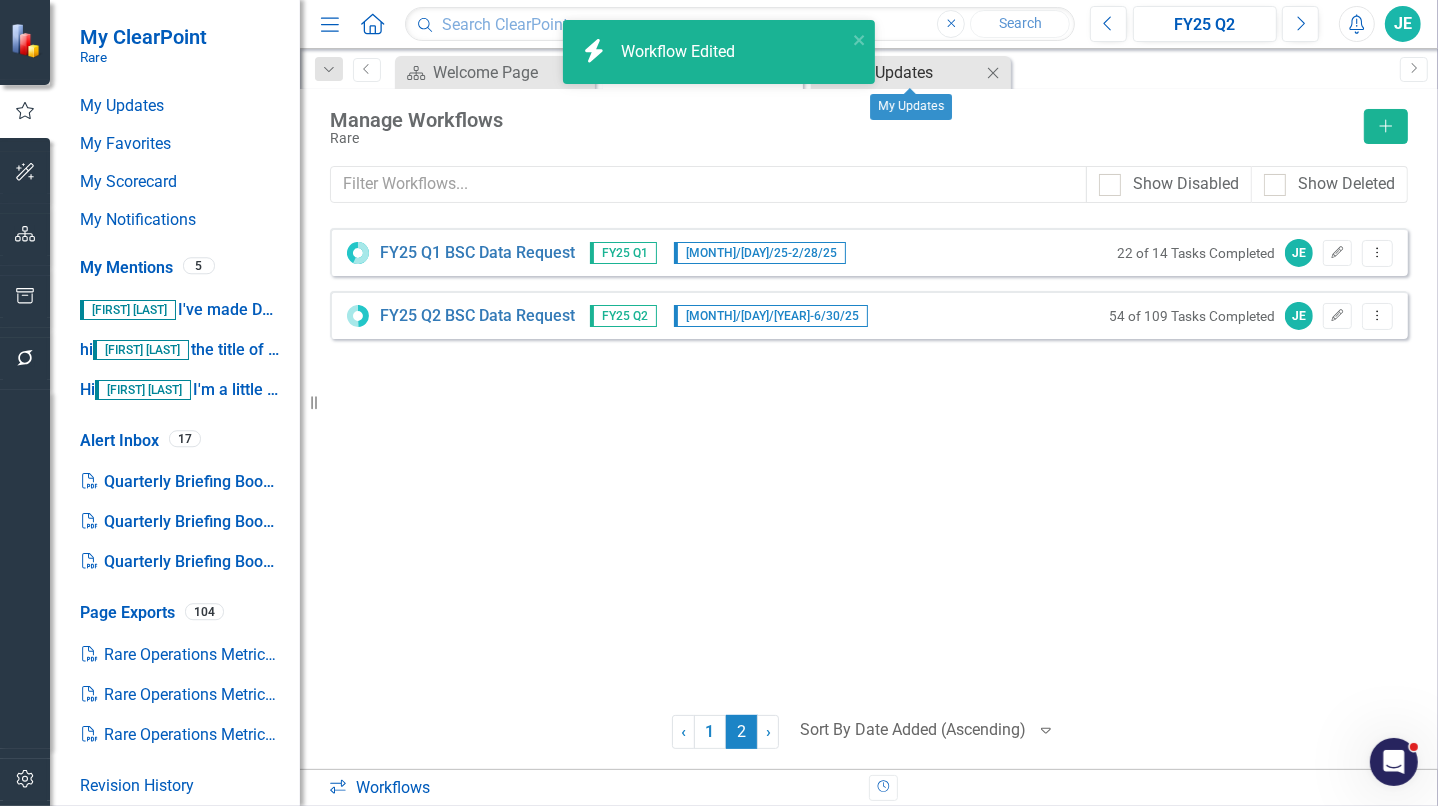 click on "My Updates" at bounding box center [915, 72] 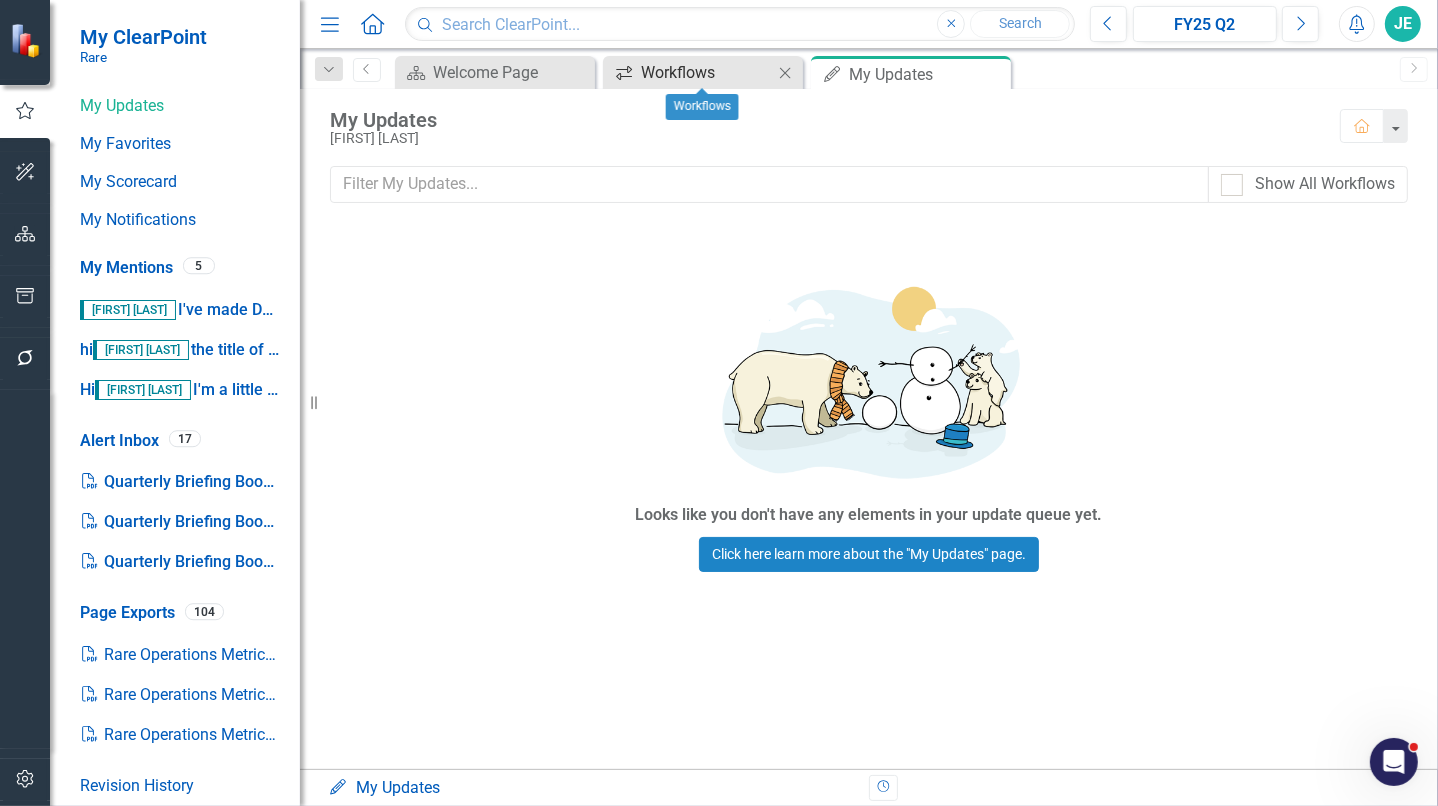 click on "Workflows" at bounding box center (707, 72) 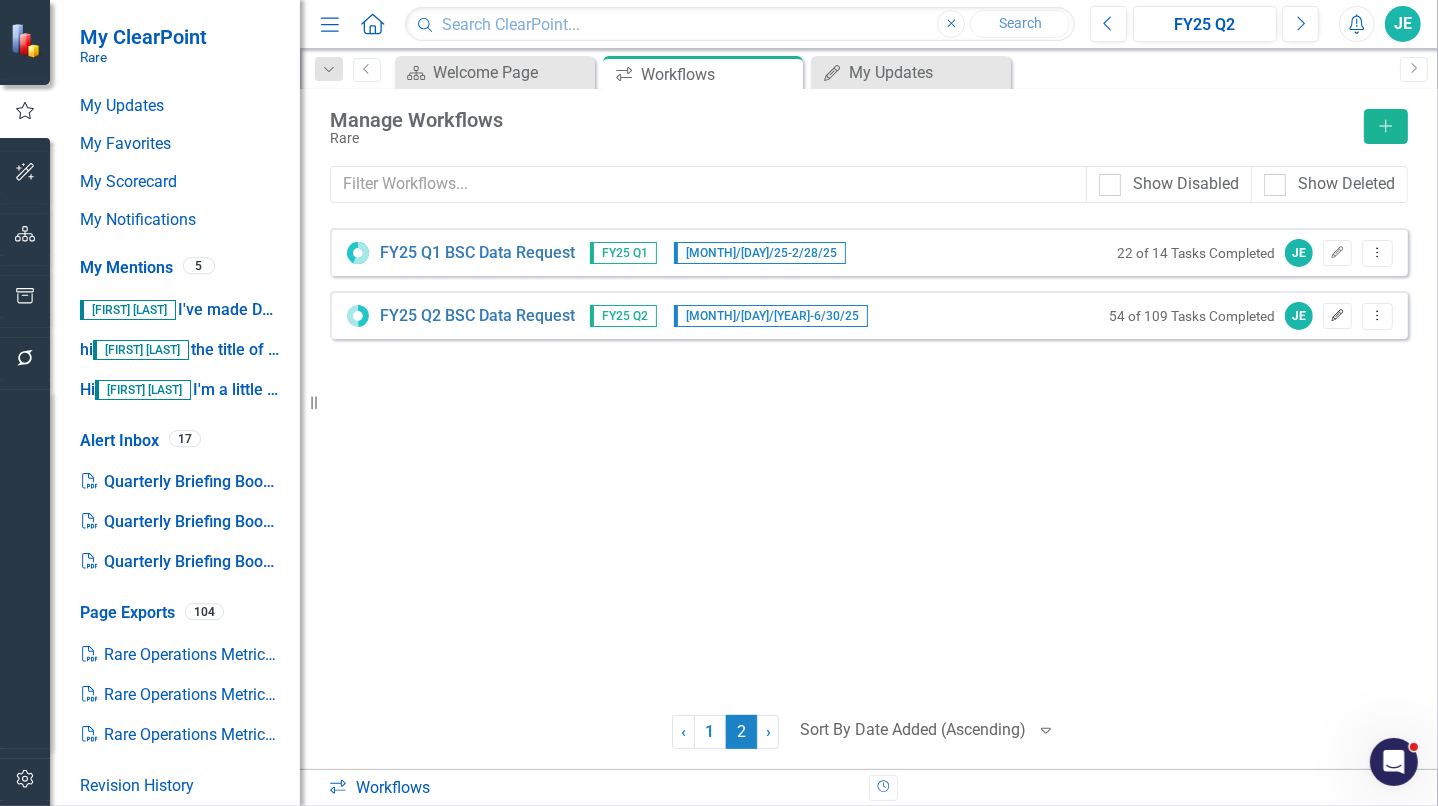 click on "Edit" 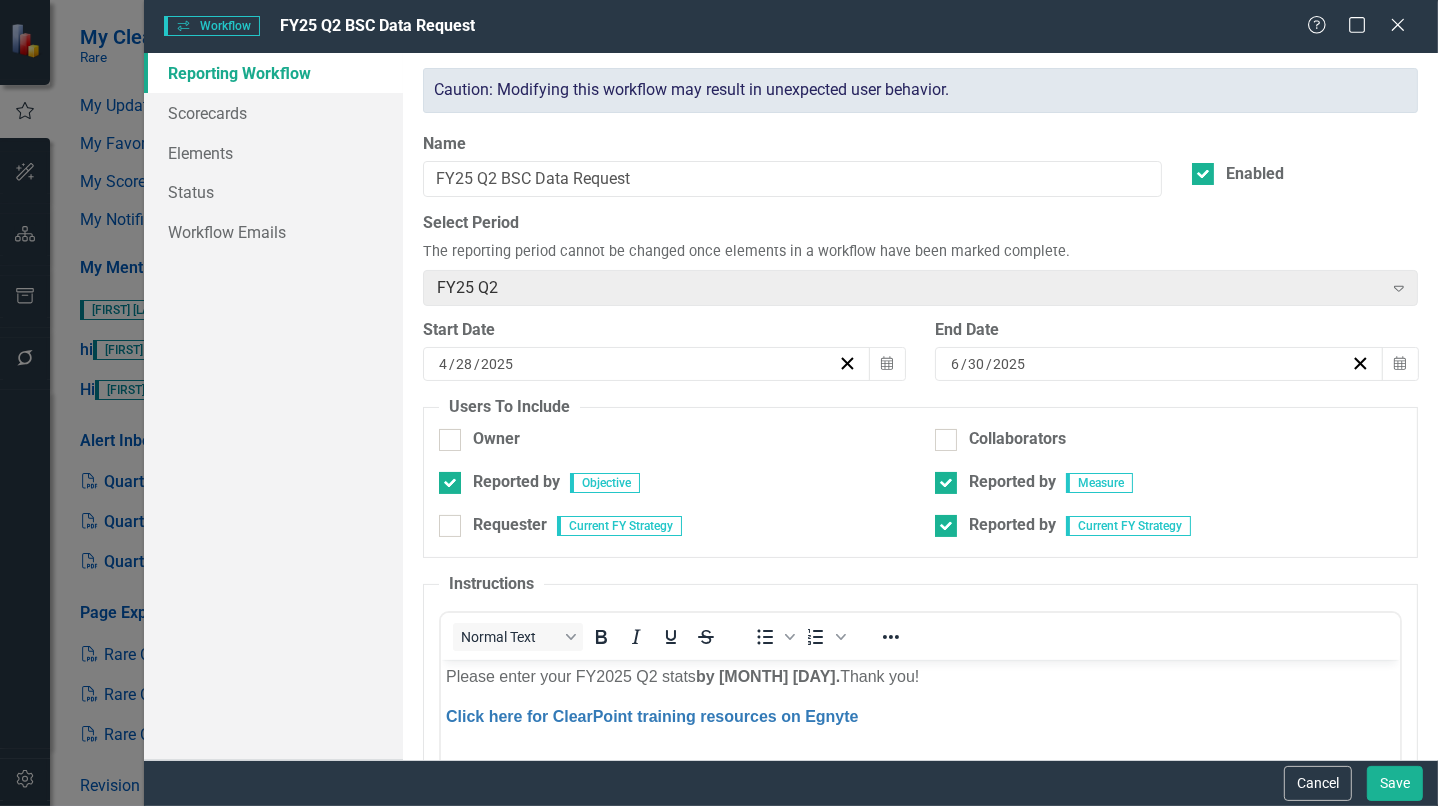 scroll, scrollTop: 0, scrollLeft: 0, axis: both 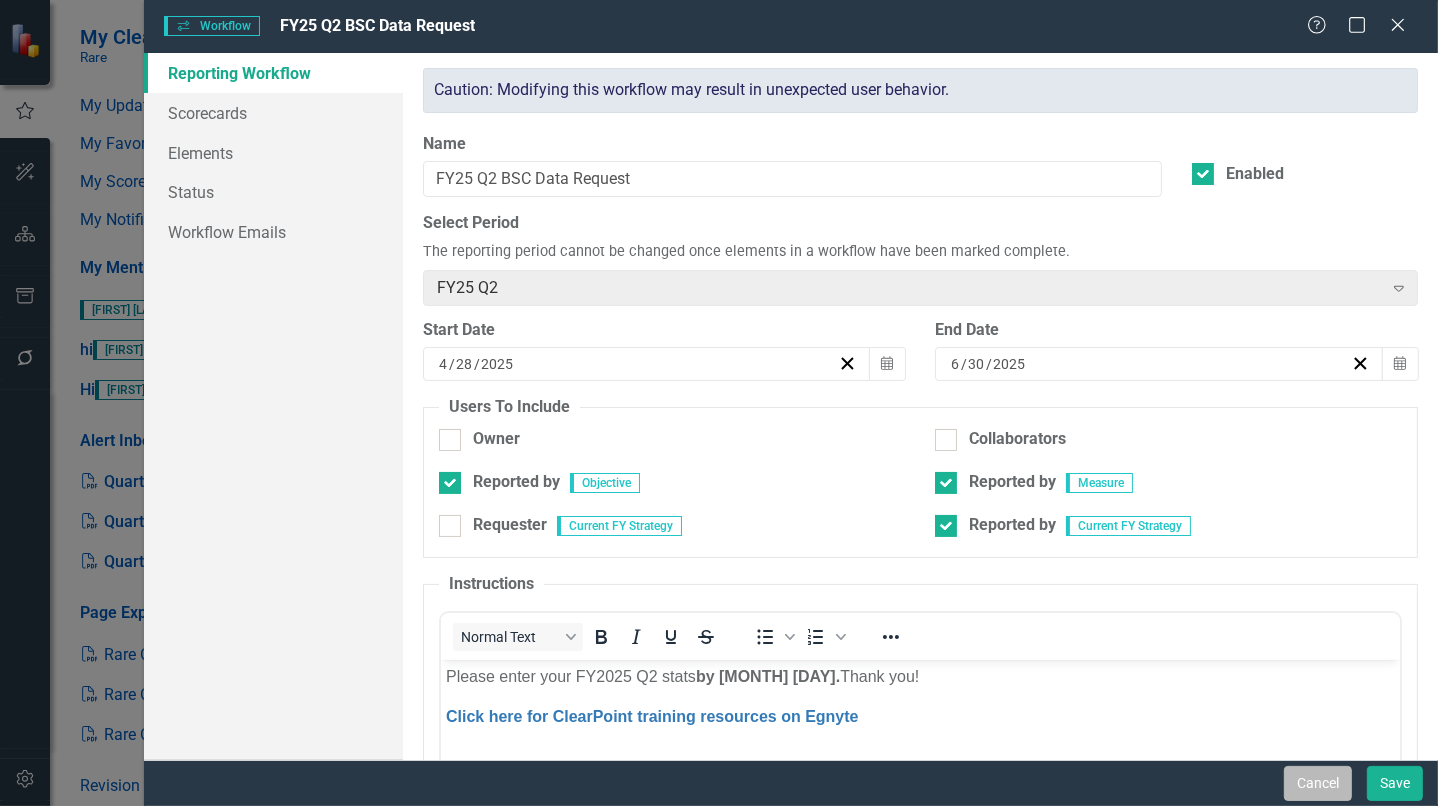 click on "Cancel" at bounding box center (1318, 783) 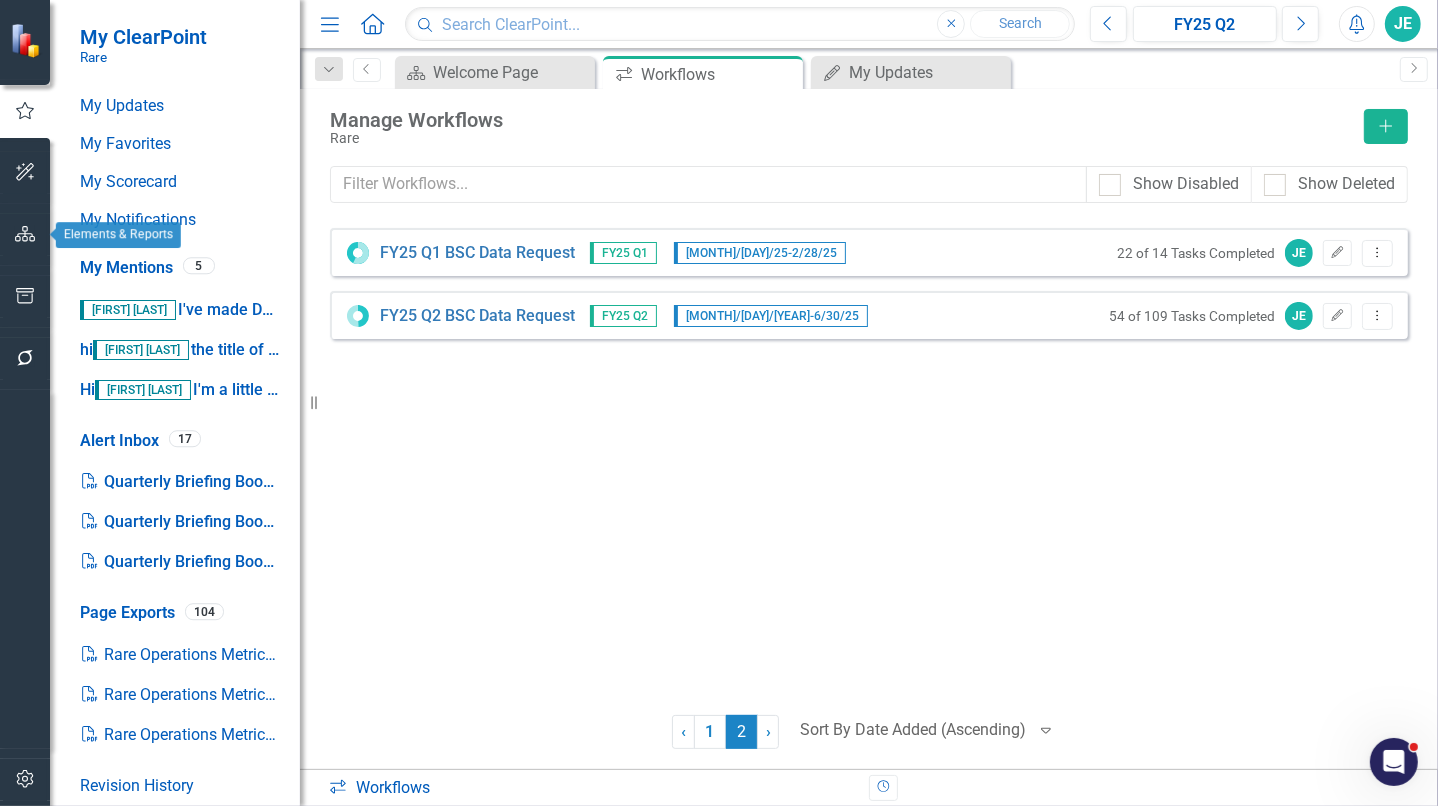 click 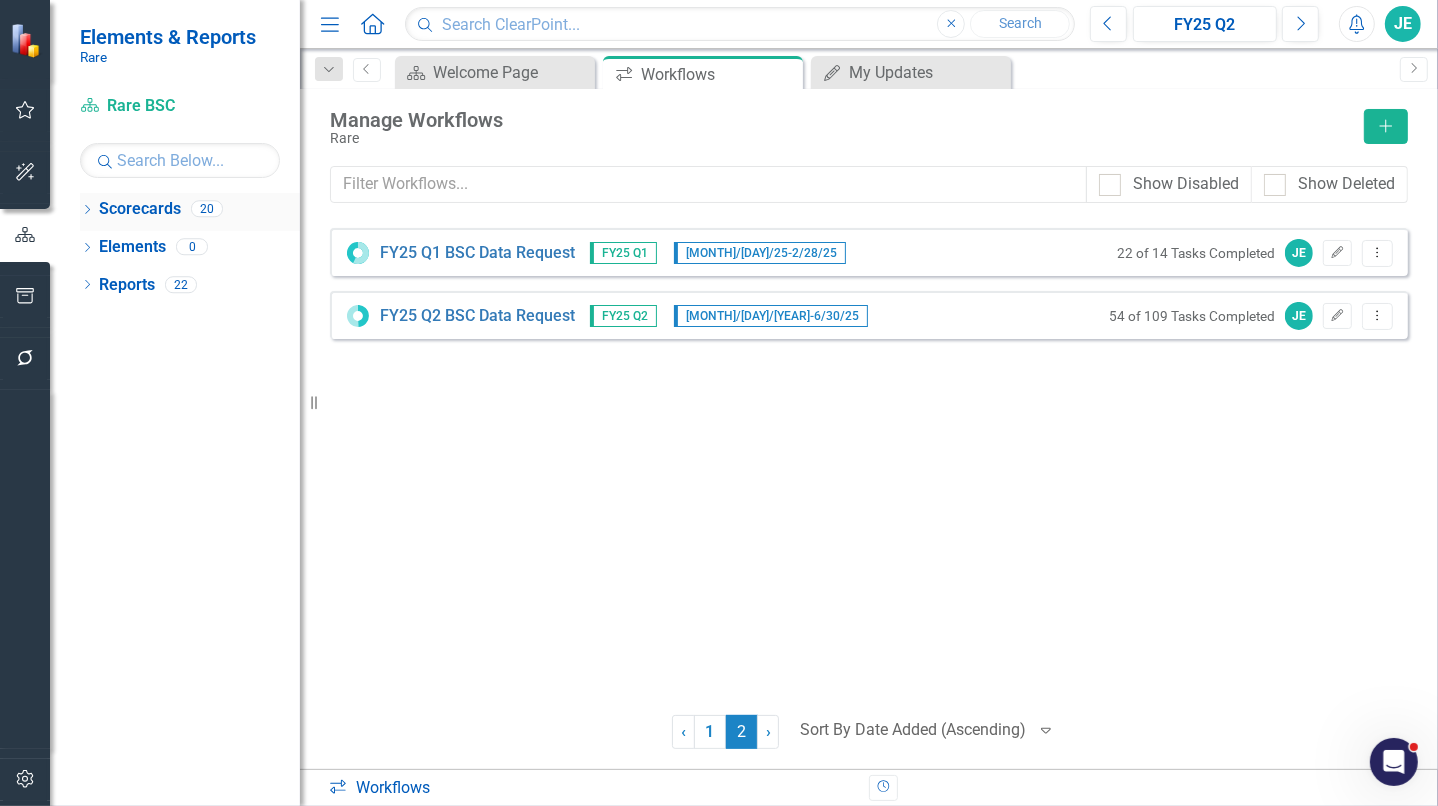 click on "Dropdown" 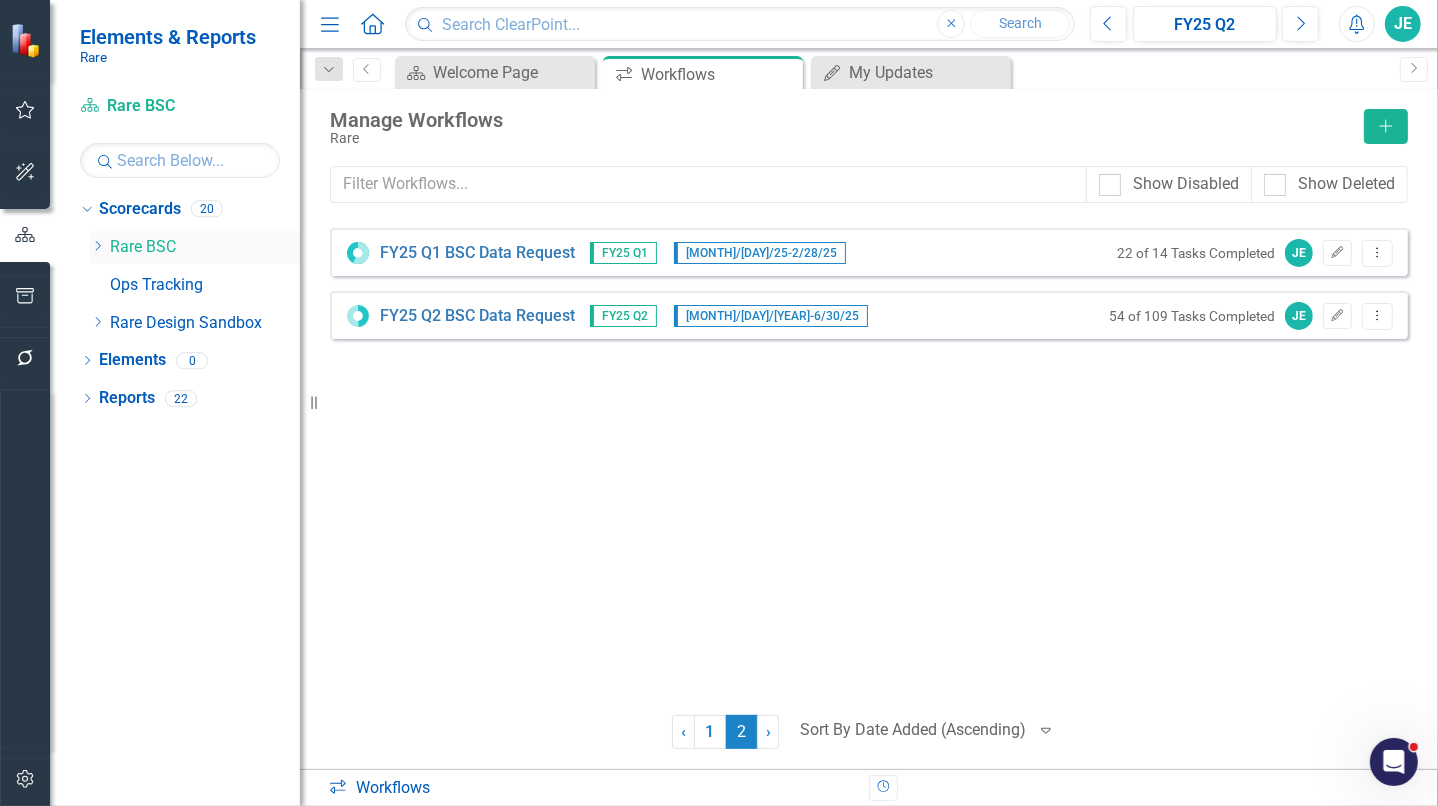 click on "Dropdown" 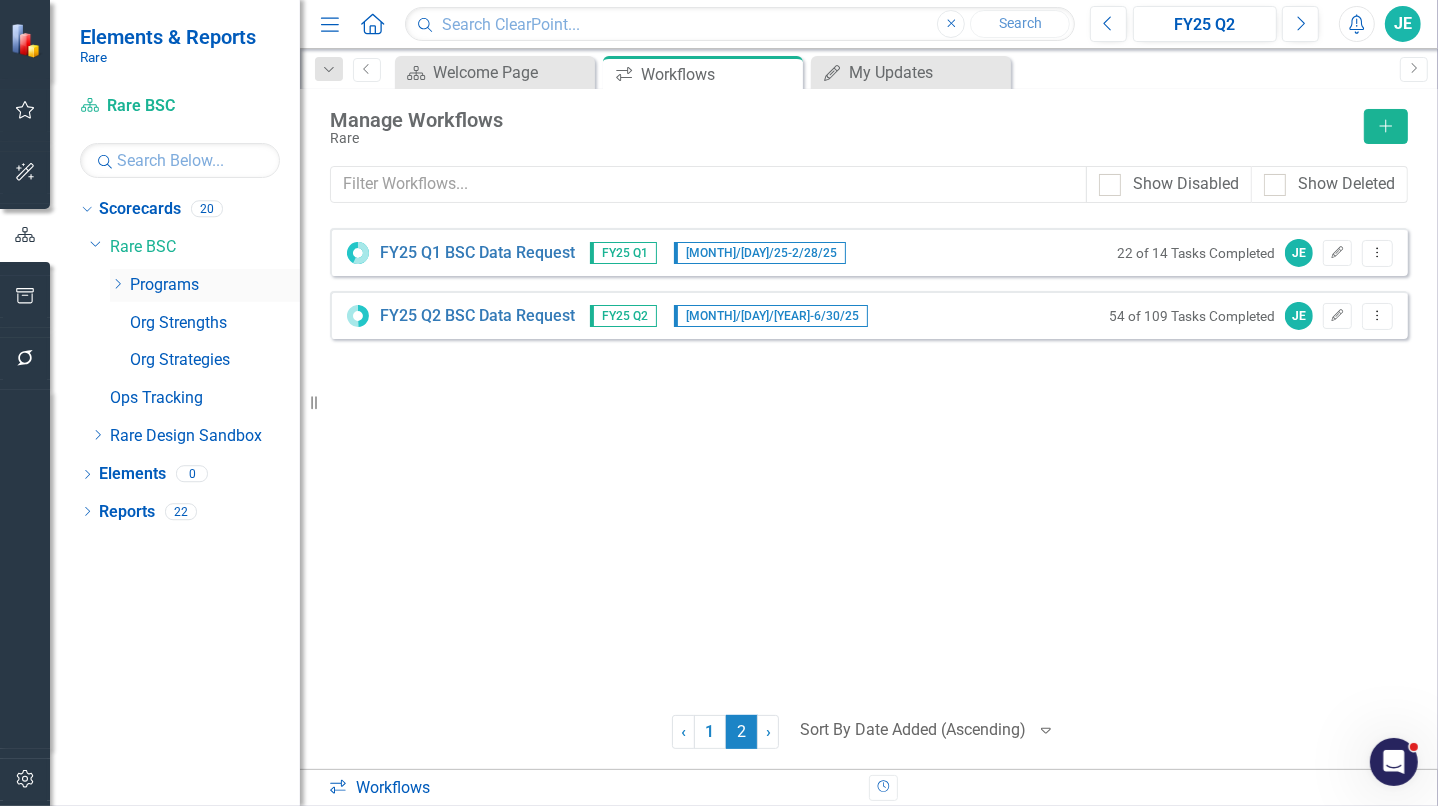click on "Dropdown" 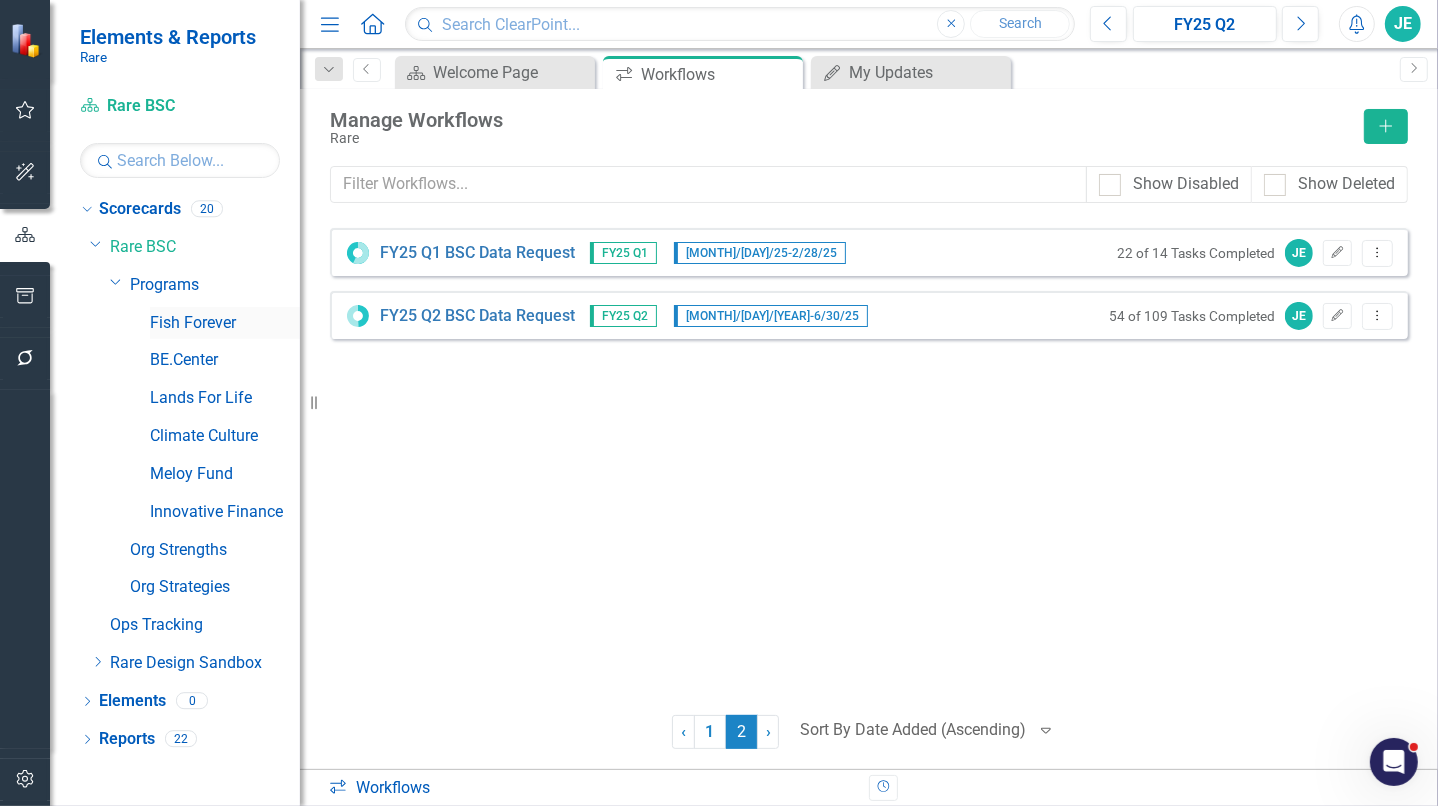 click on "Fish Forever" at bounding box center (225, 323) 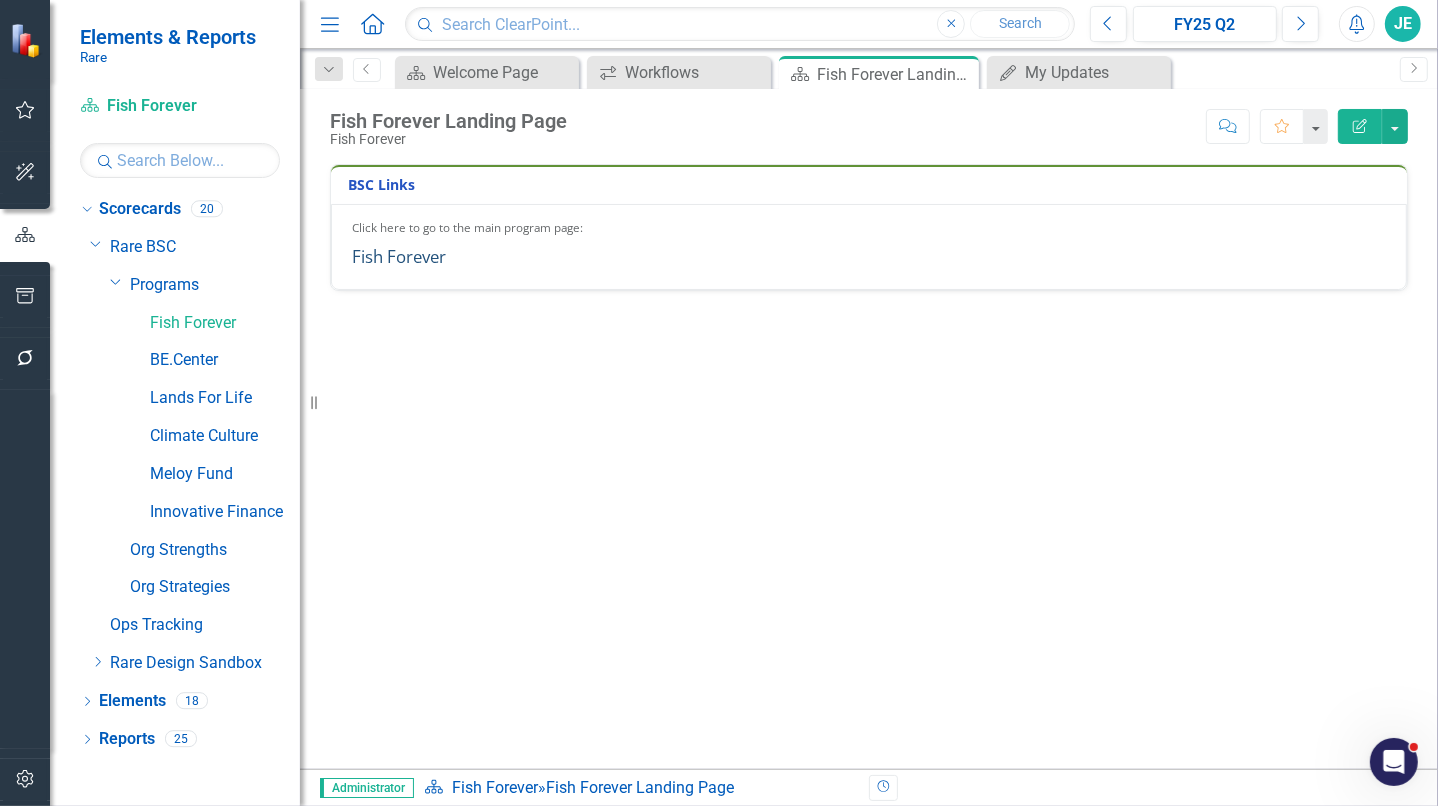 click on "Fish Forever" at bounding box center (399, 256) 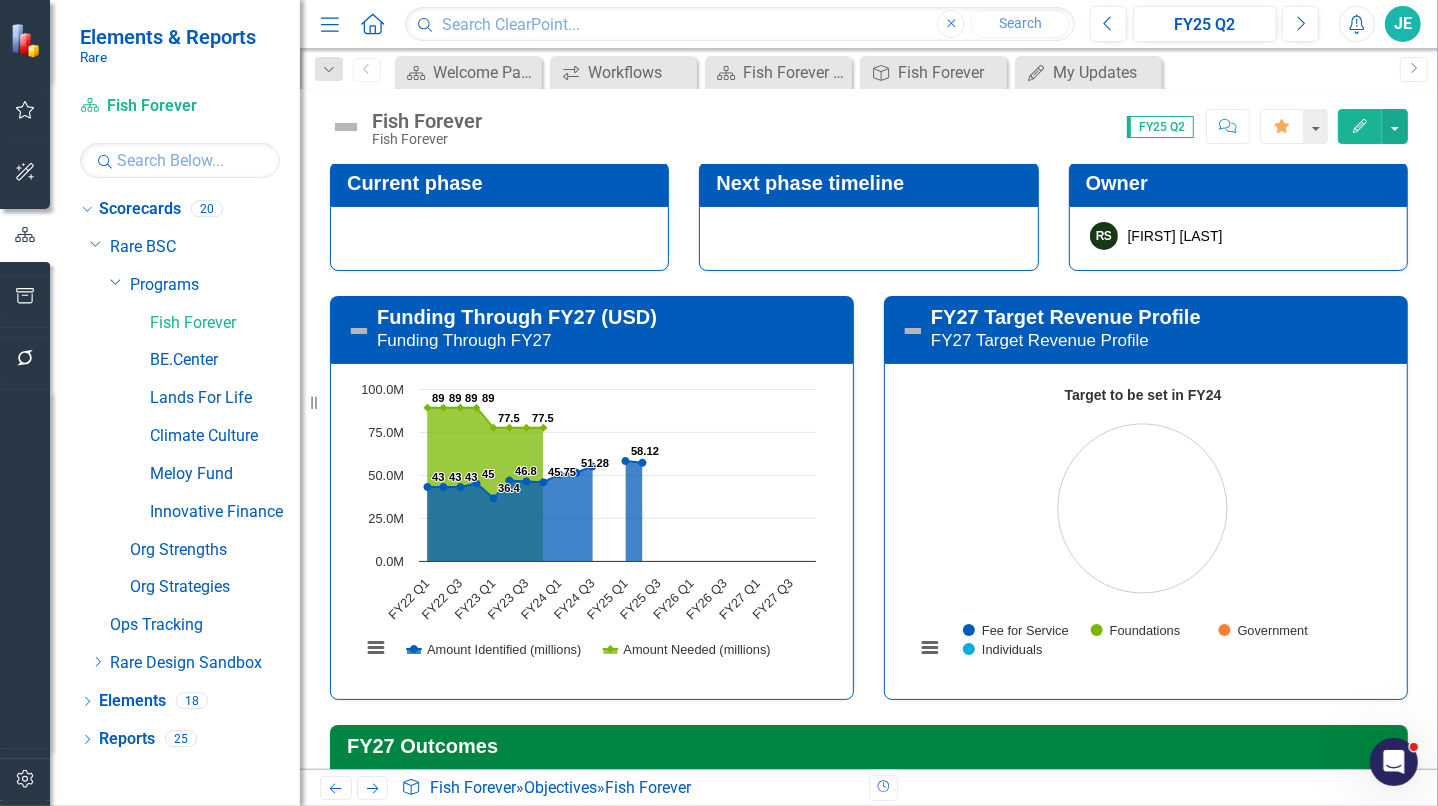 scroll, scrollTop: 0, scrollLeft: 0, axis: both 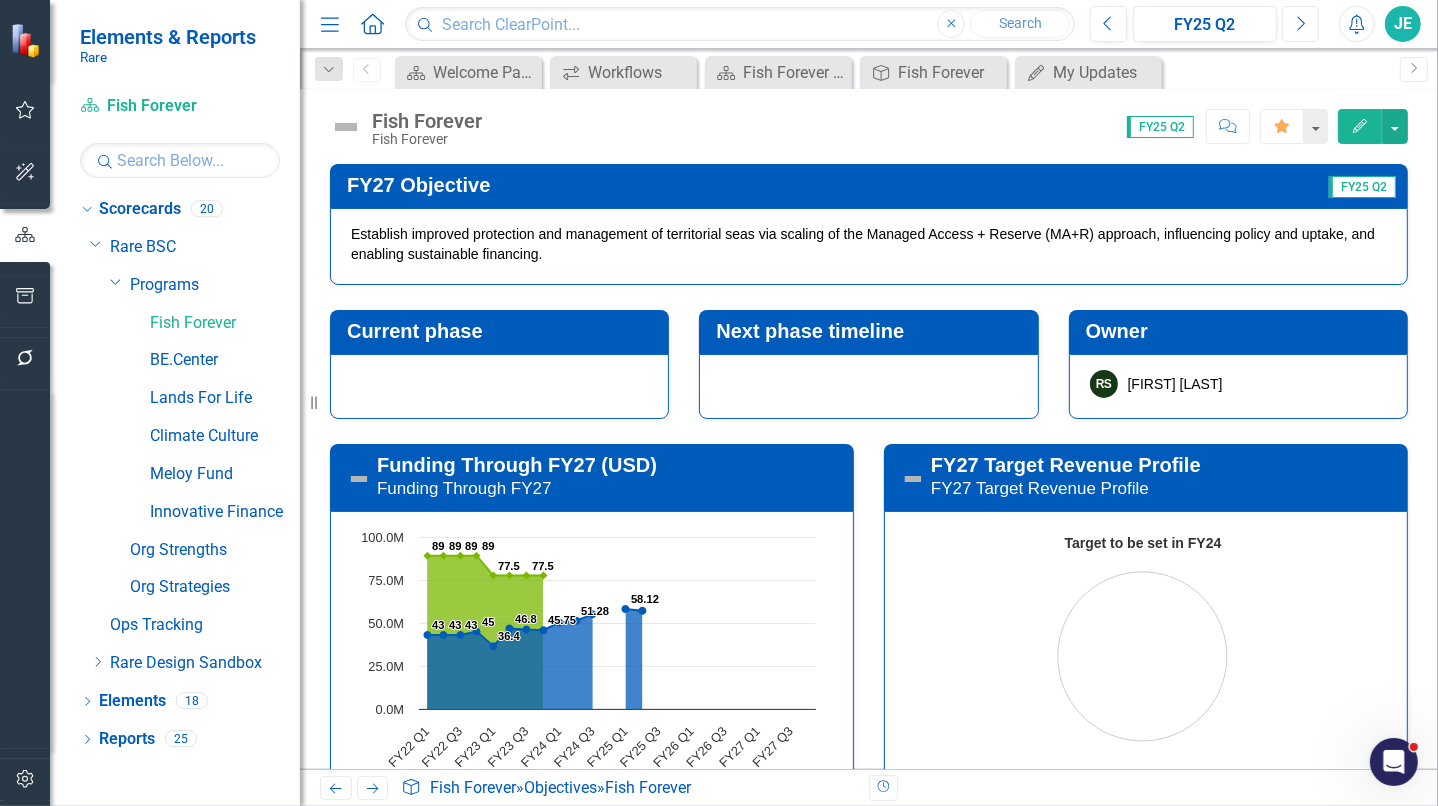 click on "Next" at bounding box center (1300, 24) 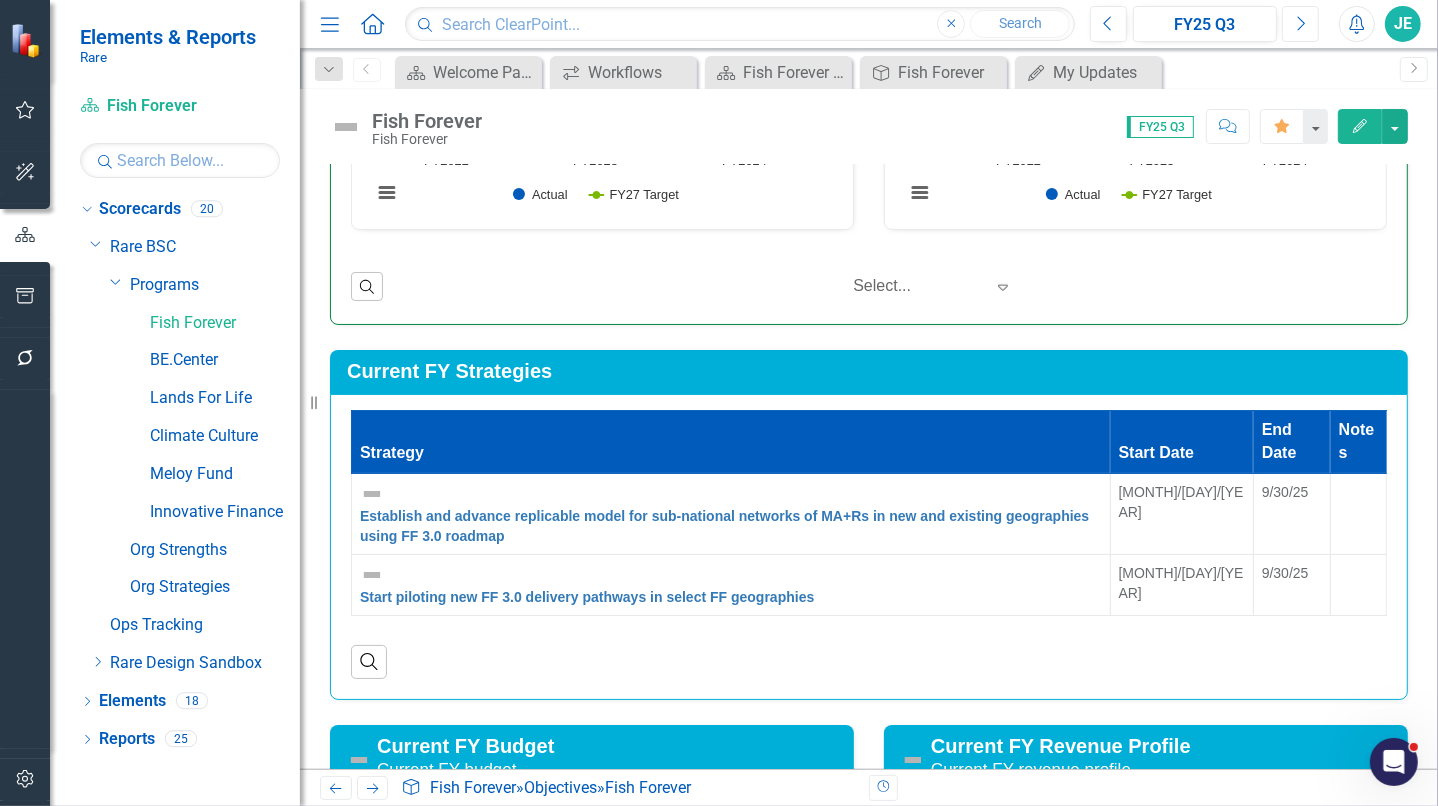 scroll, scrollTop: 1481, scrollLeft: 0, axis: vertical 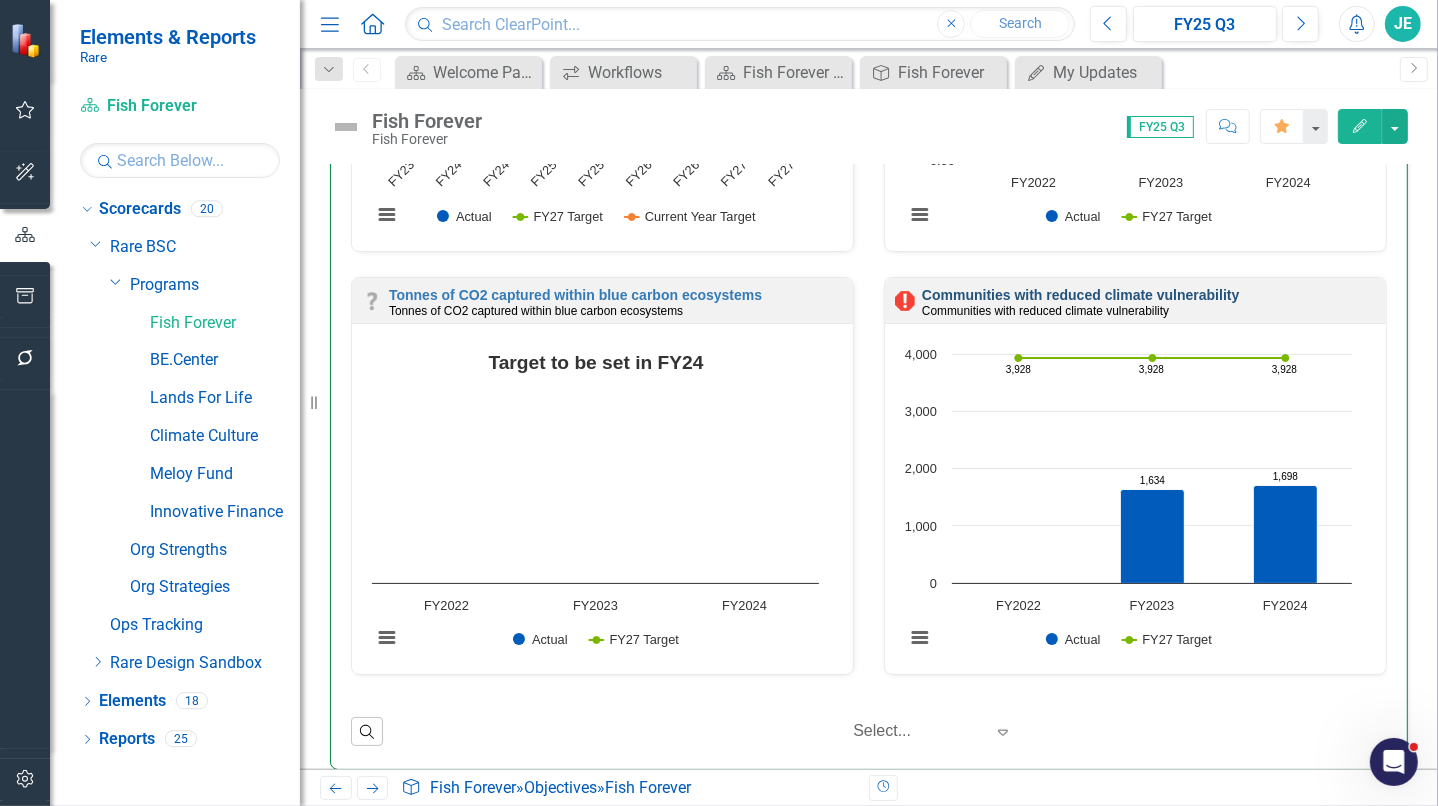 click on "Communities with reduced climate vulnerability" at bounding box center (1080, 295) 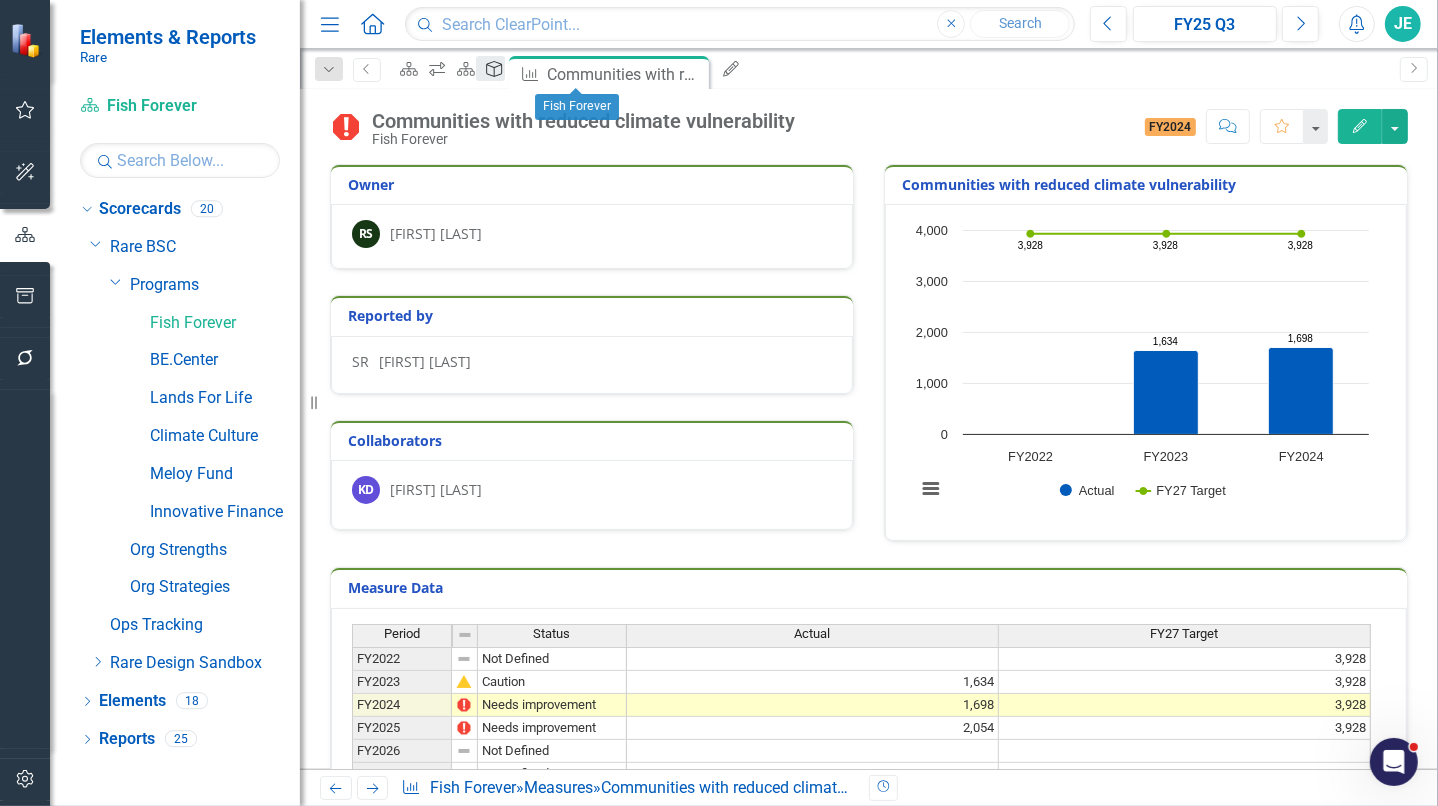 click on "Objective" 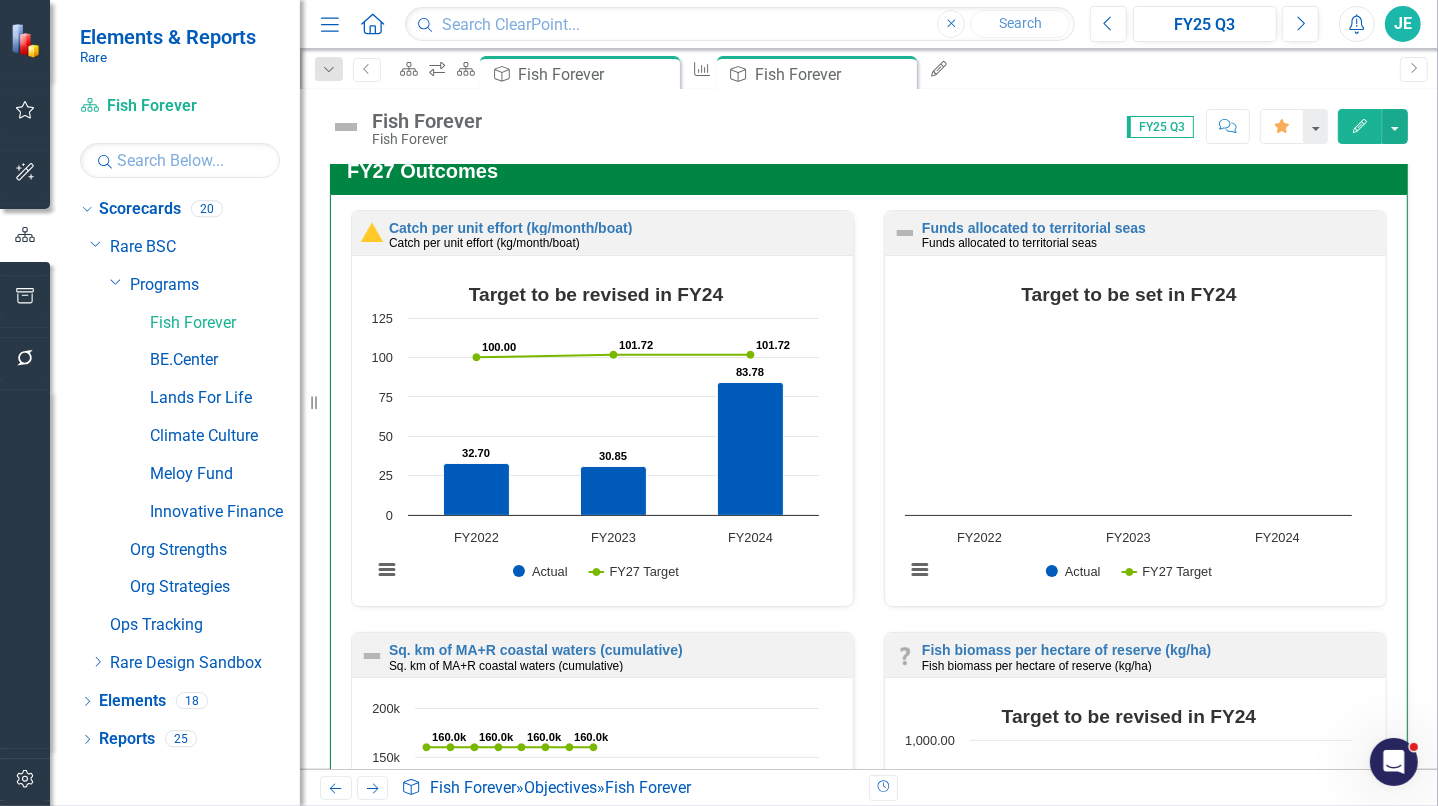 scroll, scrollTop: 740, scrollLeft: 0, axis: vertical 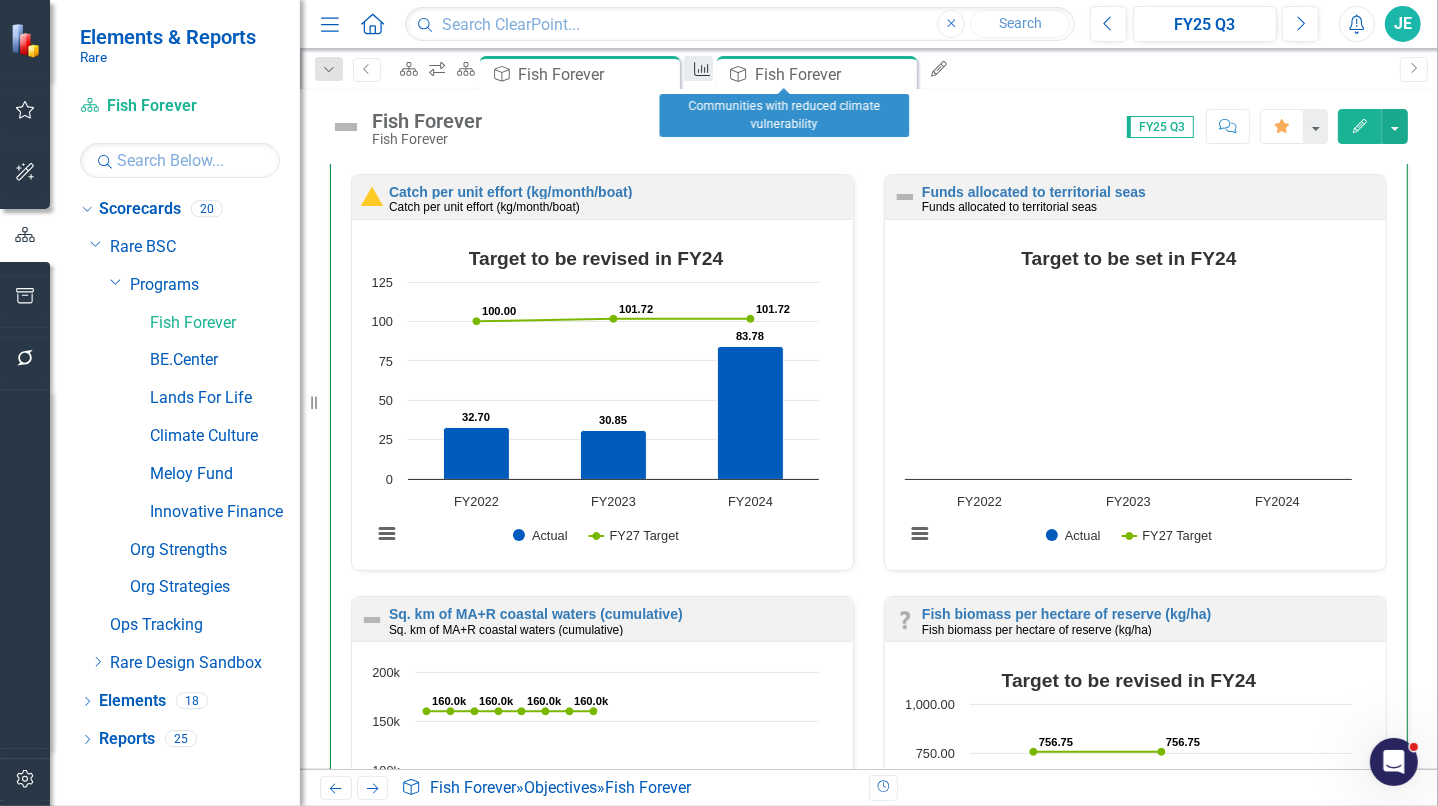 click on "Measure" 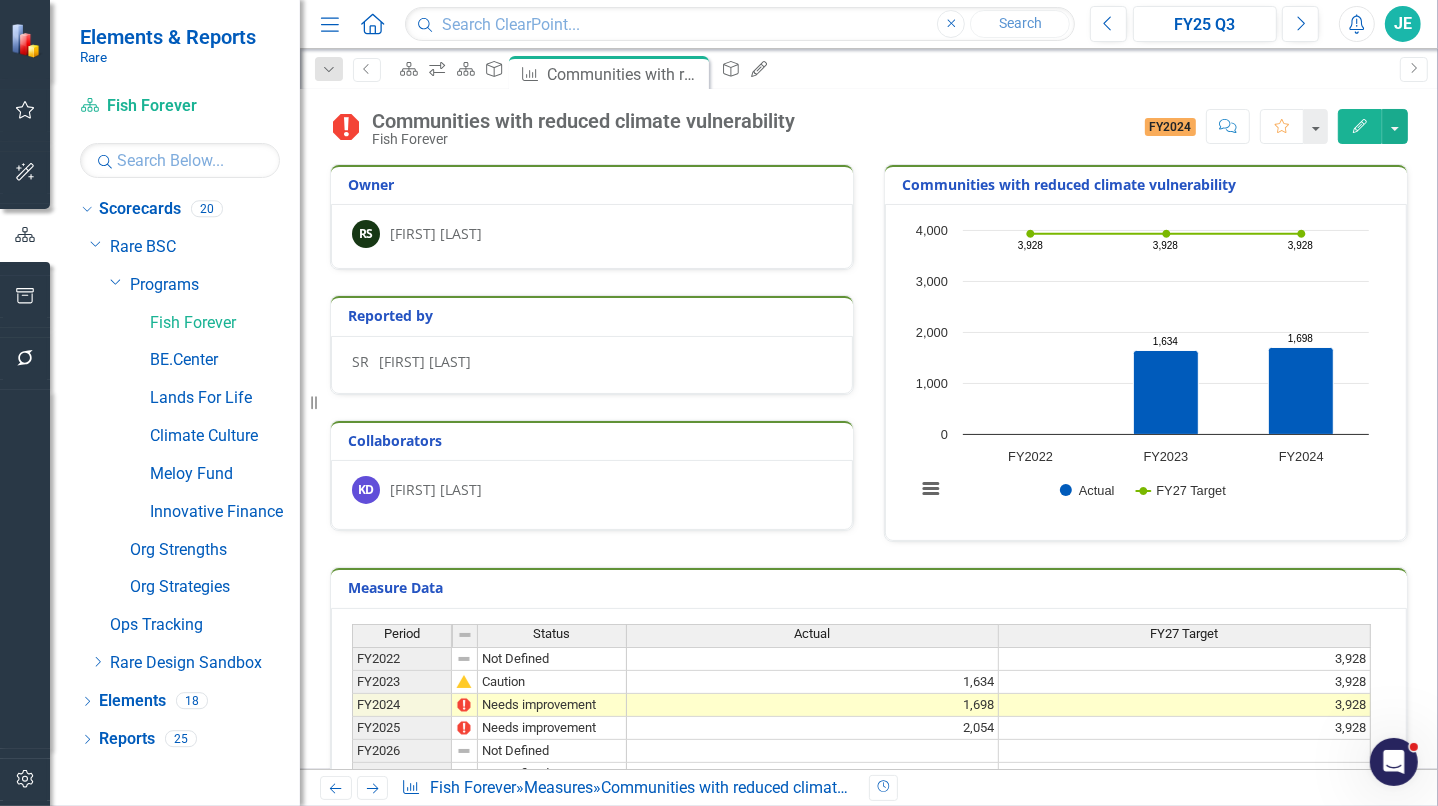 scroll, scrollTop: 148, scrollLeft: 0, axis: vertical 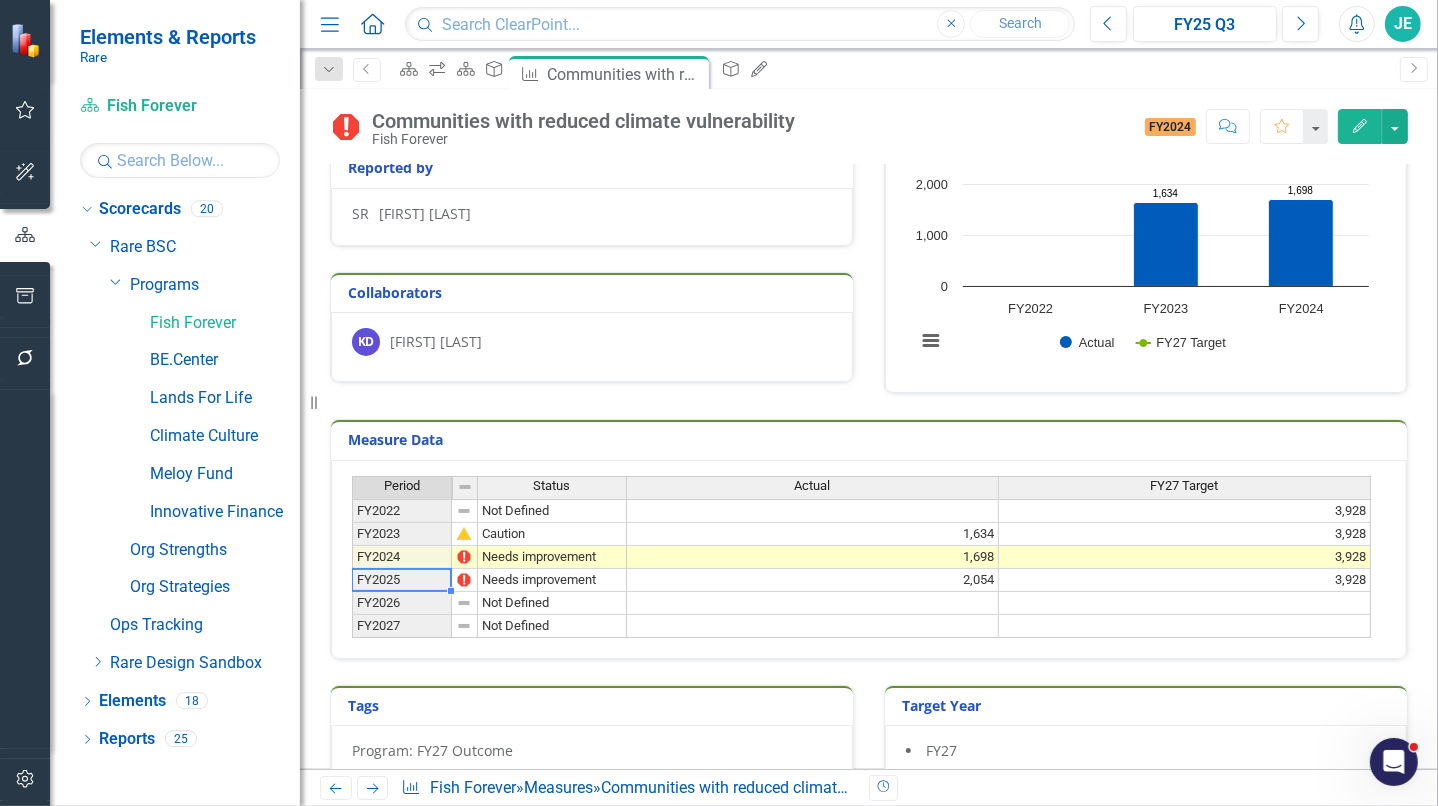 click on "FY2025" at bounding box center (402, 580) 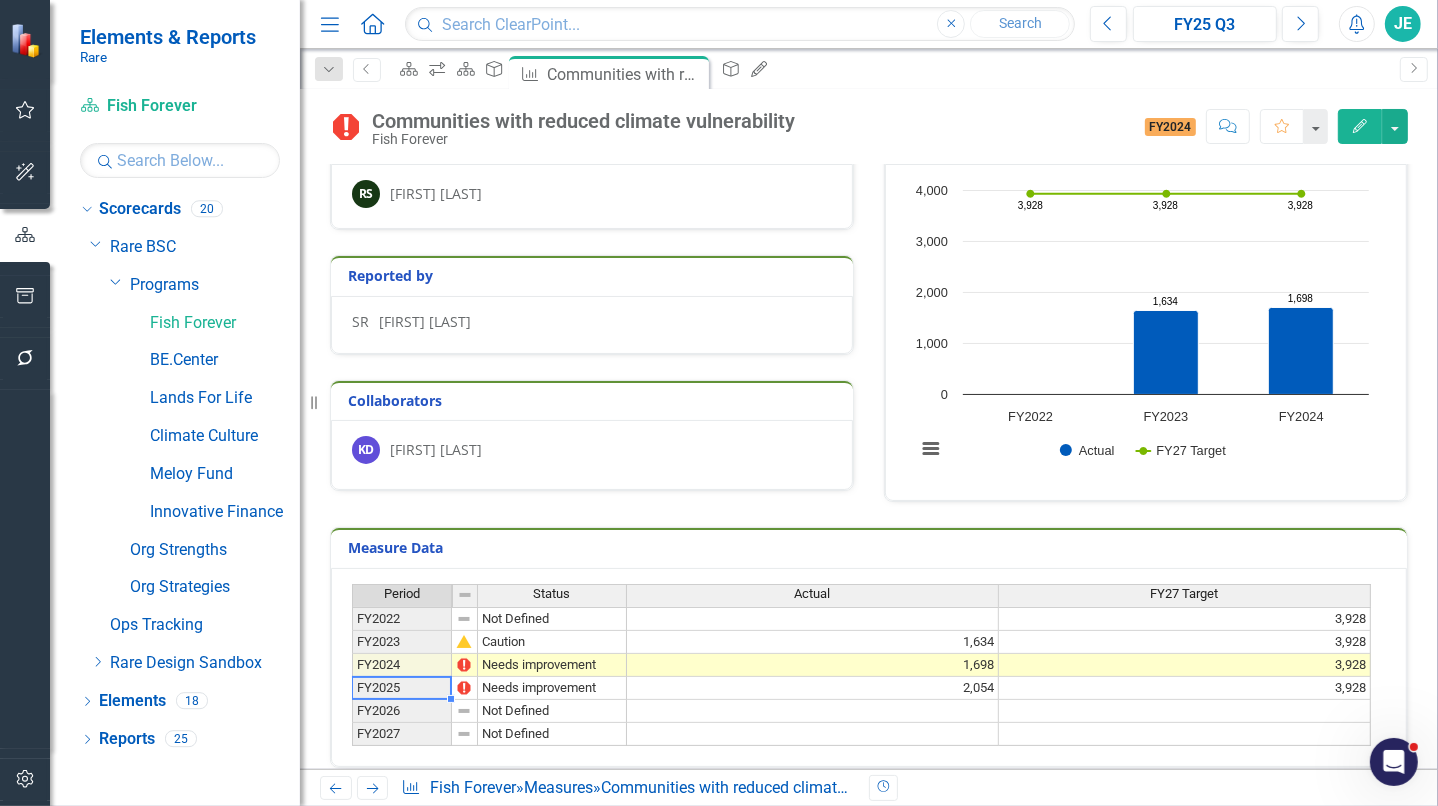 scroll, scrollTop: 0, scrollLeft: 0, axis: both 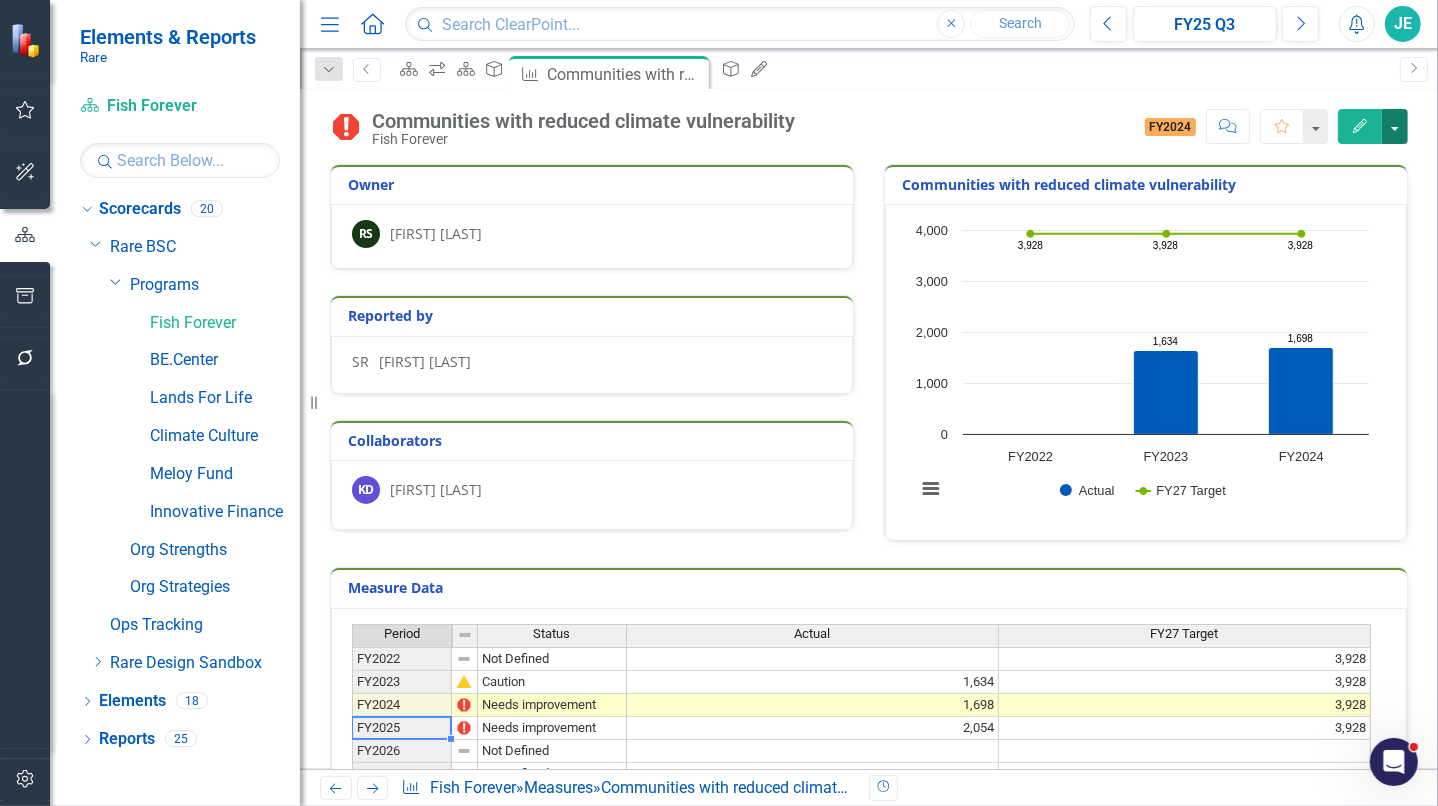 click at bounding box center [1395, 126] 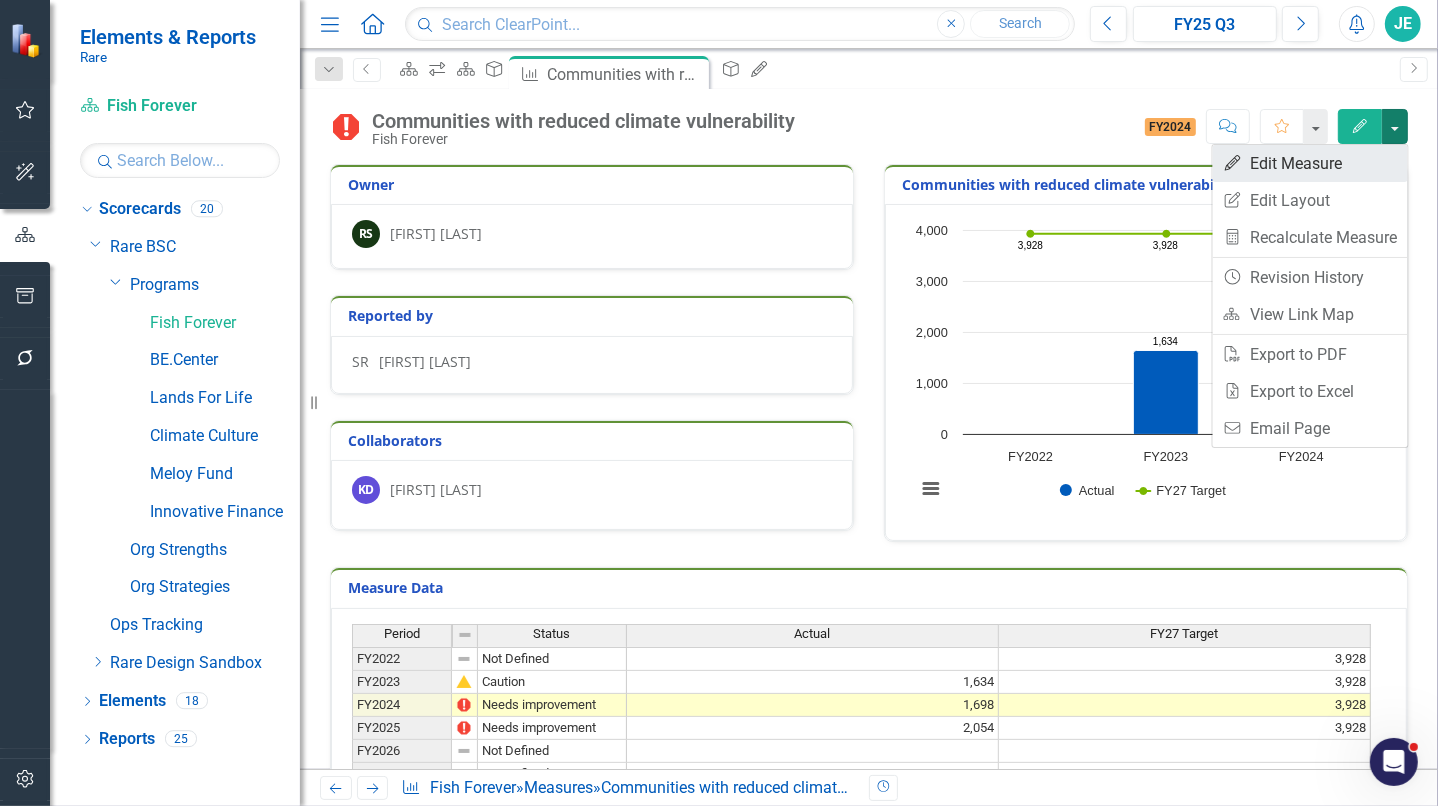 click on "Edit Edit Measure" at bounding box center (1310, 163) 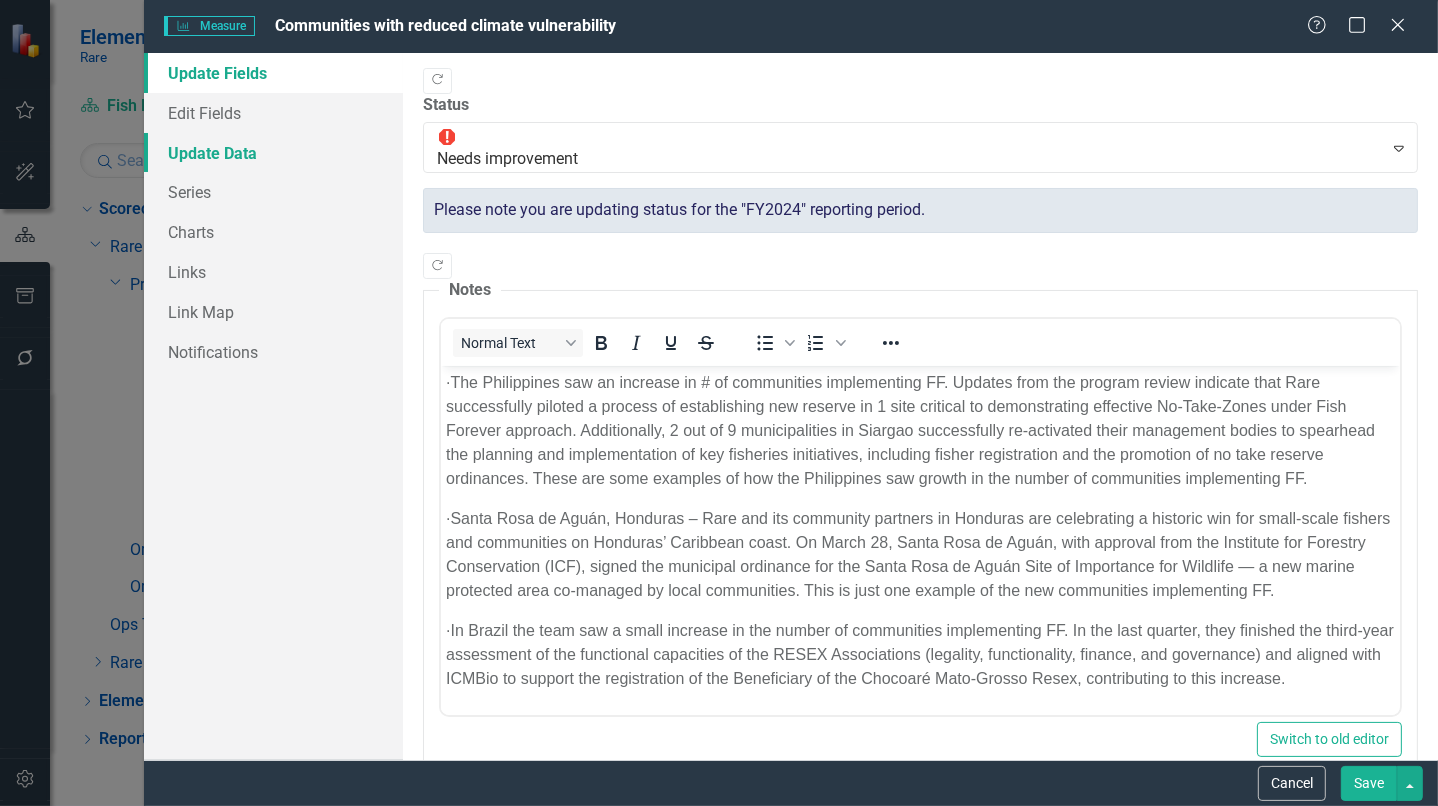 scroll, scrollTop: 0, scrollLeft: 0, axis: both 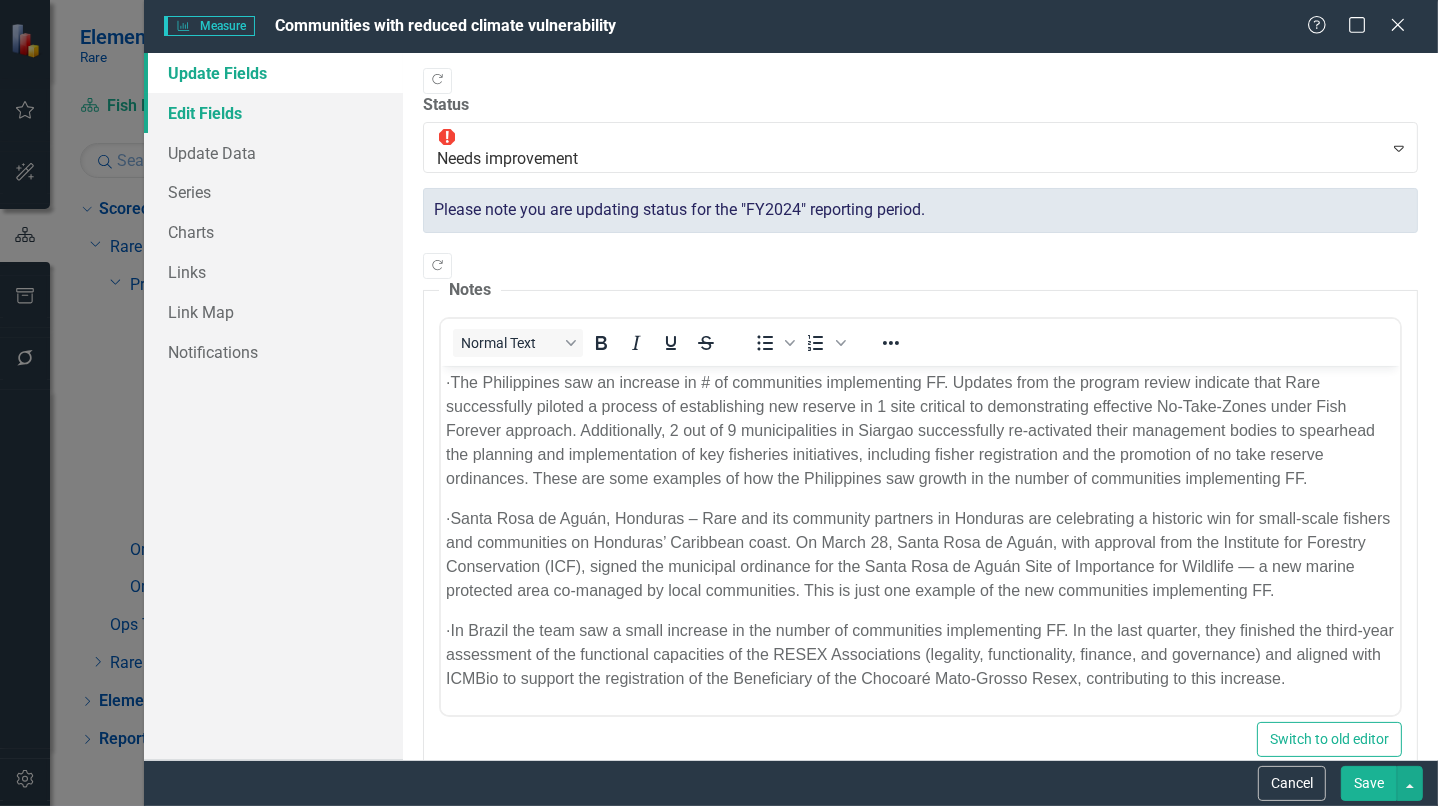 click on "Edit Fields" at bounding box center (273, 113) 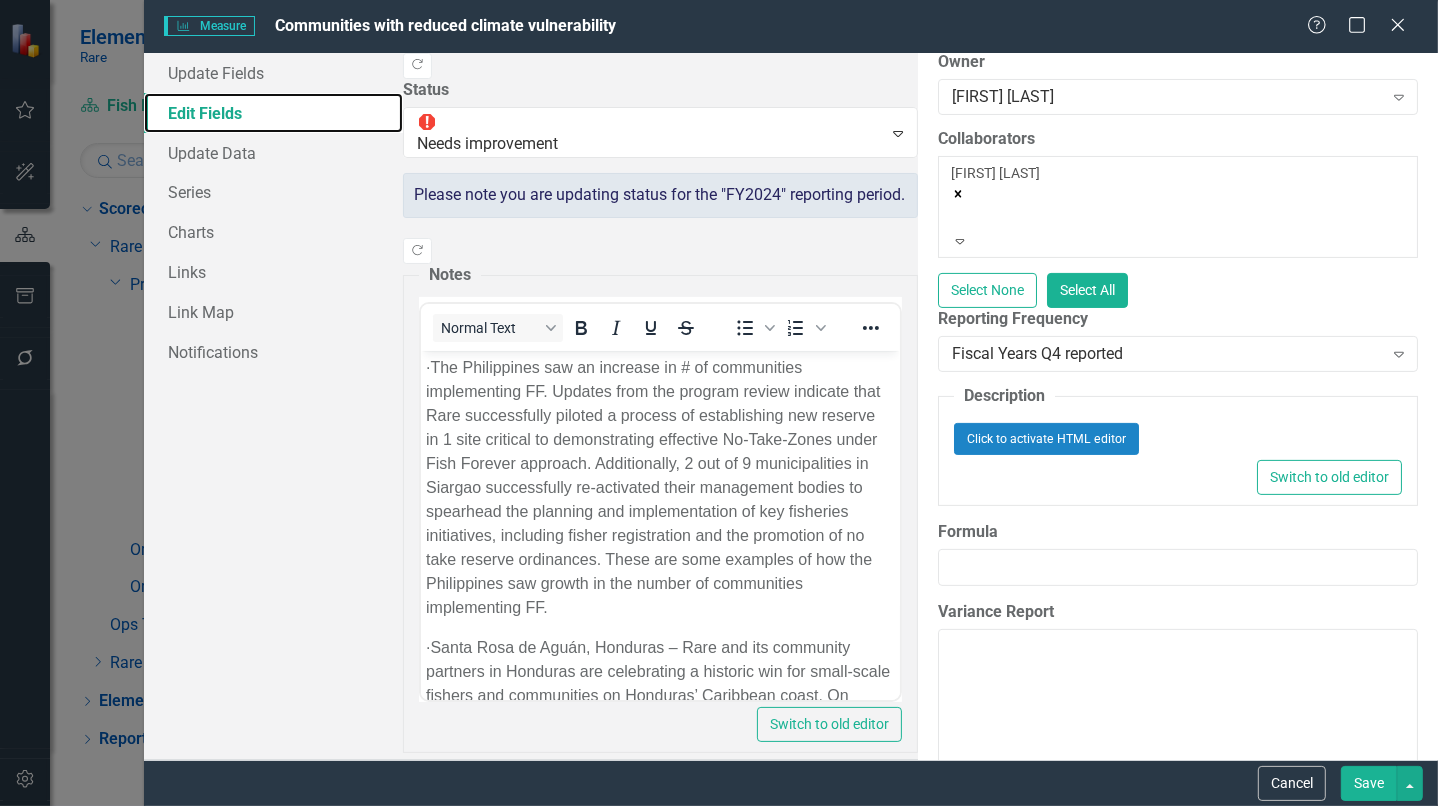 scroll, scrollTop: 63, scrollLeft: 0, axis: vertical 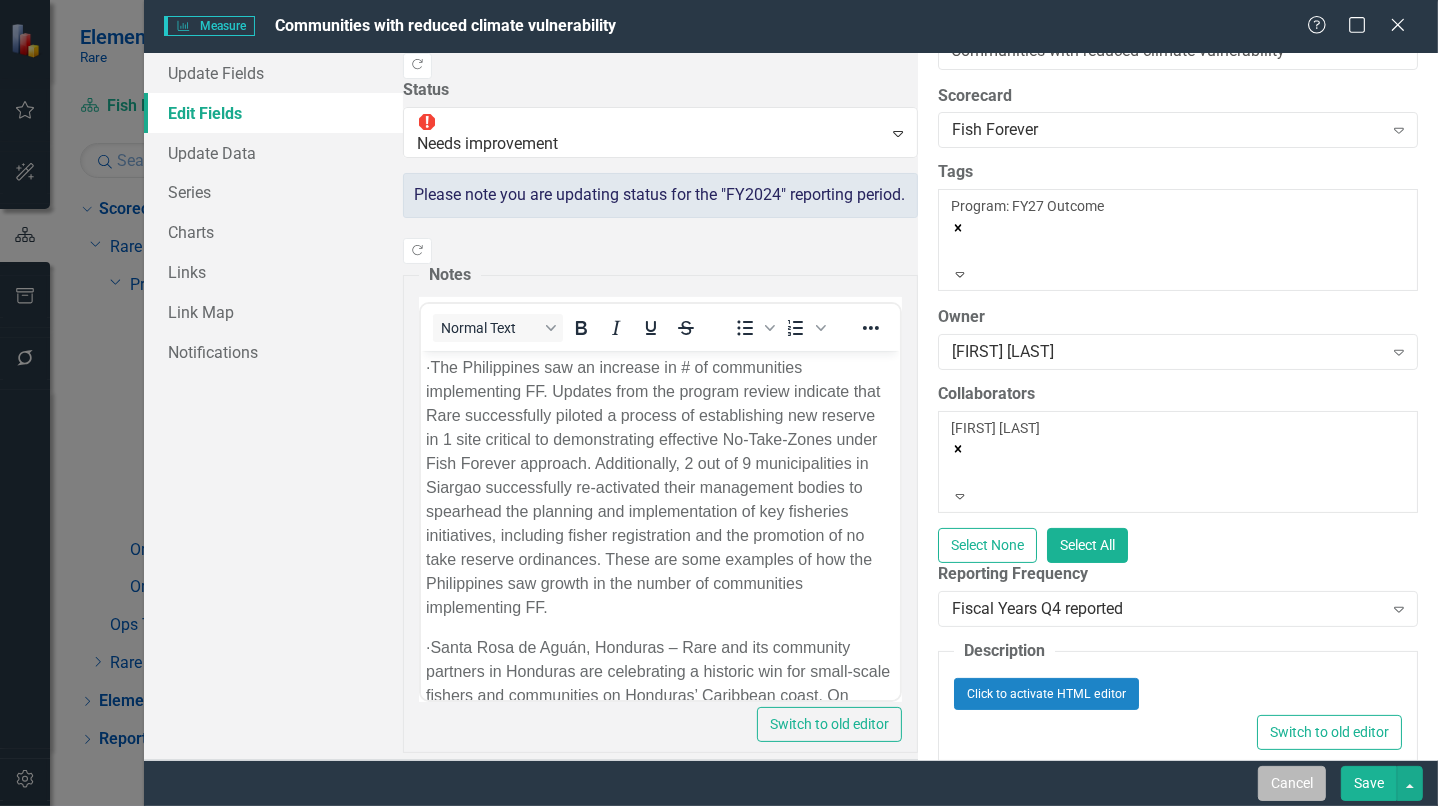 click on "Cancel" at bounding box center [1292, 783] 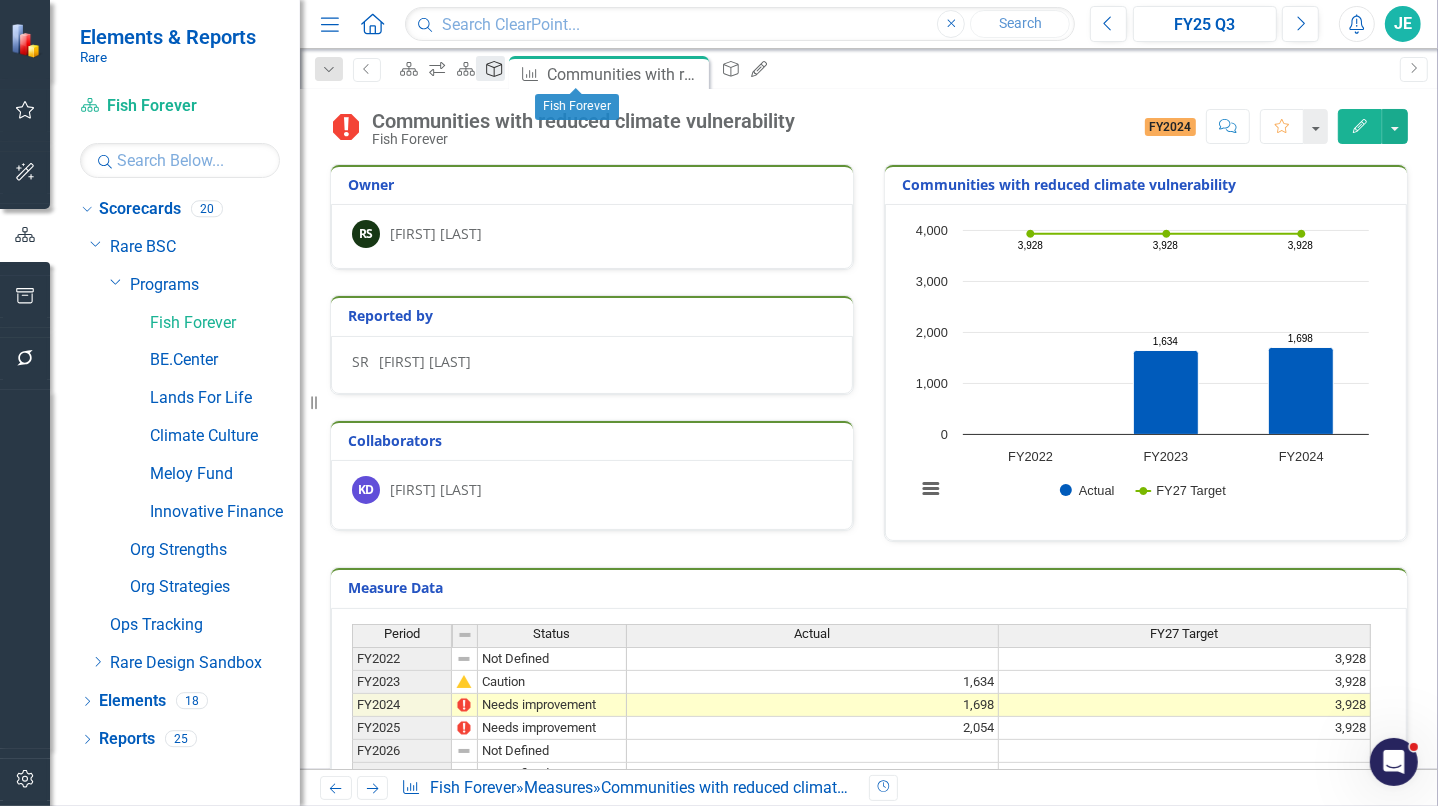 click on "Objective" 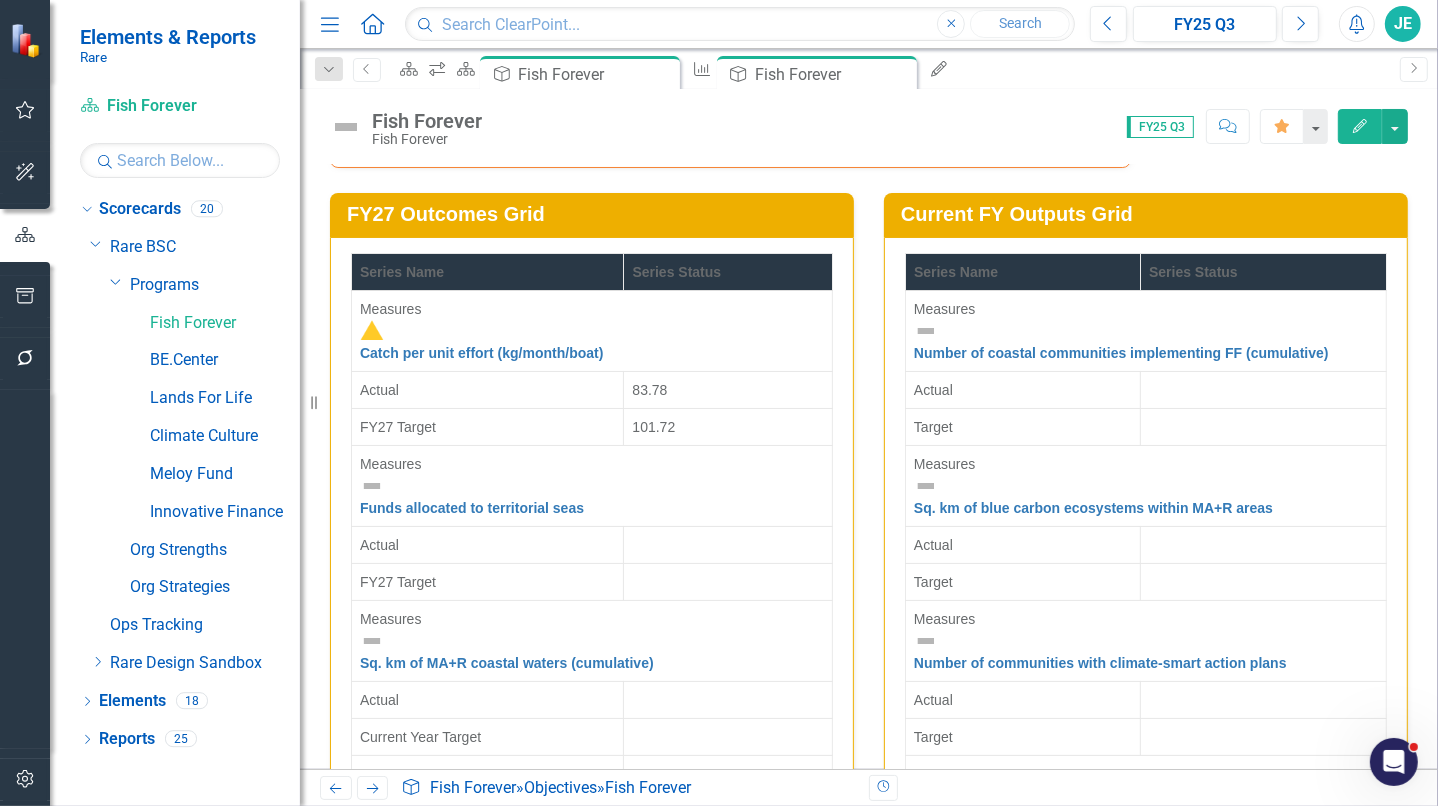 scroll, scrollTop: 5066, scrollLeft: 0, axis: vertical 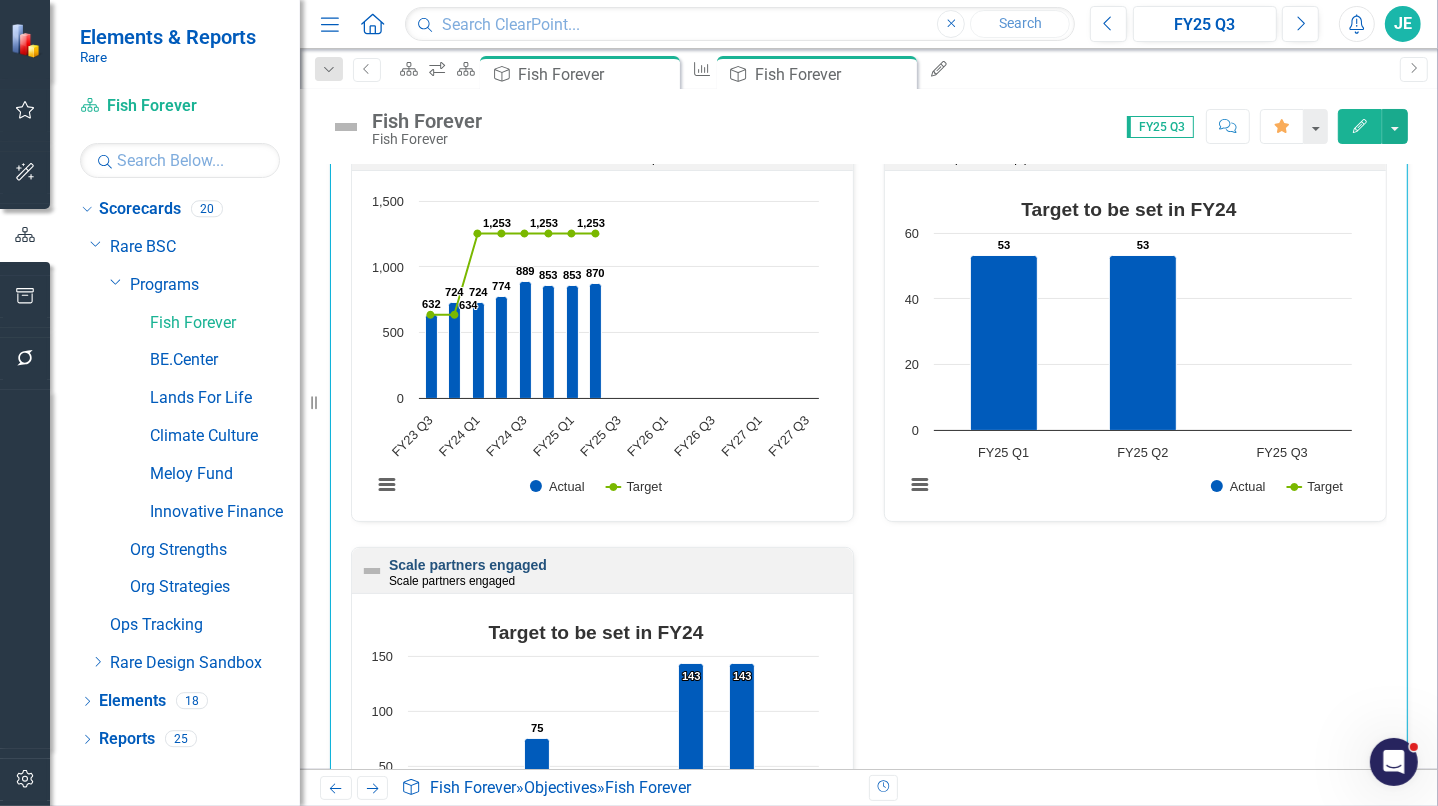 click on "Scale partners engaged" at bounding box center (468, 565) 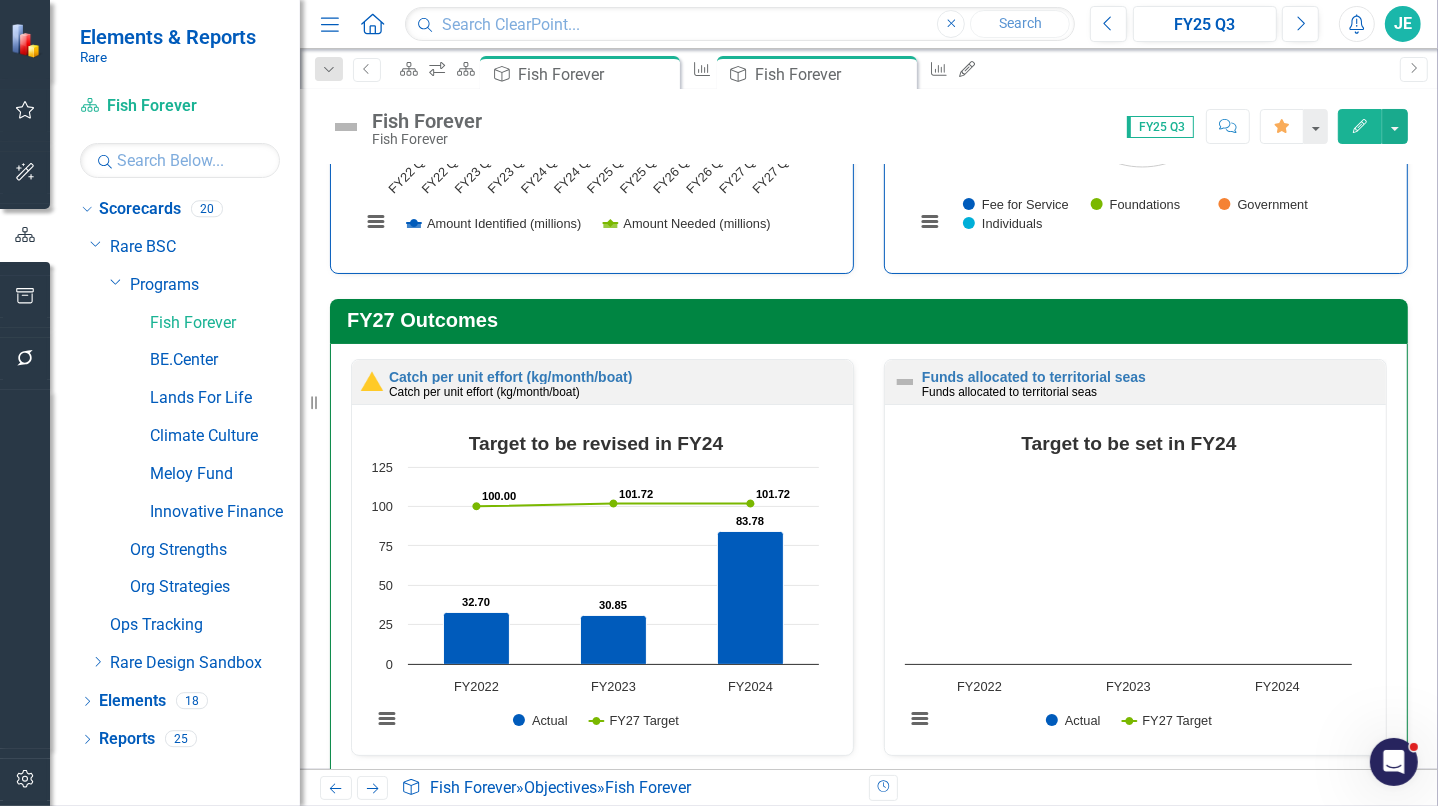 scroll, scrollTop: 592, scrollLeft: 0, axis: vertical 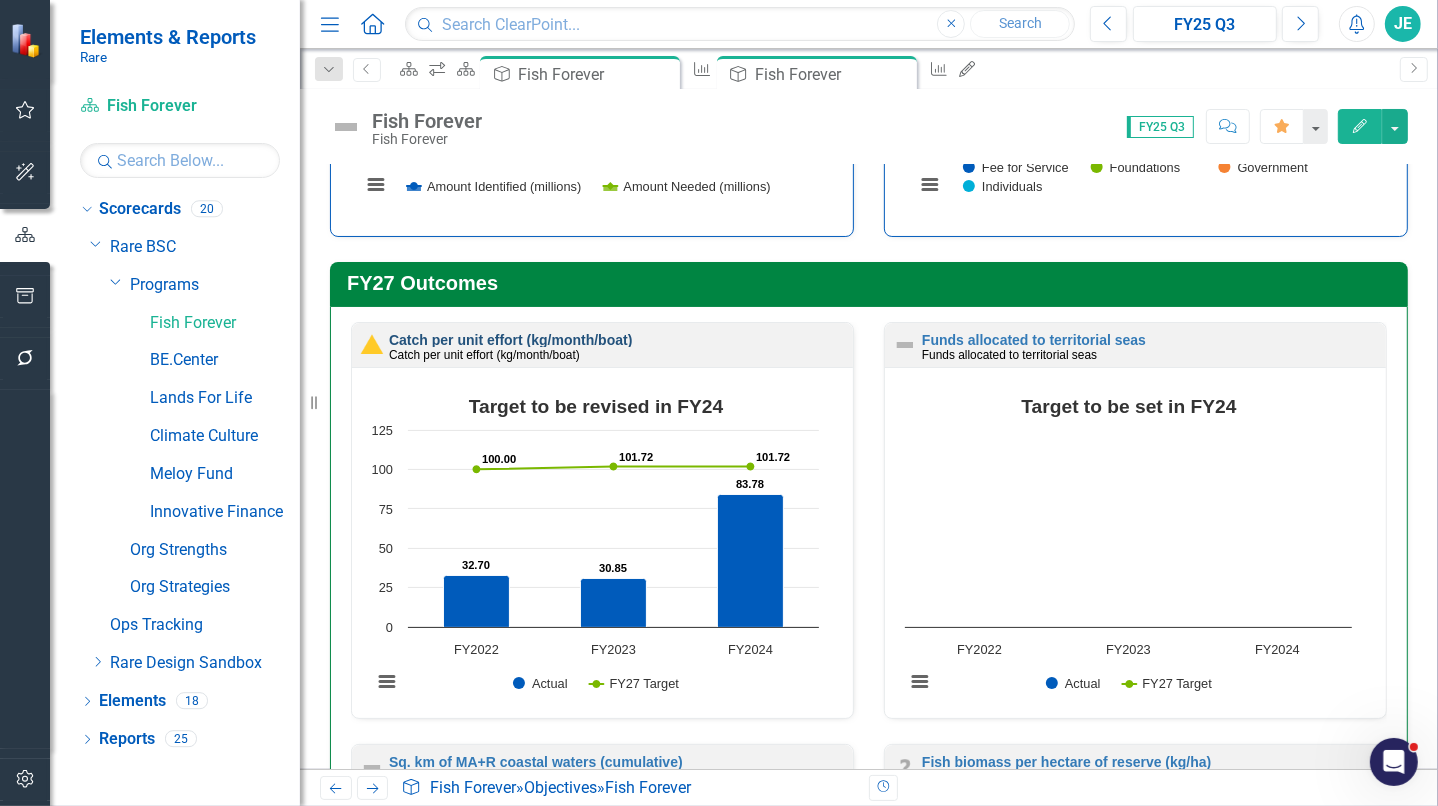 click on "Catch per unit effort (kg/month/boat)" at bounding box center (510, 340) 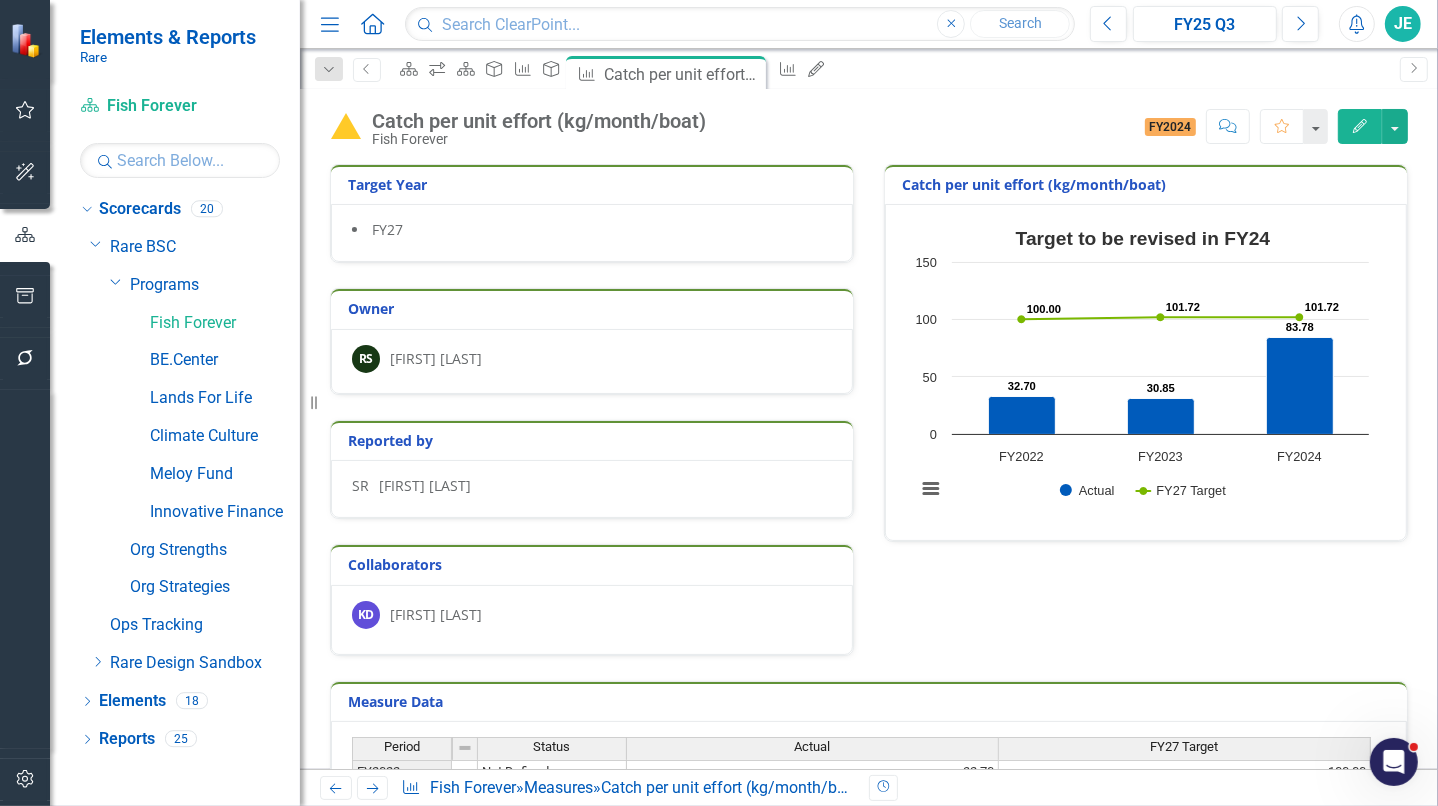 click on "SR Sujata Ram" at bounding box center [592, 486] 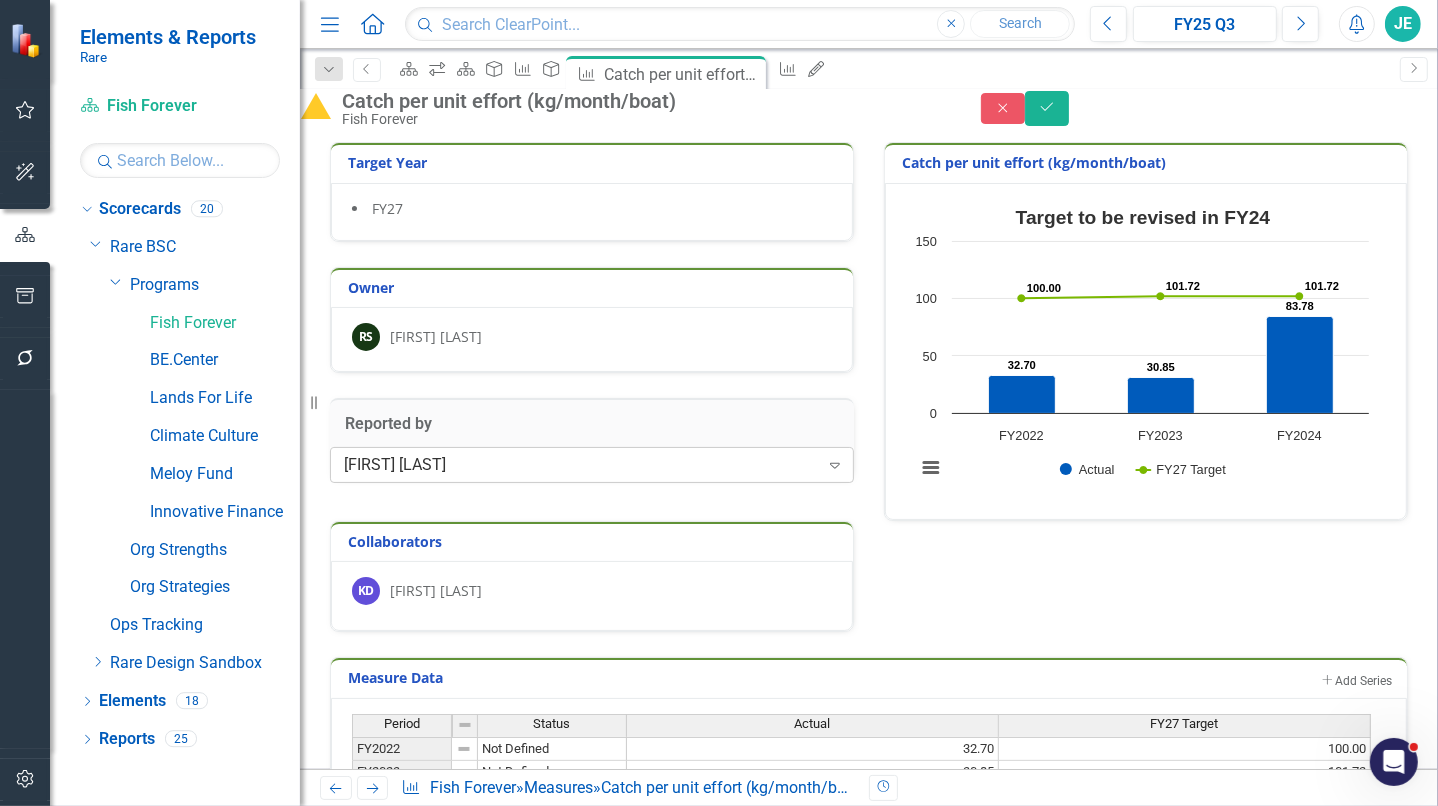 click on "Expand" at bounding box center (835, 465) 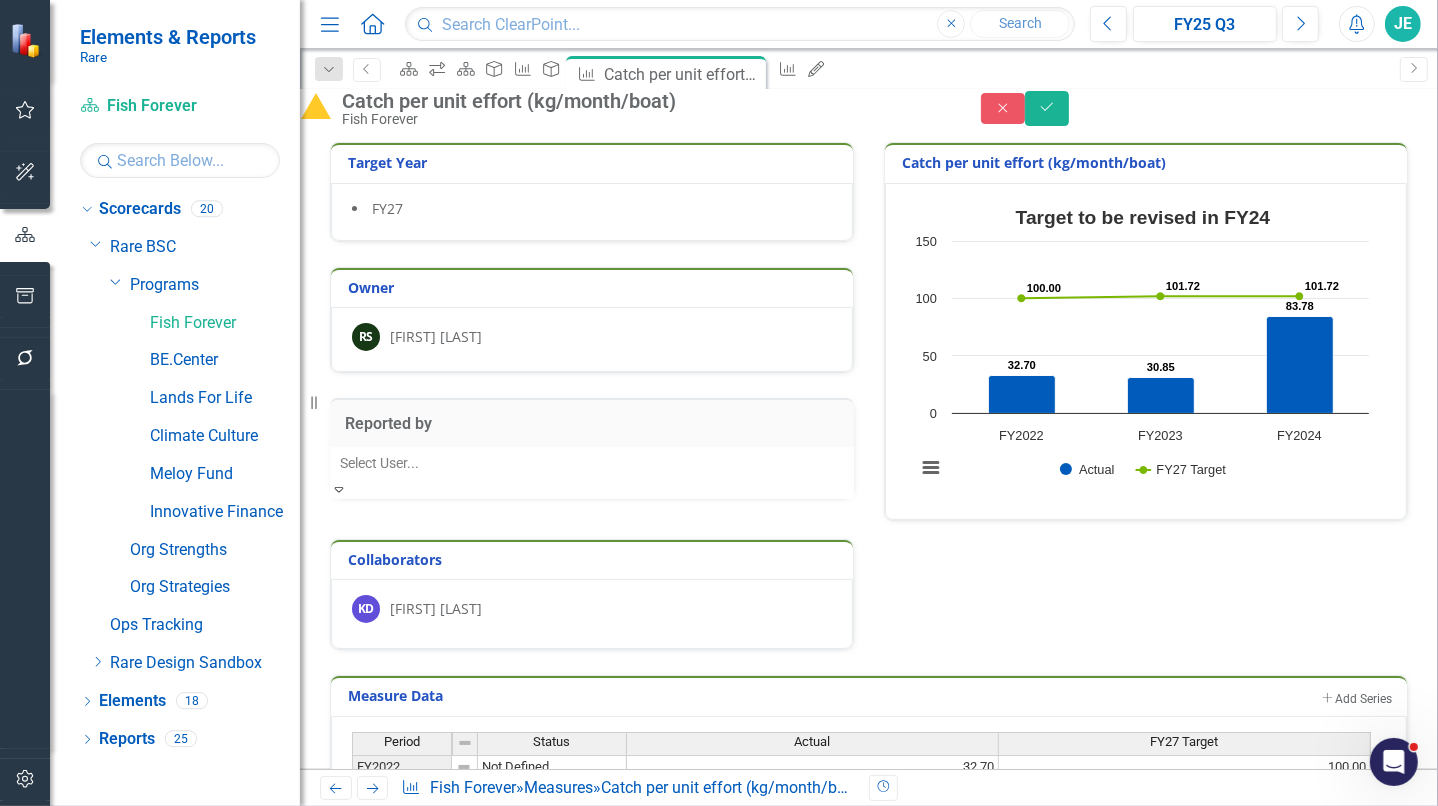 scroll, scrollTop: 1083, scrollLeft: 0, axis: vertical 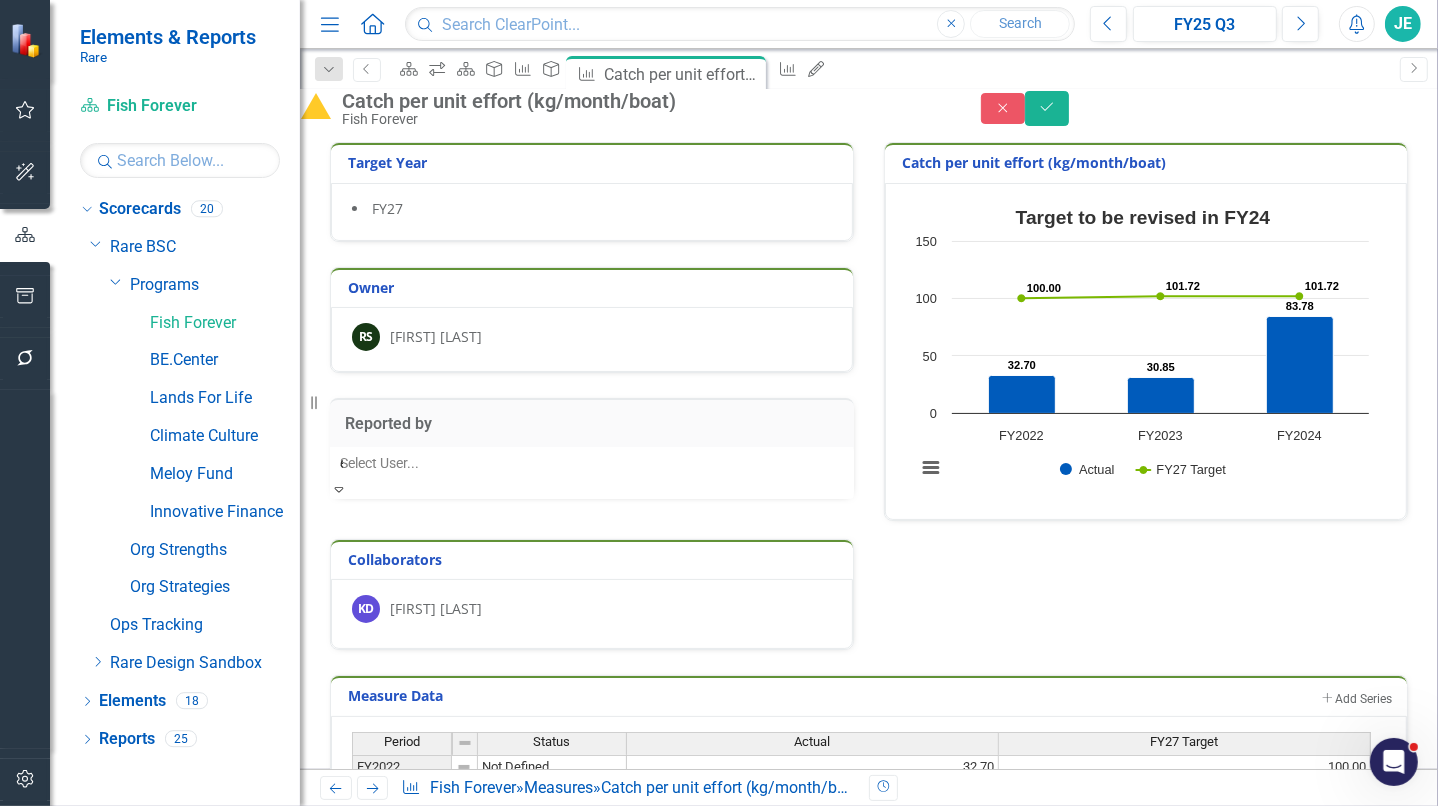 type on "eo" 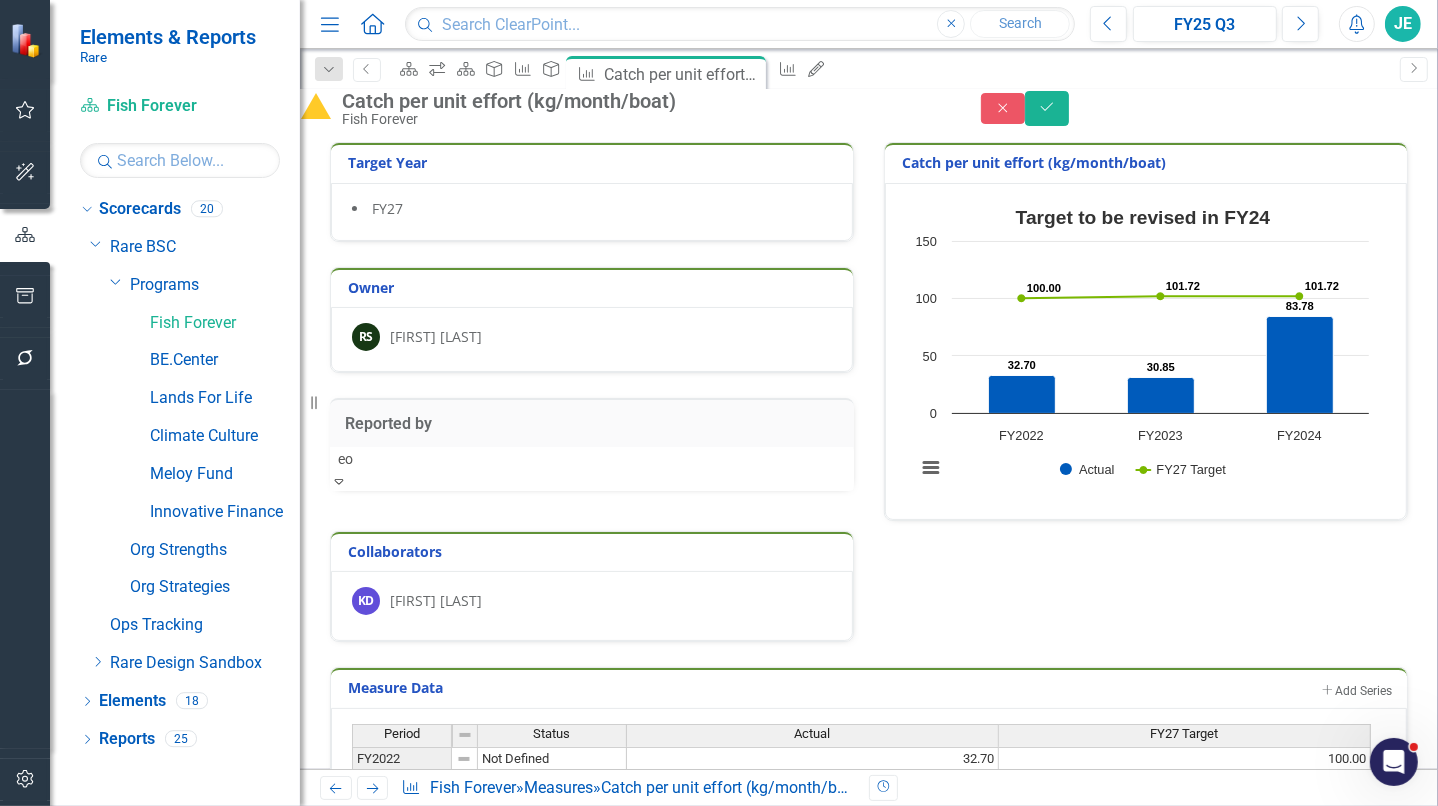 scroll, scrollTop: 0, scrollLeft: 0, axis: both 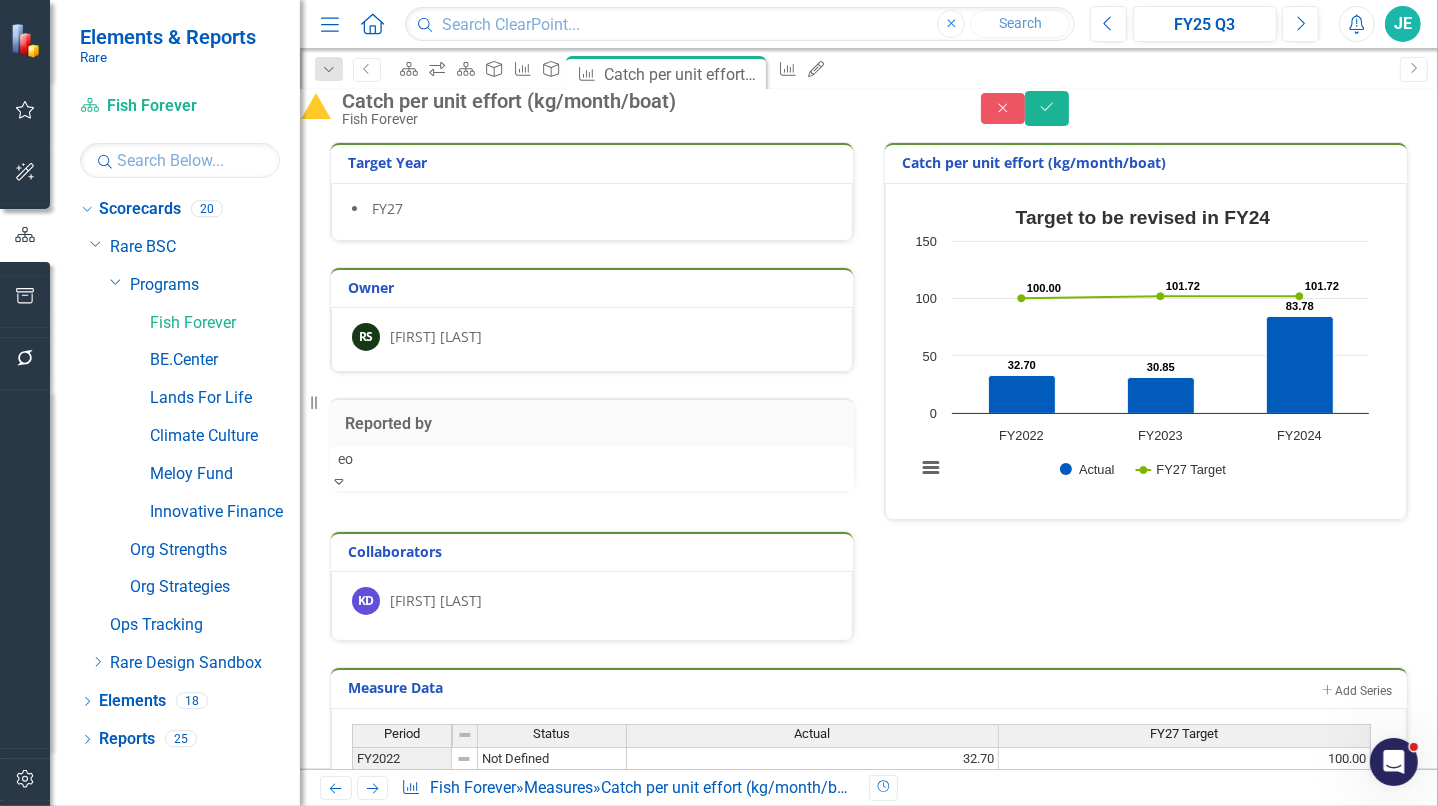 click on "L eo  Borders" at bounding box center (719, 817) 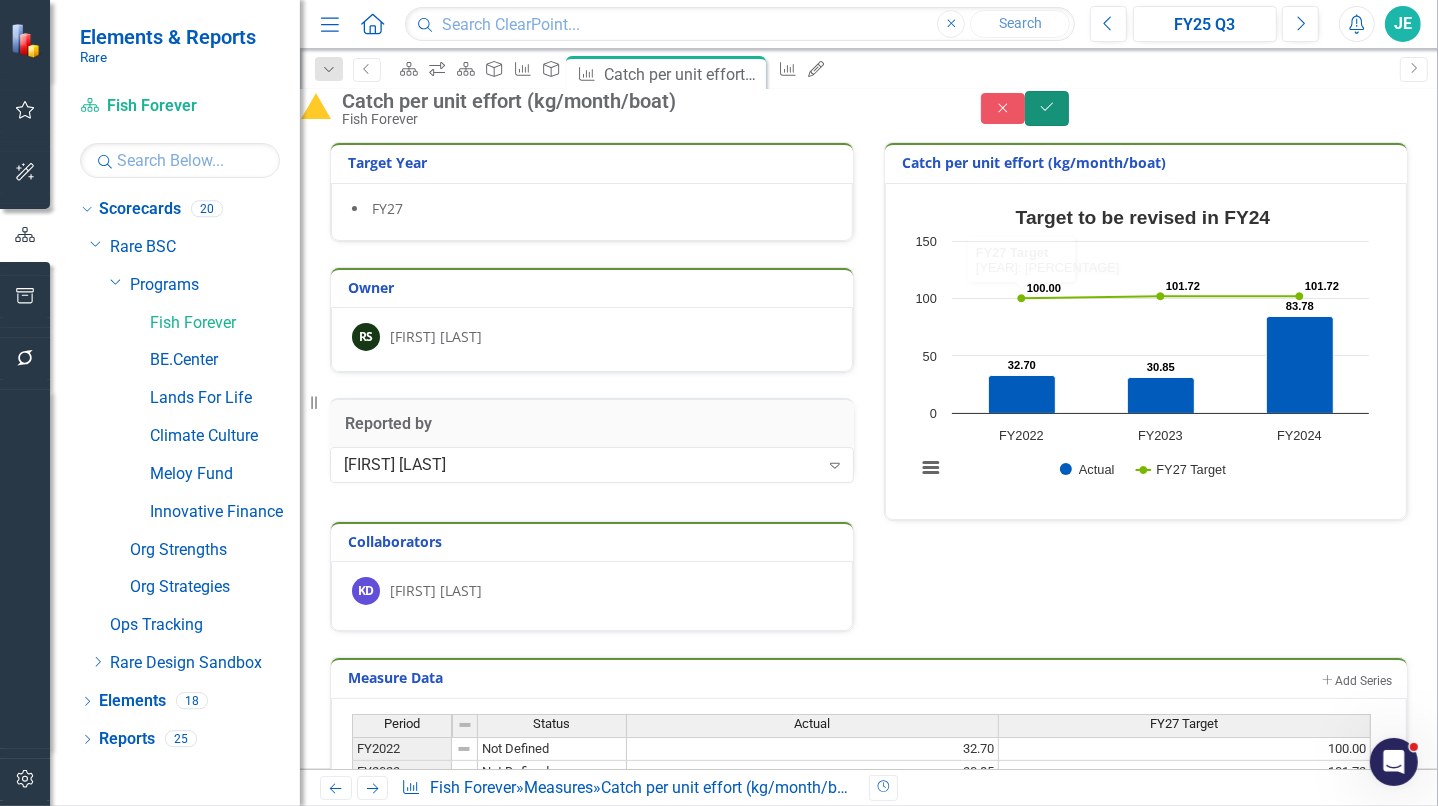 click on "Save" 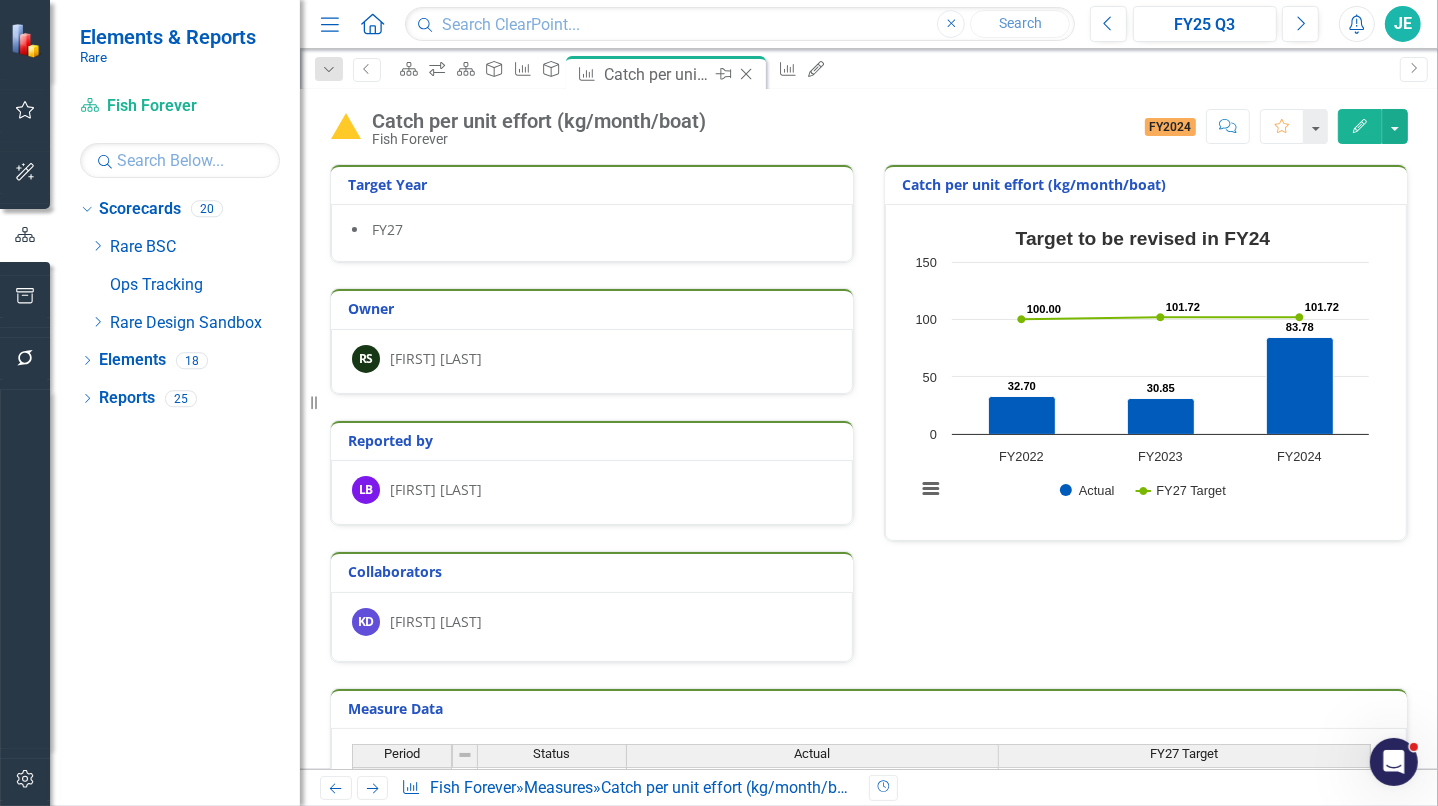 click on "Close" 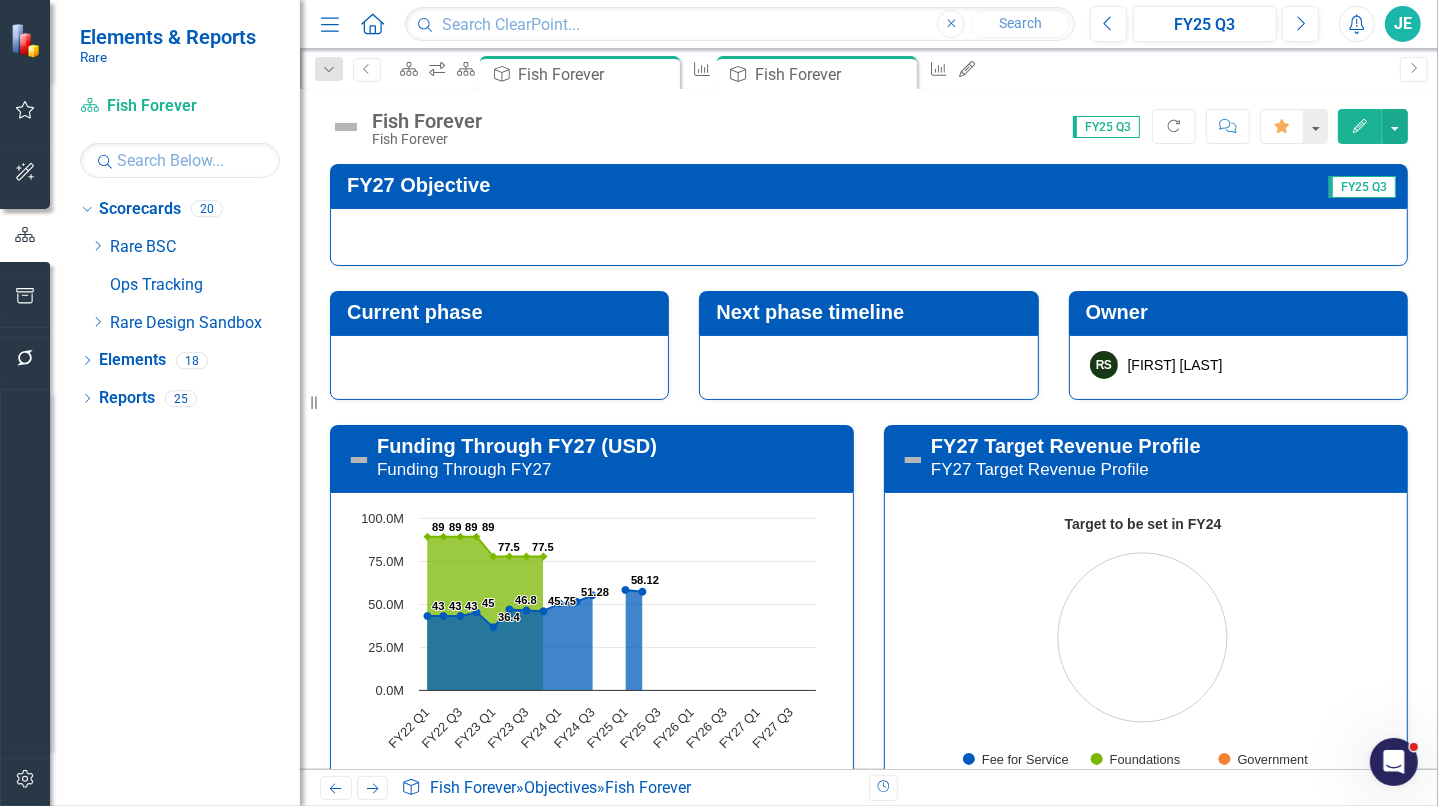 click on "Funds allocated to territorial seas" at bounding box center (1034, 932) 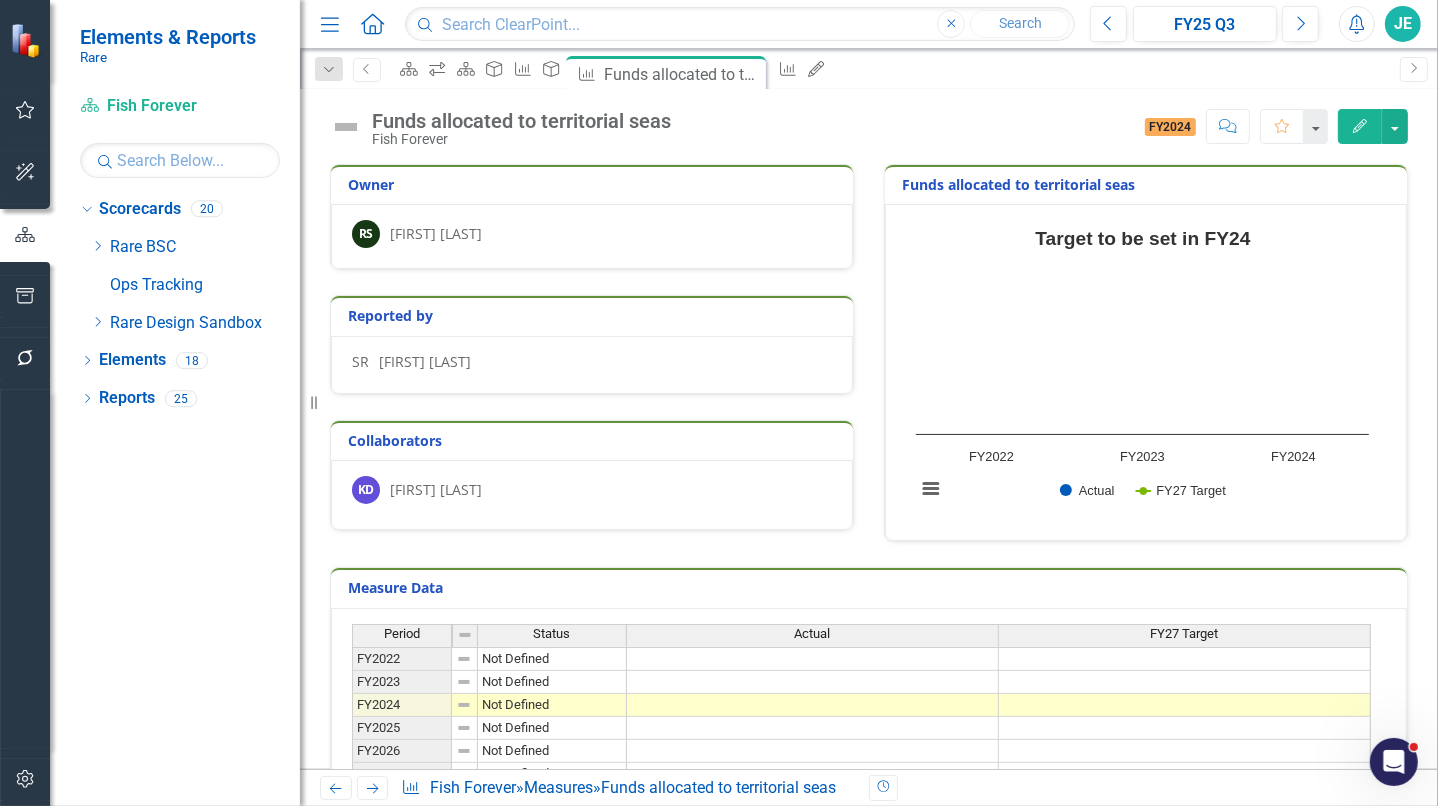 click on "SR Sujata Ram" at bounding box center (592, 365) 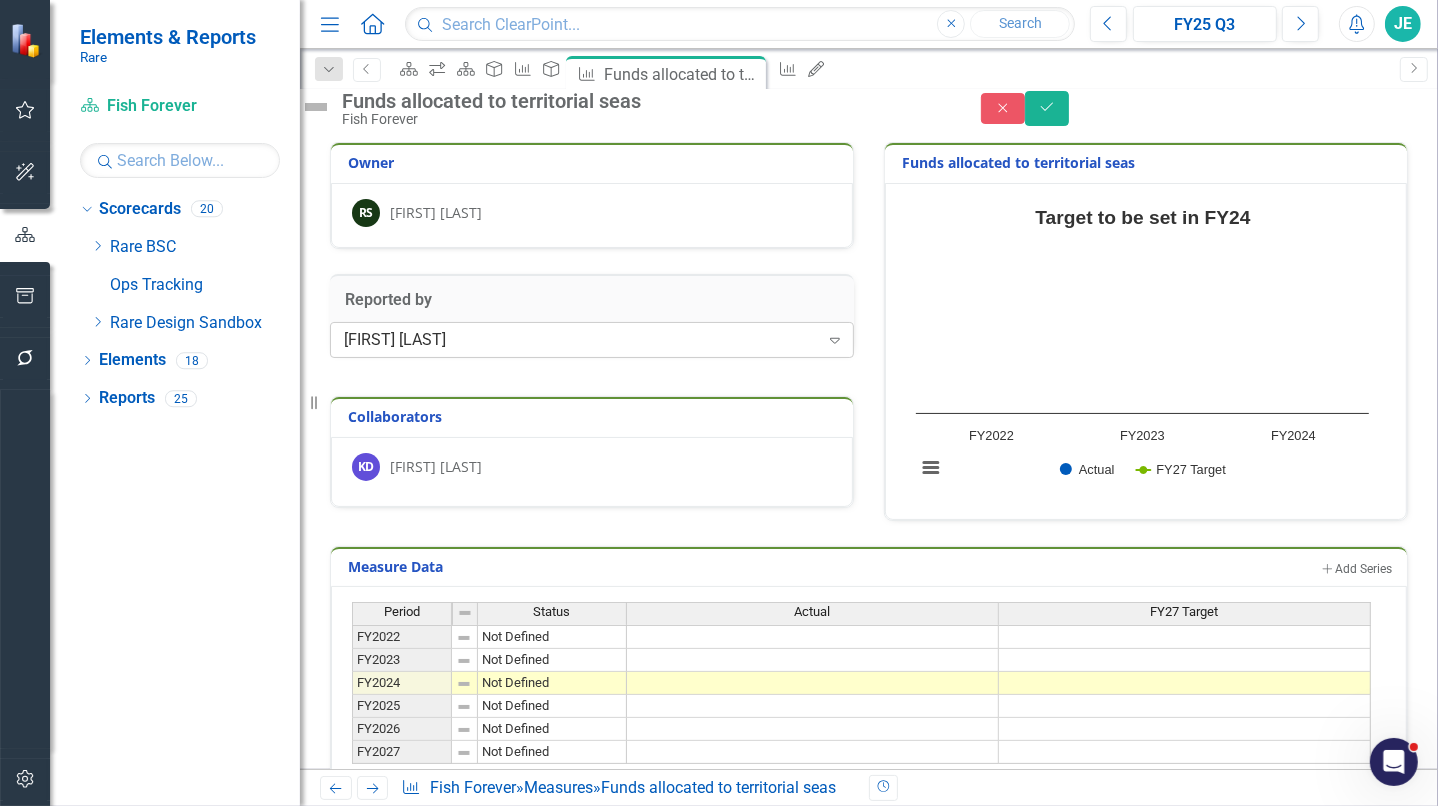 click on "Sujata Ram" at bounding box center [581, 340] 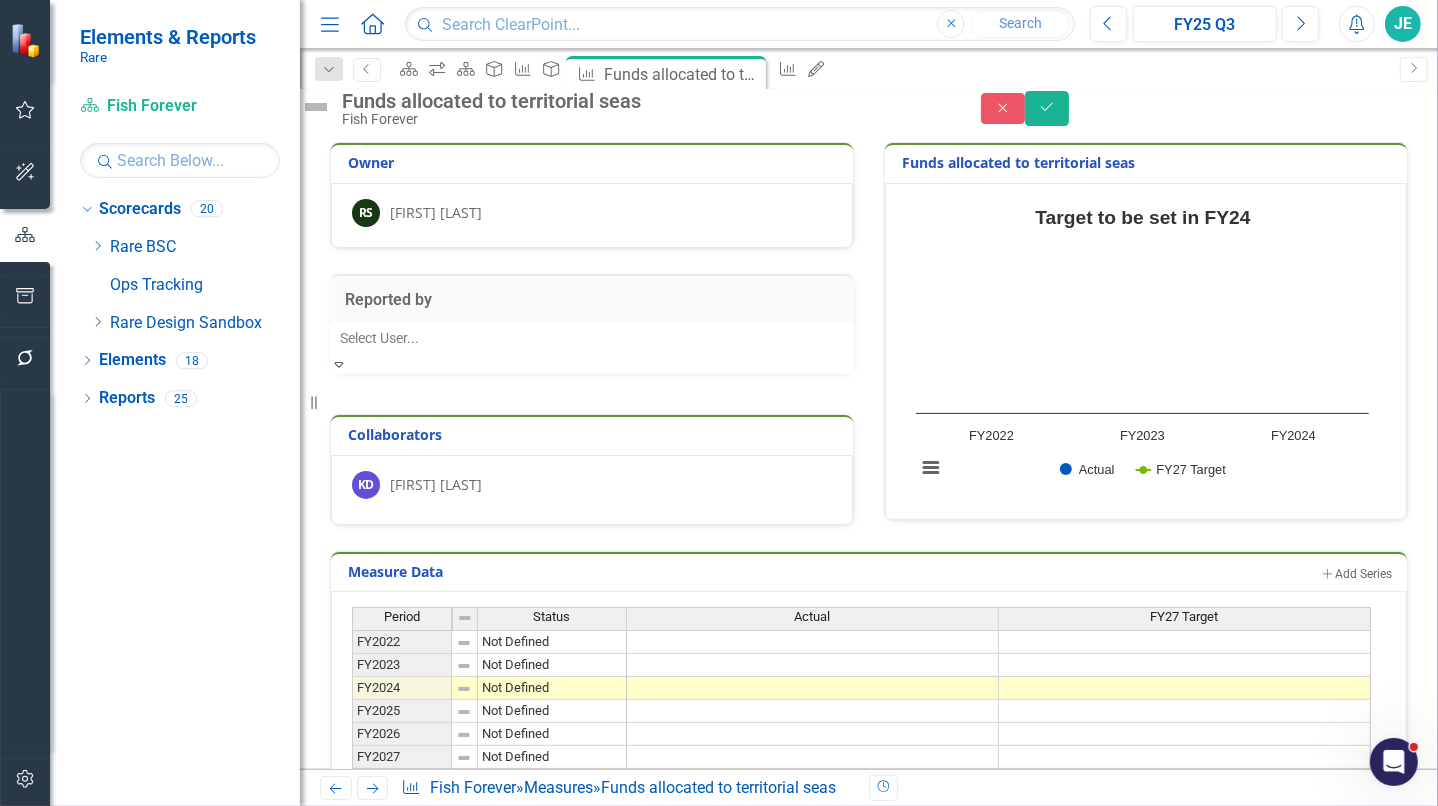 scroll, scrollTop: 1083, scrollLeft: 0, axis: vertical 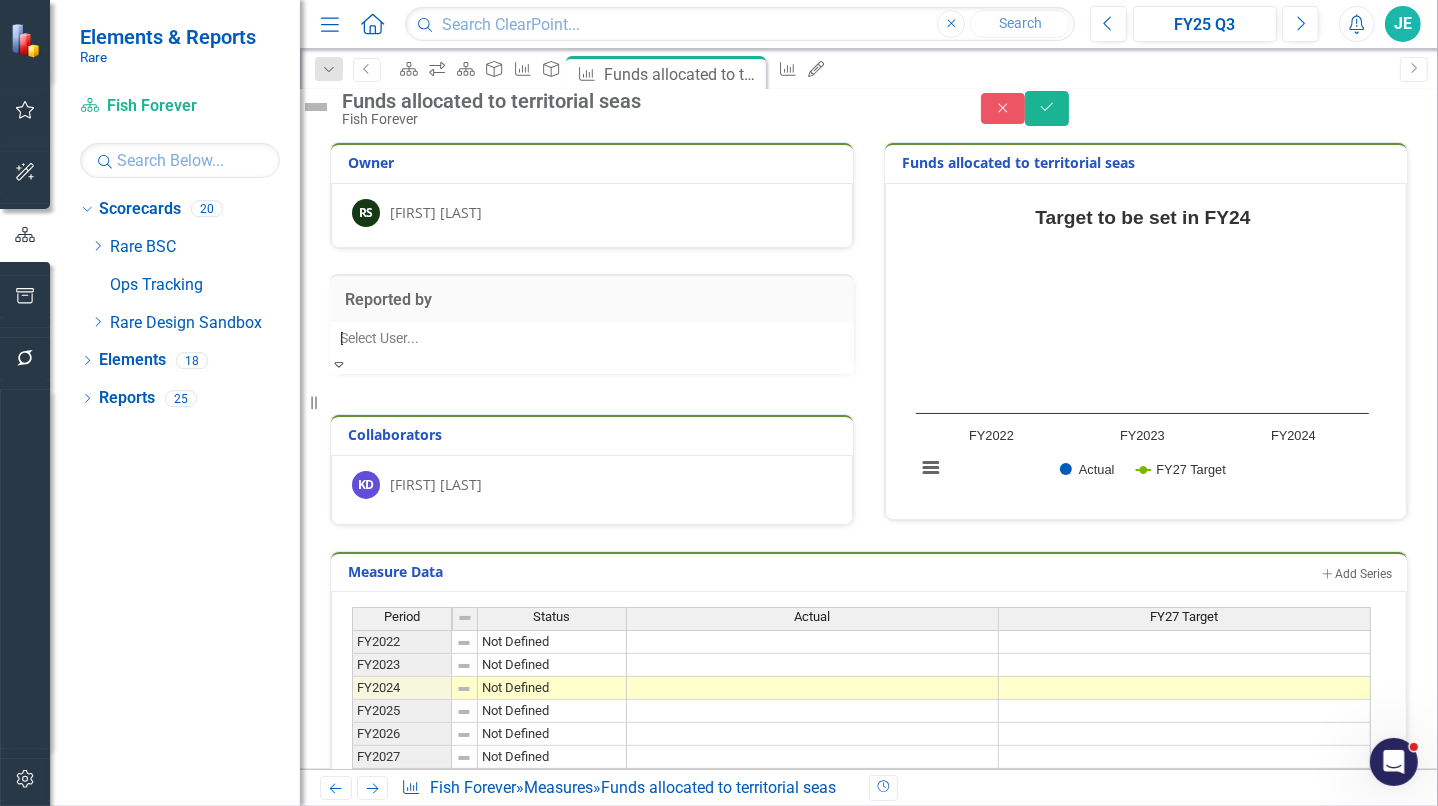 type on "leo" 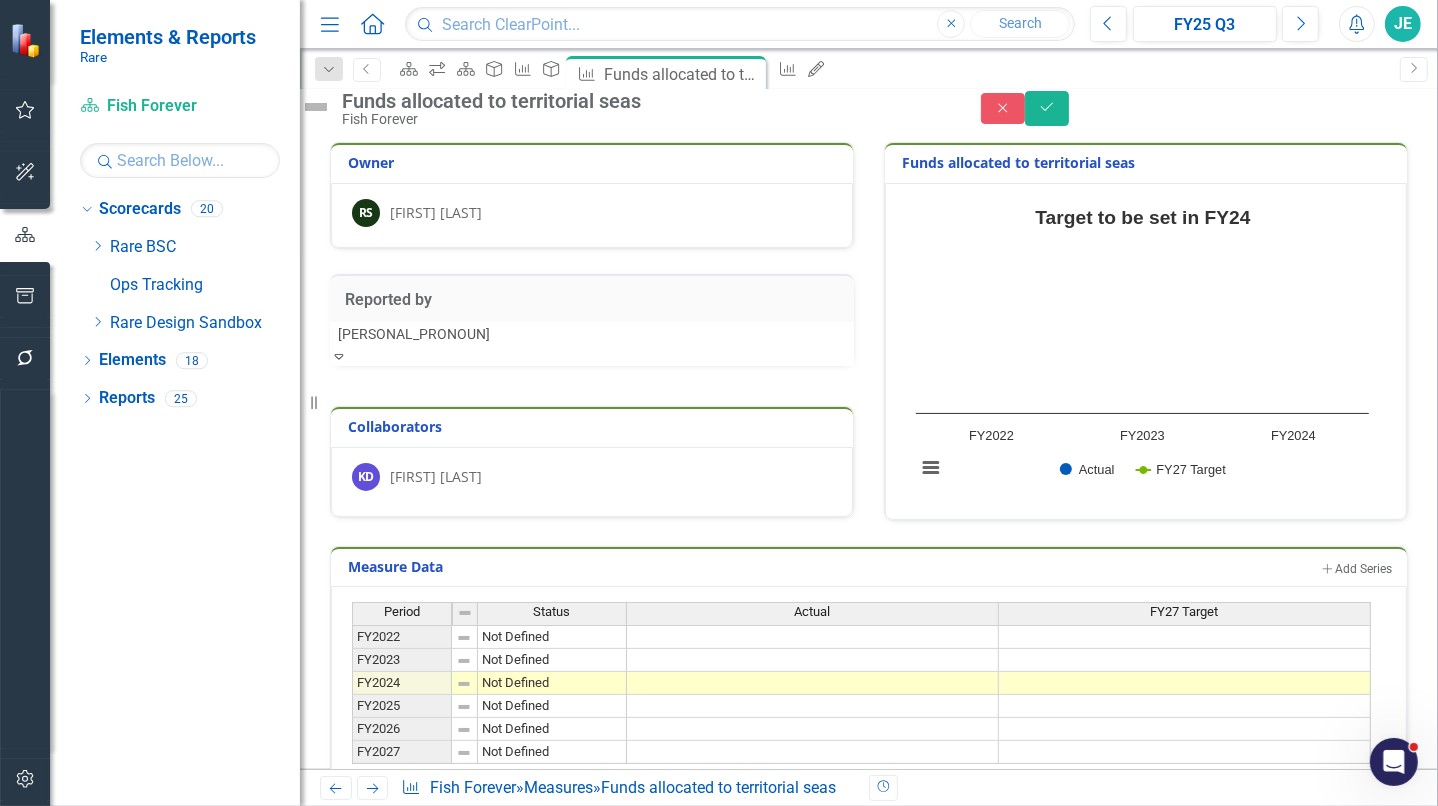 scroll, scrollTop: 0, scrollLeft: 0, axis: both 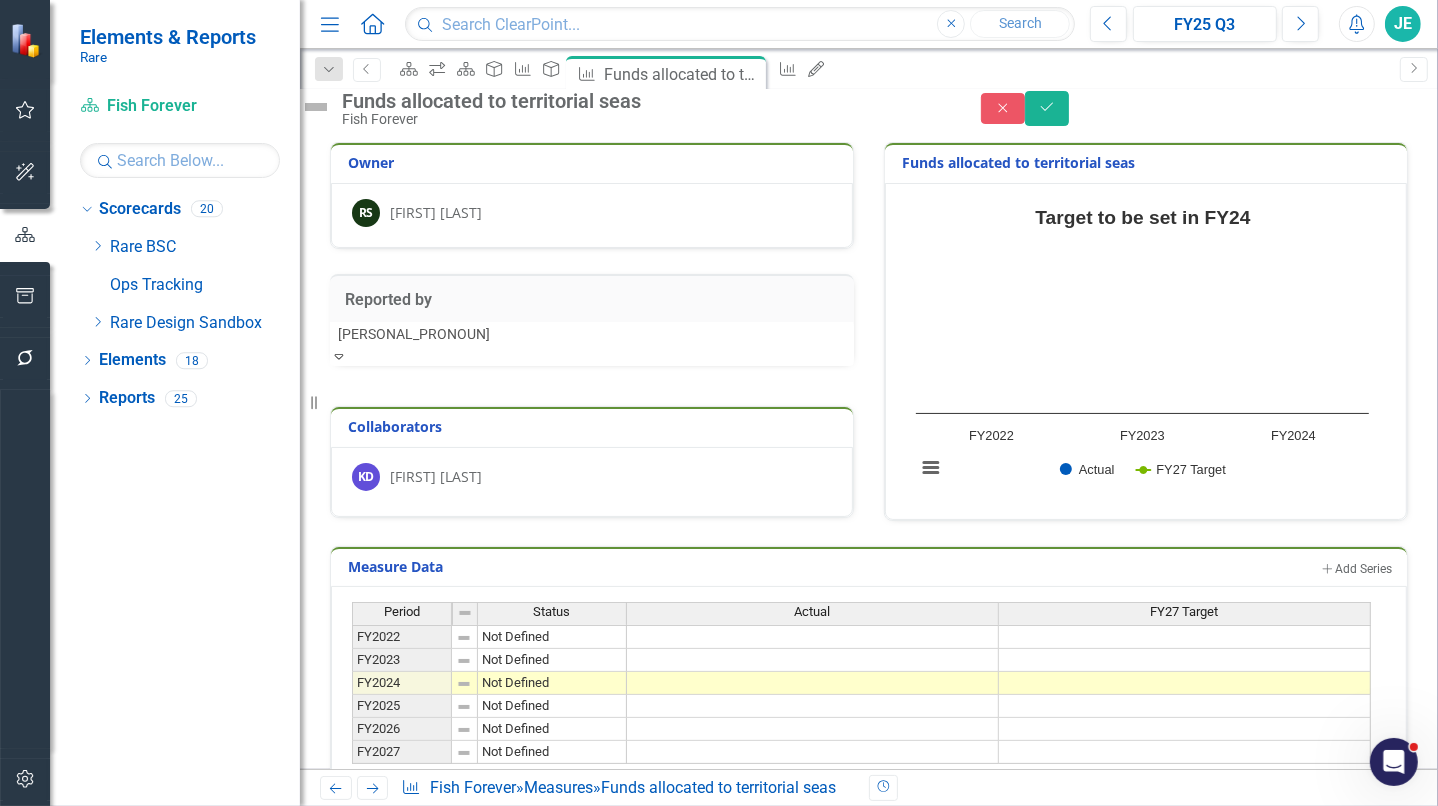 click on "Leo  Borders" at bounding box center [719, 817] 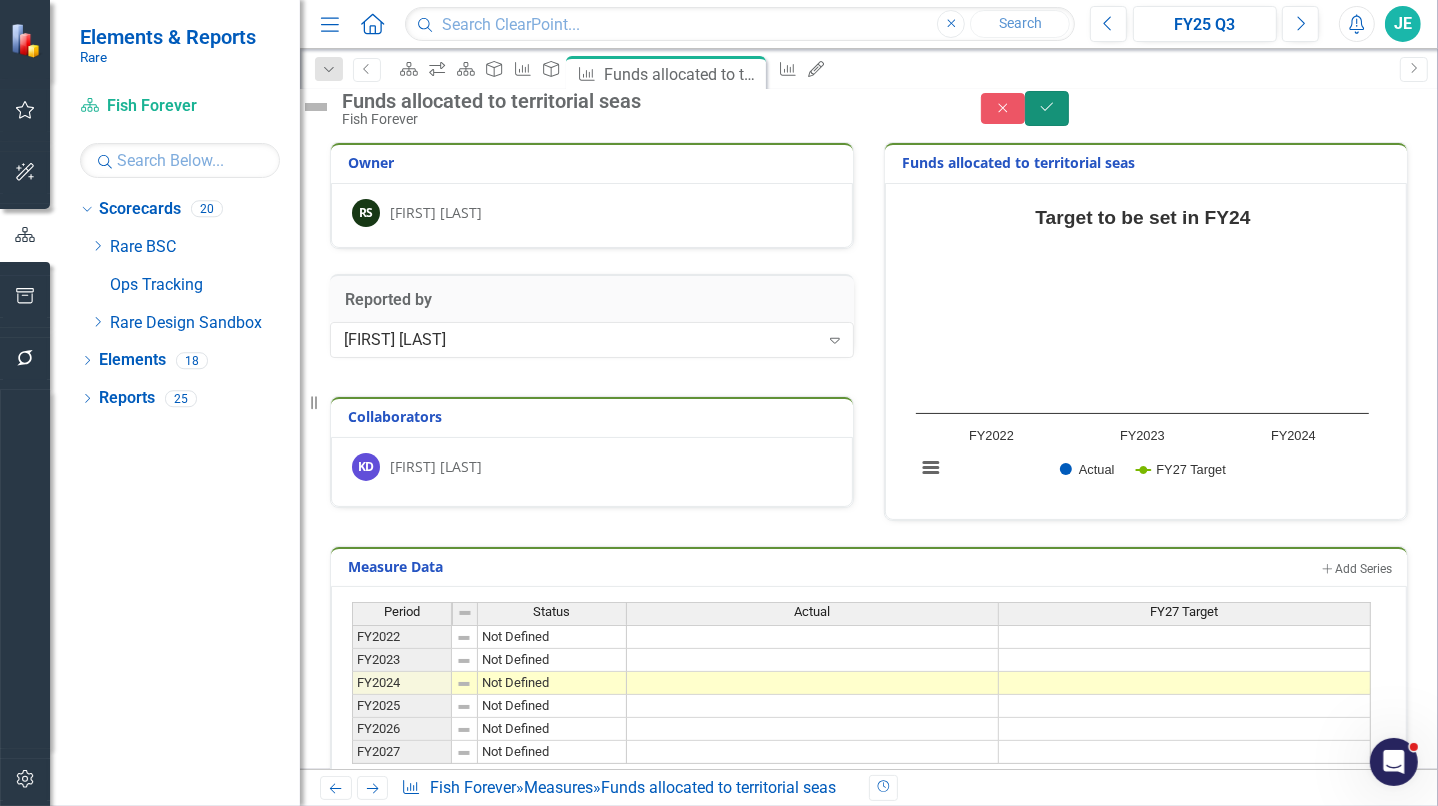 click on "Save" at bounding box center (1047, 108) 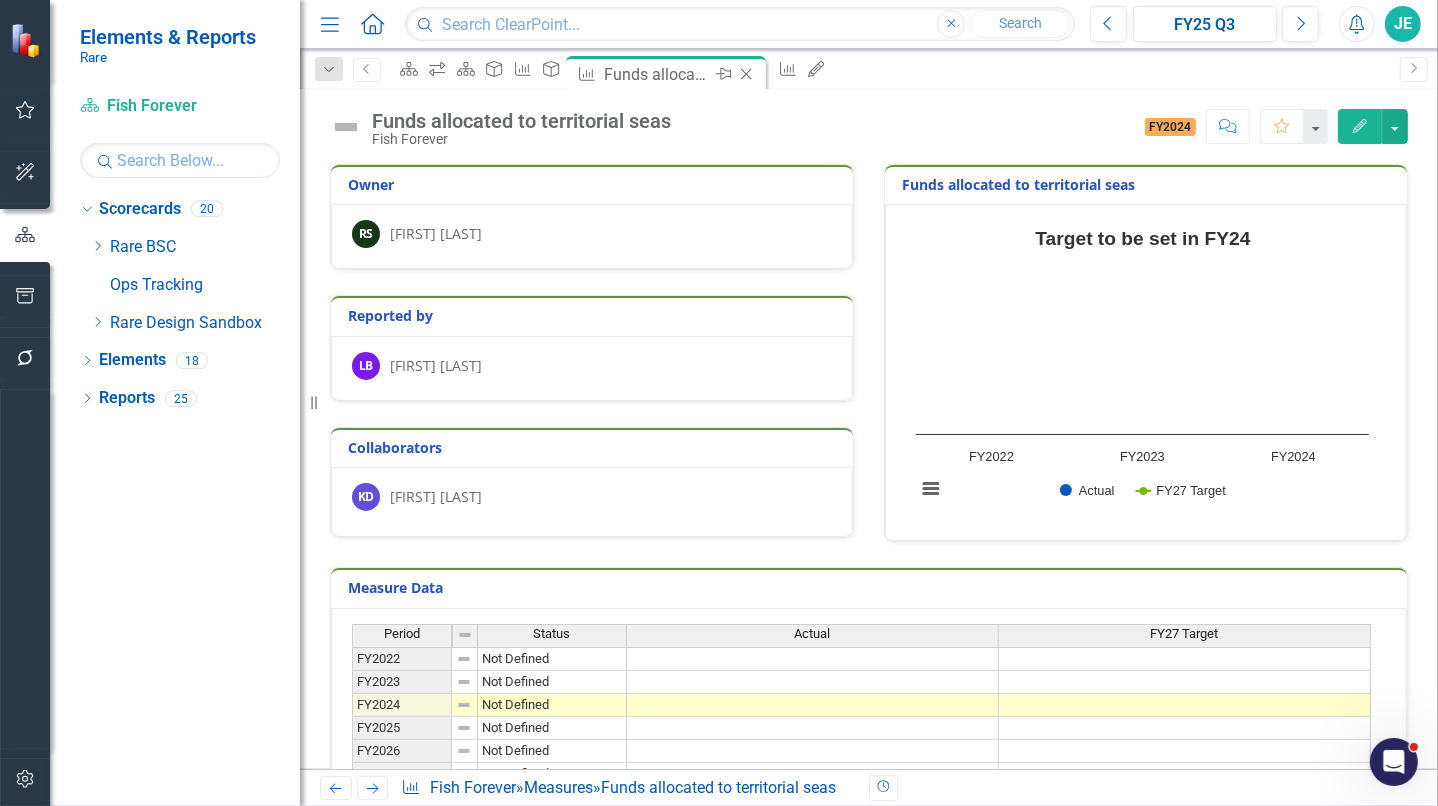 click on "Close" 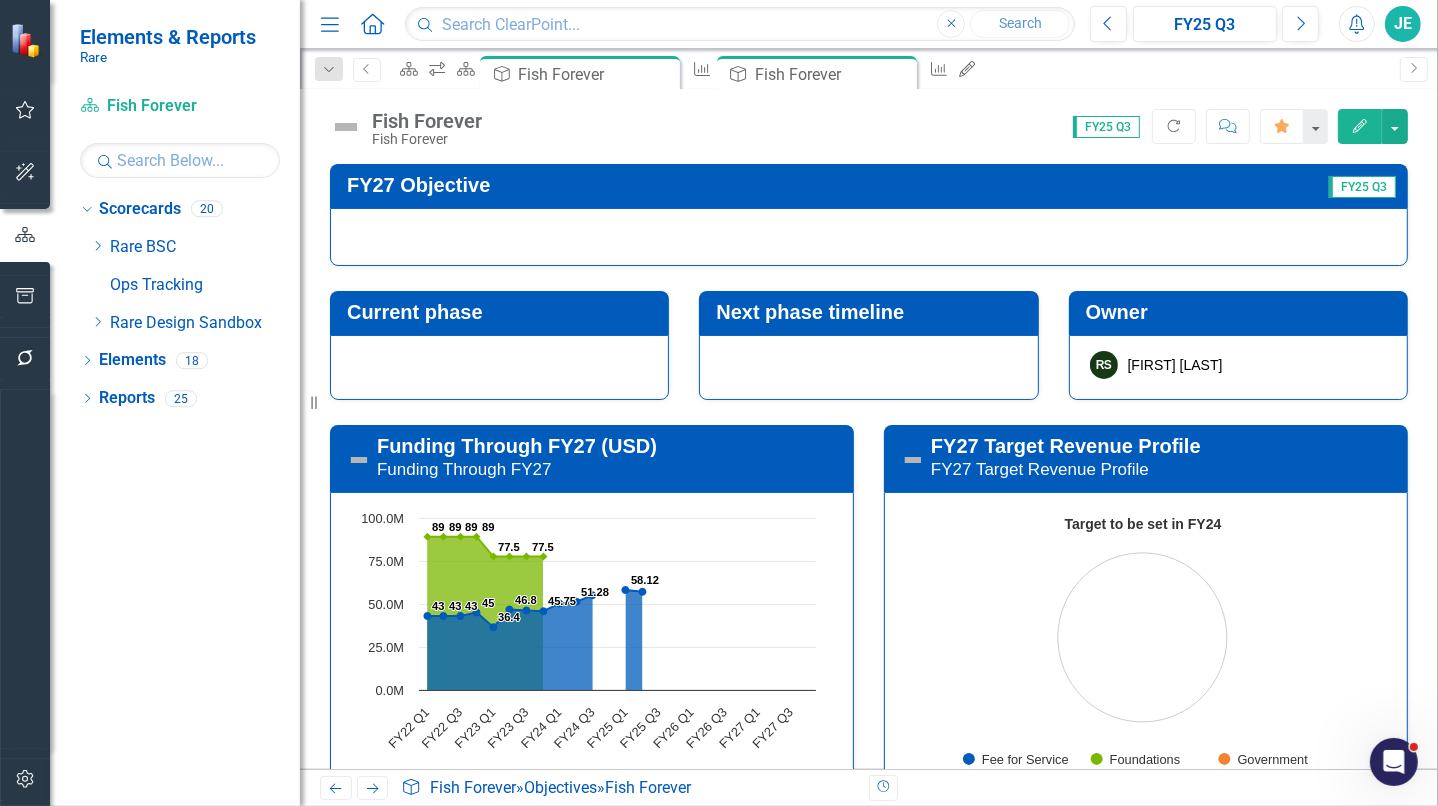 scroll, scrollTop: 592, scrollLeft: 0, axis: vertical 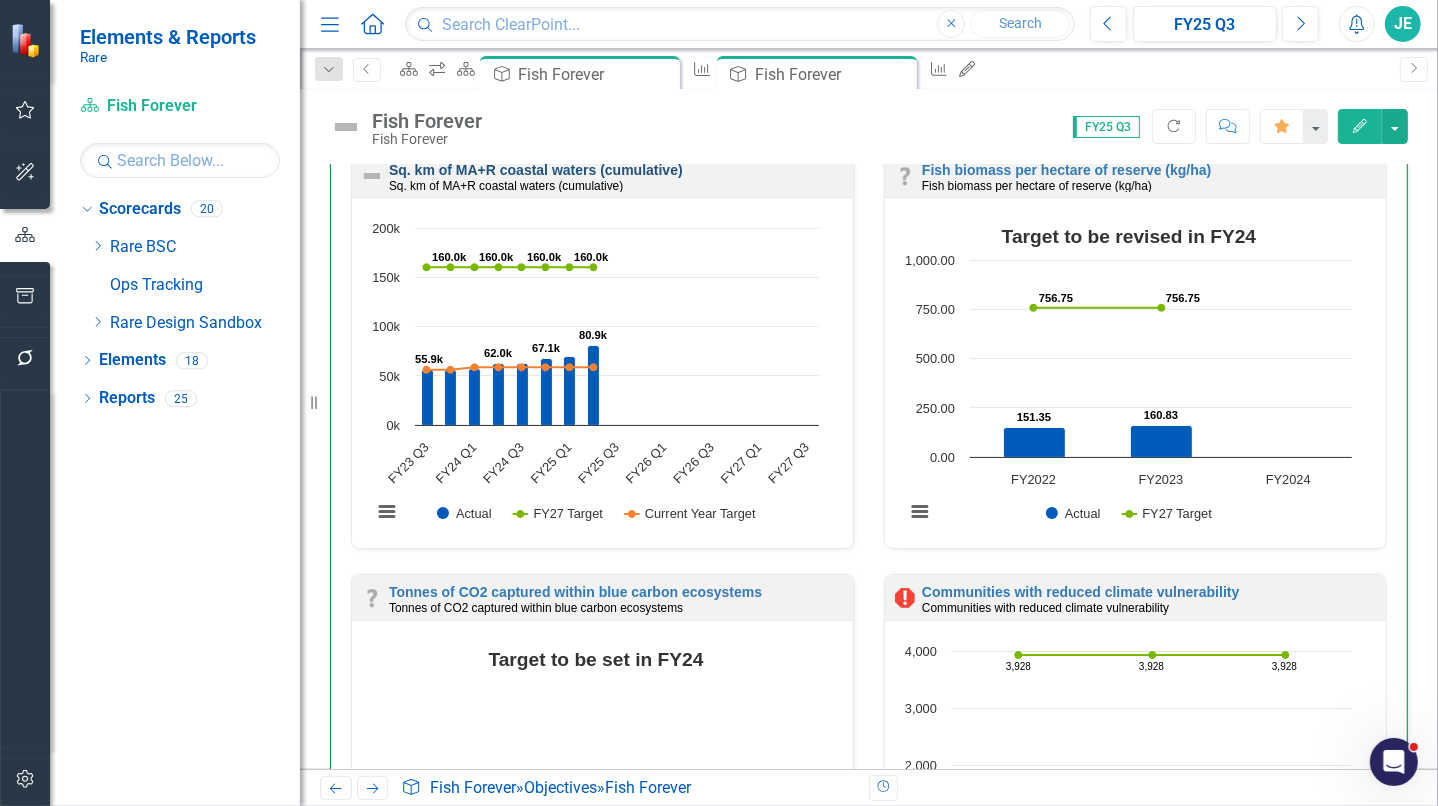 click on "Sq. km of MA+R coastal waters (cumulative)" at bounding box center (536, 170) 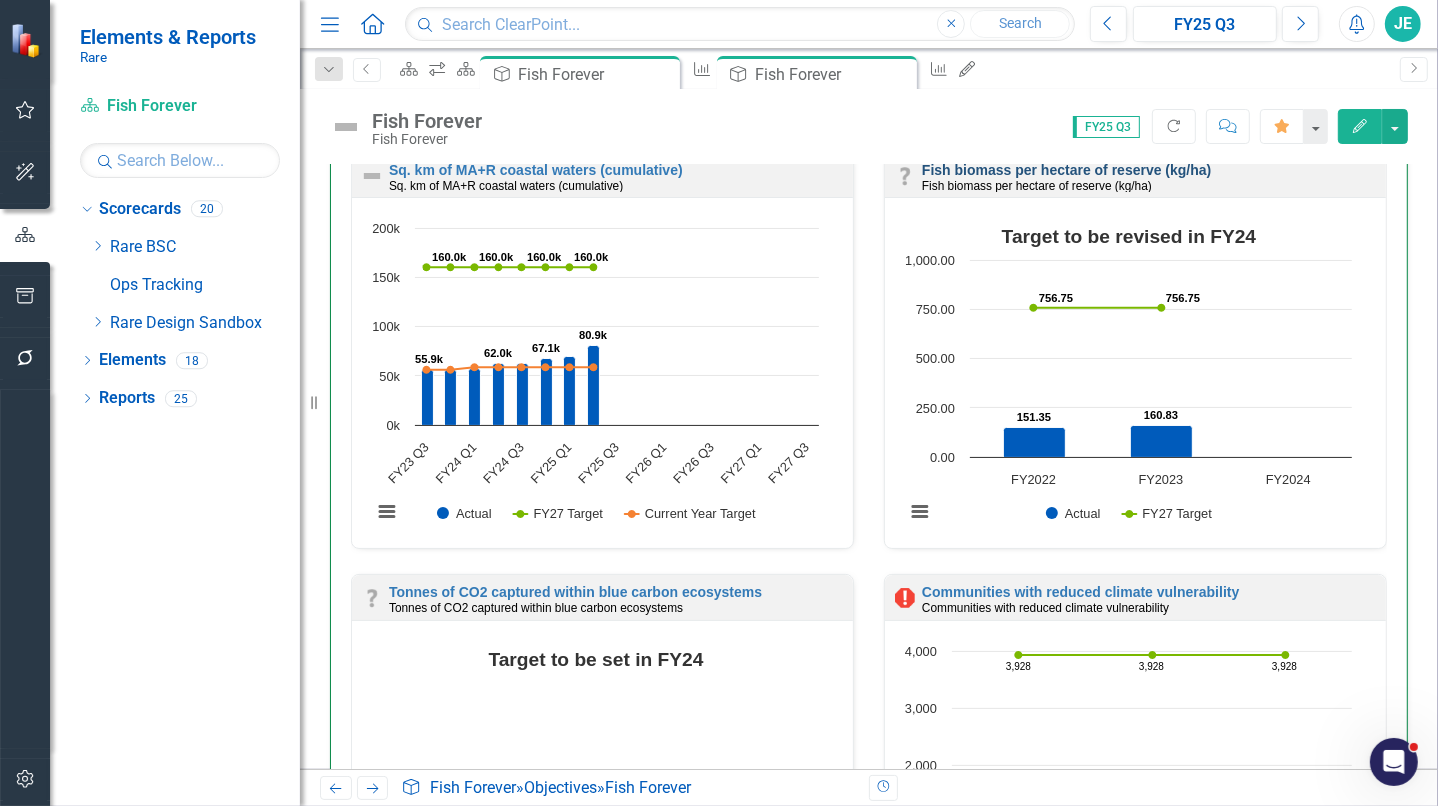 click on "Fish biomass per hectare of reserve (kg/ha)" at bounding box center (1066, 170) 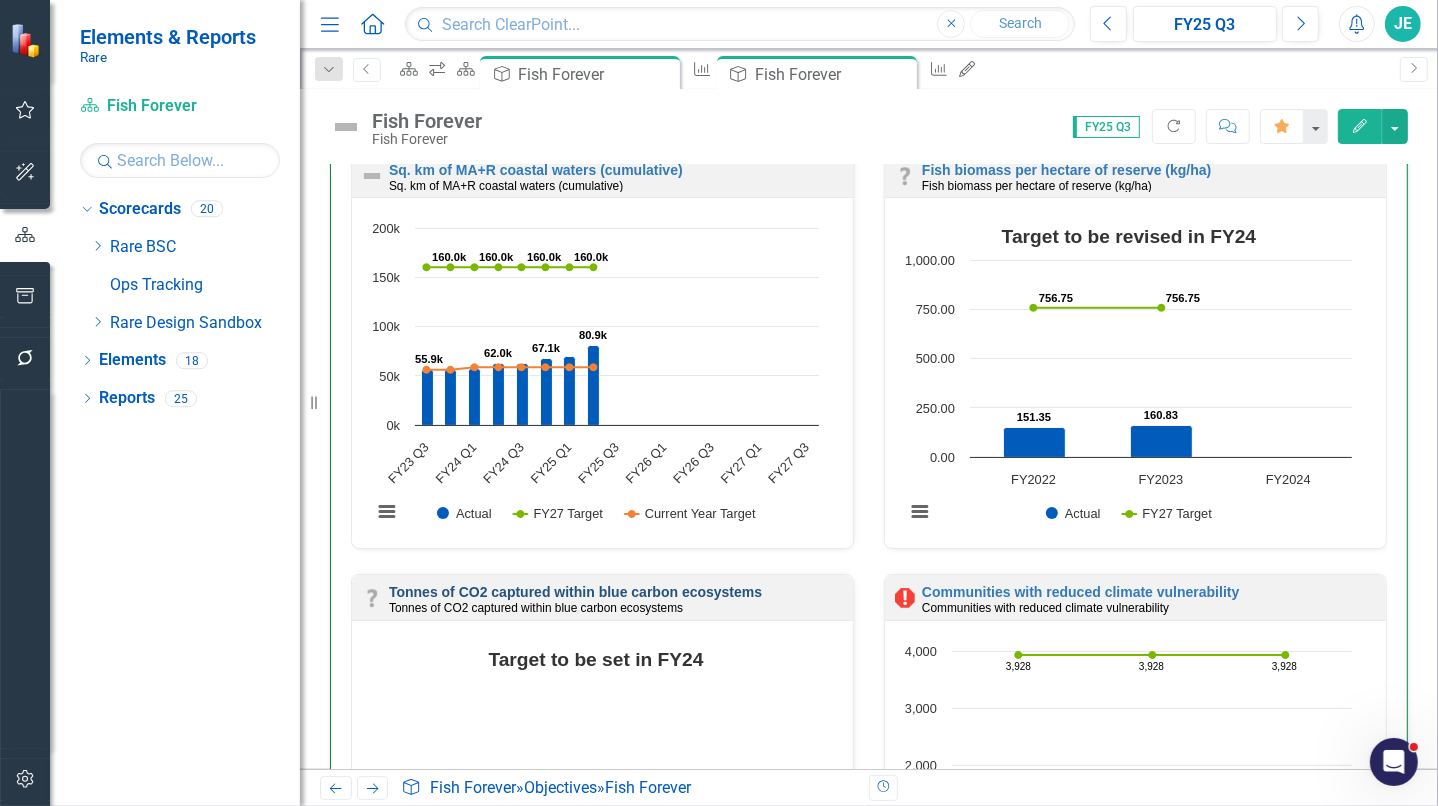 click on "Tonnes of CO2 captured within blue carbon ecosystems" at bounding box center (575, 592) 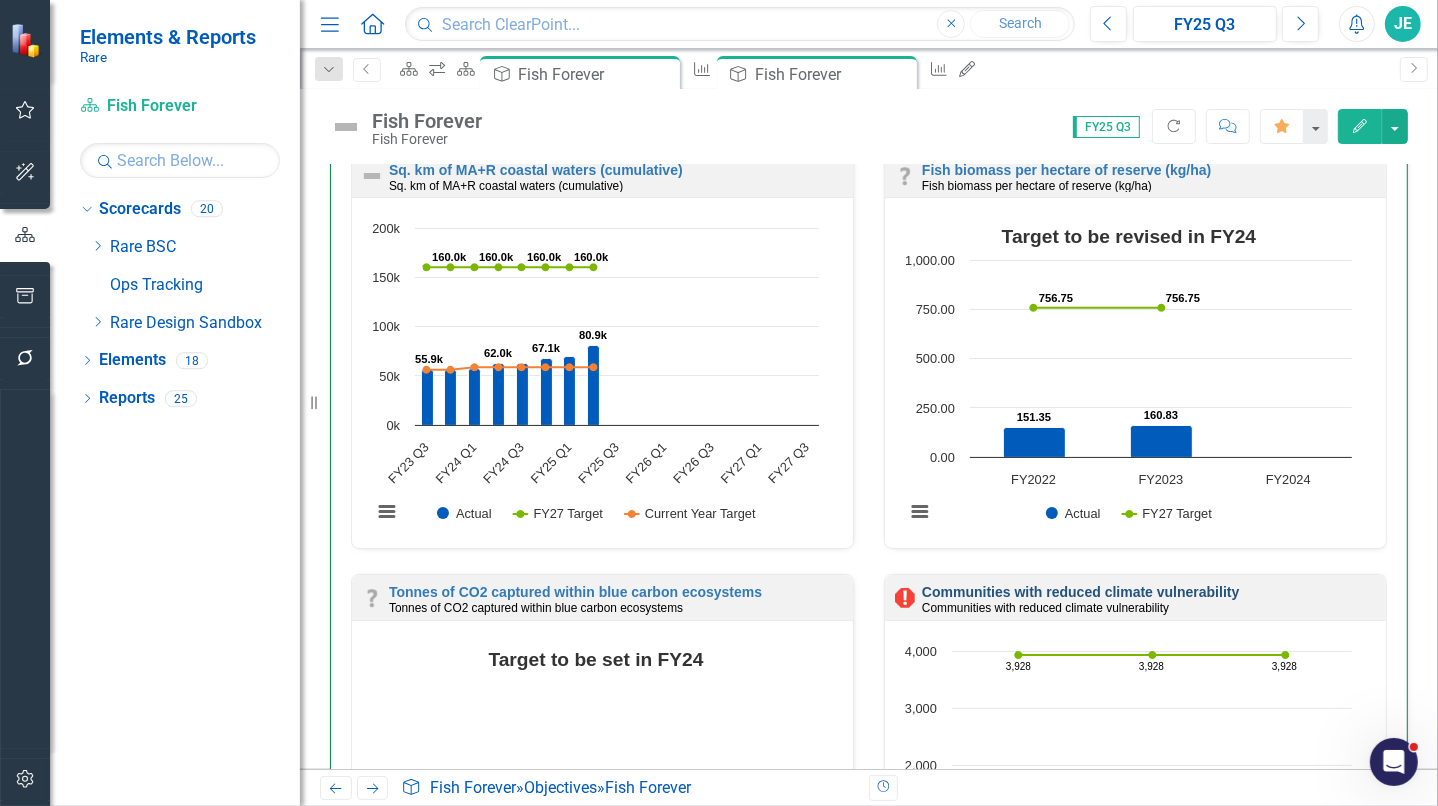 click on "Communities with reduced climate vulnerability" at bounding box center [1080, 592] 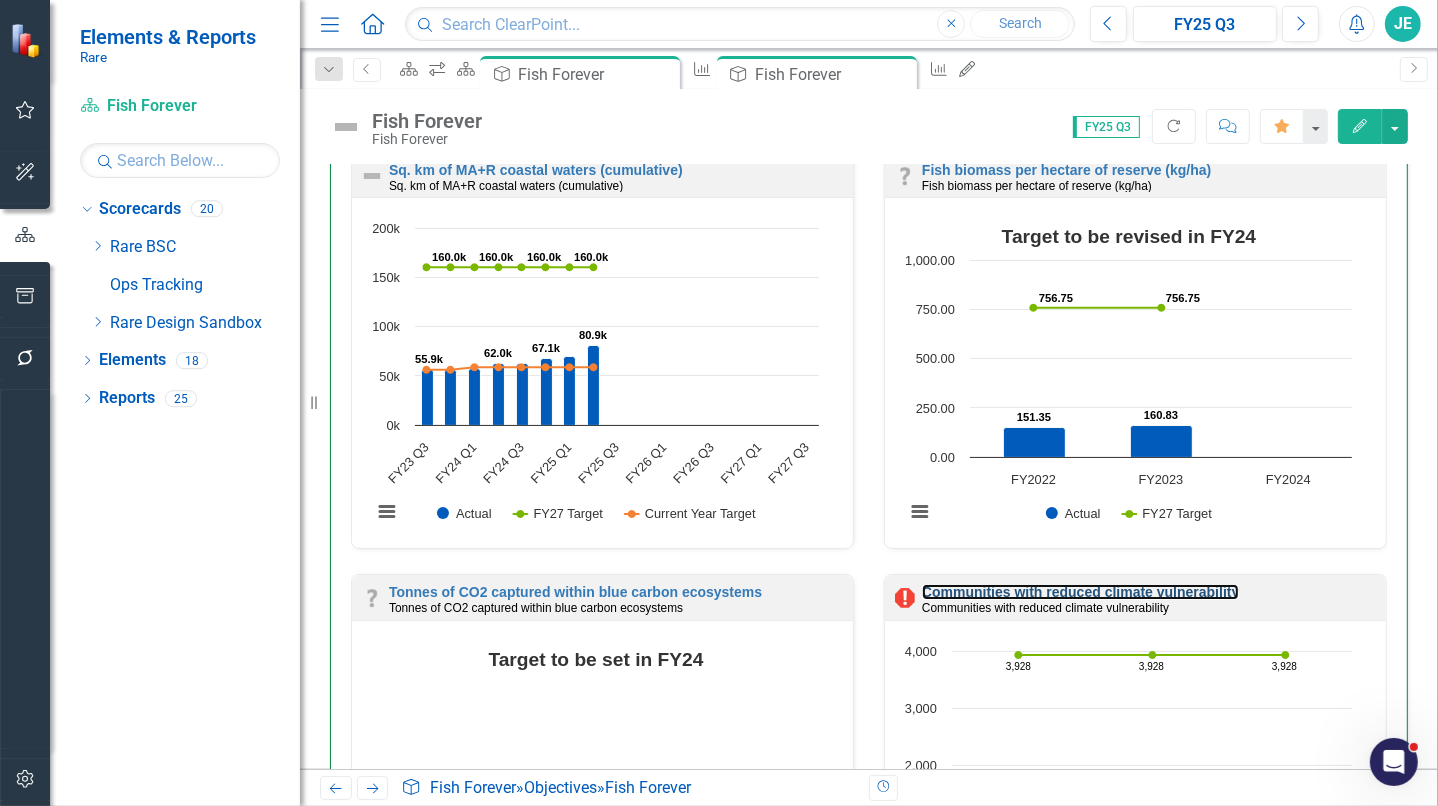 scroll, scrollTop: 0, scrollLeft: 0, axis: both 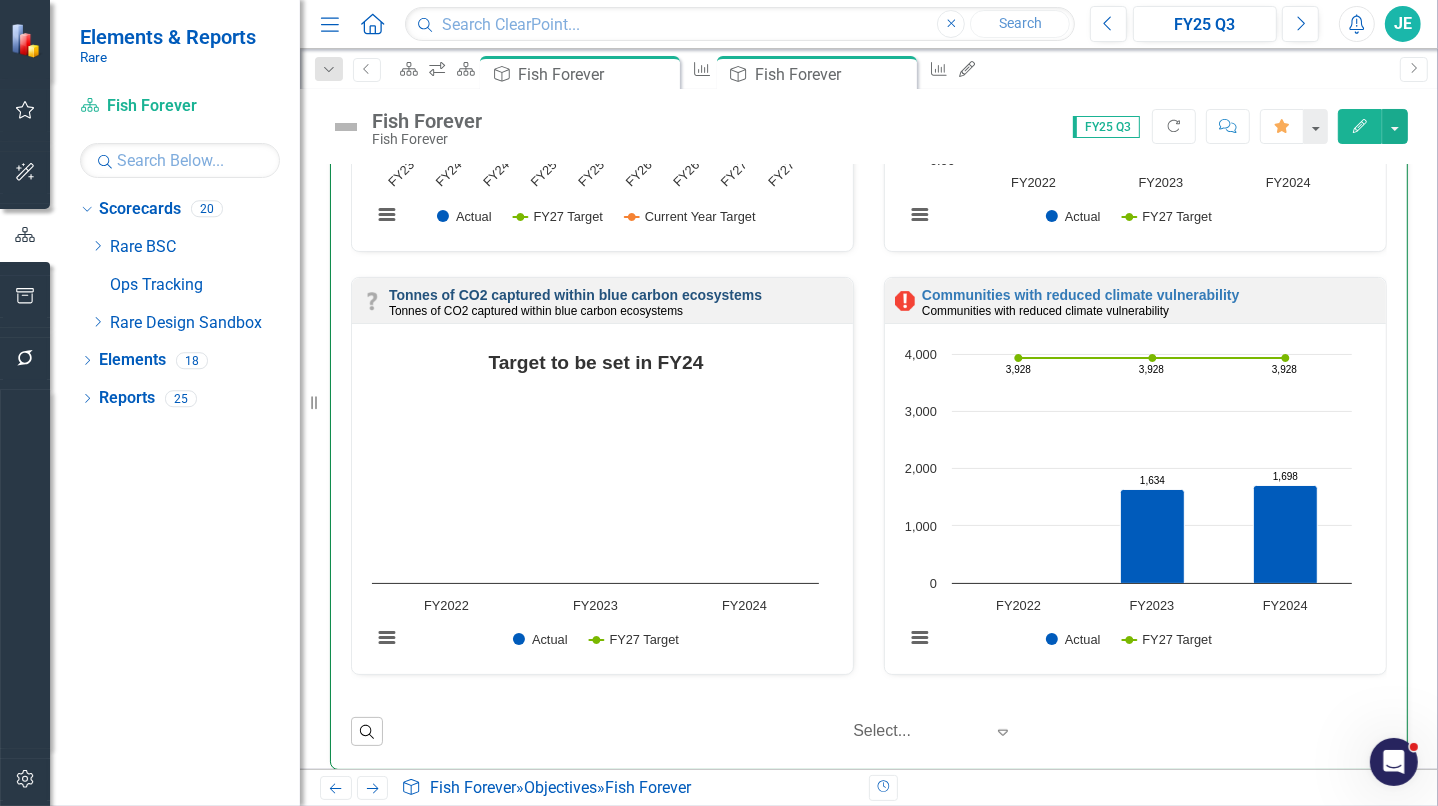 click on "Tonnes of CO2 captured within blue carbon ecosystems" at bounding box center (575, 295) 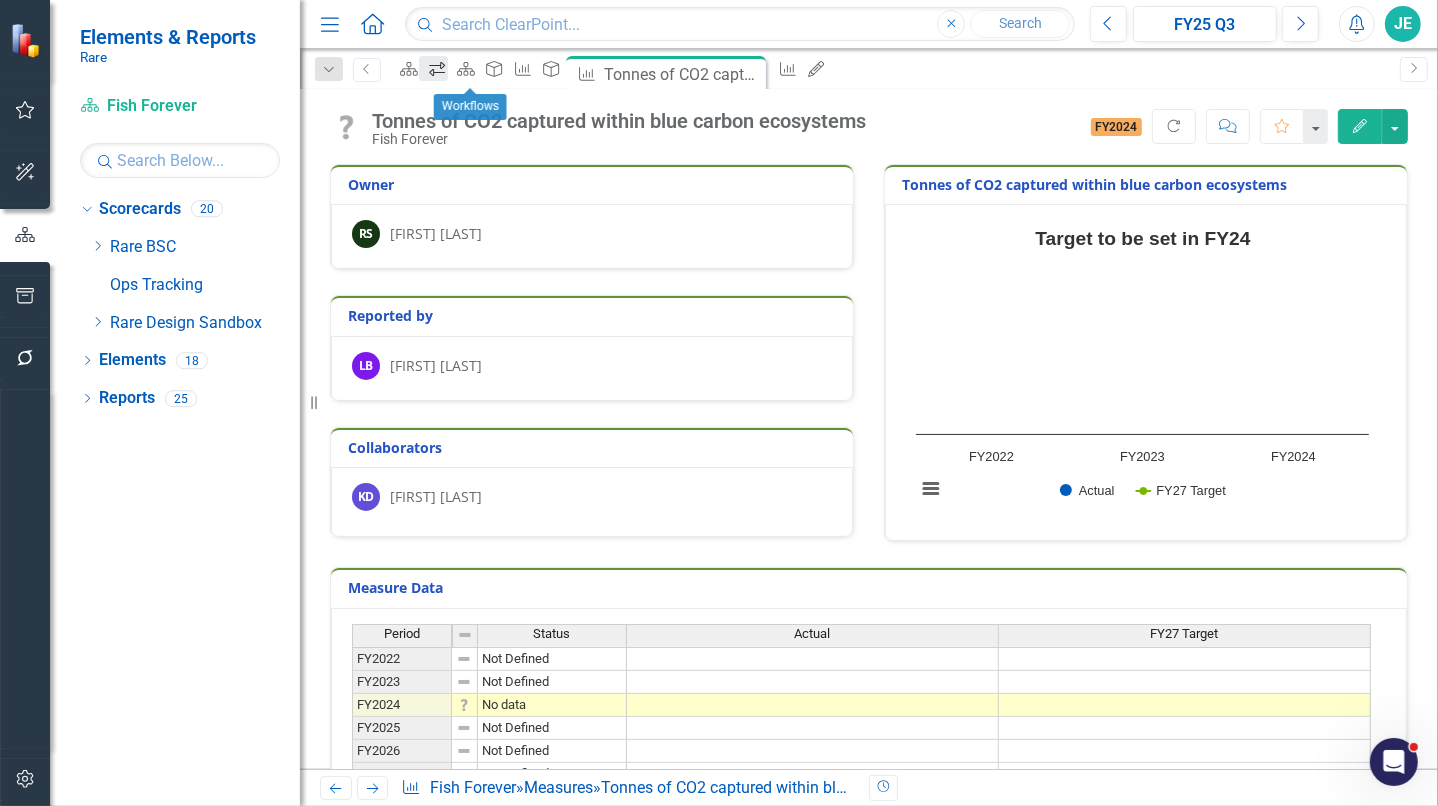 click on "Workflows" at bounding box center [433, 68] 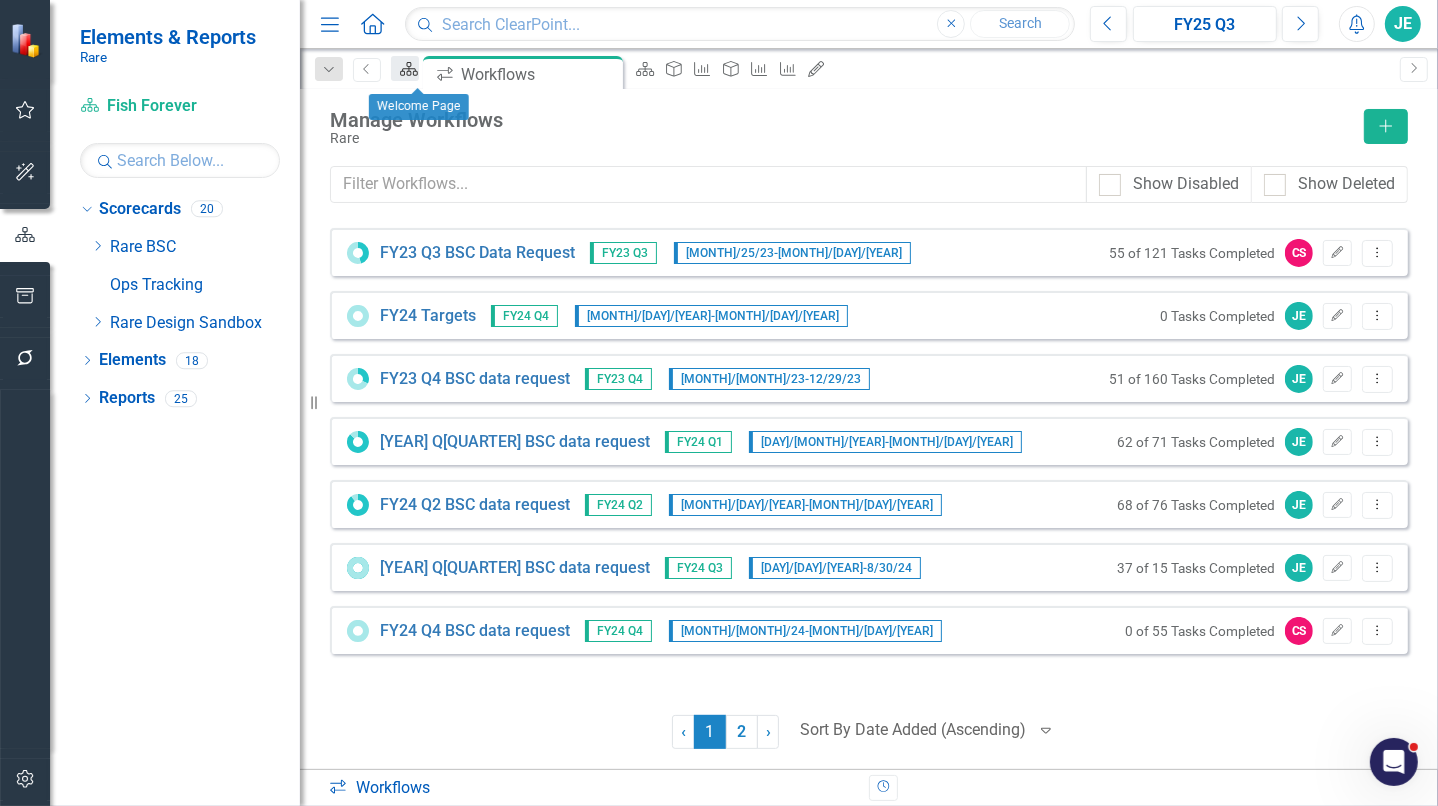 click on "Scorecard" at bounding box center (405, 68) 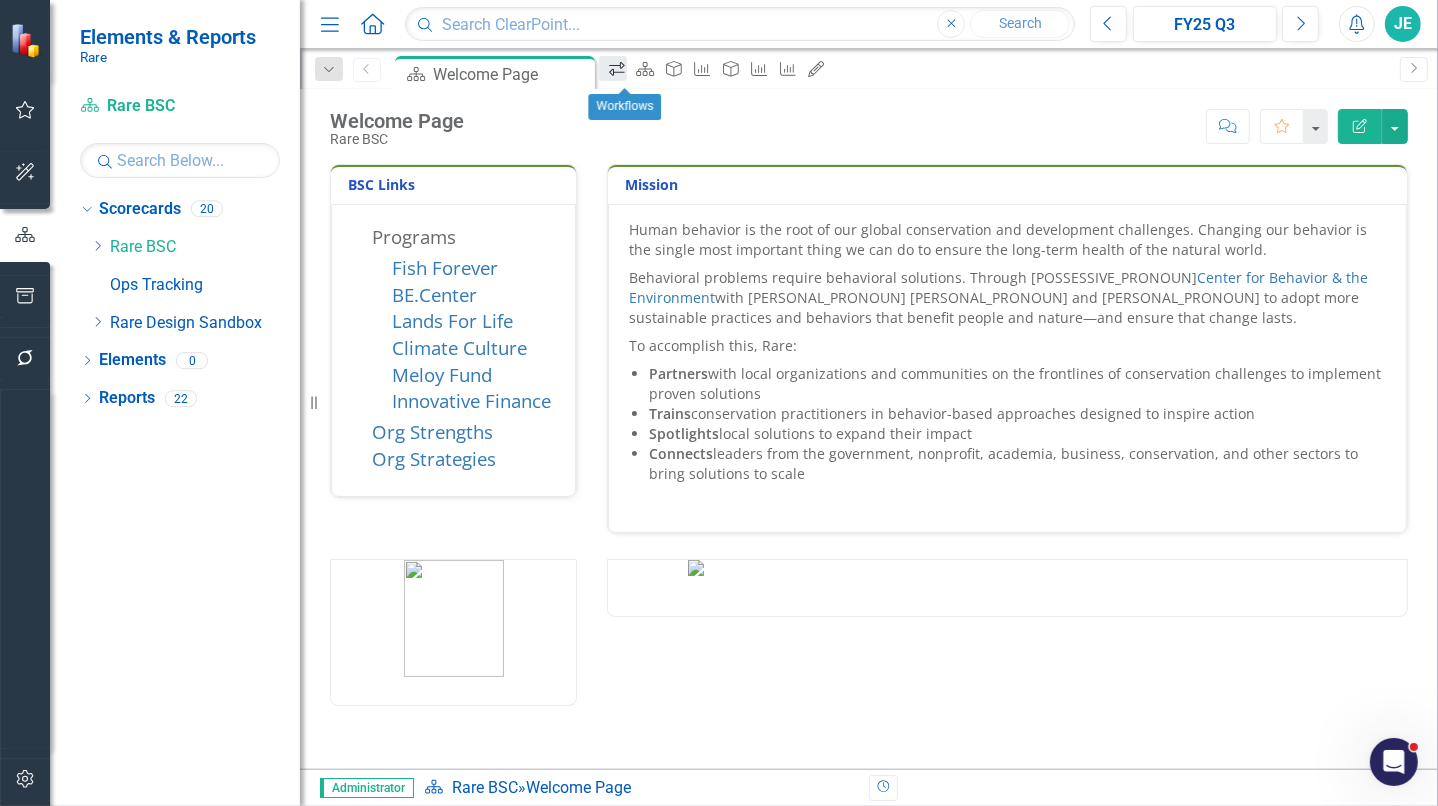 click on "Workflows" at bounding box center (613, 68) 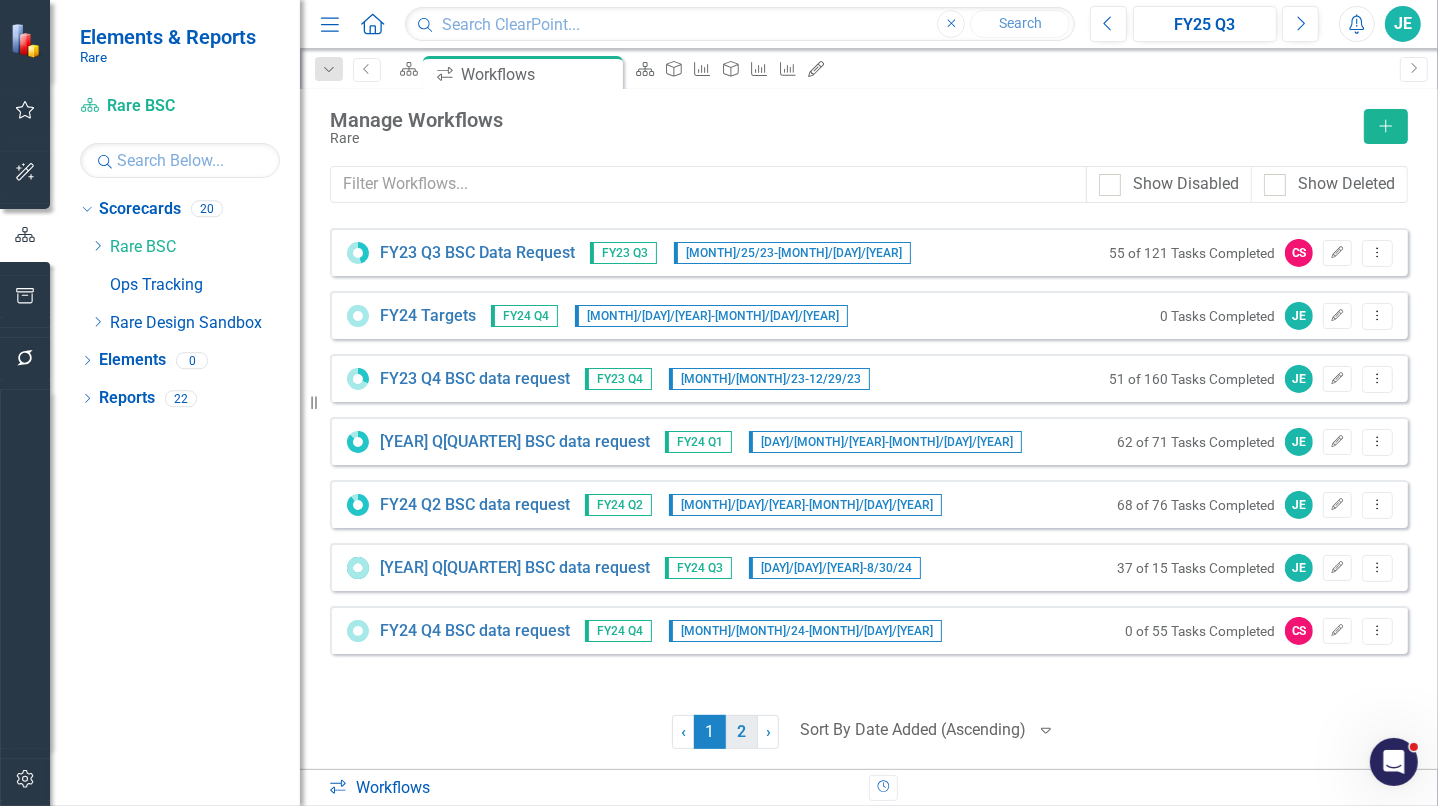 click on "2" at bounding box center [742, 732] 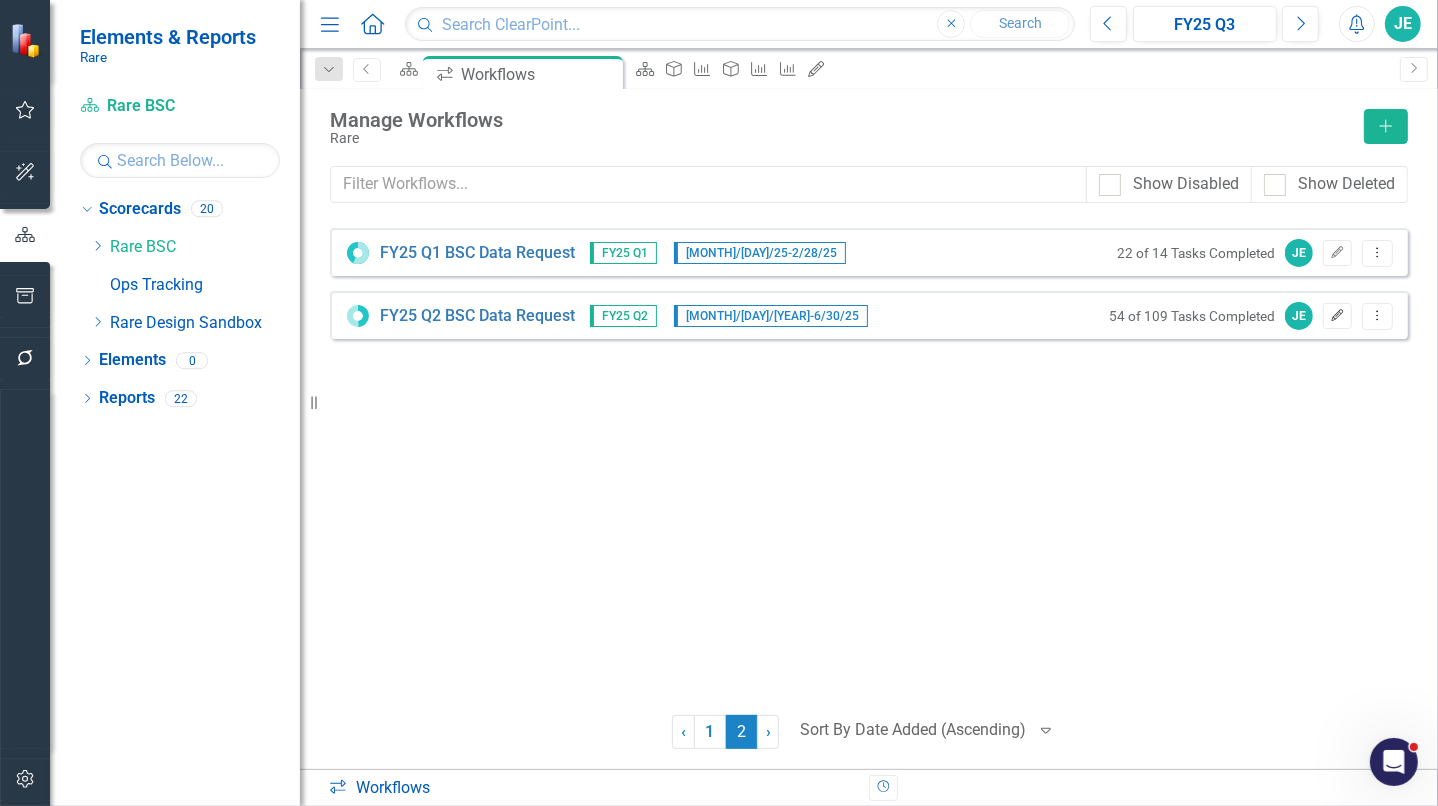 click on "Edit" 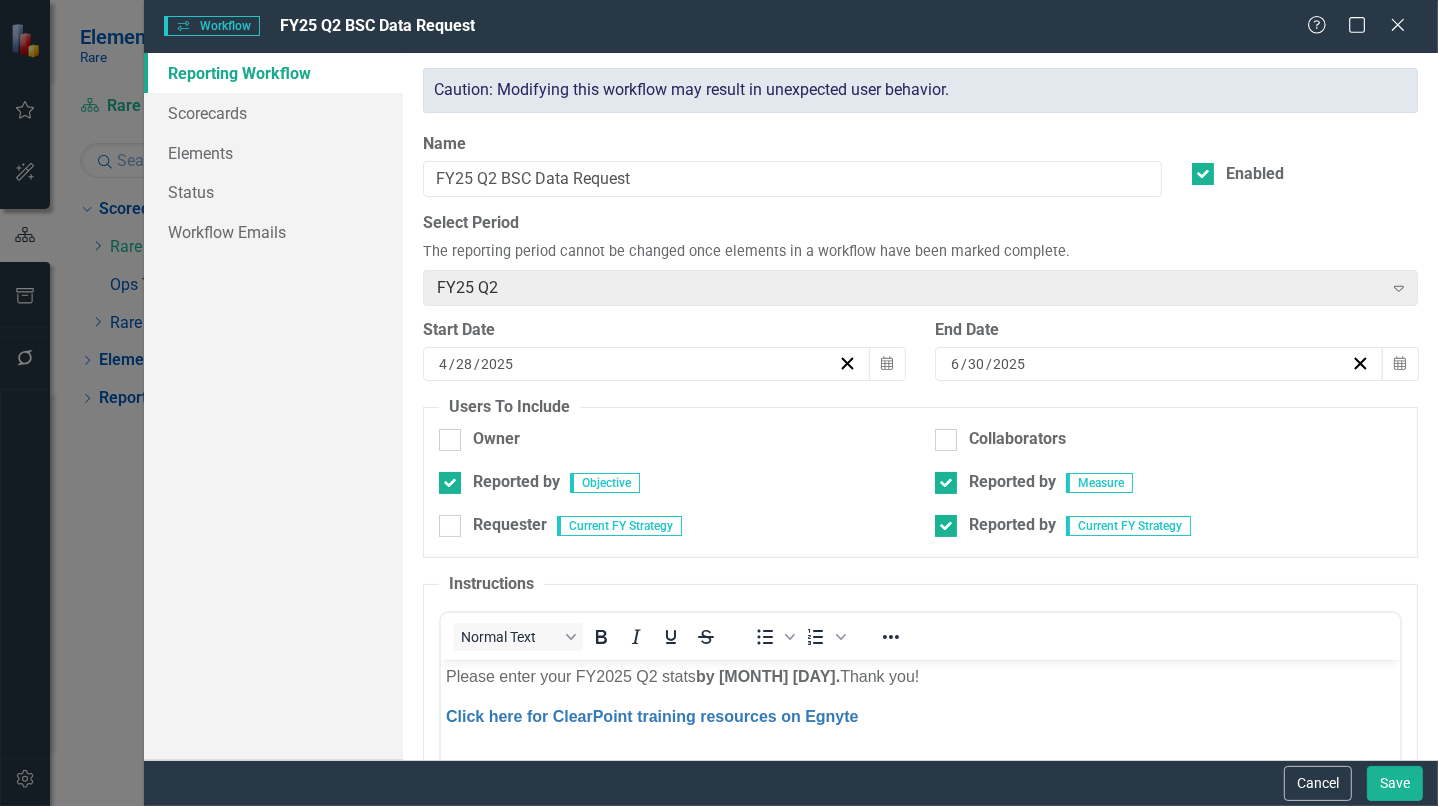 scroll, scrollTop: 0, scrollLeft: 0, axis: both 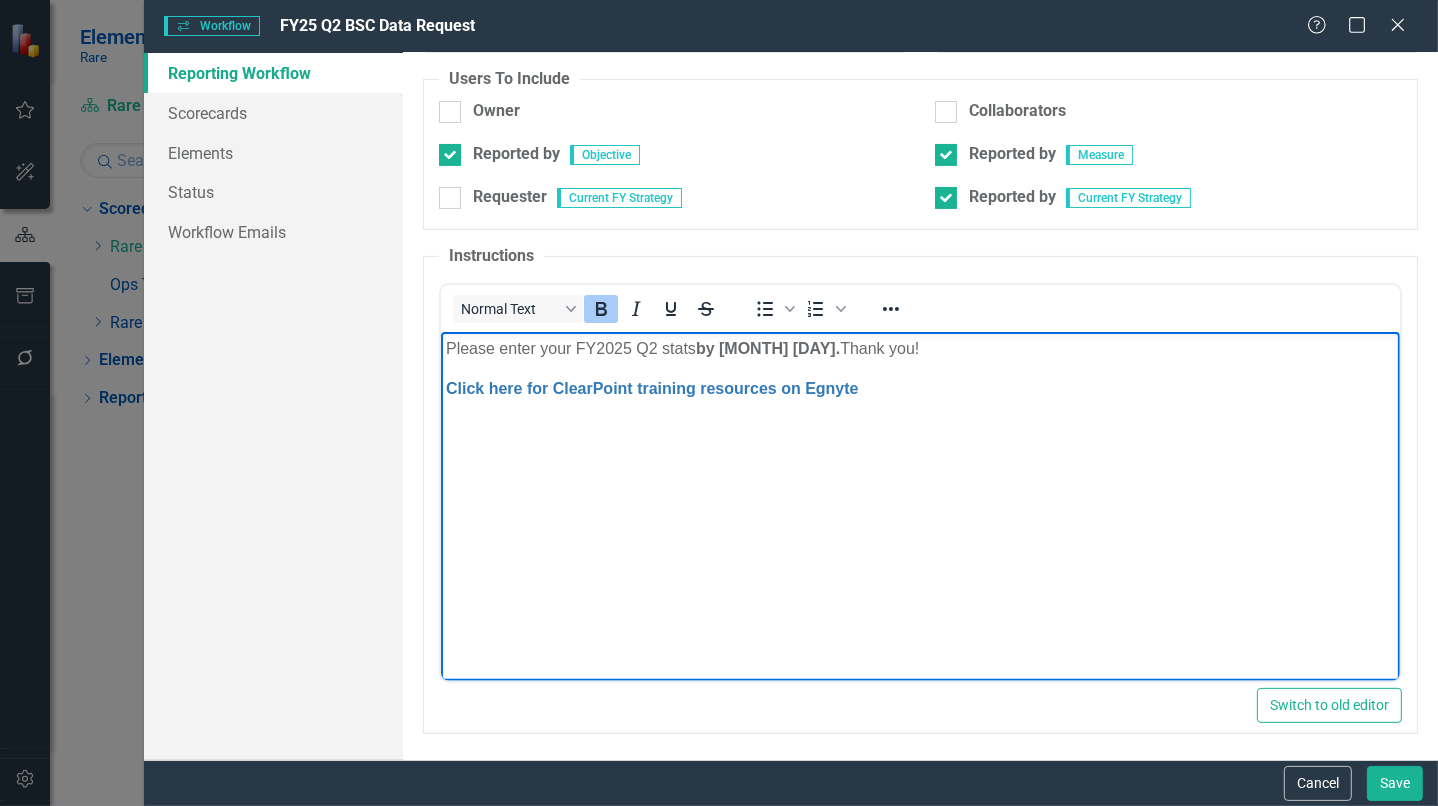 drag, startPoint x: 771, startPoint y: 349, endPoint x: 879, endPoint y: 350, distance: 108.00463 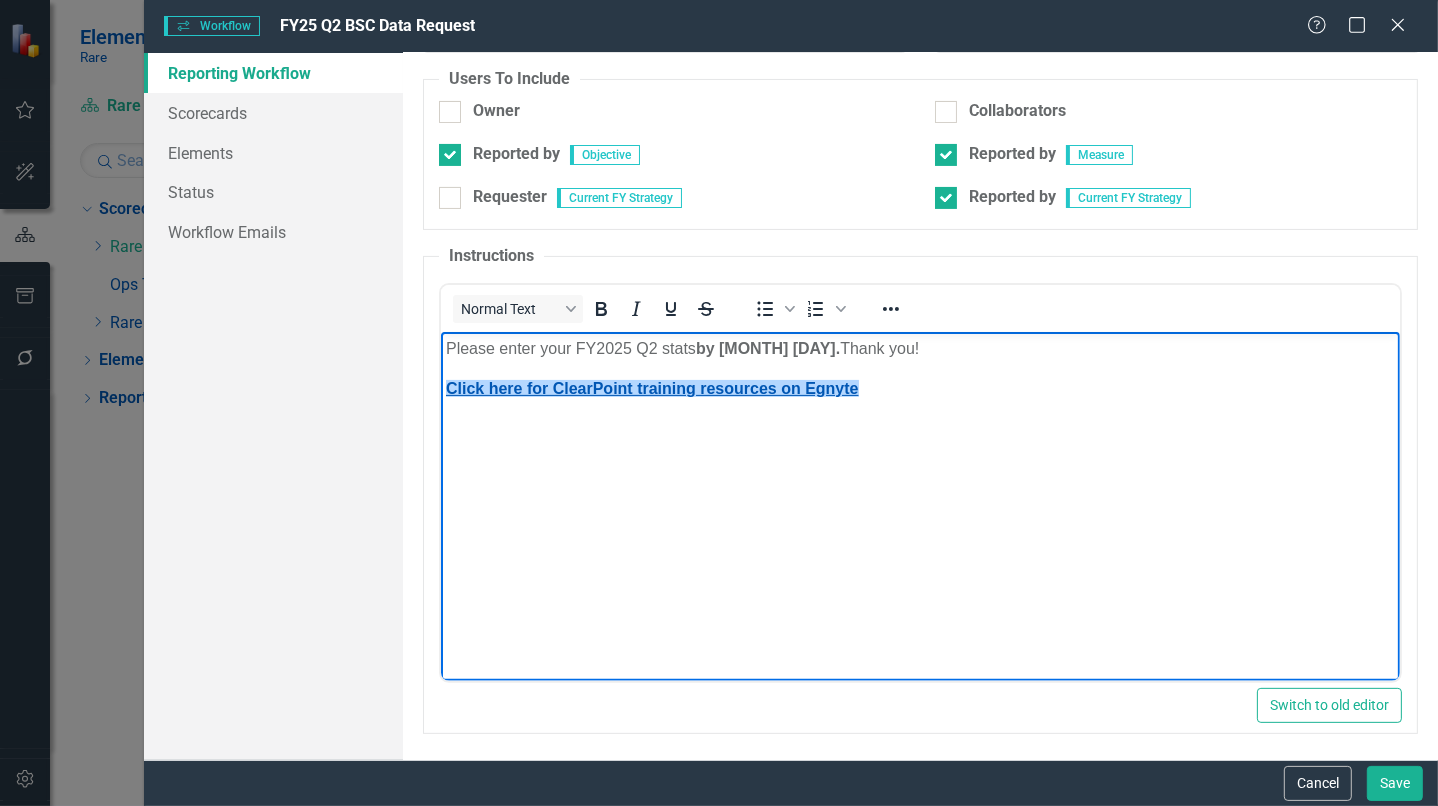 click on "Click here for ClearPoint training resources on Egnyte" at bounding box center [651, 387] 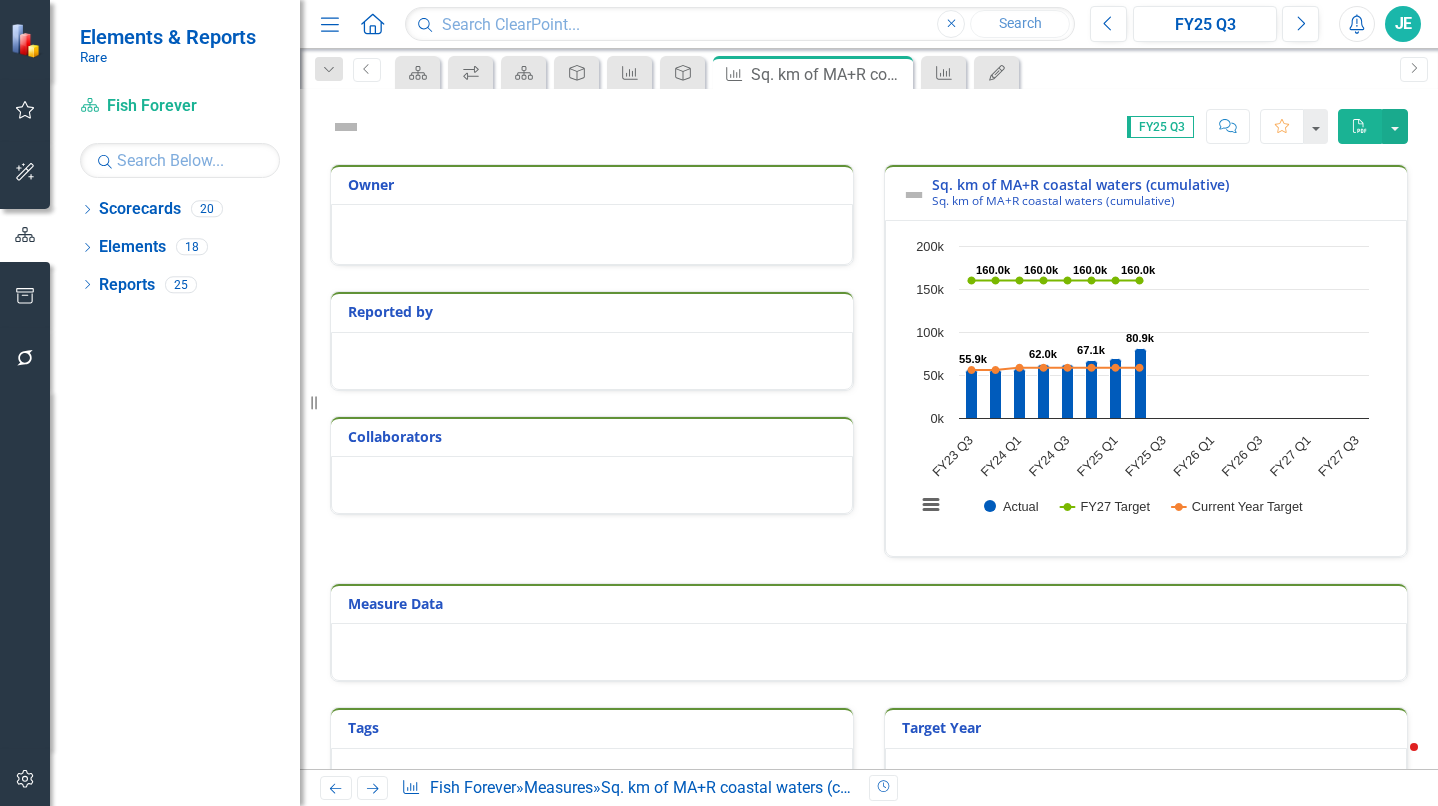 scroll, scrollTop: 0, scrollLeft: 0, axis: both 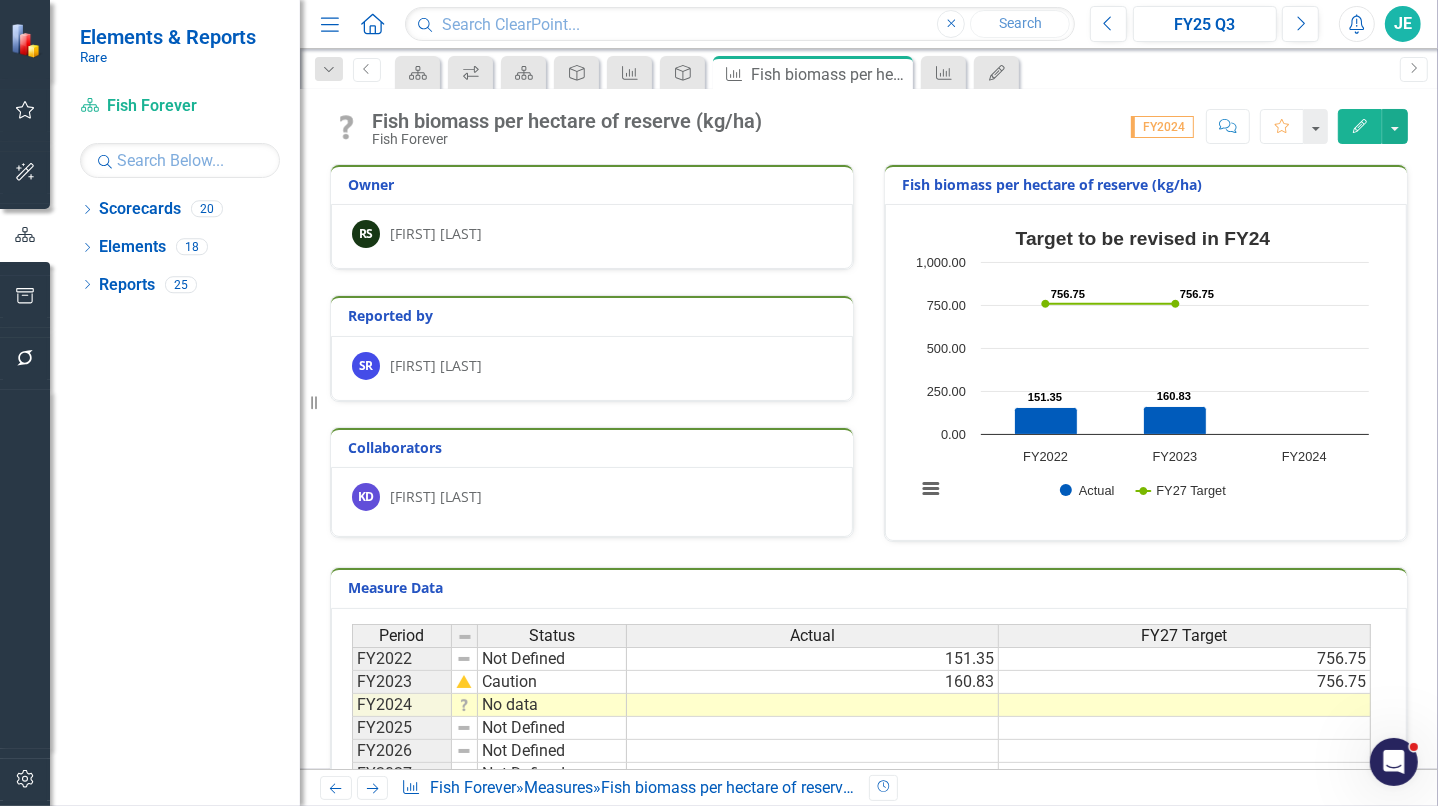 click on "[FIRST] [LAST]" at bounding box center (436, 366) 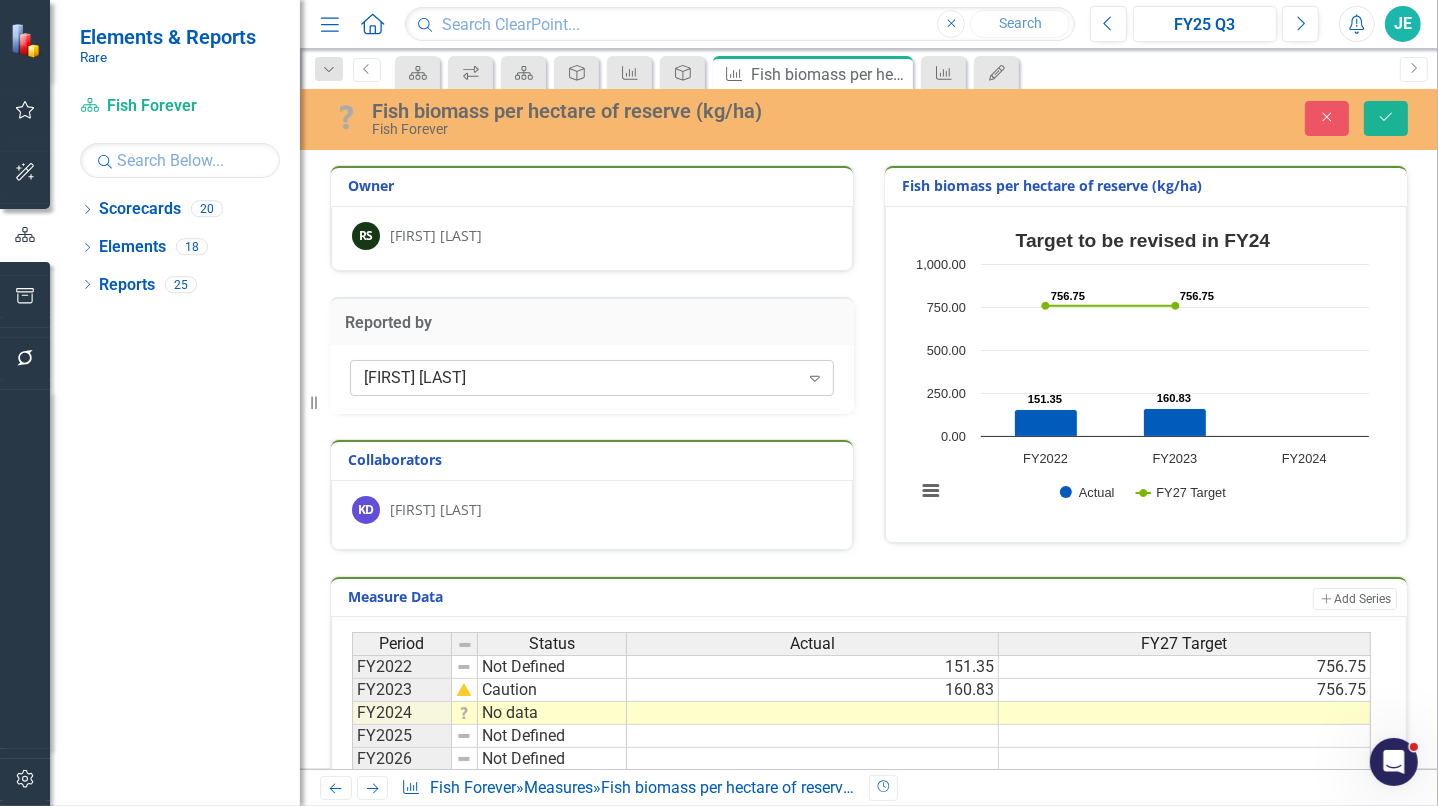click on "Sujata Ram" at bounding box center [581, 378] 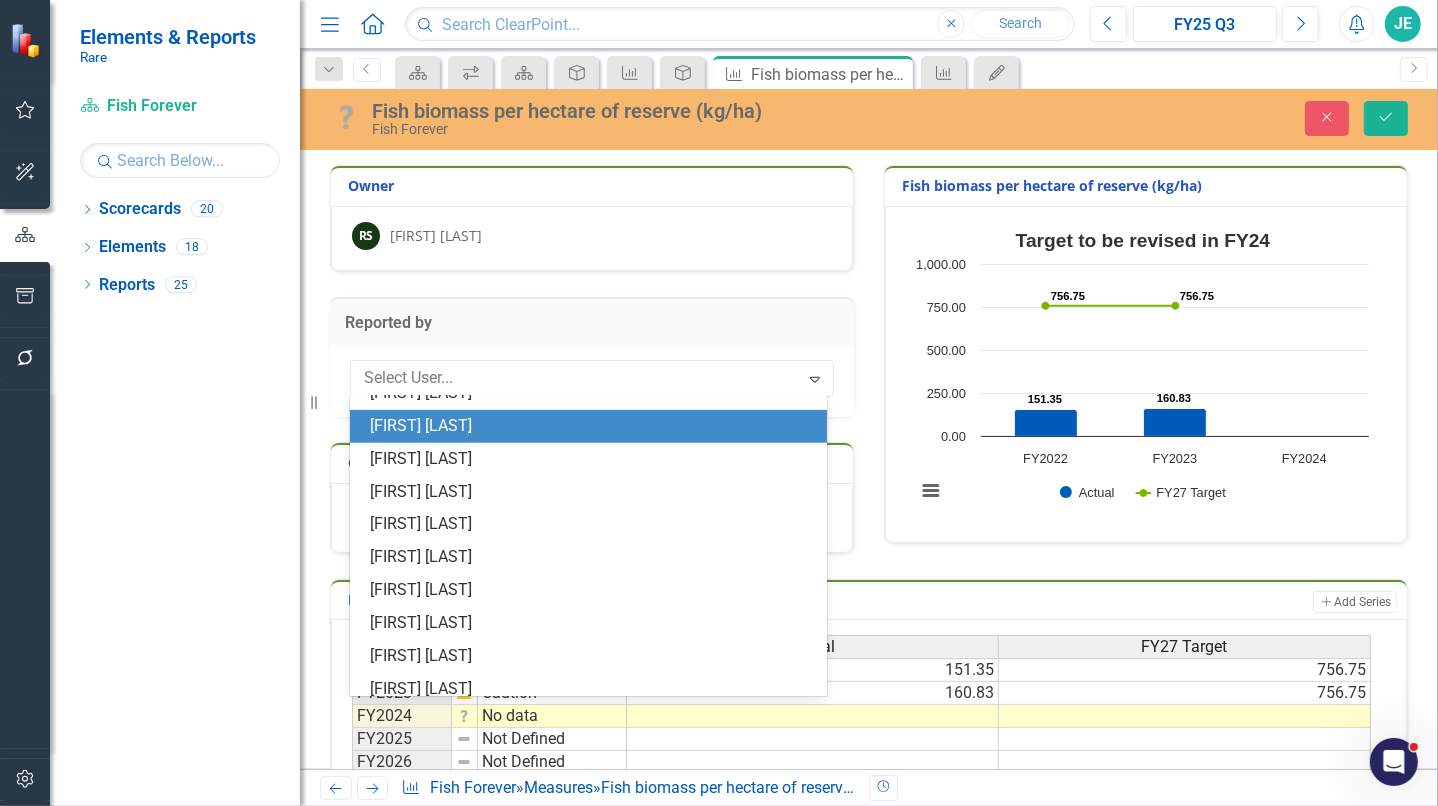 scroll, scrollTop: 1083, scrollLeft: 0, axis: vertical 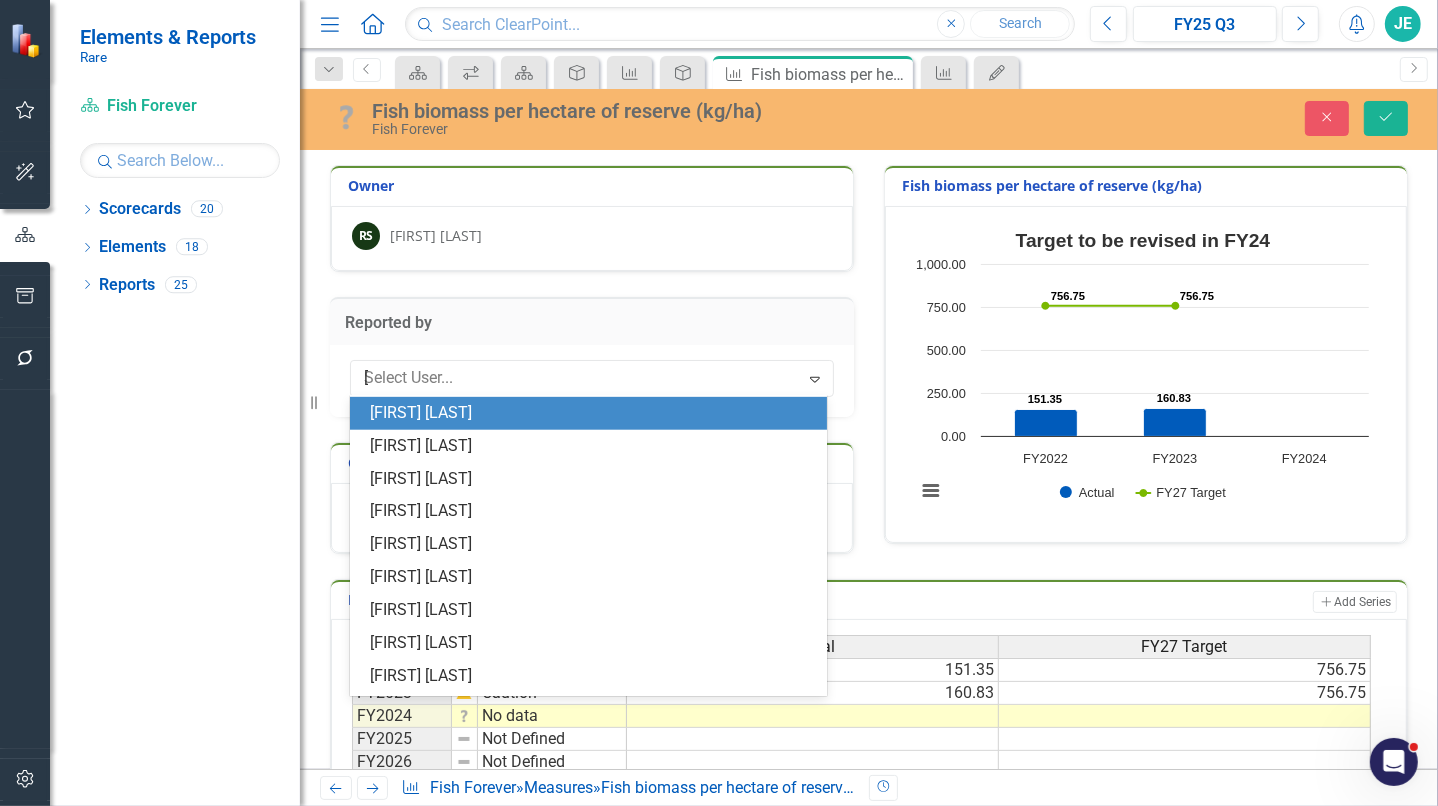 type on "leo" 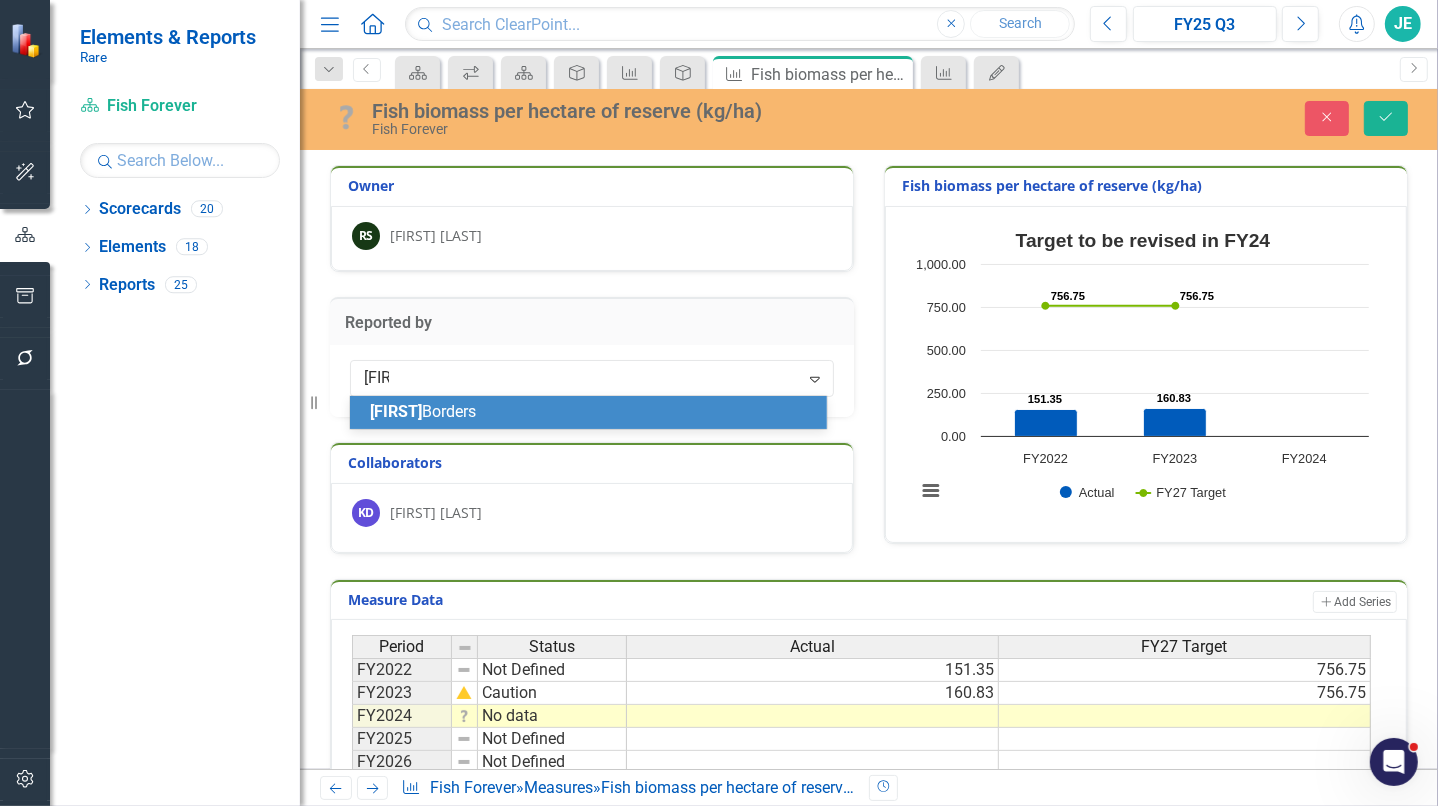 scroll, scrollTop: 0, scrollLeft: 0, axis: both 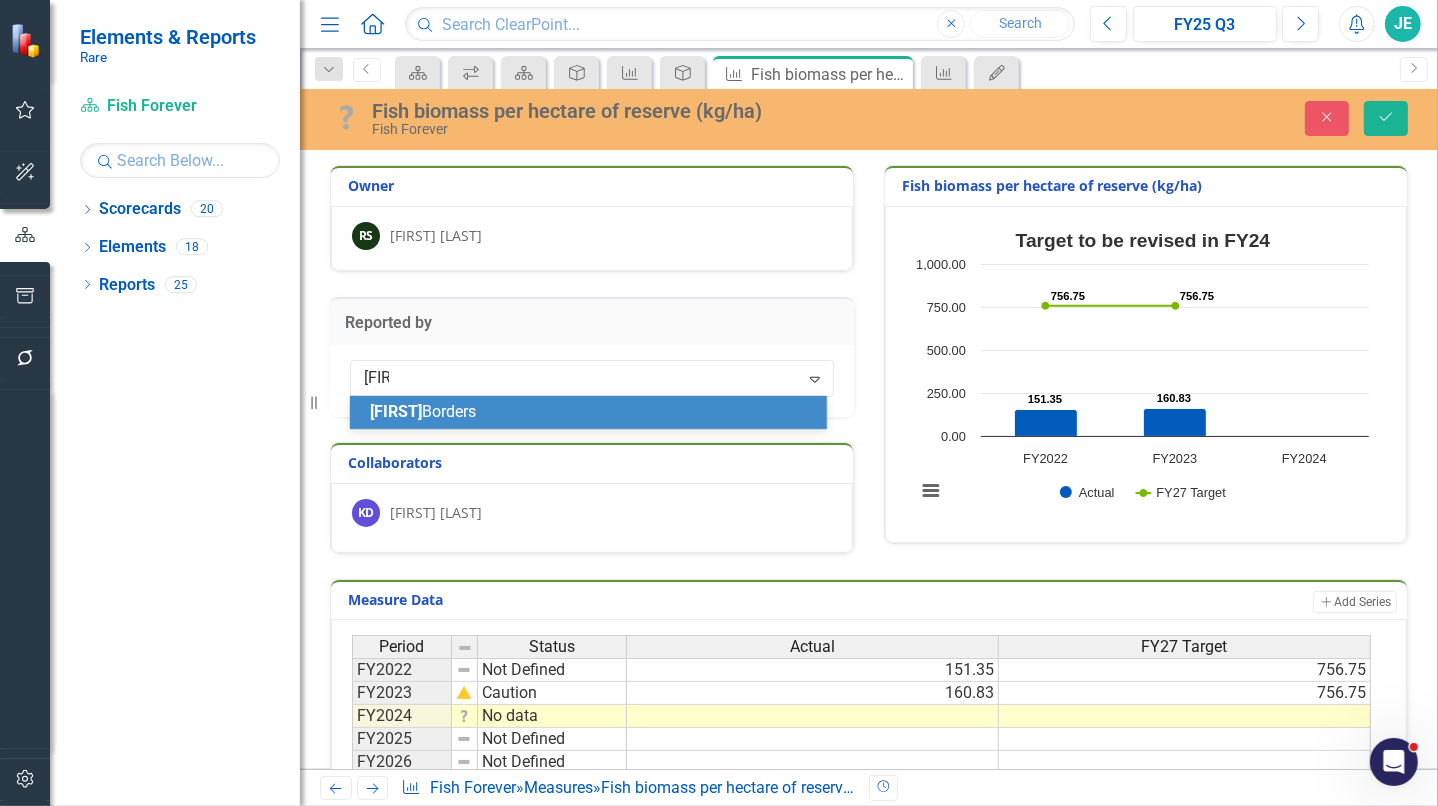 click on "[FIRST] [LAST]" at bounding box center [592, 412] 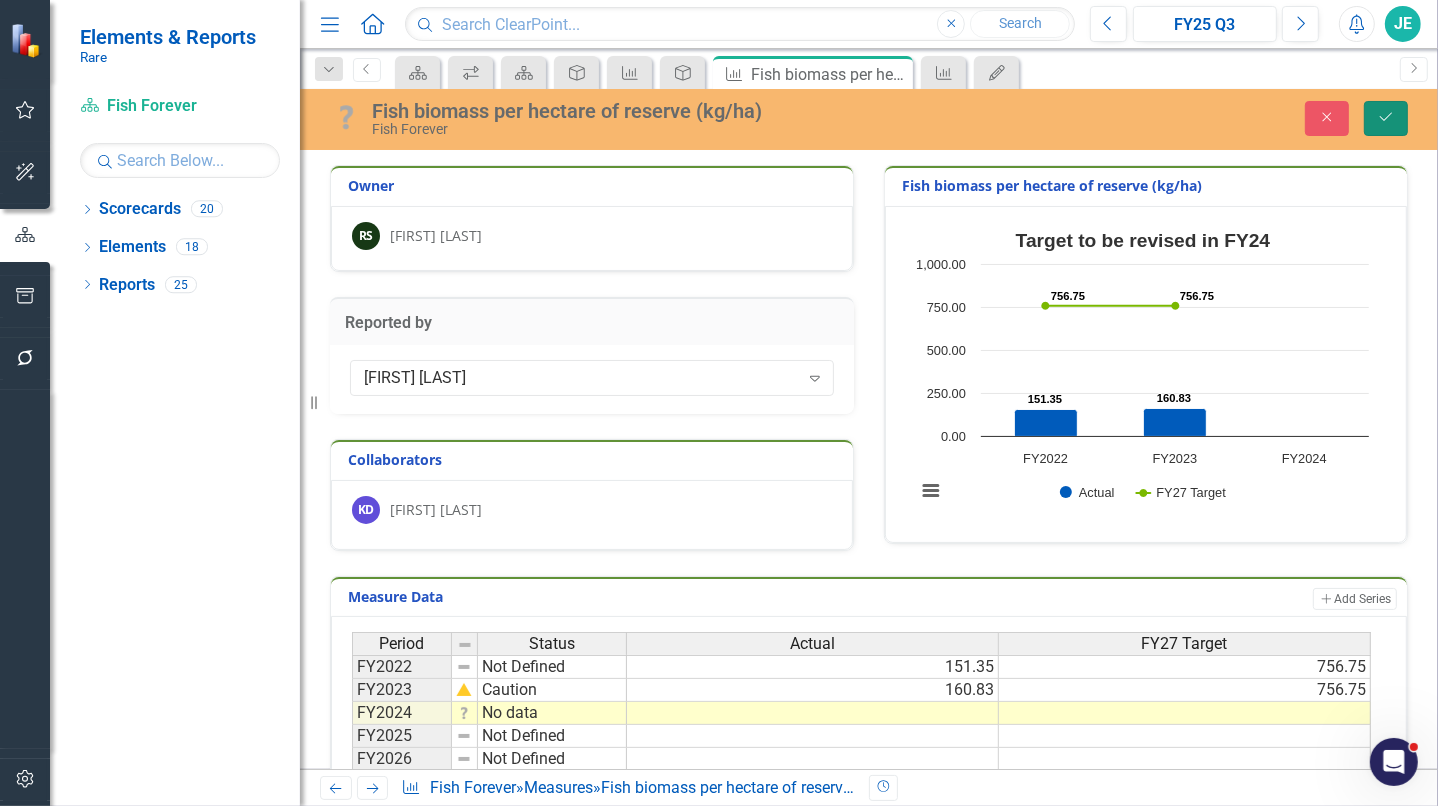 click on "Save" 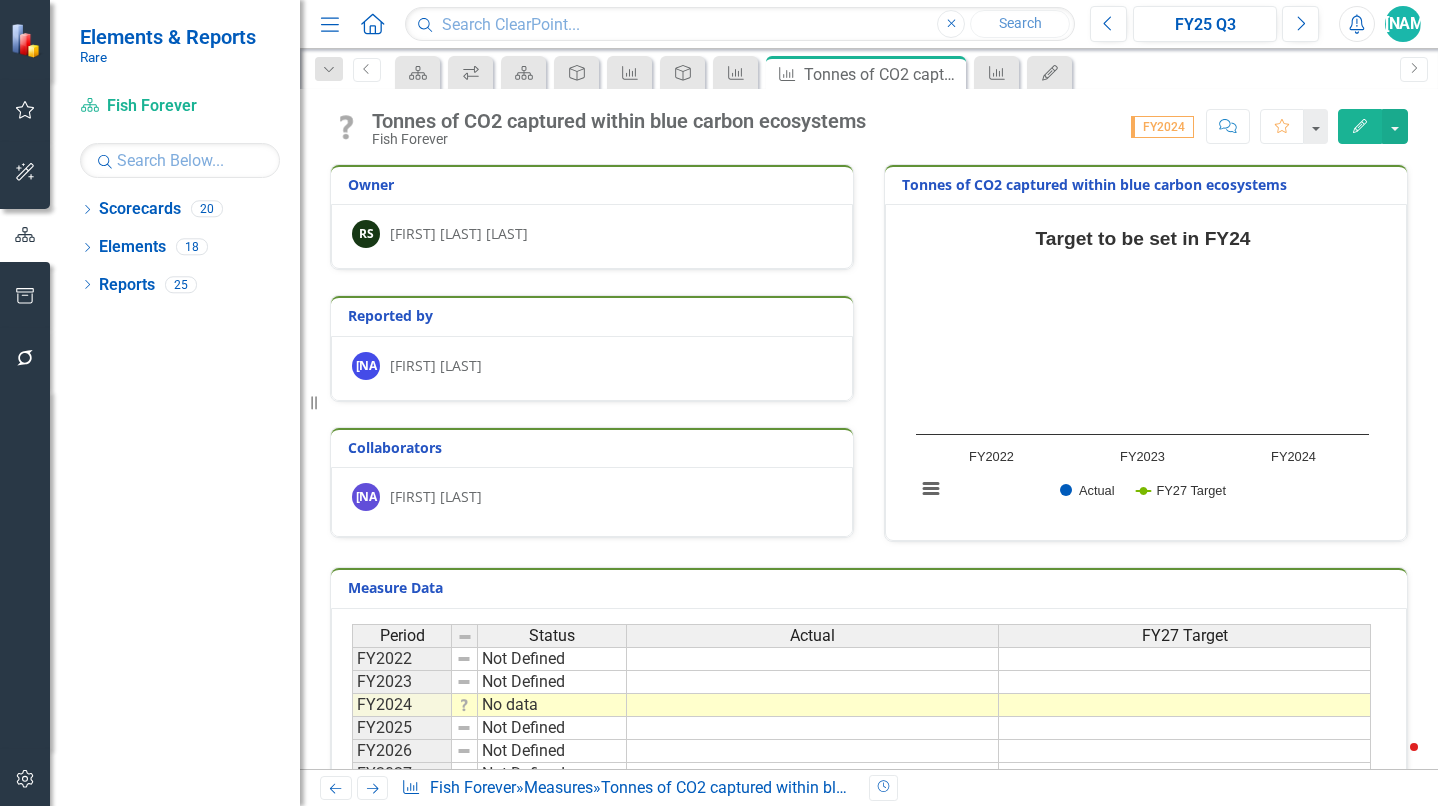 scroll, scrollTop: 0, scrollLeft: 0, axis: both 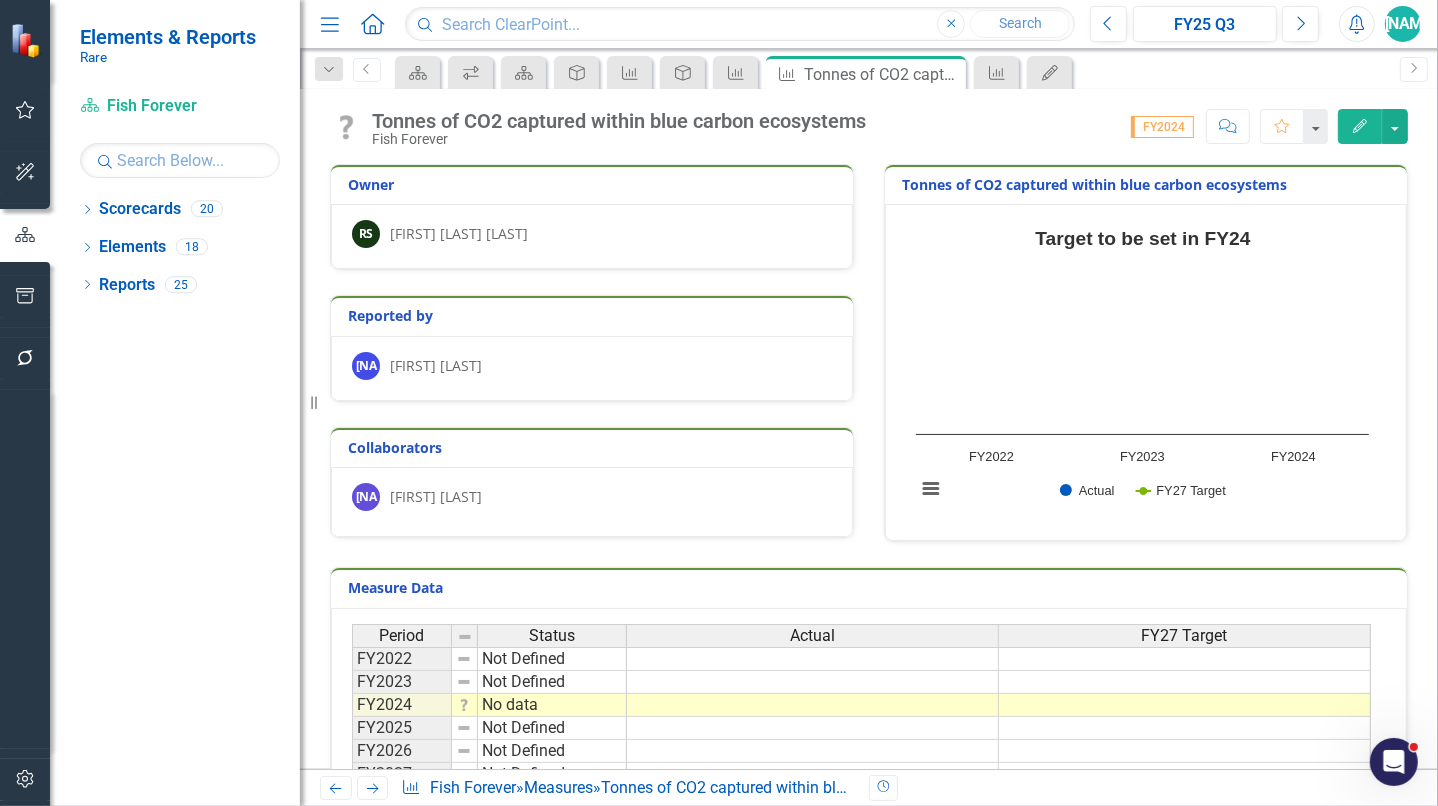 click on "[FIRST] [LAST]" at bounding box center (592, 366) 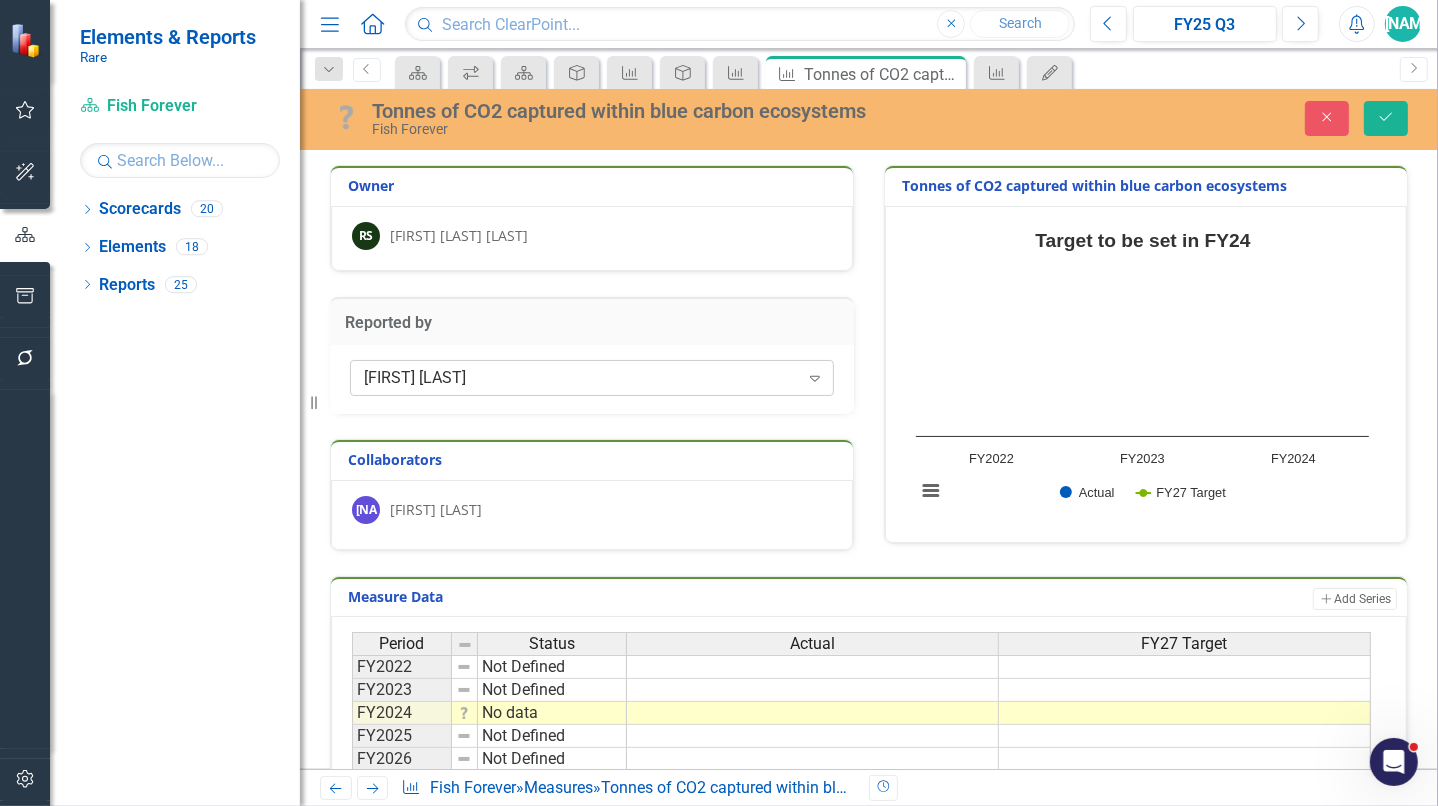 click on "Sujata Ram" at bounding box center (581, 378) 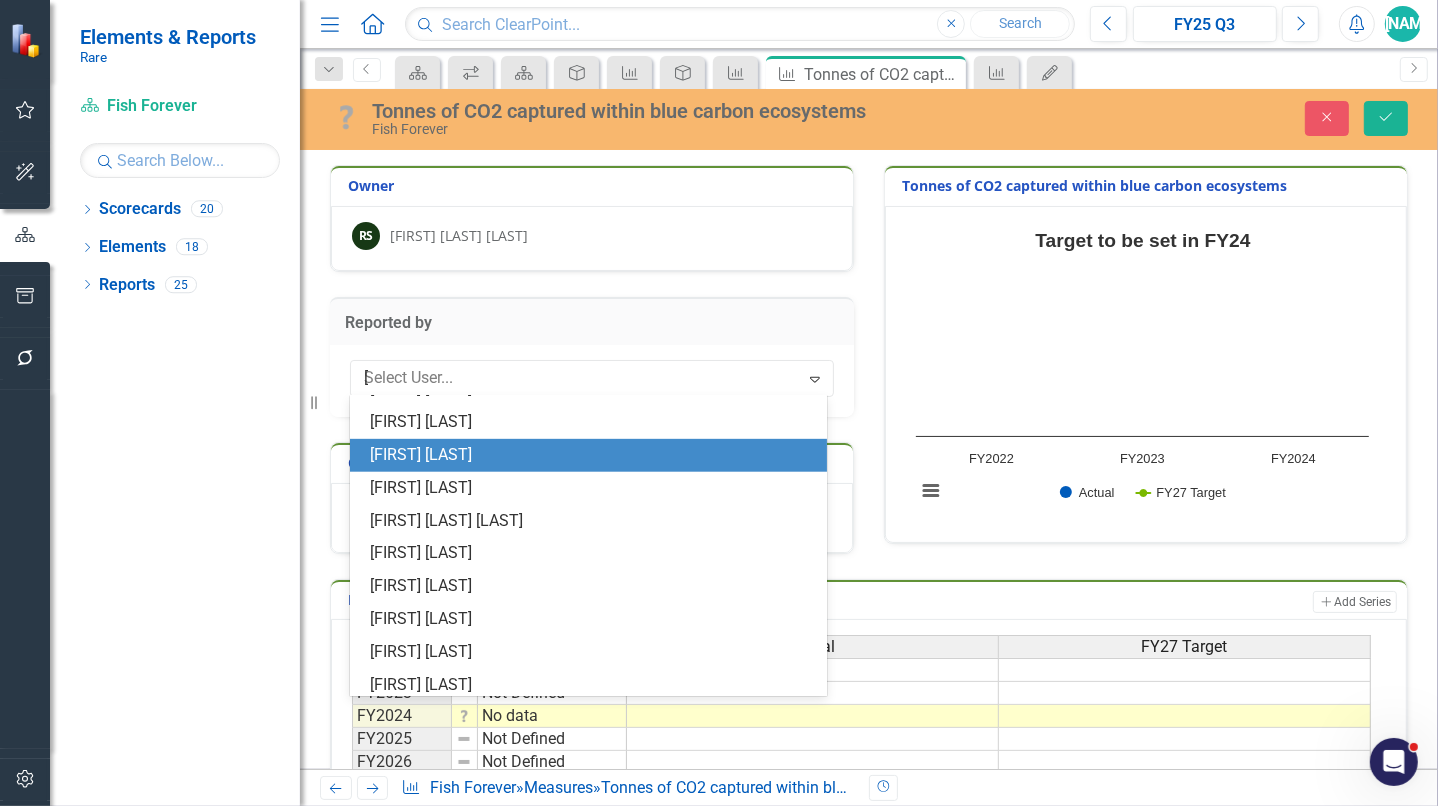 scroll, scrollTop: 0, scrollLeft: 0, axis: both 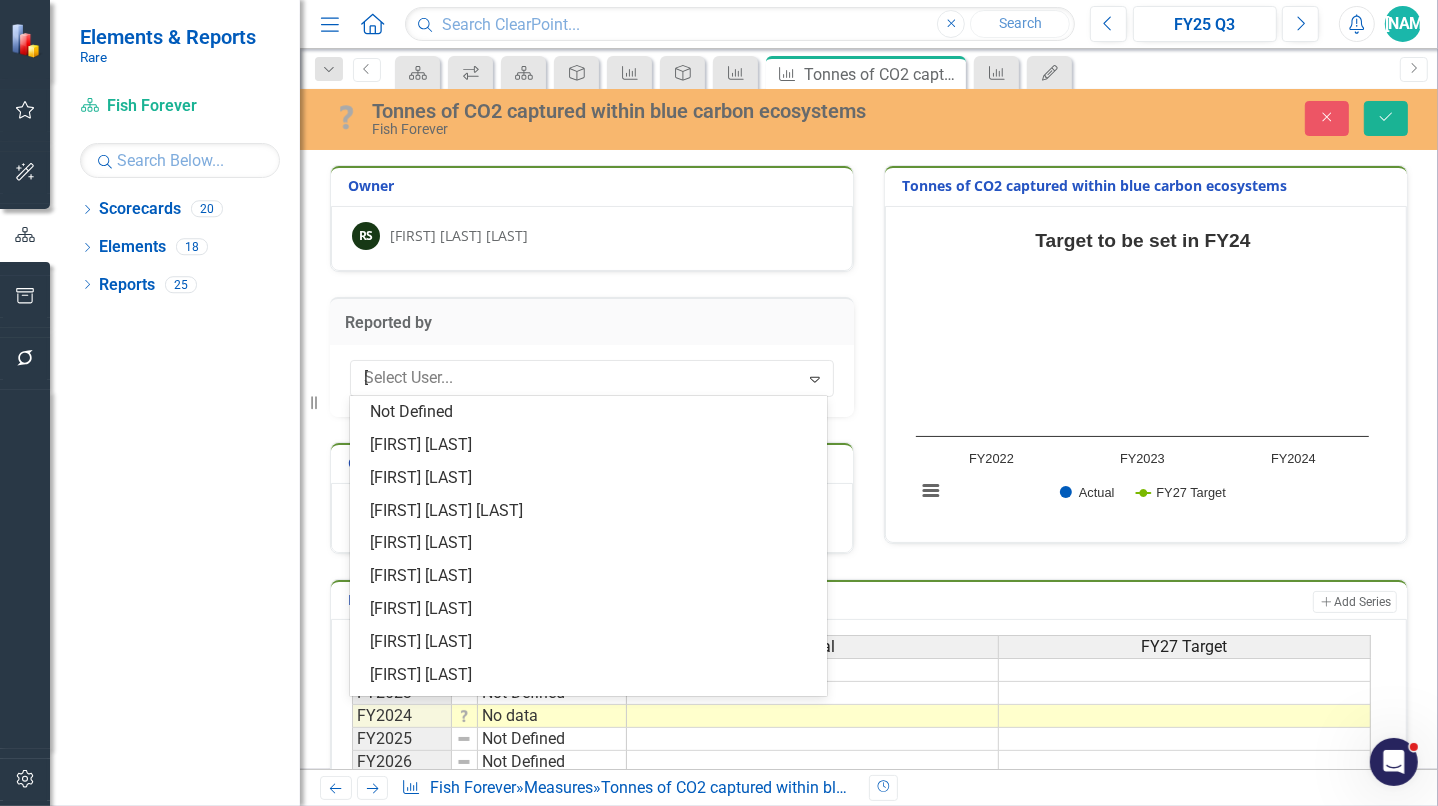 type on "[PERSONAL_PRONOUN]" 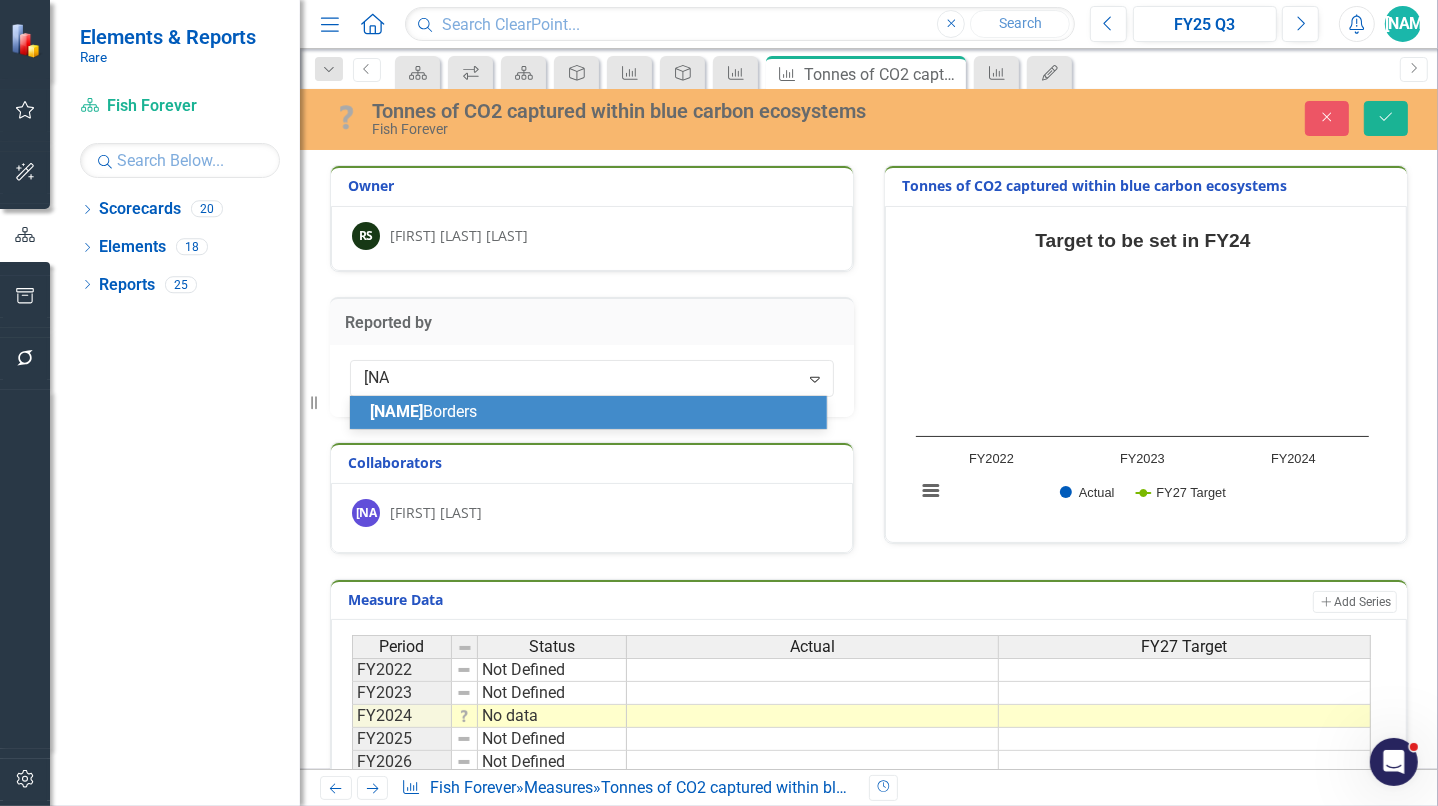 click on "[FIRST] [LAST]" at bounding box center (588, 412) 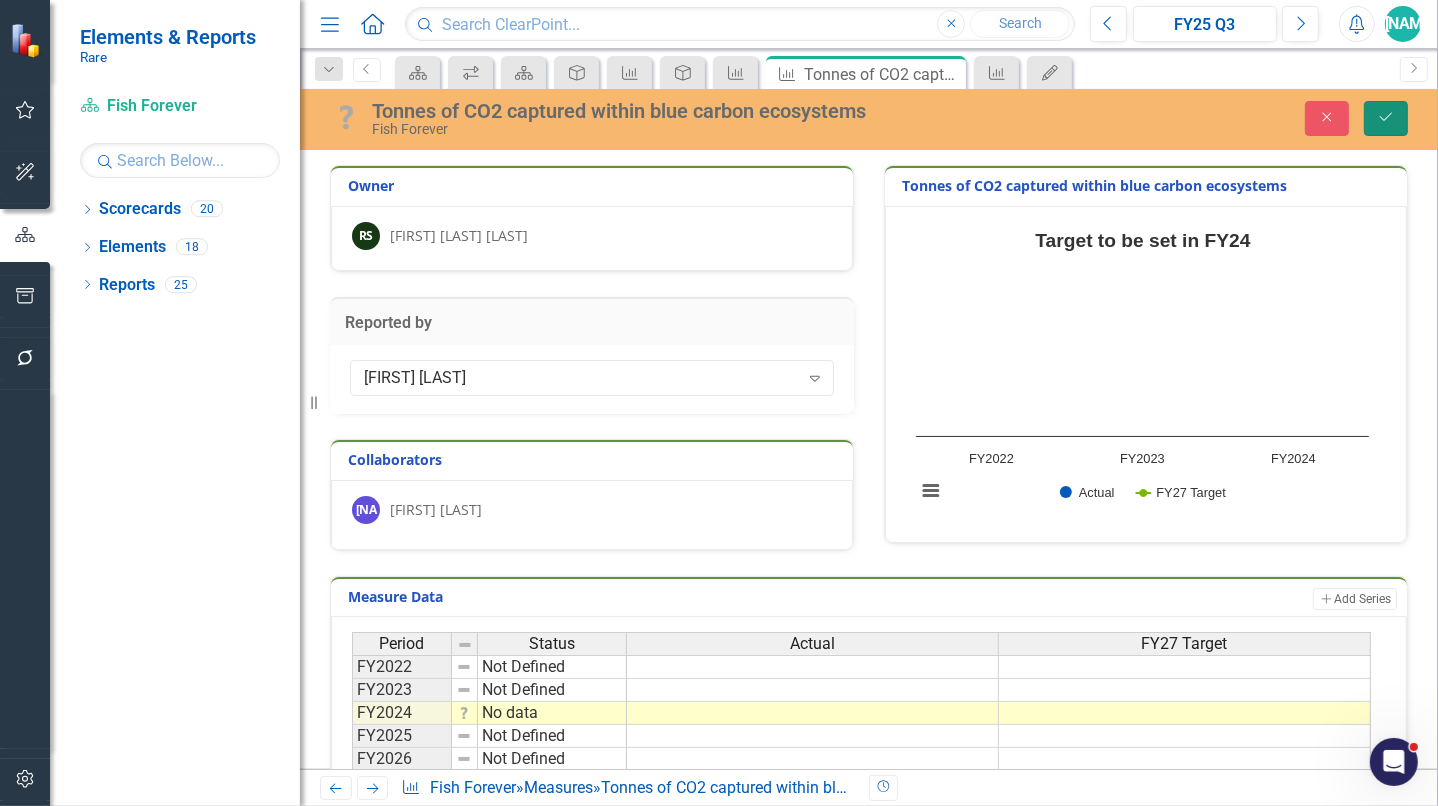click on "Save" at bounding box center [1386, 118] 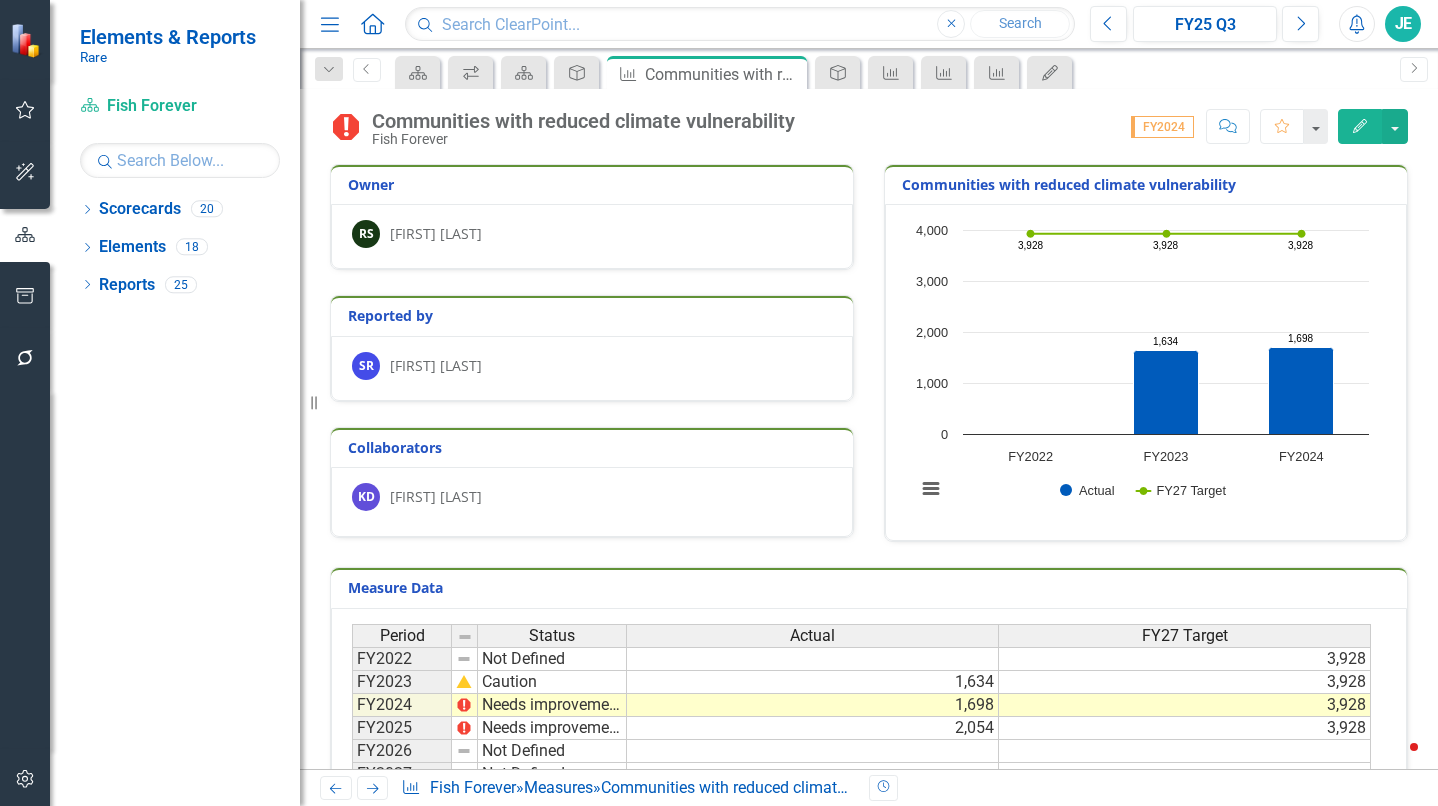 click on "[FIRST] [LAST]" at bounding box center [436, 366] 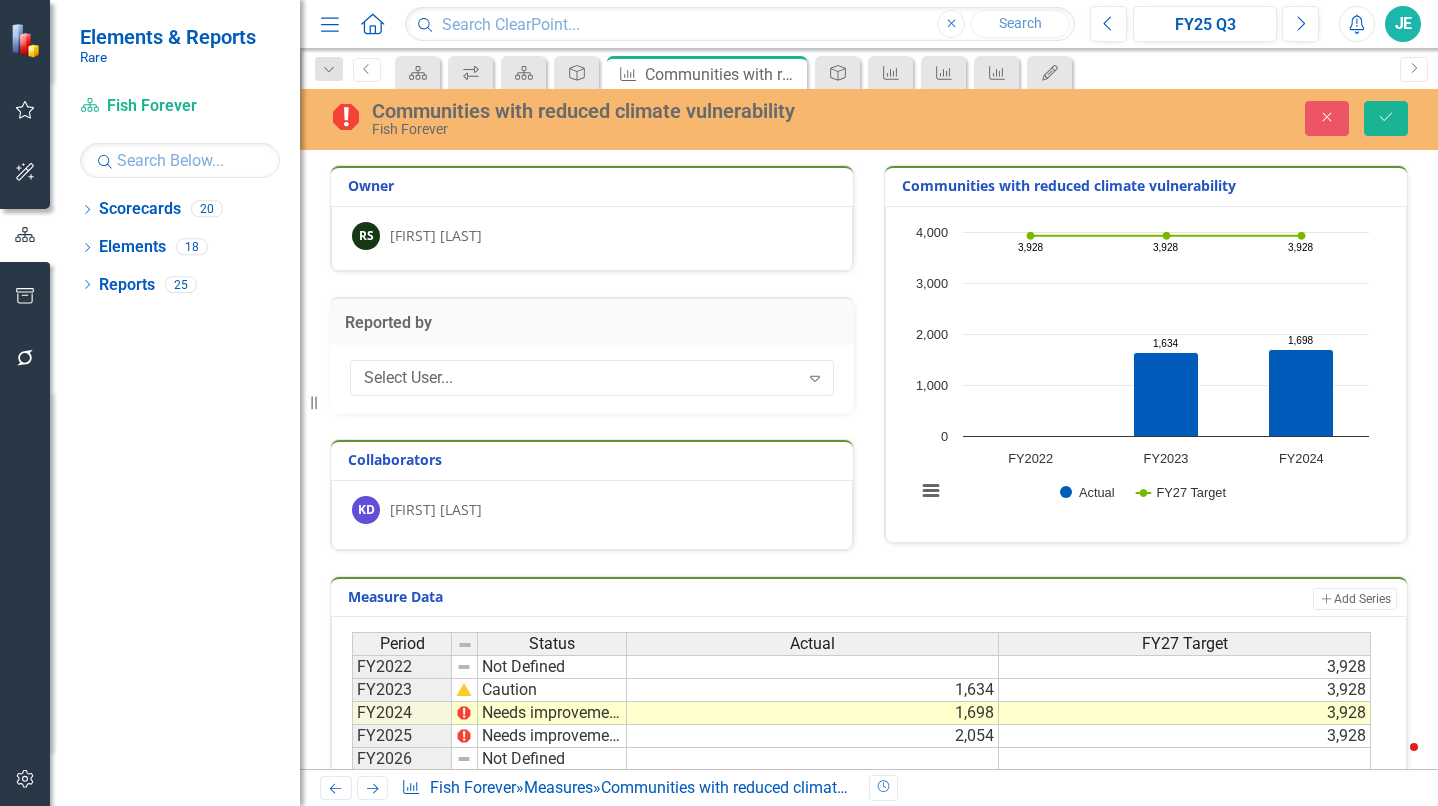scroll, scrollTop: 0, scrollLeft: 0, axis: both 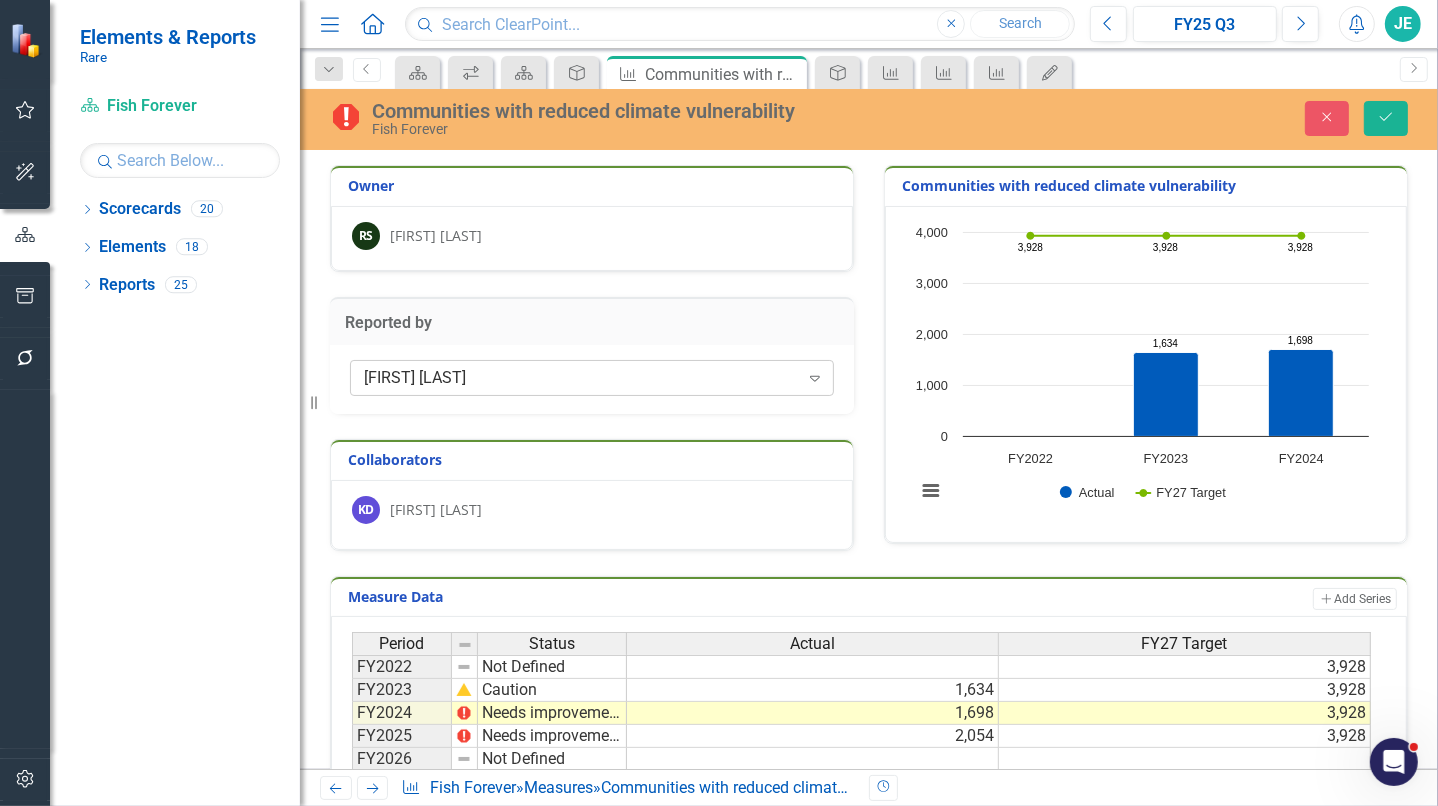 click on "[FIRST] [LAST]" at bounding box center (581, 378) 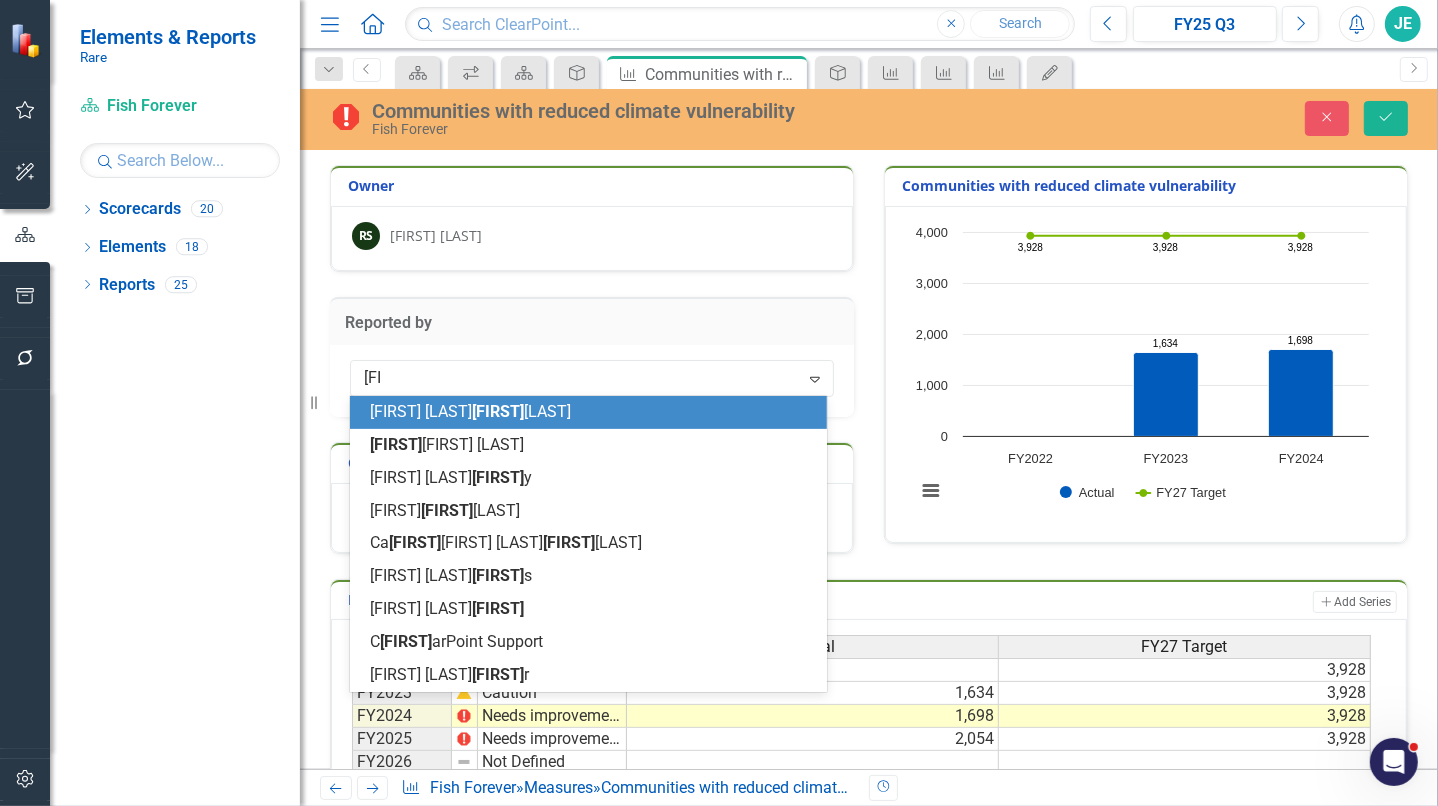 scroll, scrollTop: 0, scrollLeft: 0, axis: both 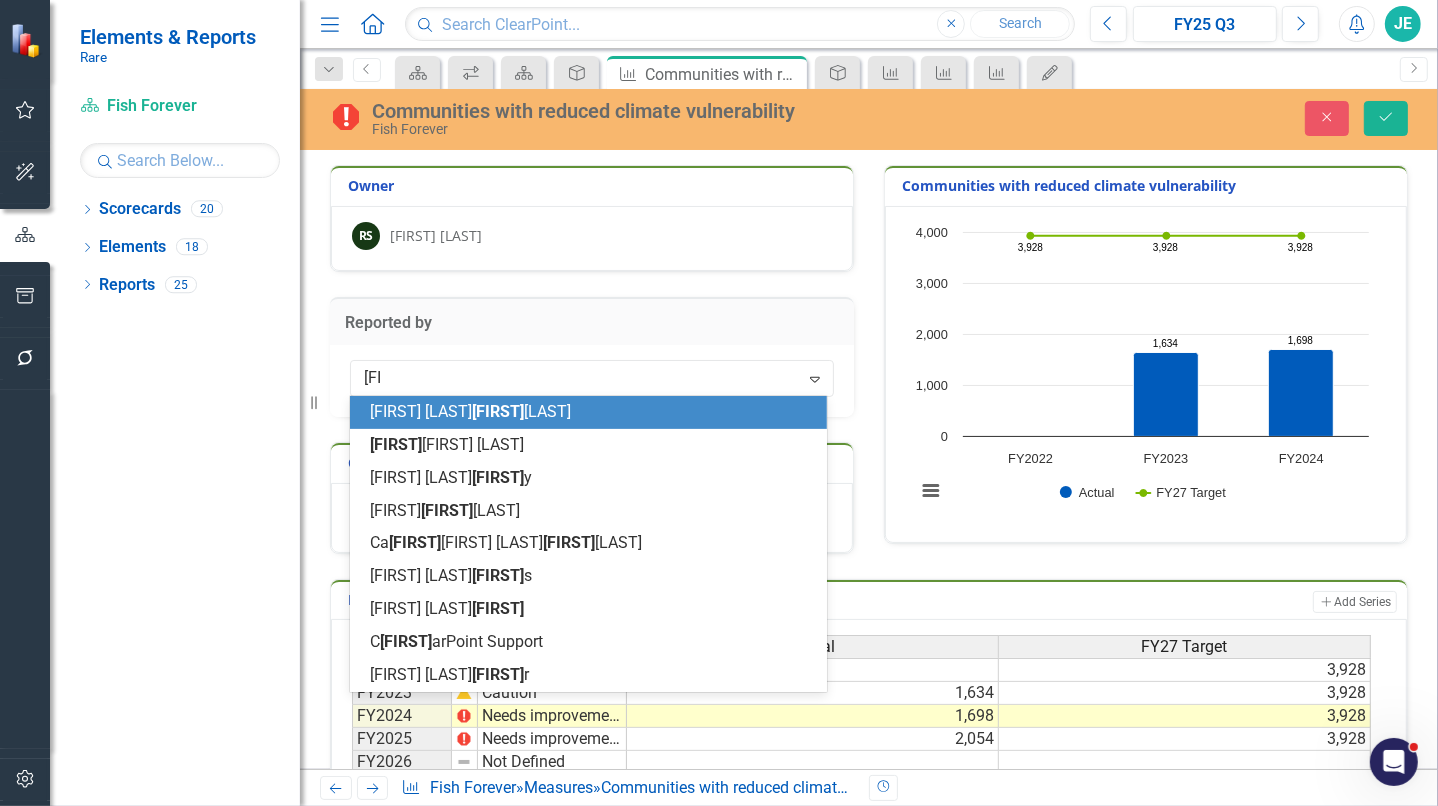type on "[FIRST]" 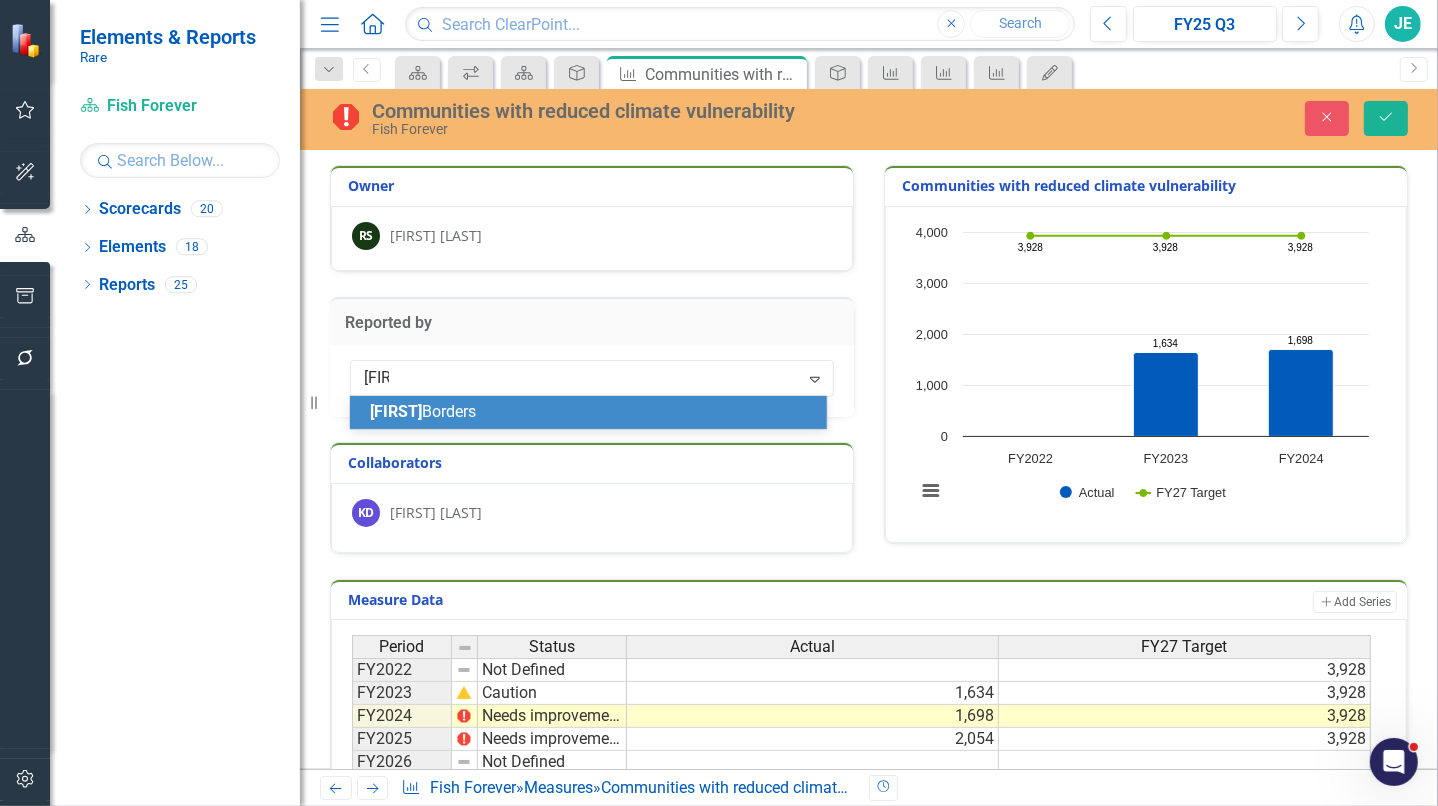 click on "Leo  Borders" at bounding box center [592, 412] 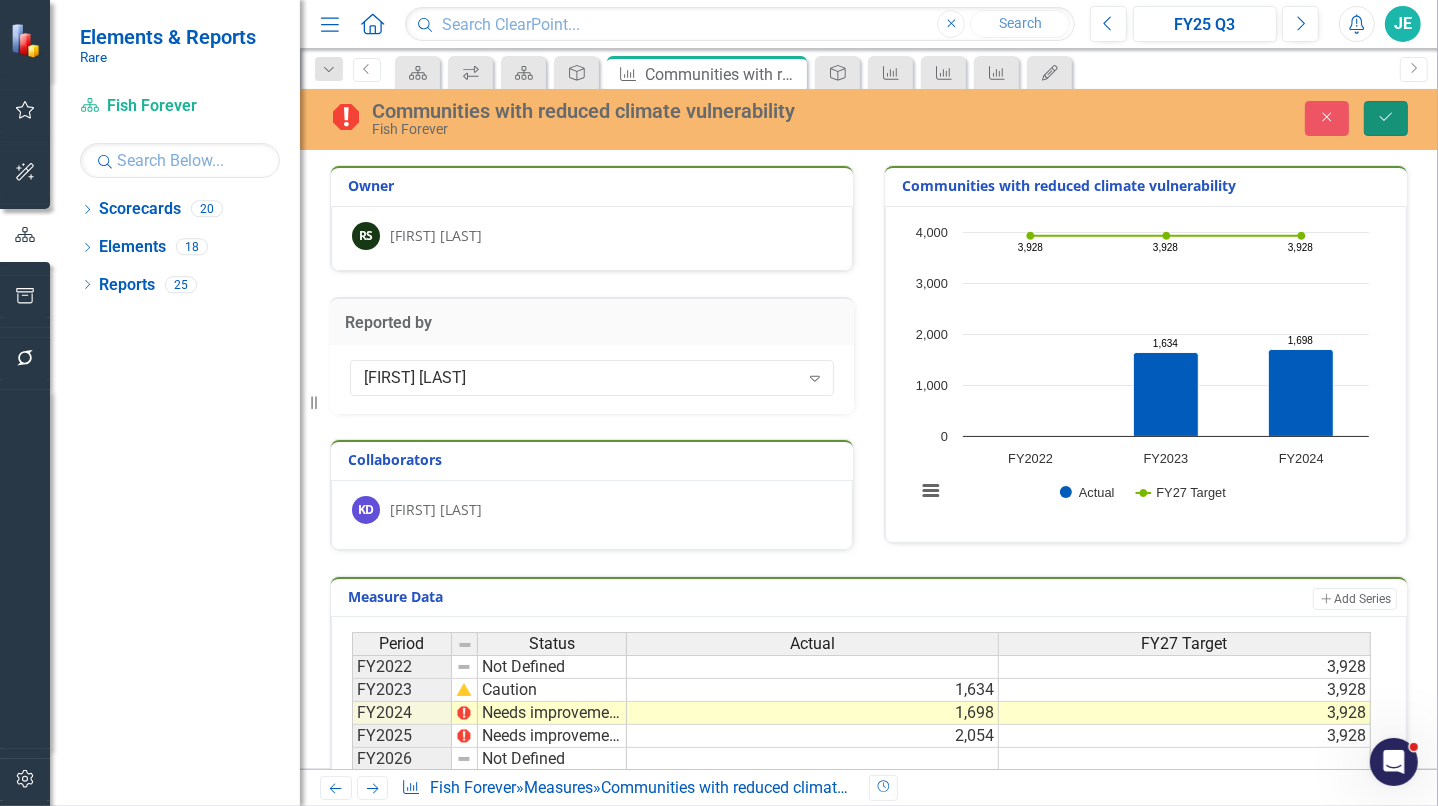 click on "Save" 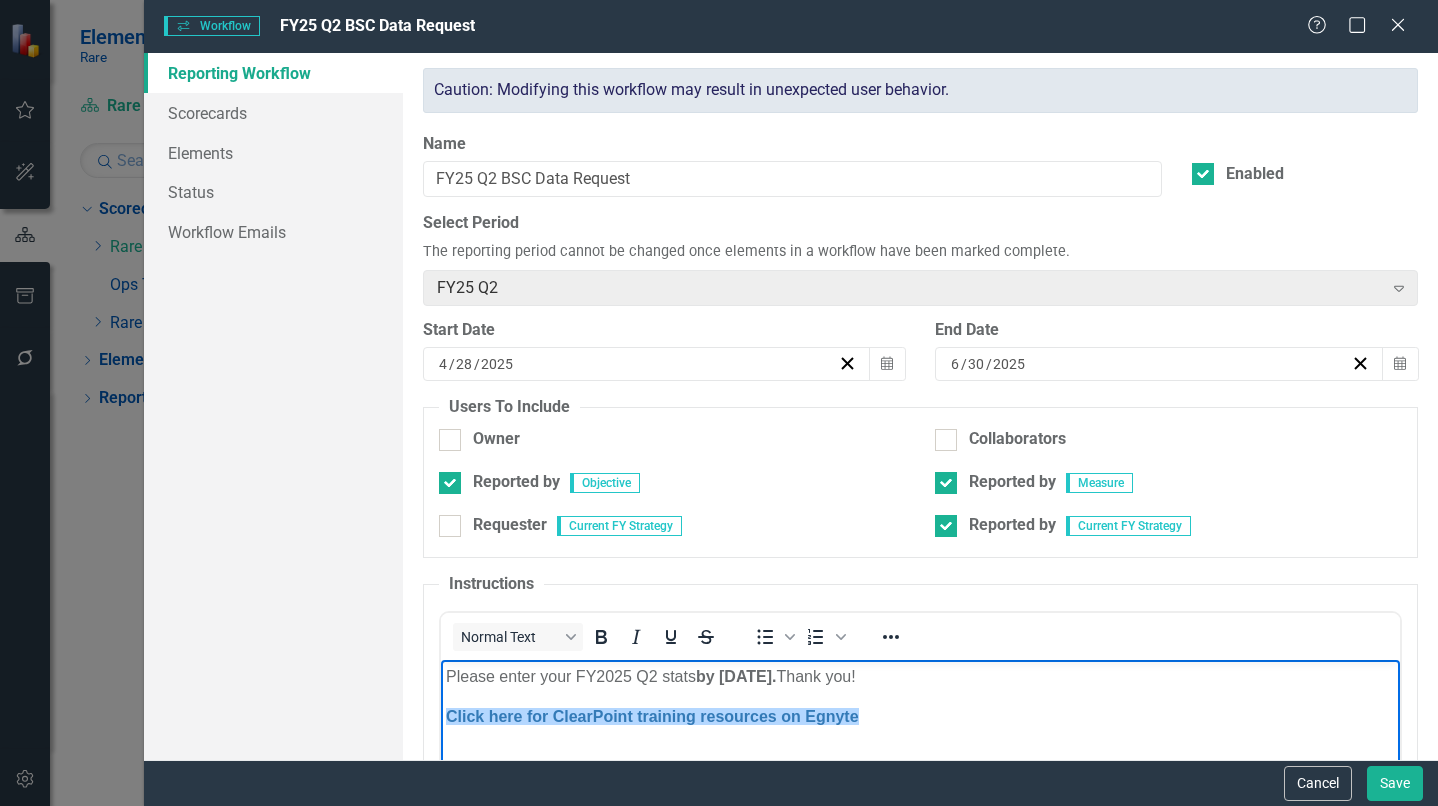 scroll, scrollTop: 0, scrollLeft: 0, axis: both 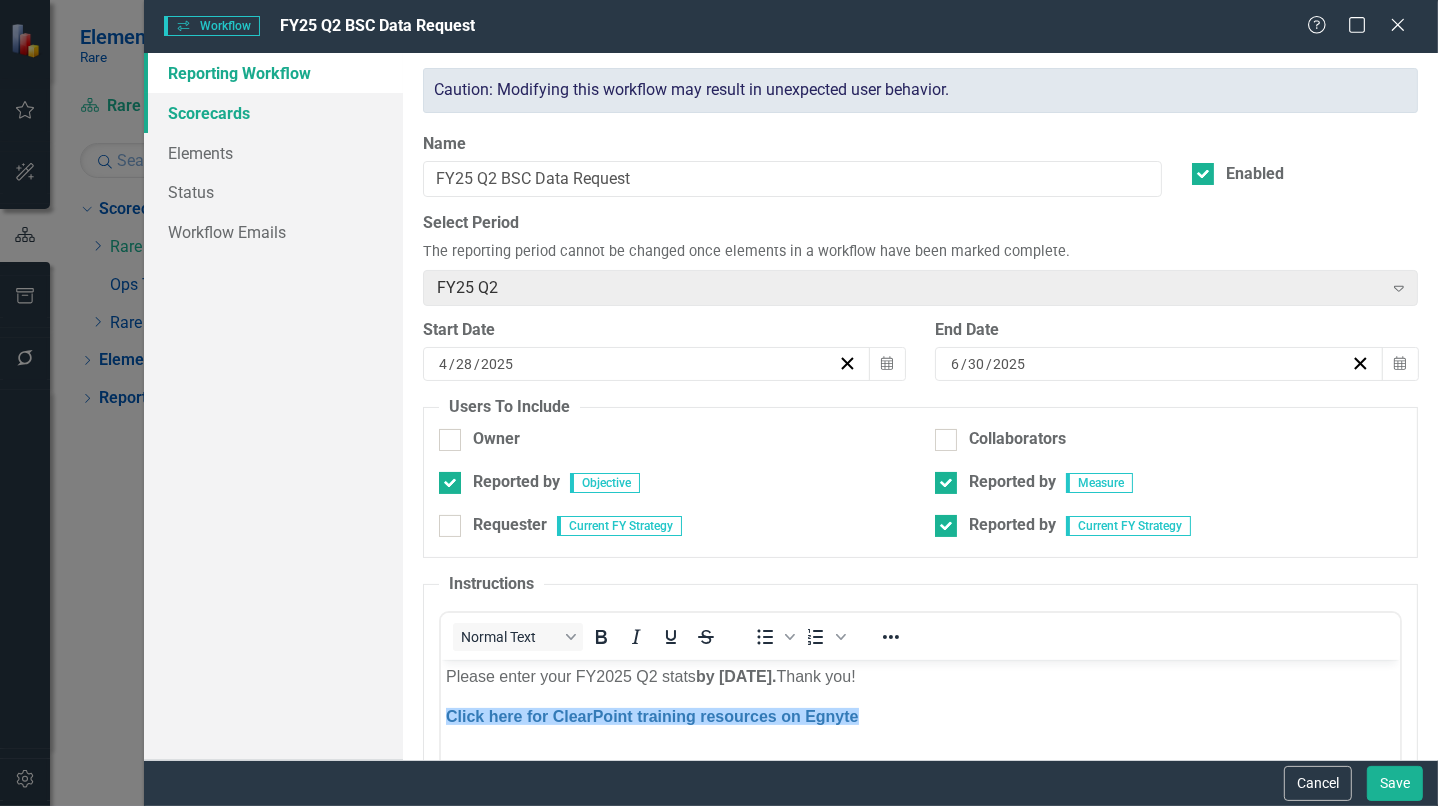 click on "Scorecards" at bounding box center (273, 113) 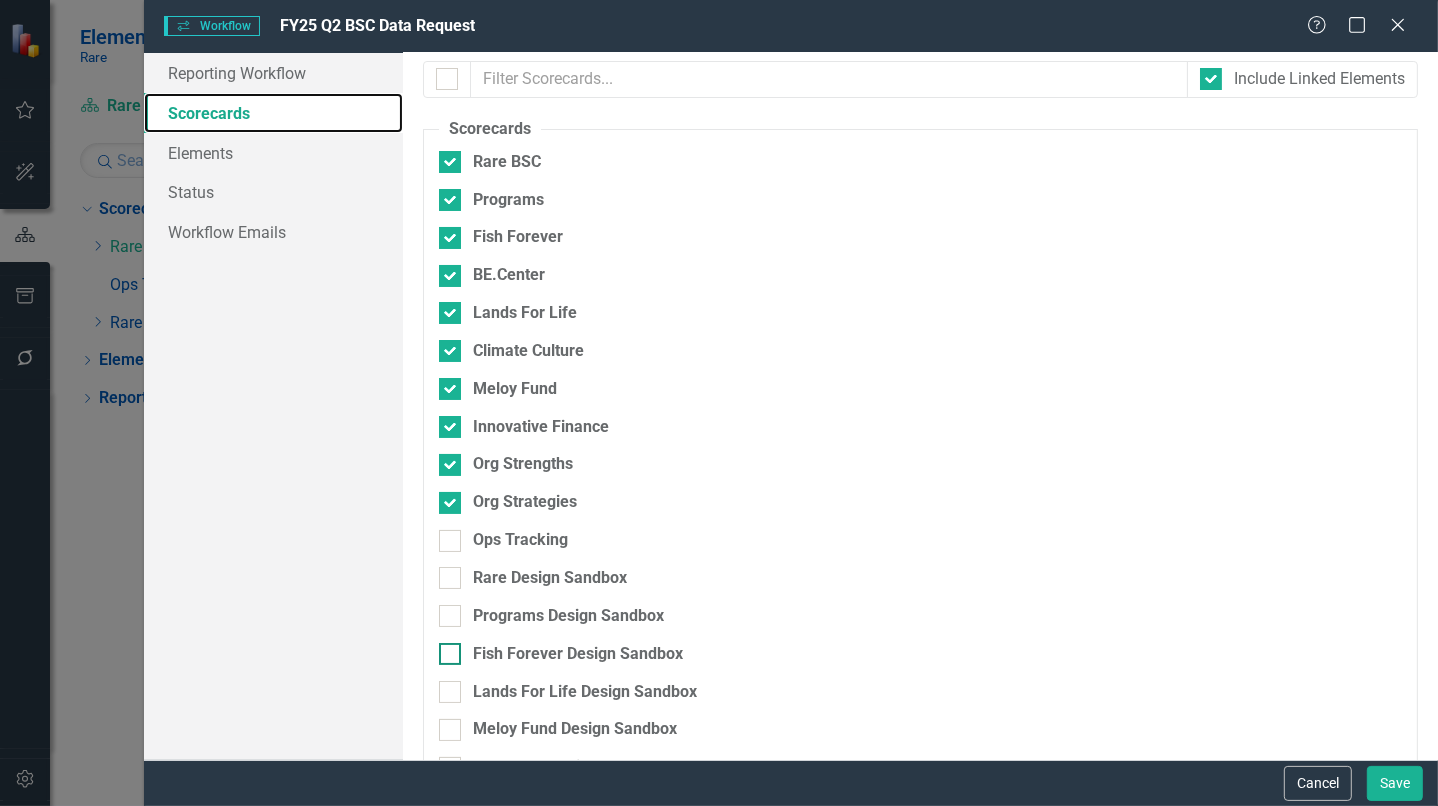 scroll, scrollTop: 0, scrollLeft: 0, axis: both 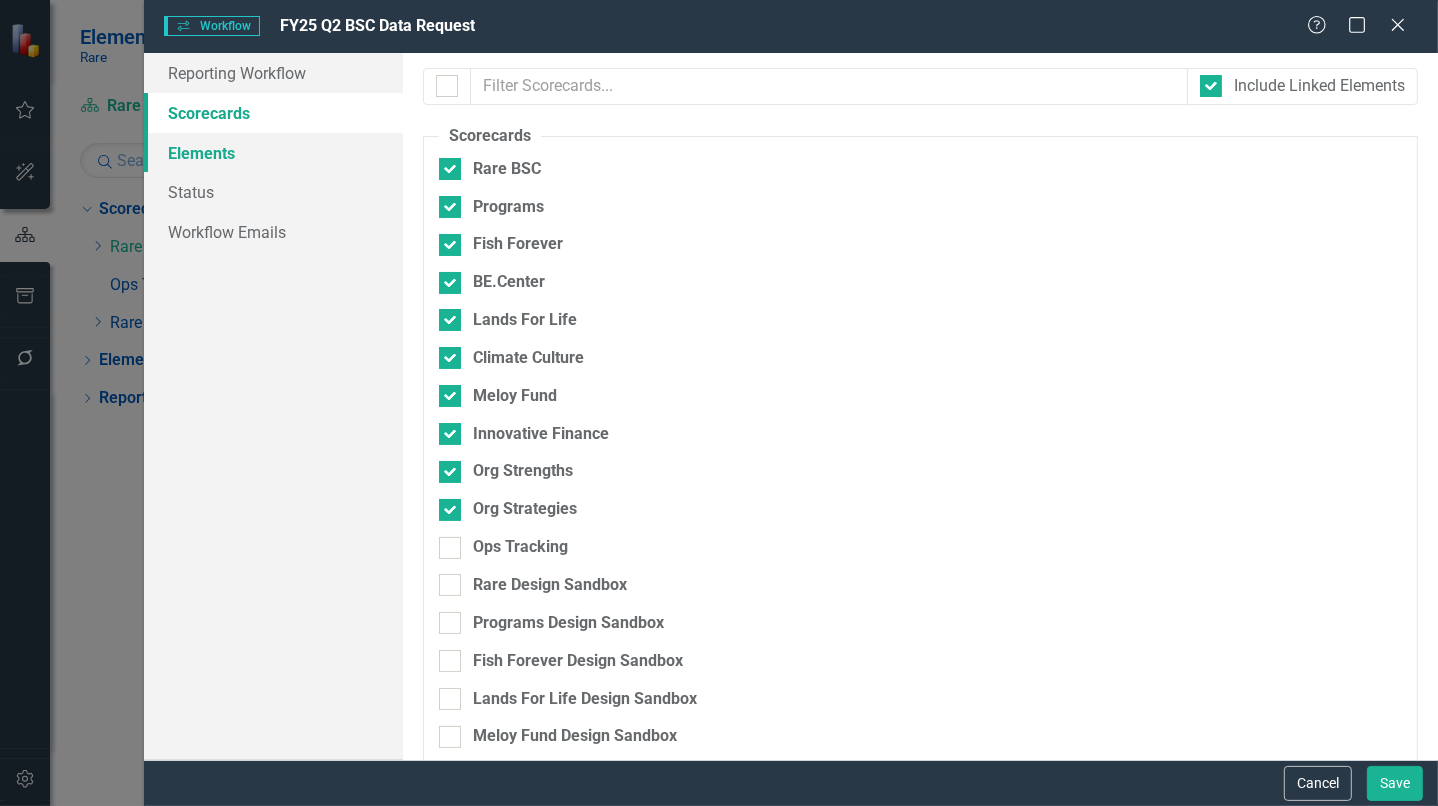 click on "Elements" at bounding box center (273, 153) 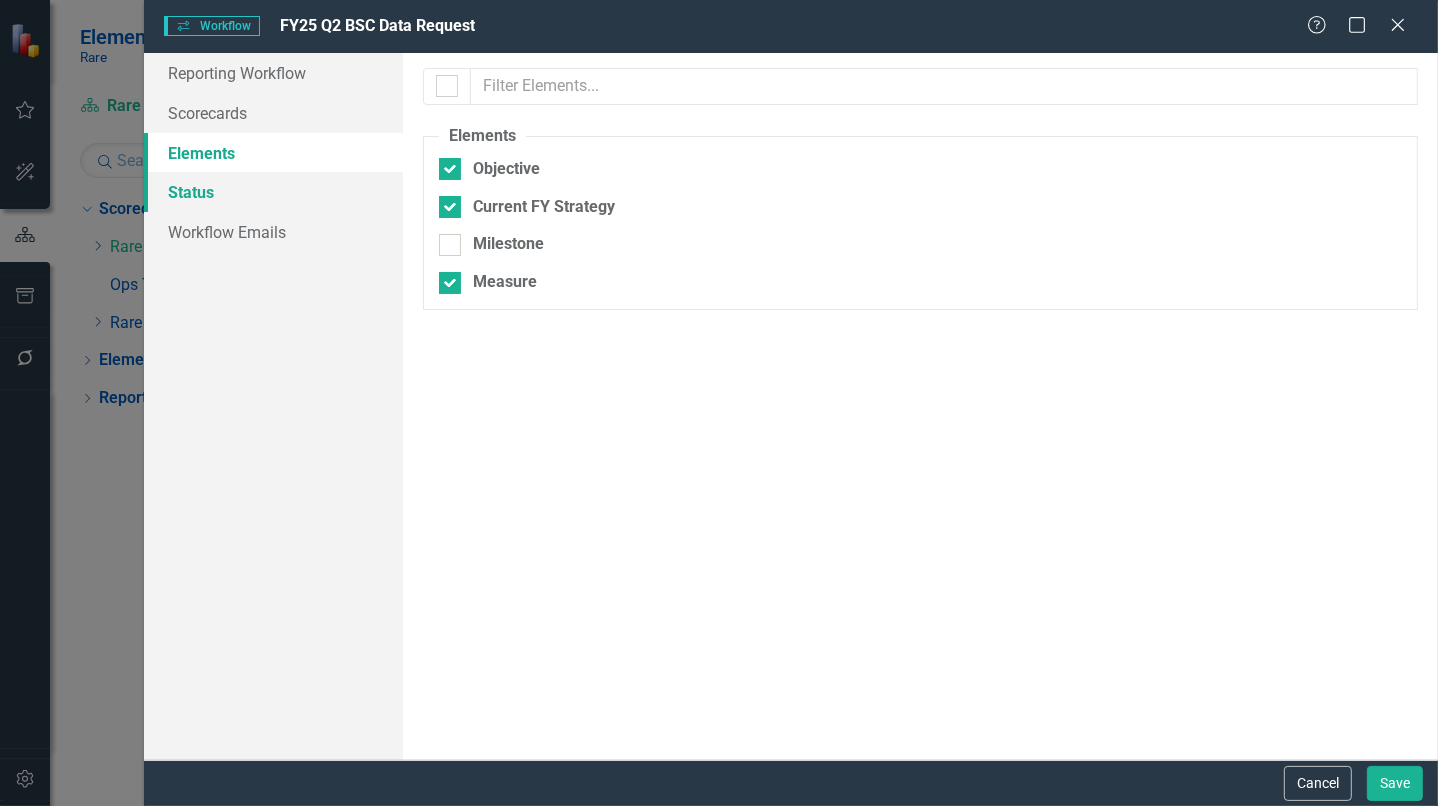 click on "Status" at bounding box center [273, 192] 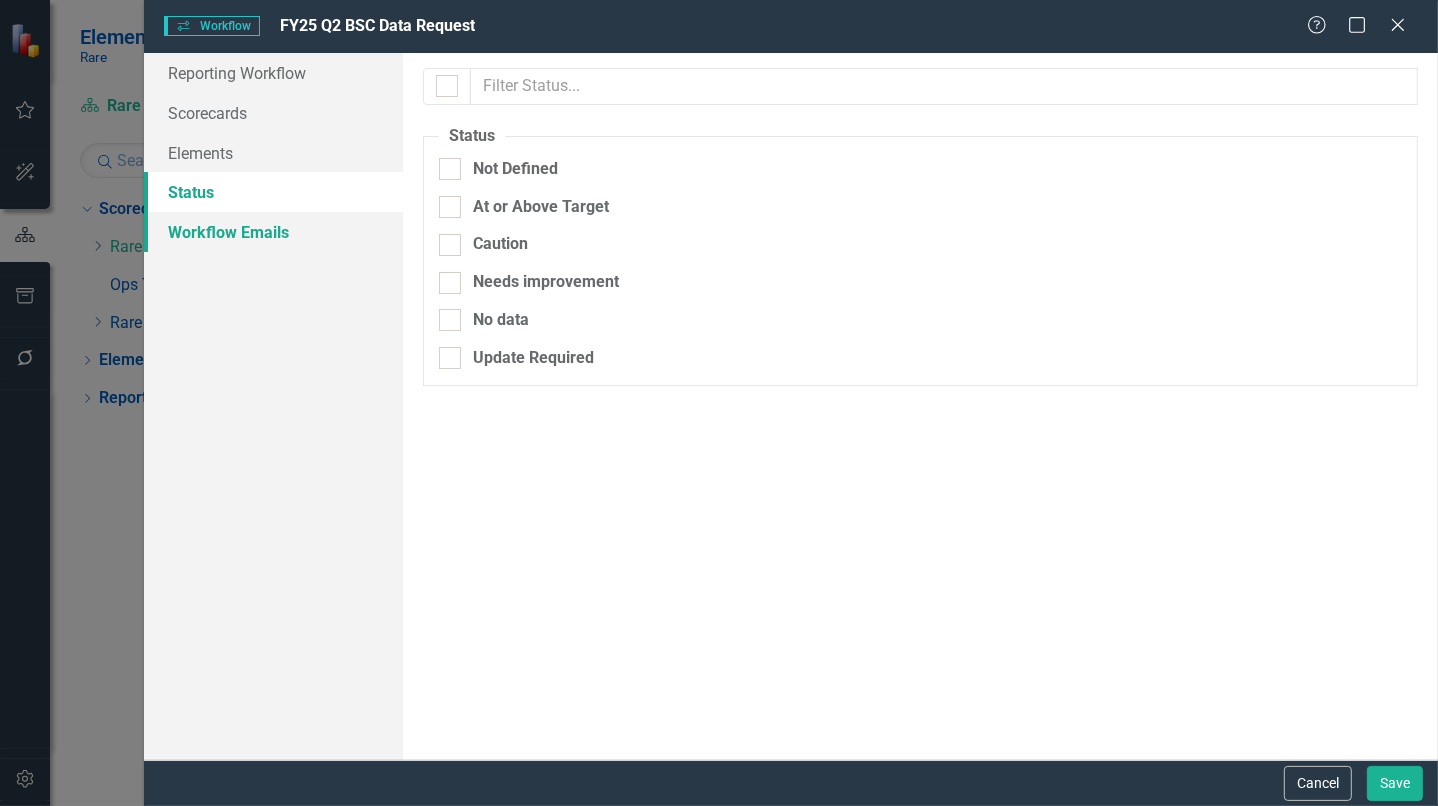 click on "Workflow Emails" at bounding box center (273, 232) 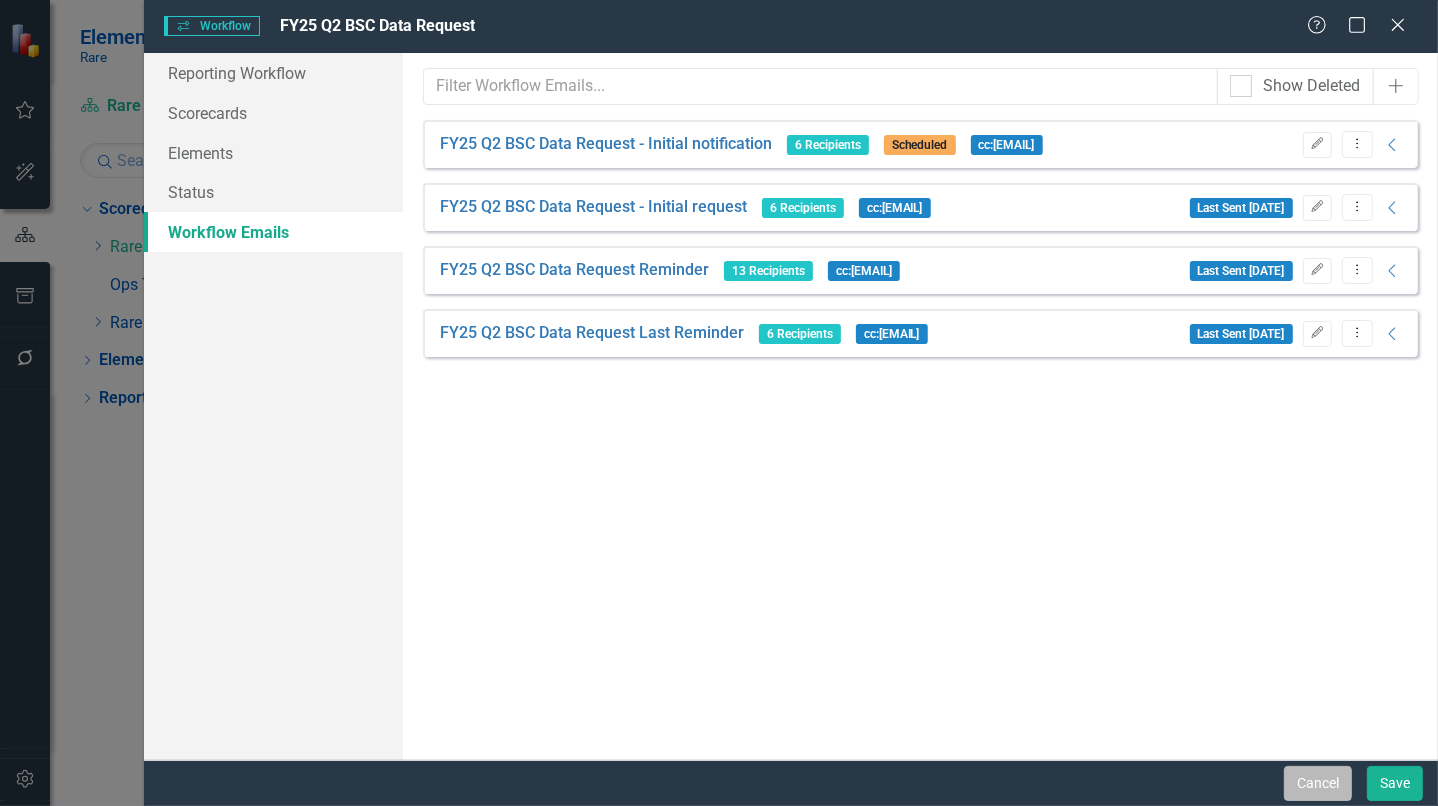 click on "Cancel" at bounding box center (1318, 783) 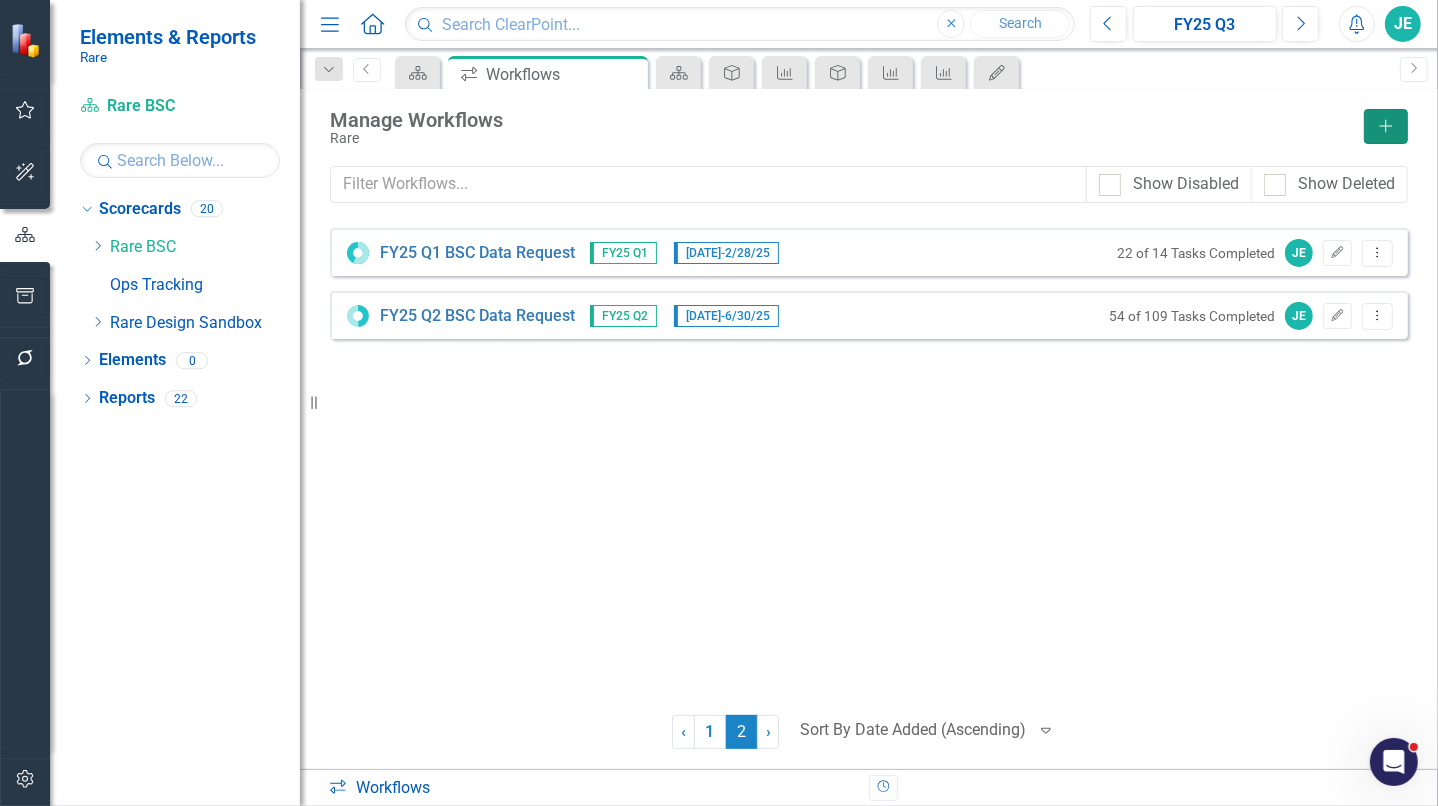 click on "Add" 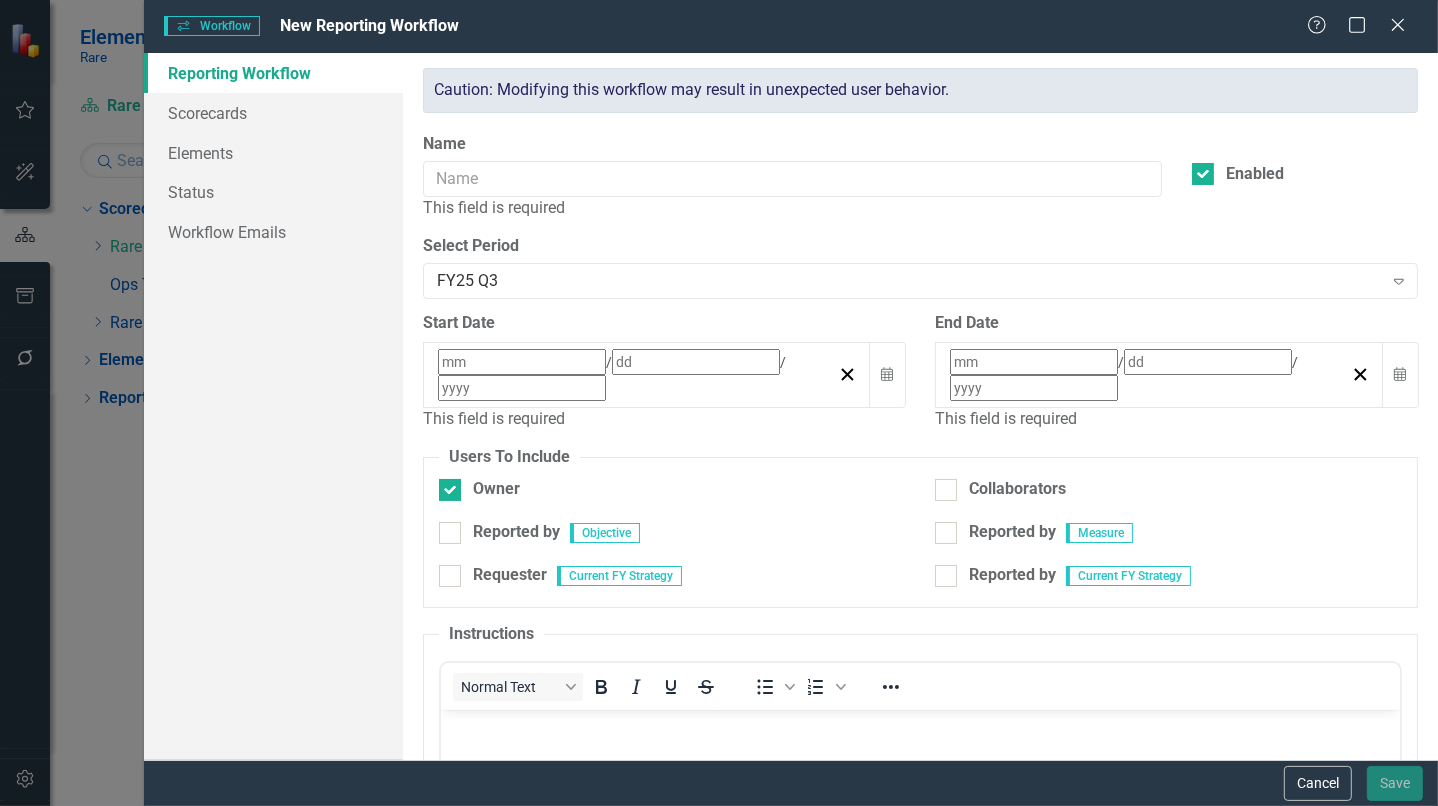 scroll, scrollTop: 0, scrollLeft: 0, axis: both 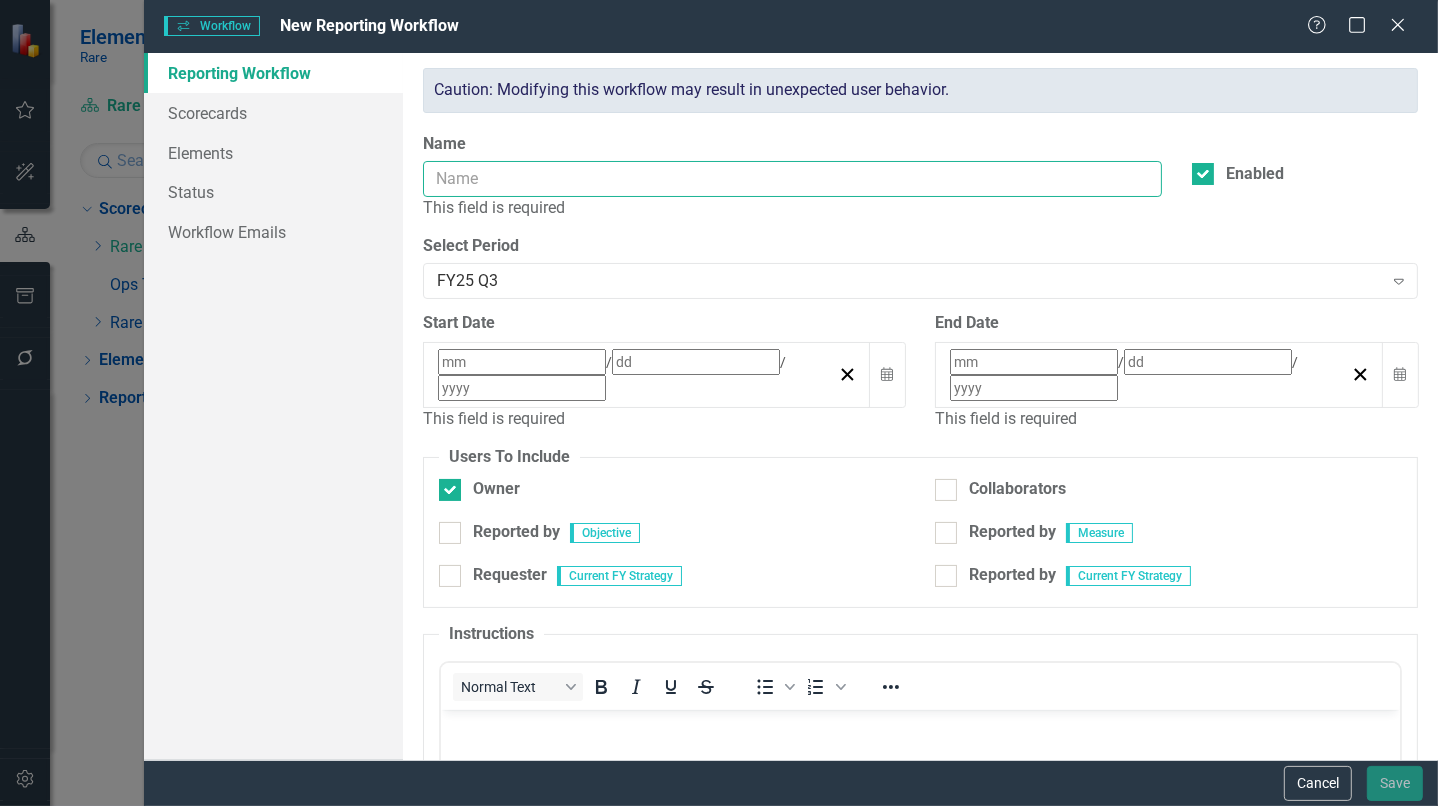 click on "Name" at bounding box center (792, 179) 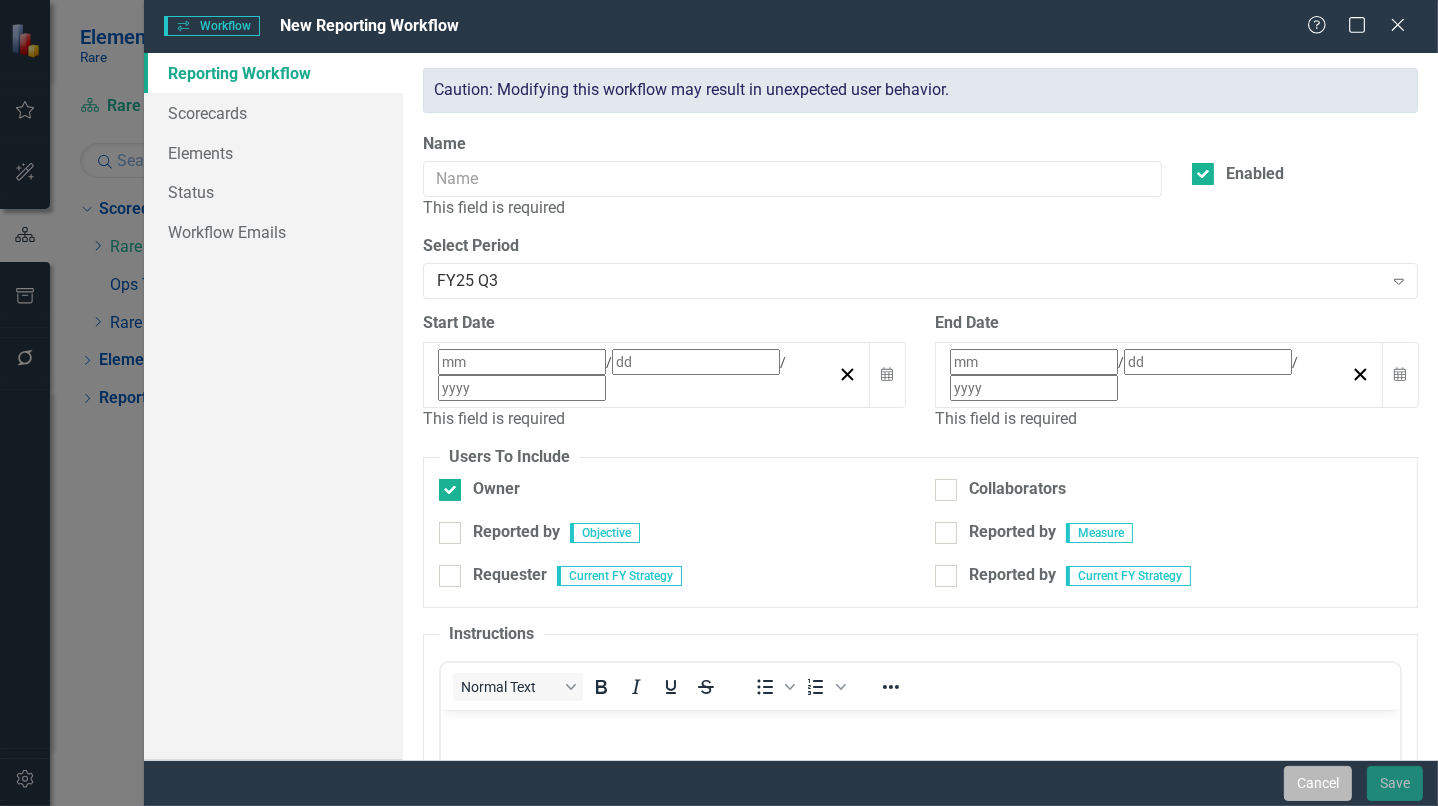 click on "Cancel" at bounding box center (1318, 783) 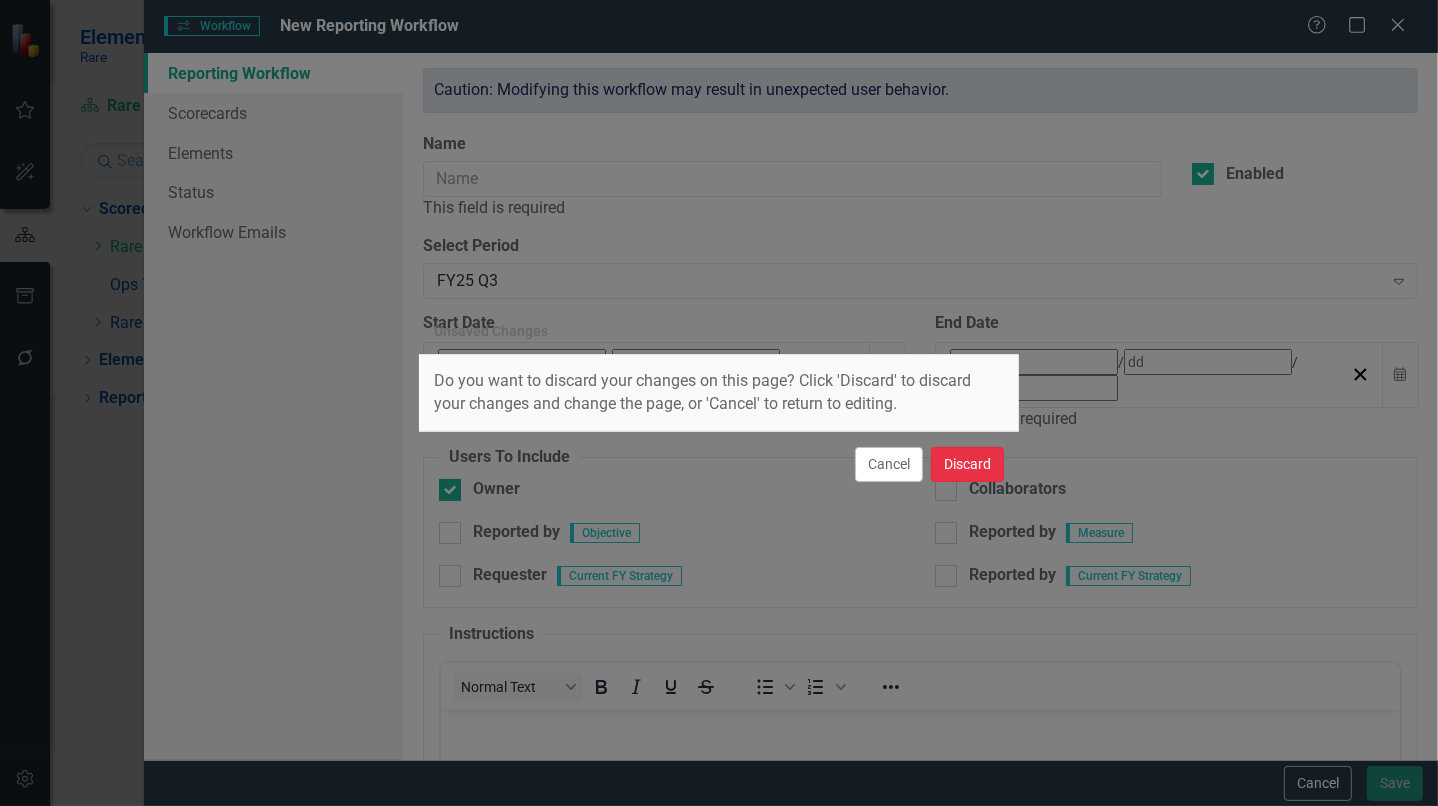 click on "Discard" at bounding box center [967, 464] 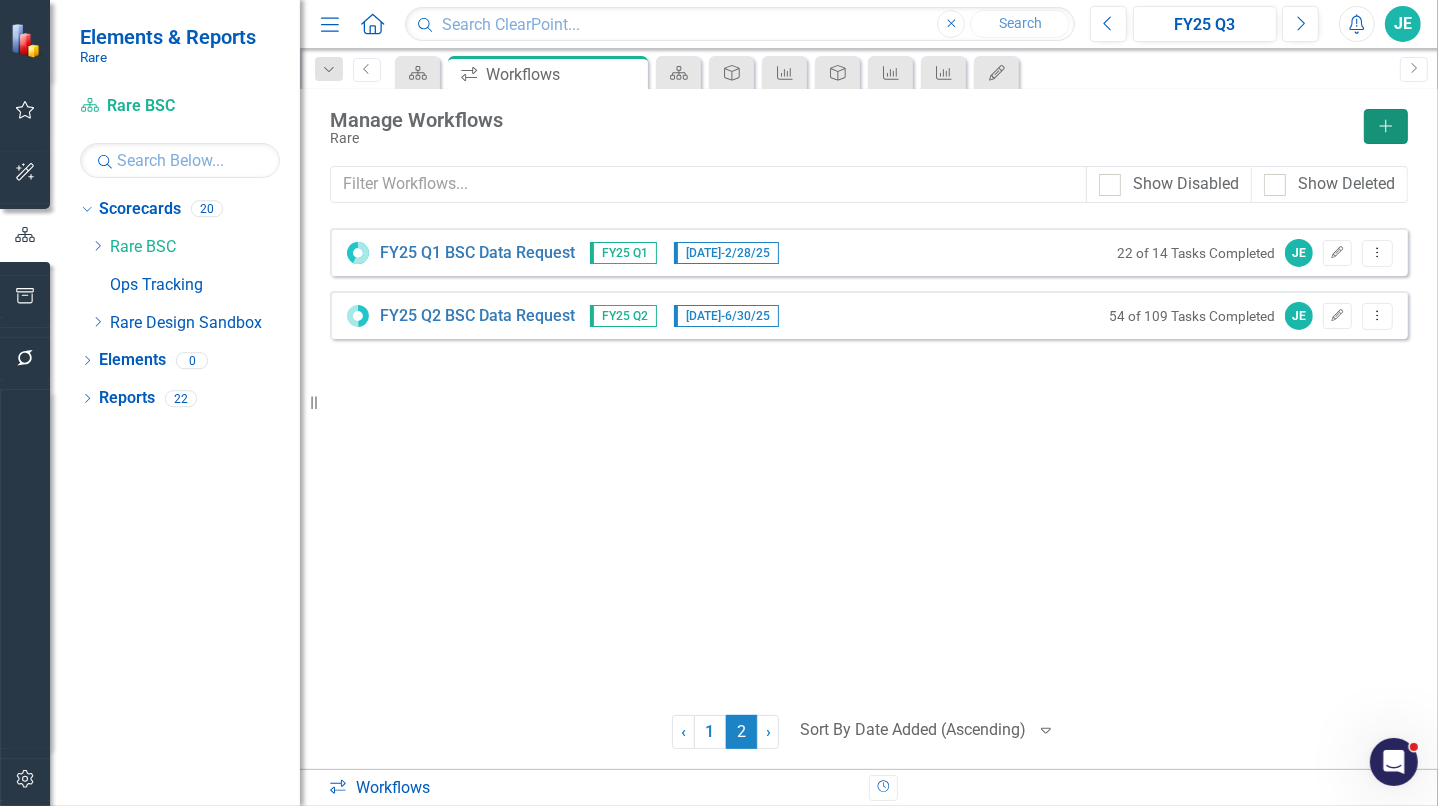 click on "Add" 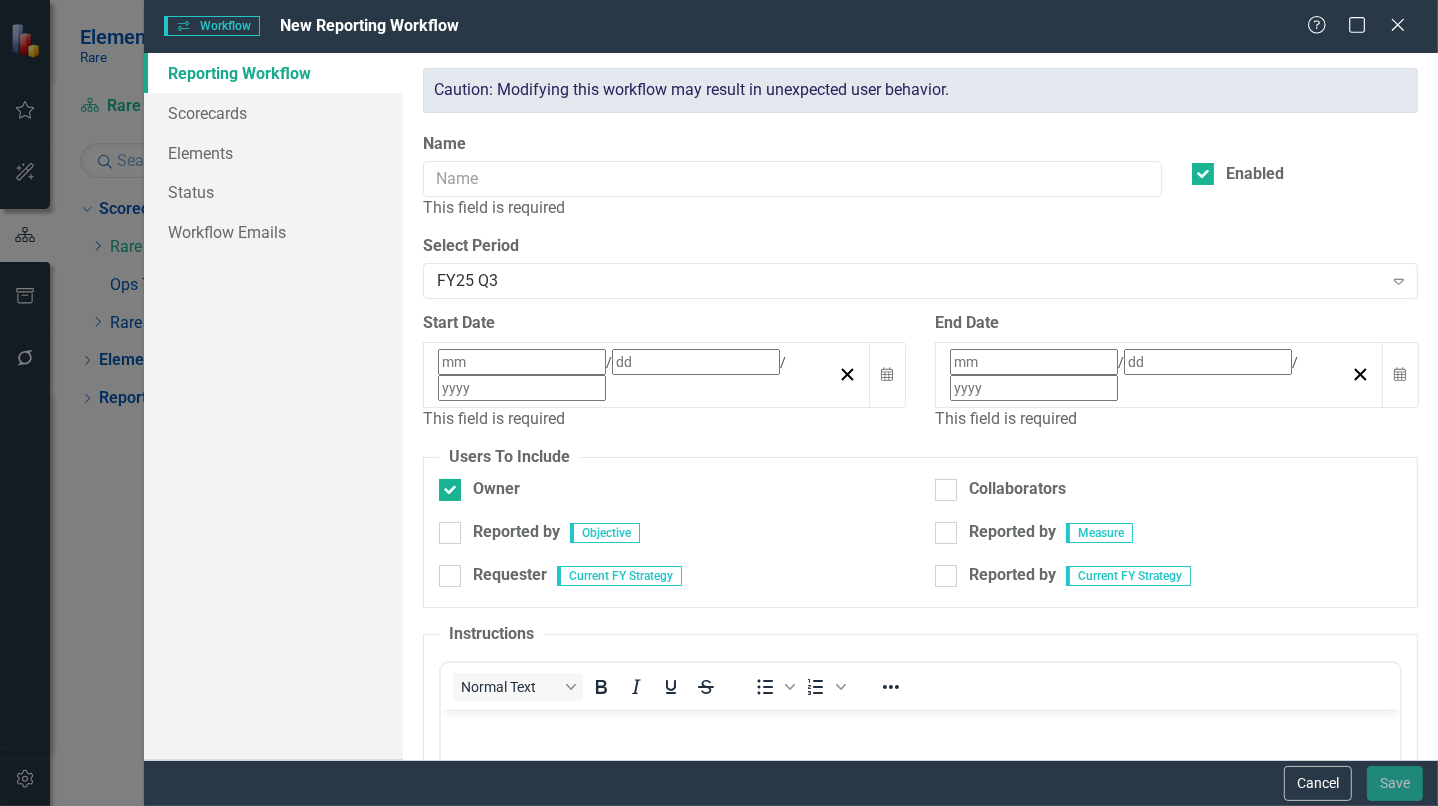 scroll, scrollTop: 0, scrollLeft: 0, axis: both 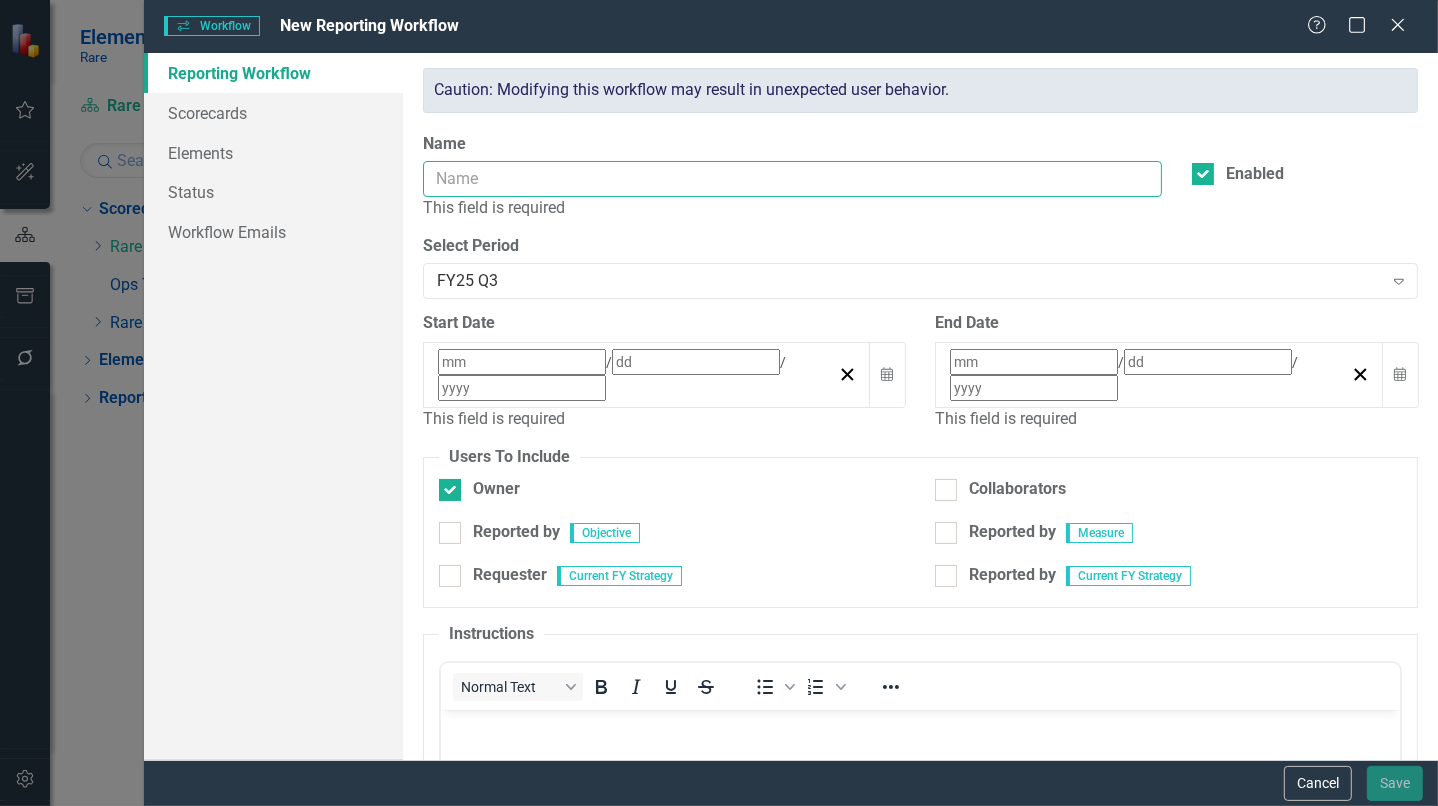 click on "Name" at bounding box center [792, 179] 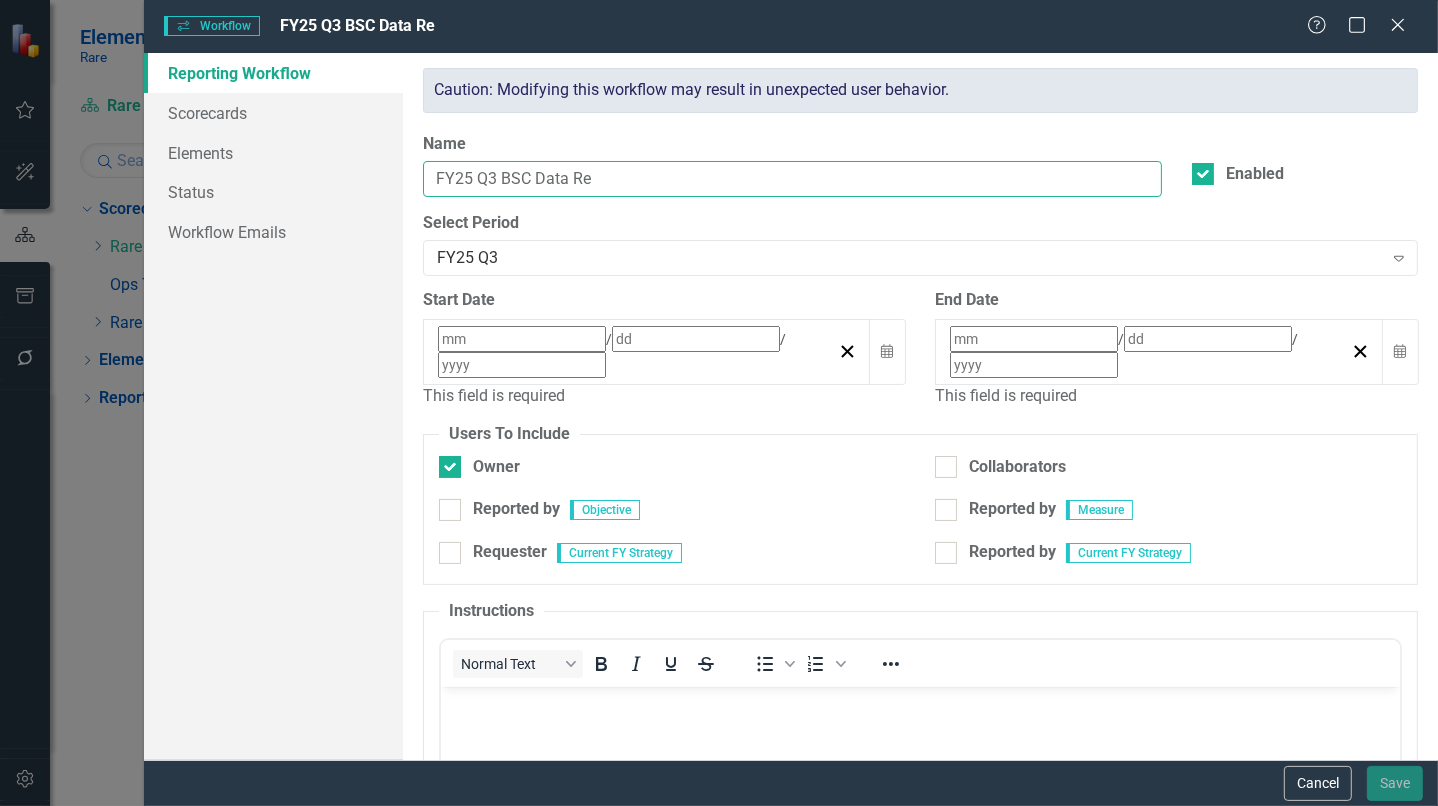 click on "FY25 Q3 BSC Data Re" at bounding box center (792, 179) 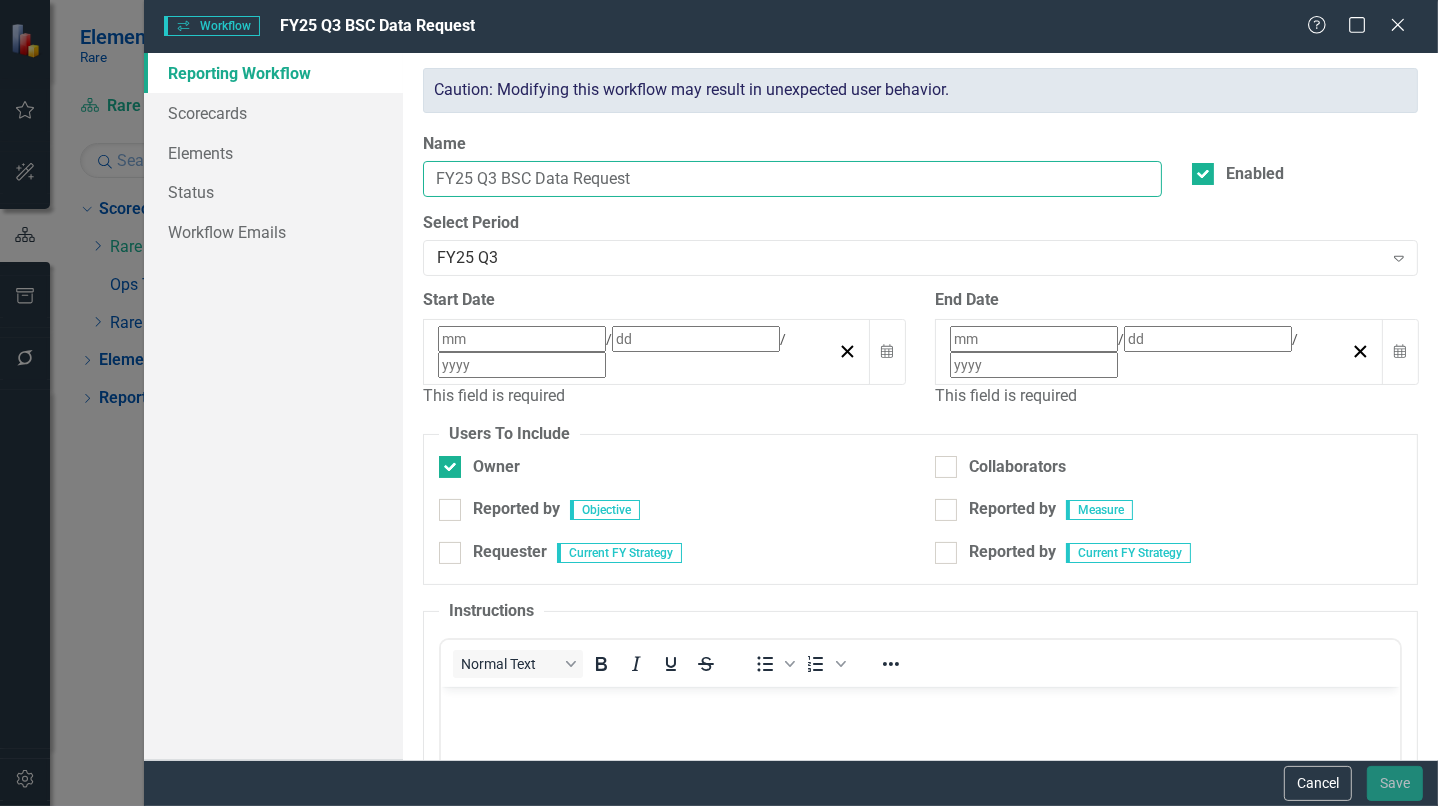 type on "FY25 Q3 BSC Data Request" 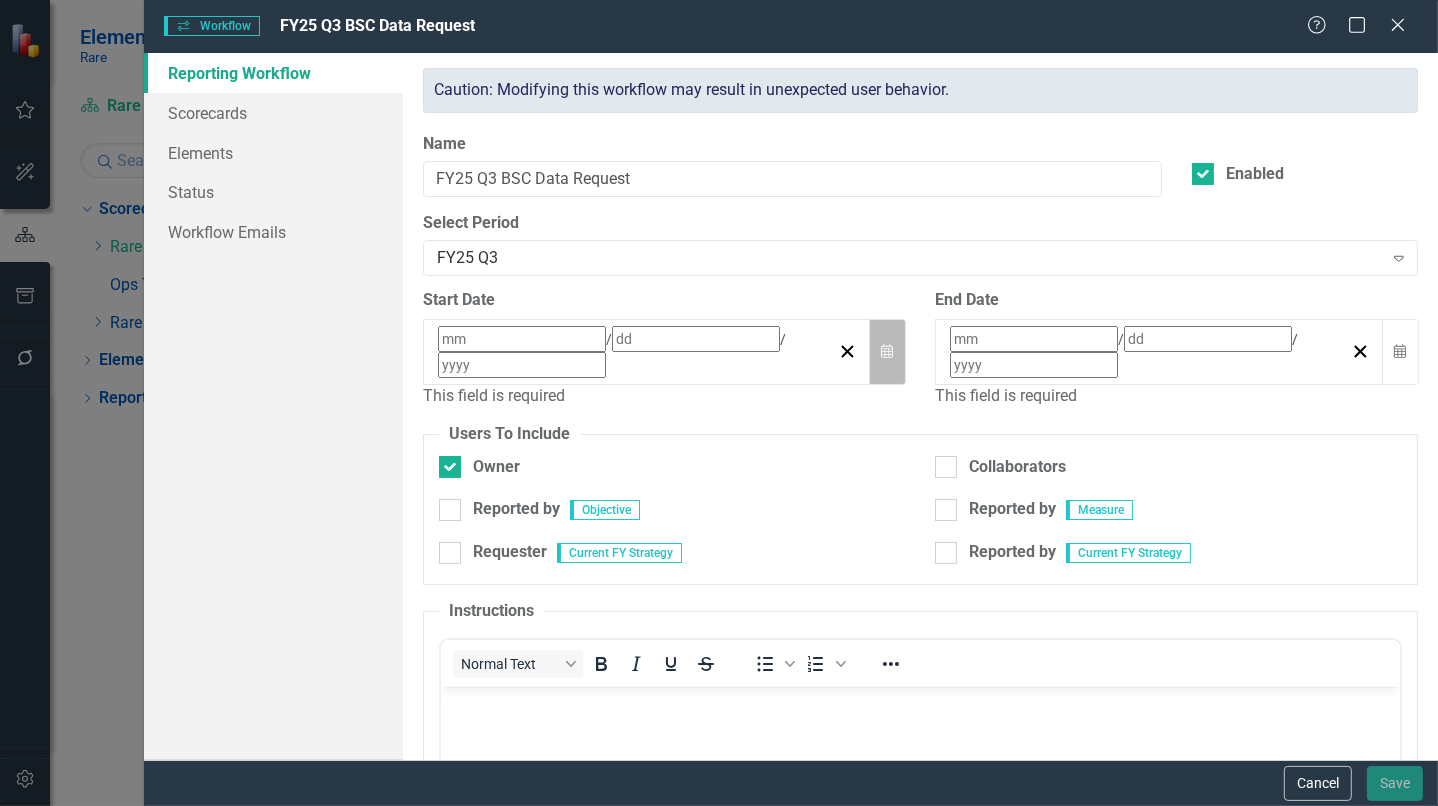click 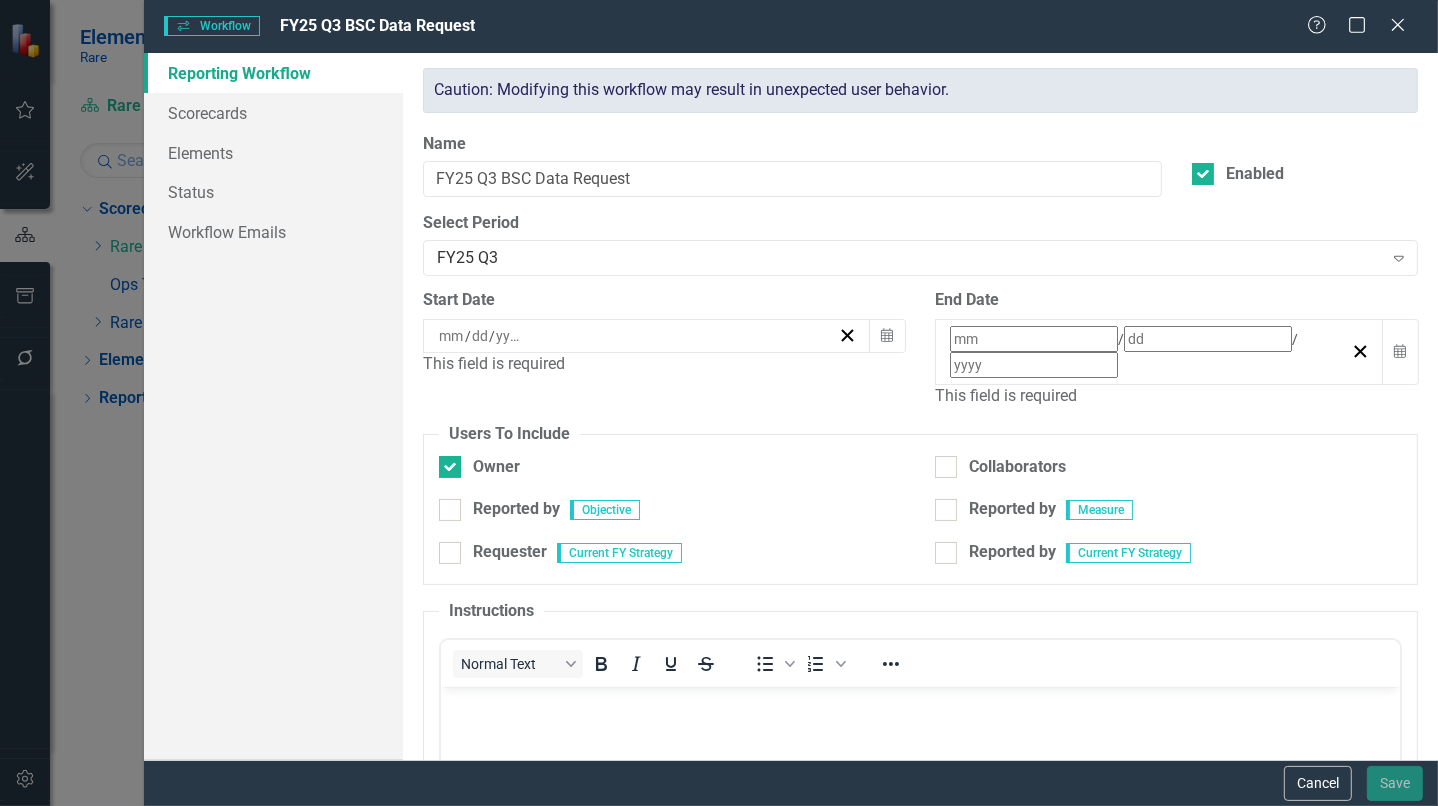 click on "1" at bounding box center (698, 441) 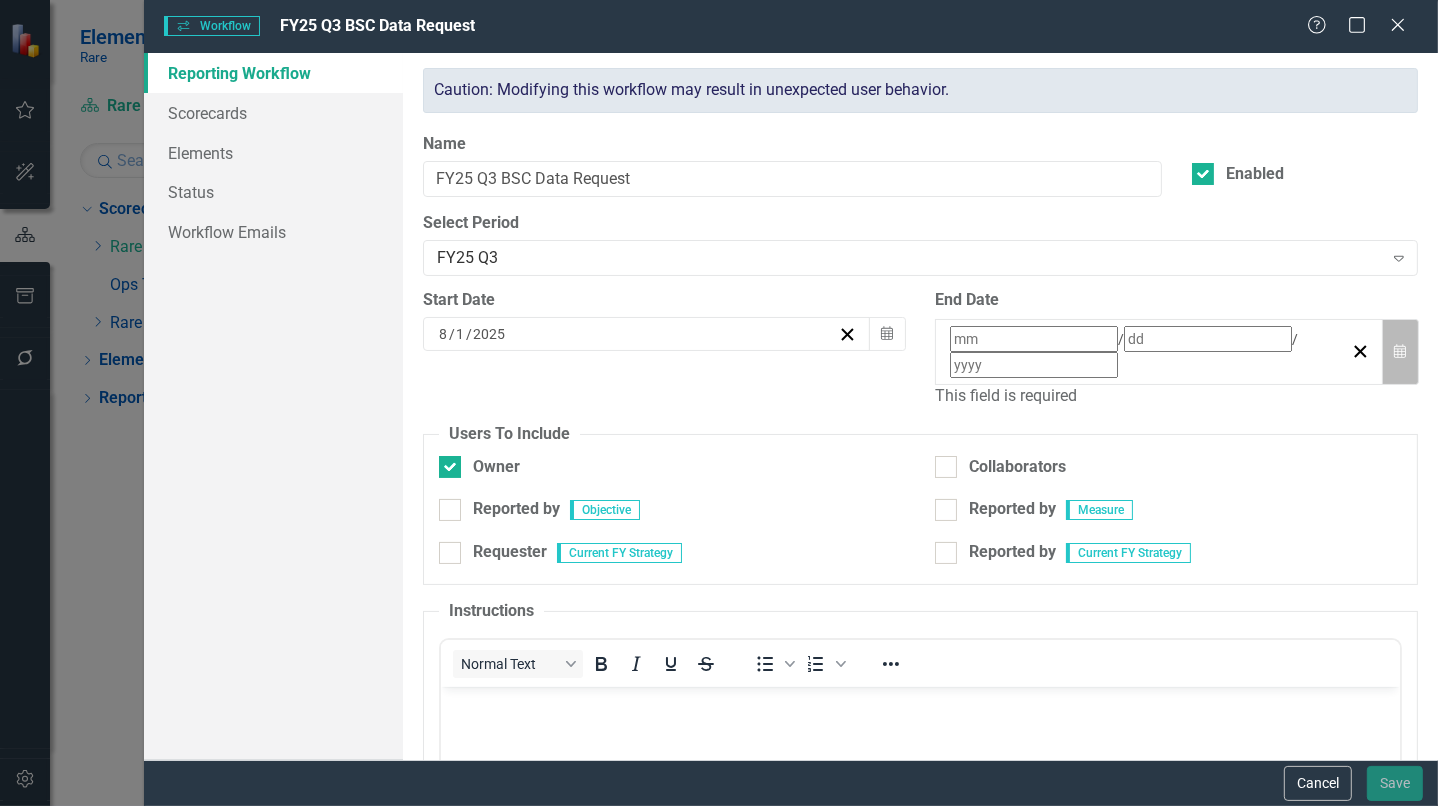 click on "Calendar" 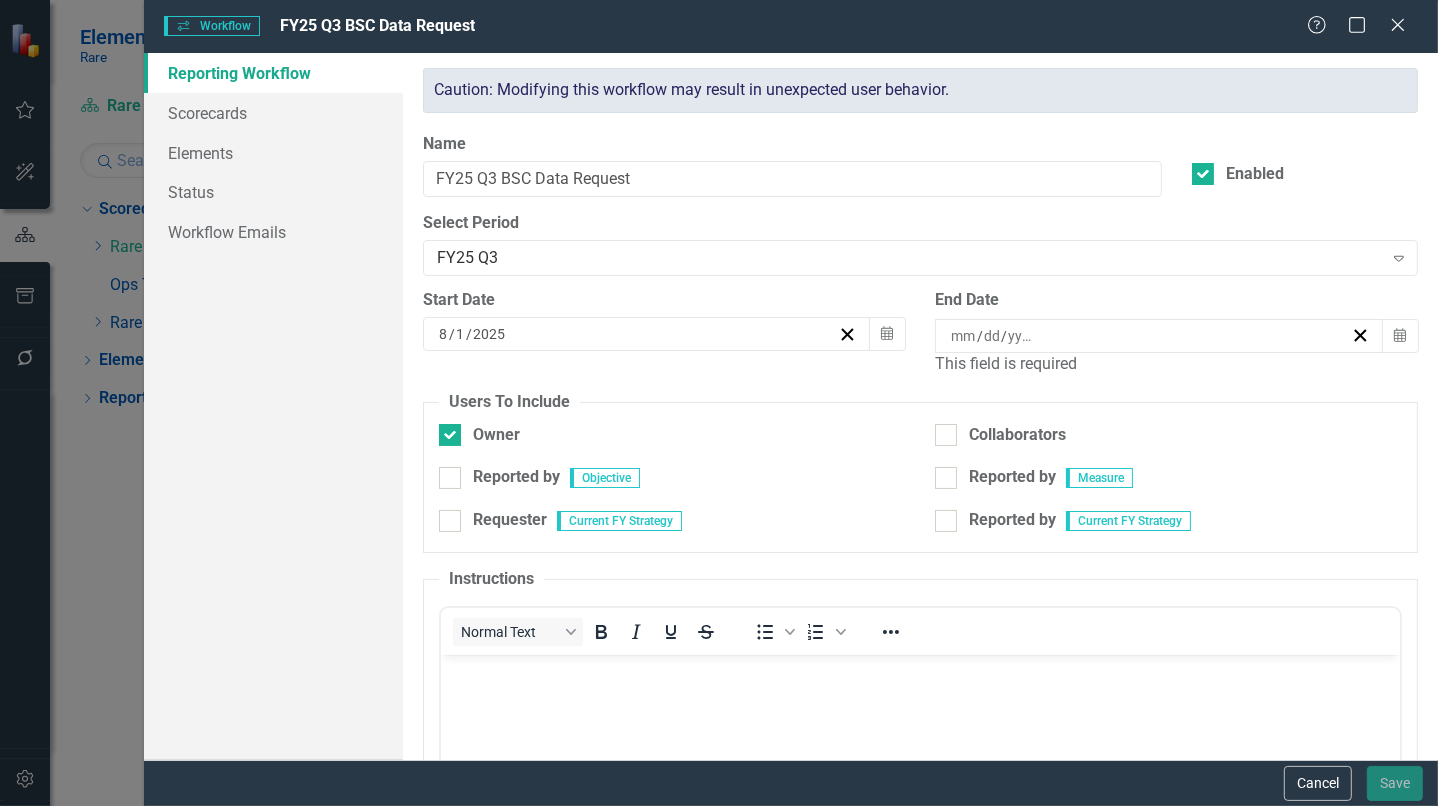 click on "›" at bounding box center [1219, 375] 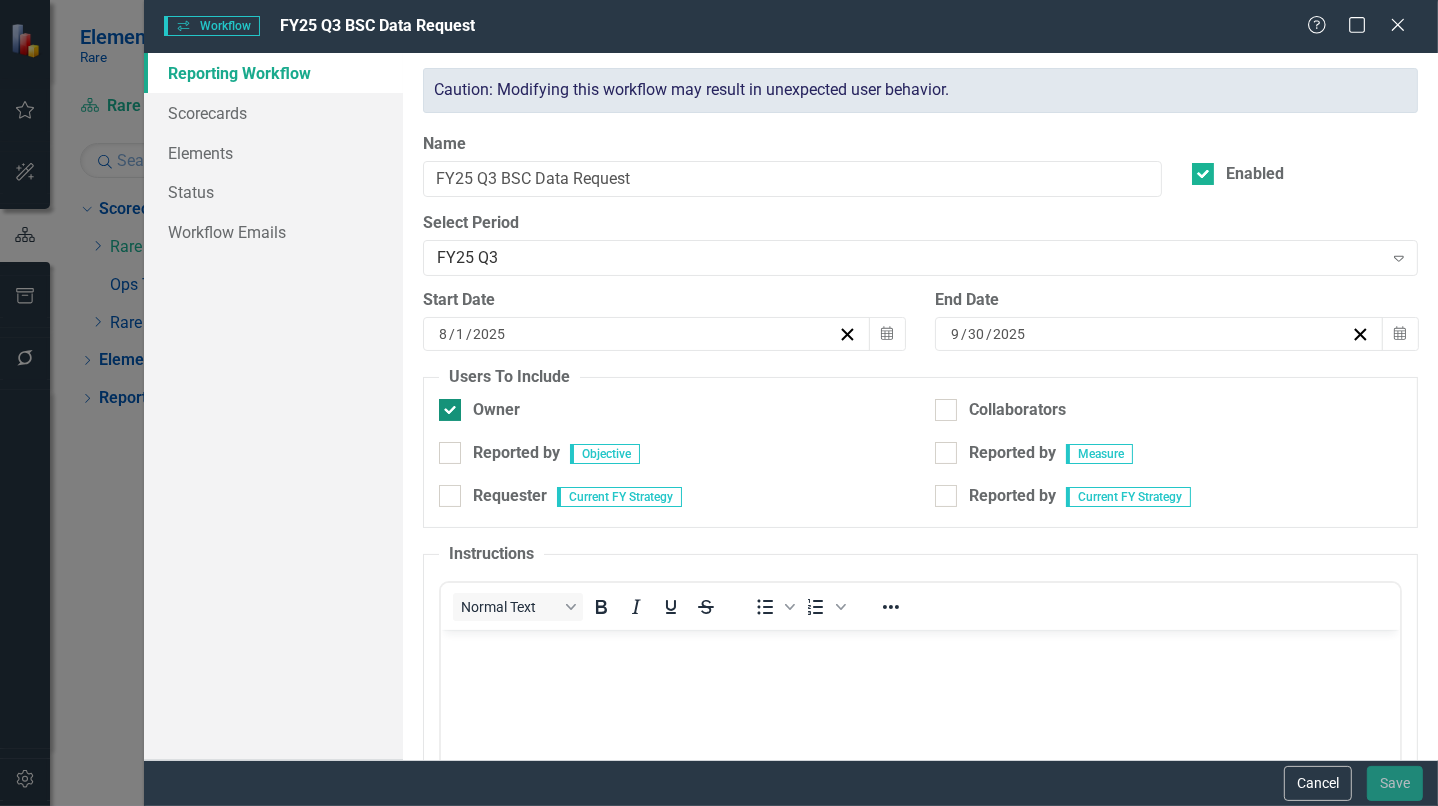 click at bounding box center [450, 410] 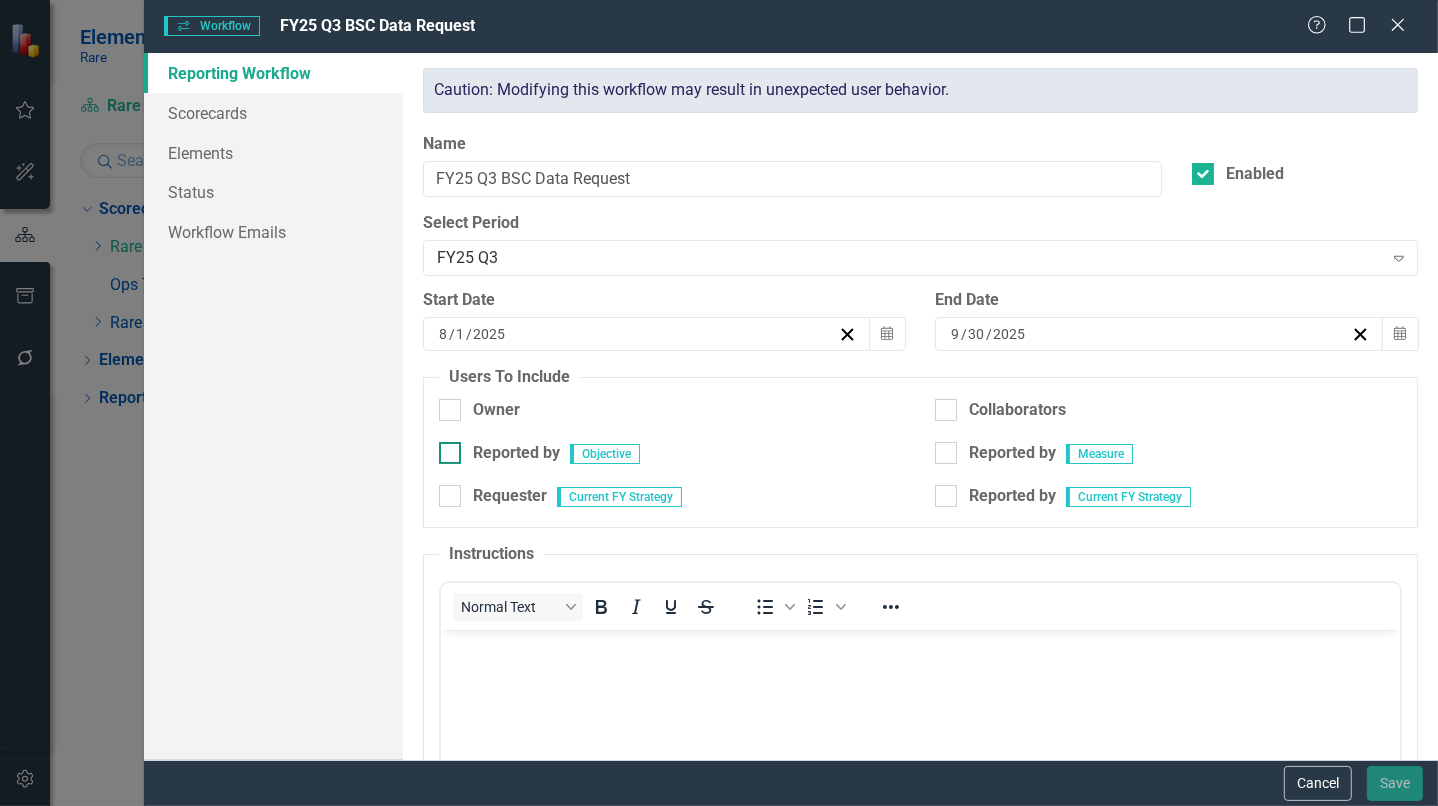 click on "Reported by" at bounding box center [445, 448] 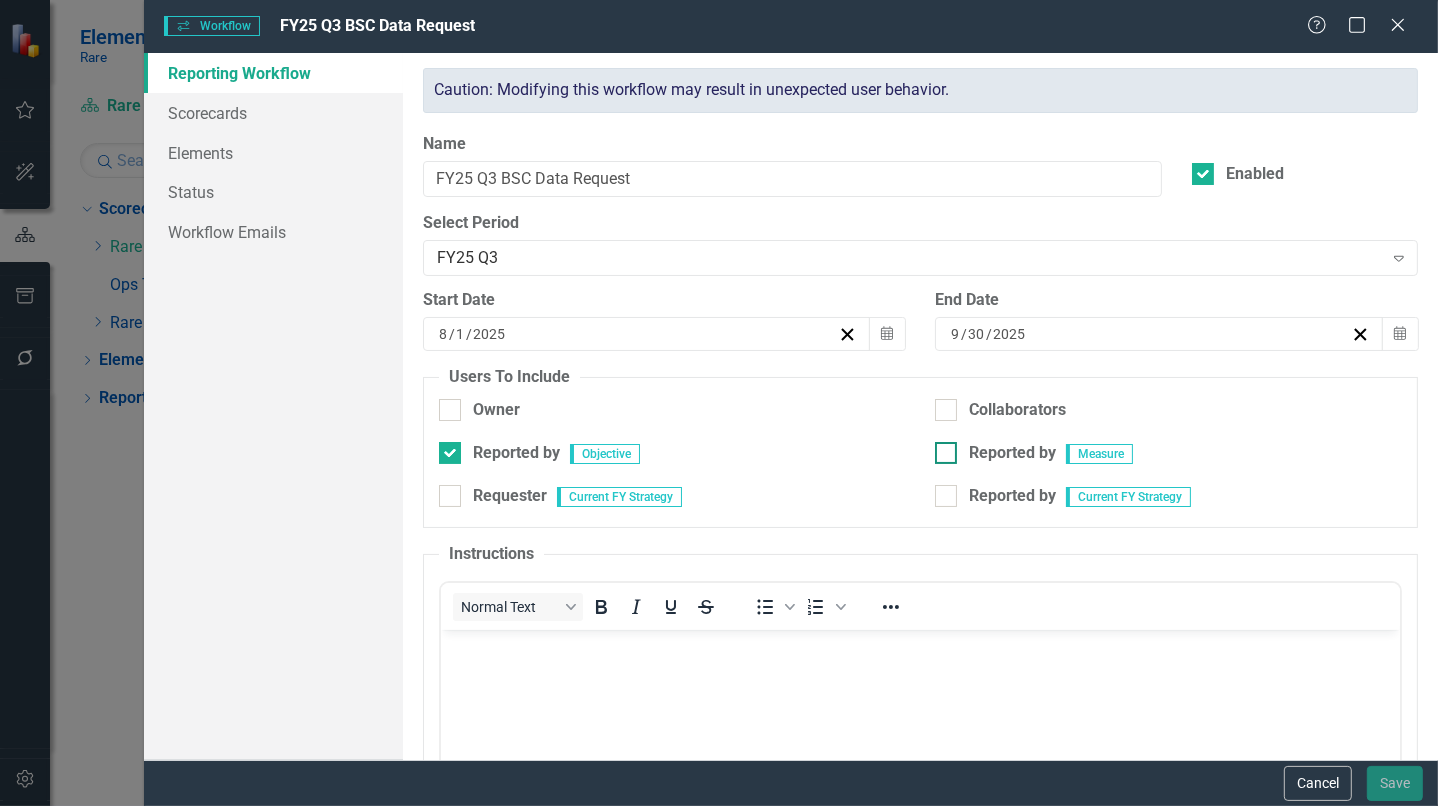 click at bounding box center (946, 453) 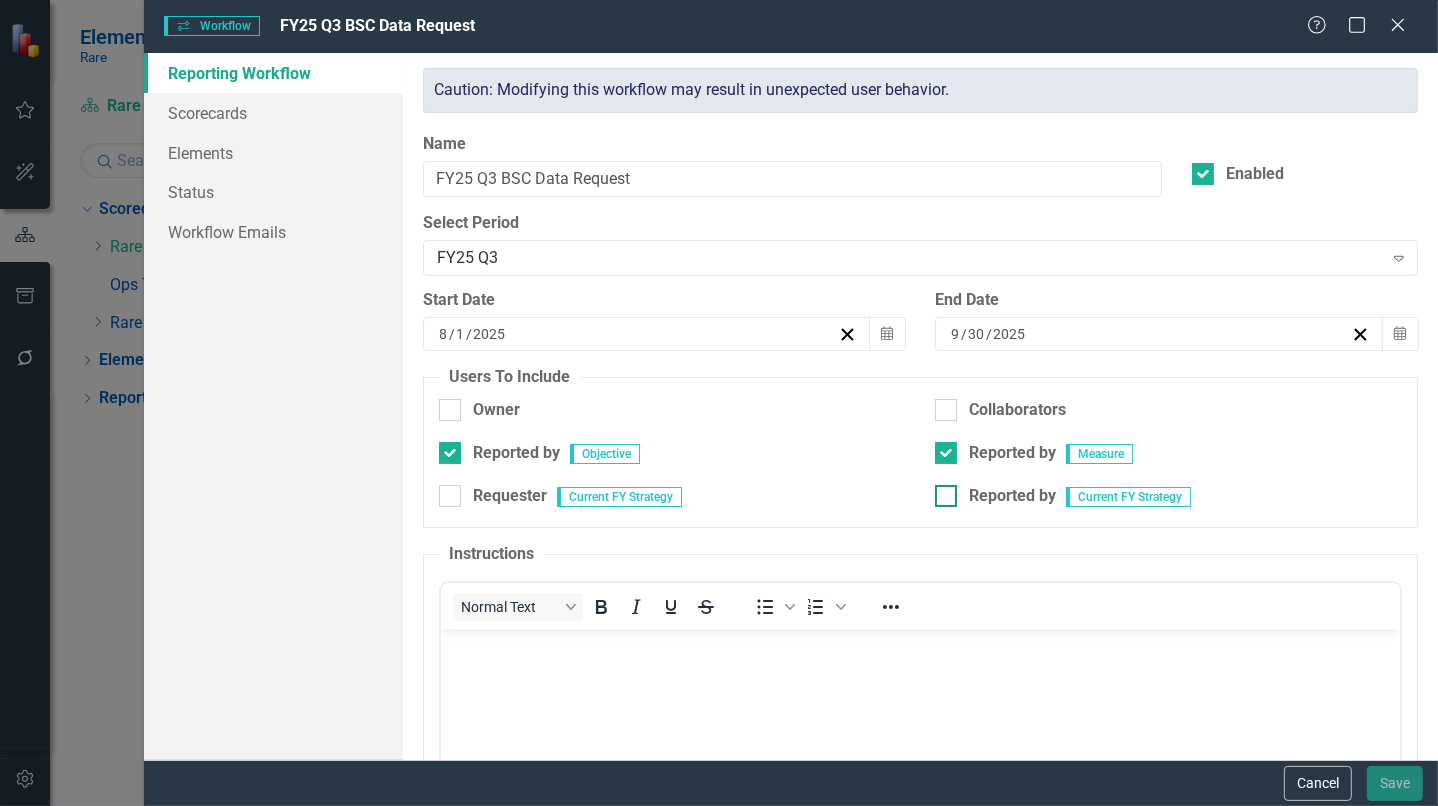 click at bounding box center [946, 496] 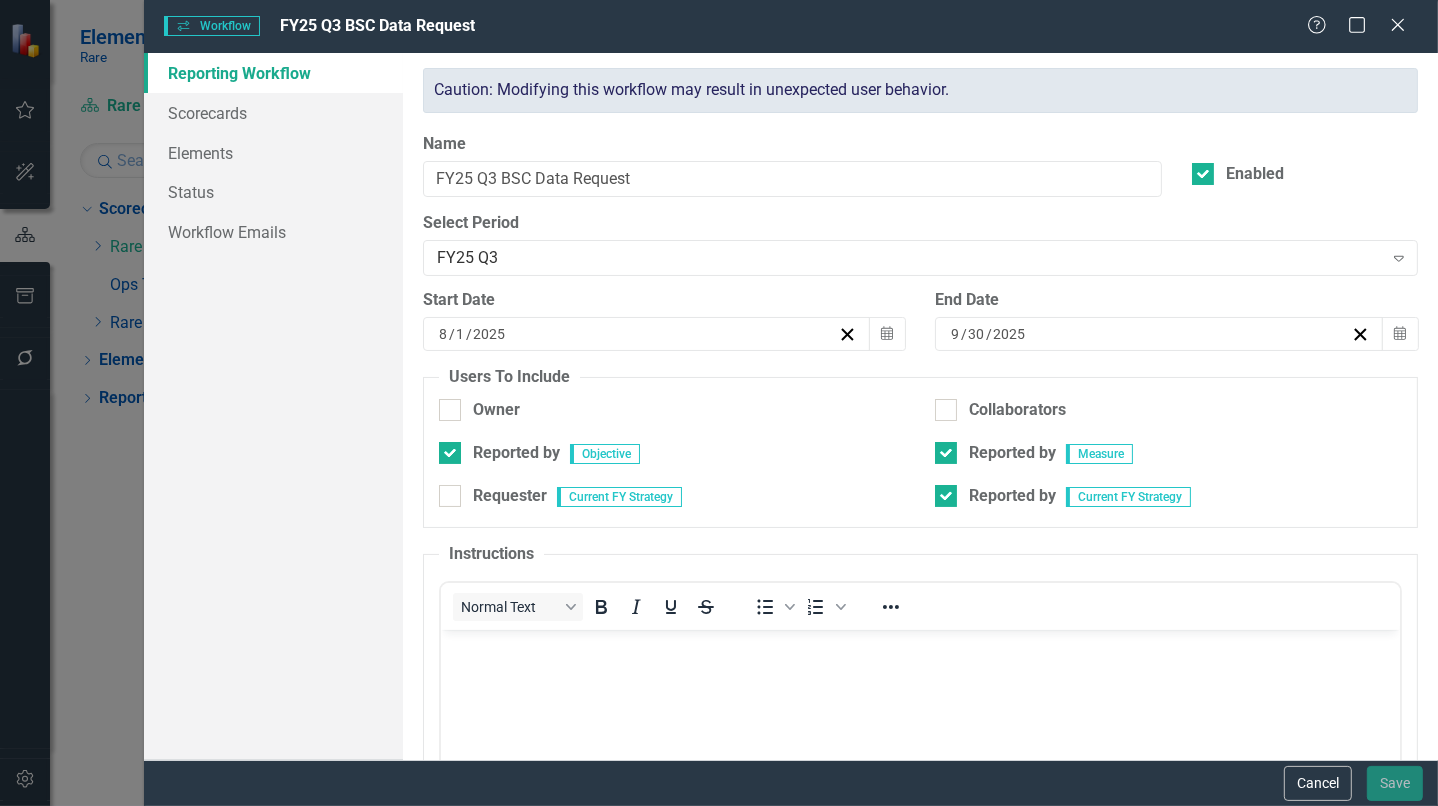 click at bounding box center (919, 780) 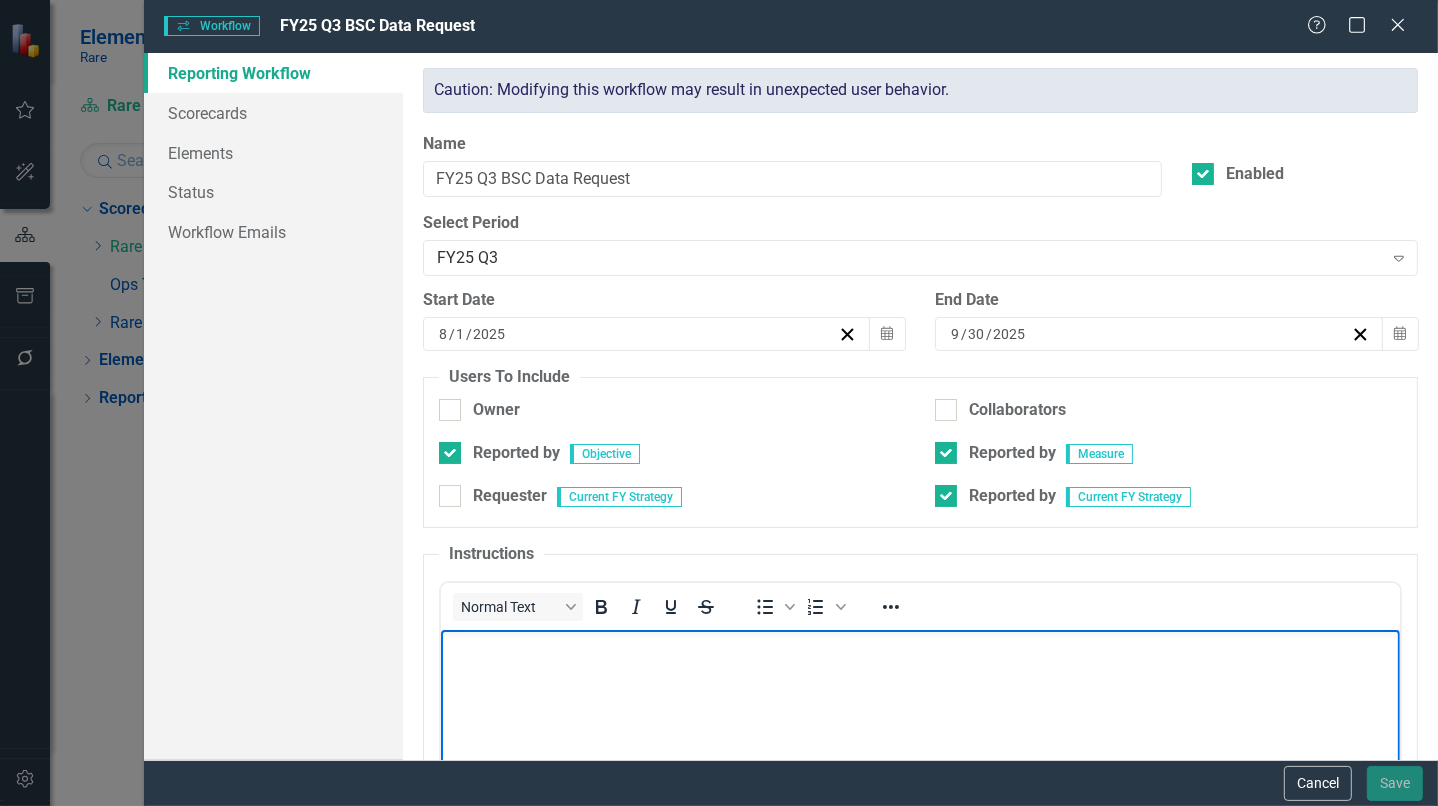 scroll, scrollTop: 296, scrollLeft: 0, axis: vertical 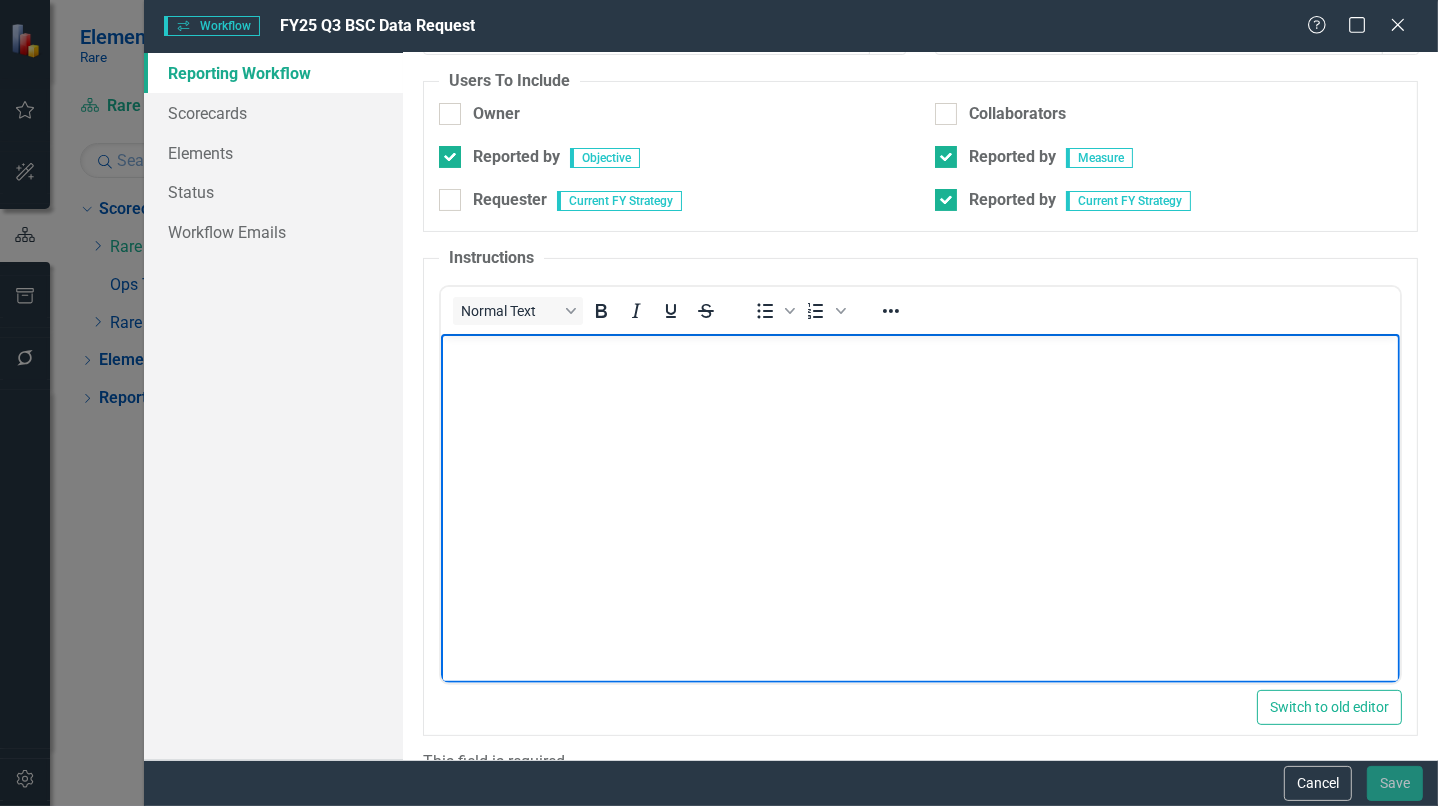click at bounding box center [919, 484] 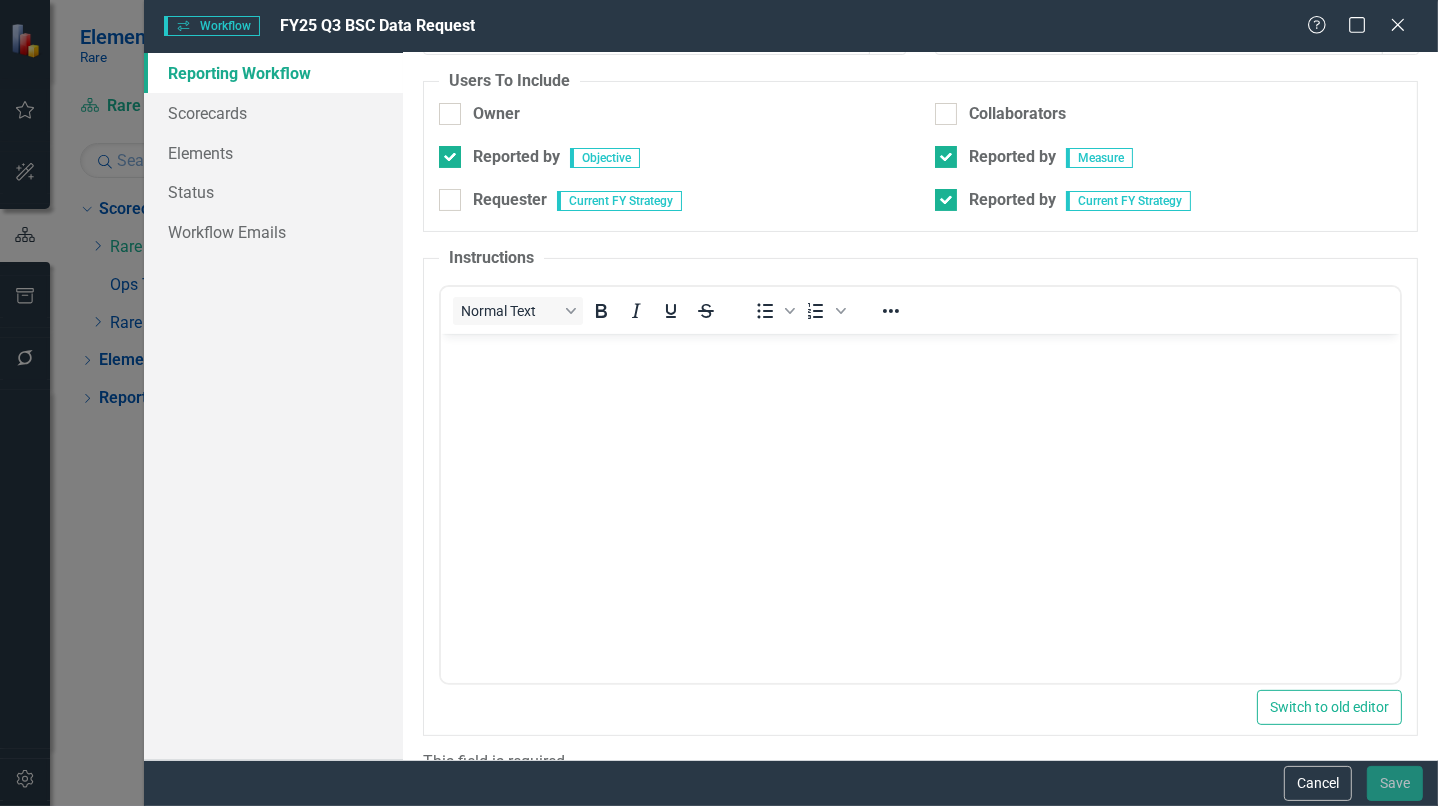 click at bounding box center (919, 484) 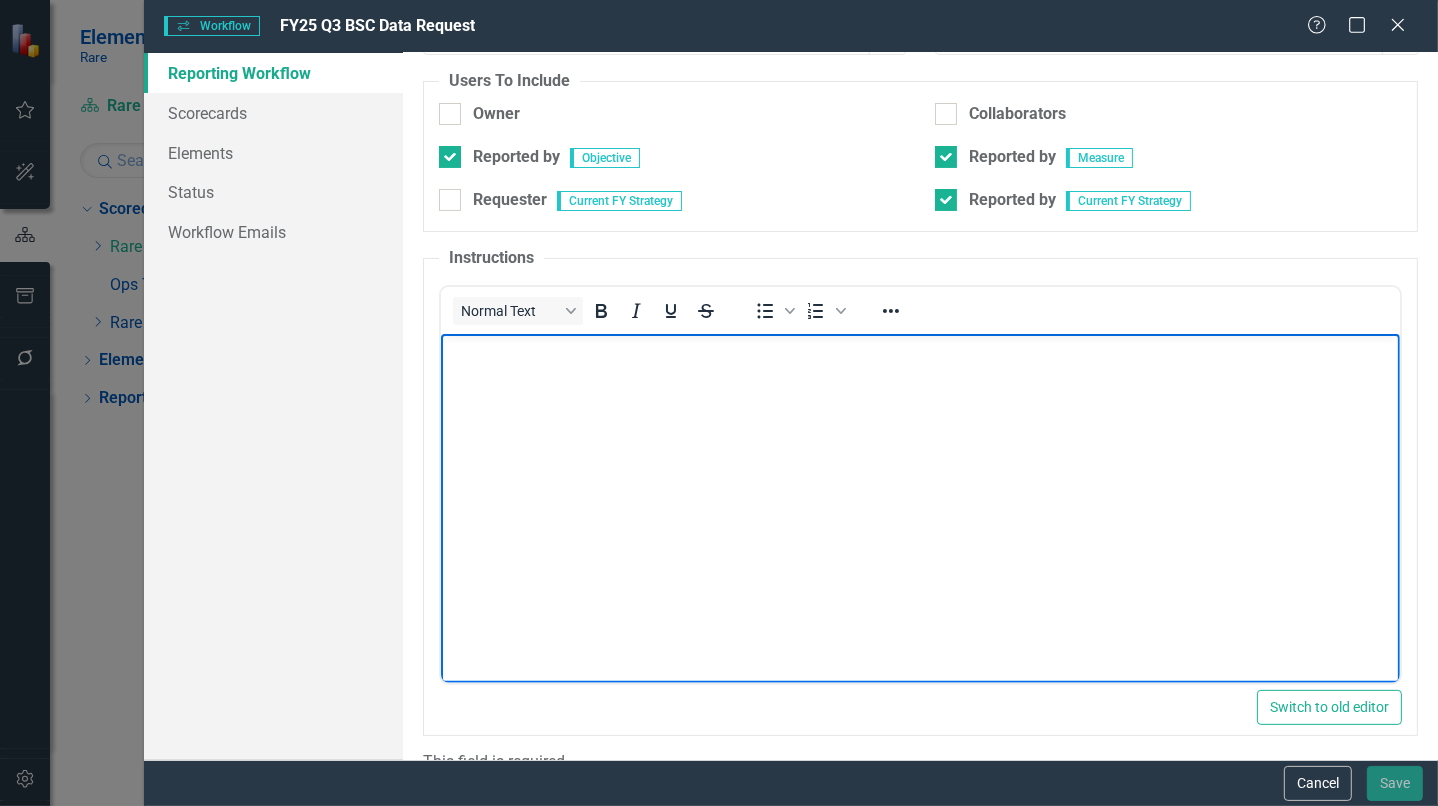 type 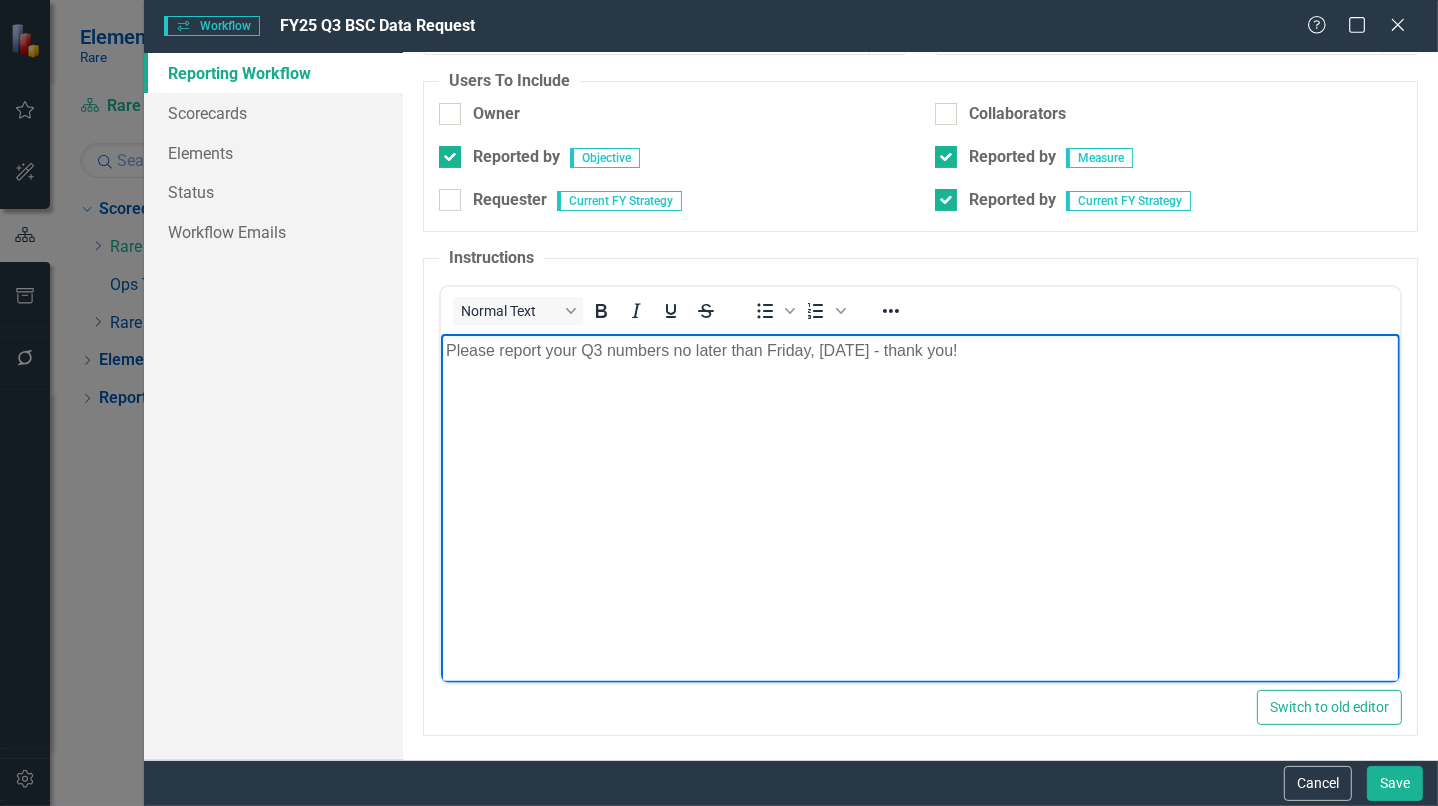 click on "Normal Text To open the popup, press Shift+Enter To open the popup, press Shift+Enter" at bounding box center (920, 310) 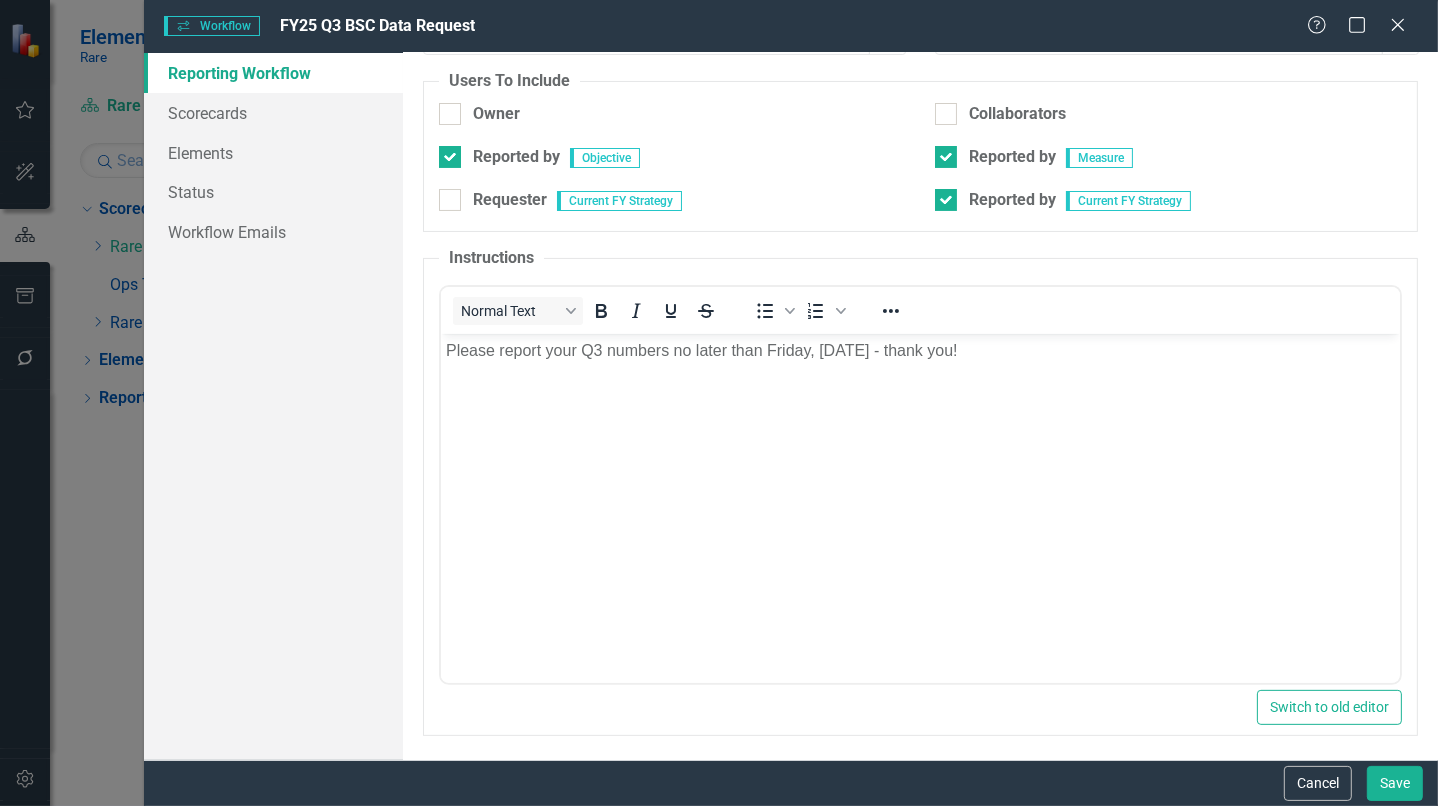 scroll, scrollTop: 0, scrollLeft: 0, axis: both 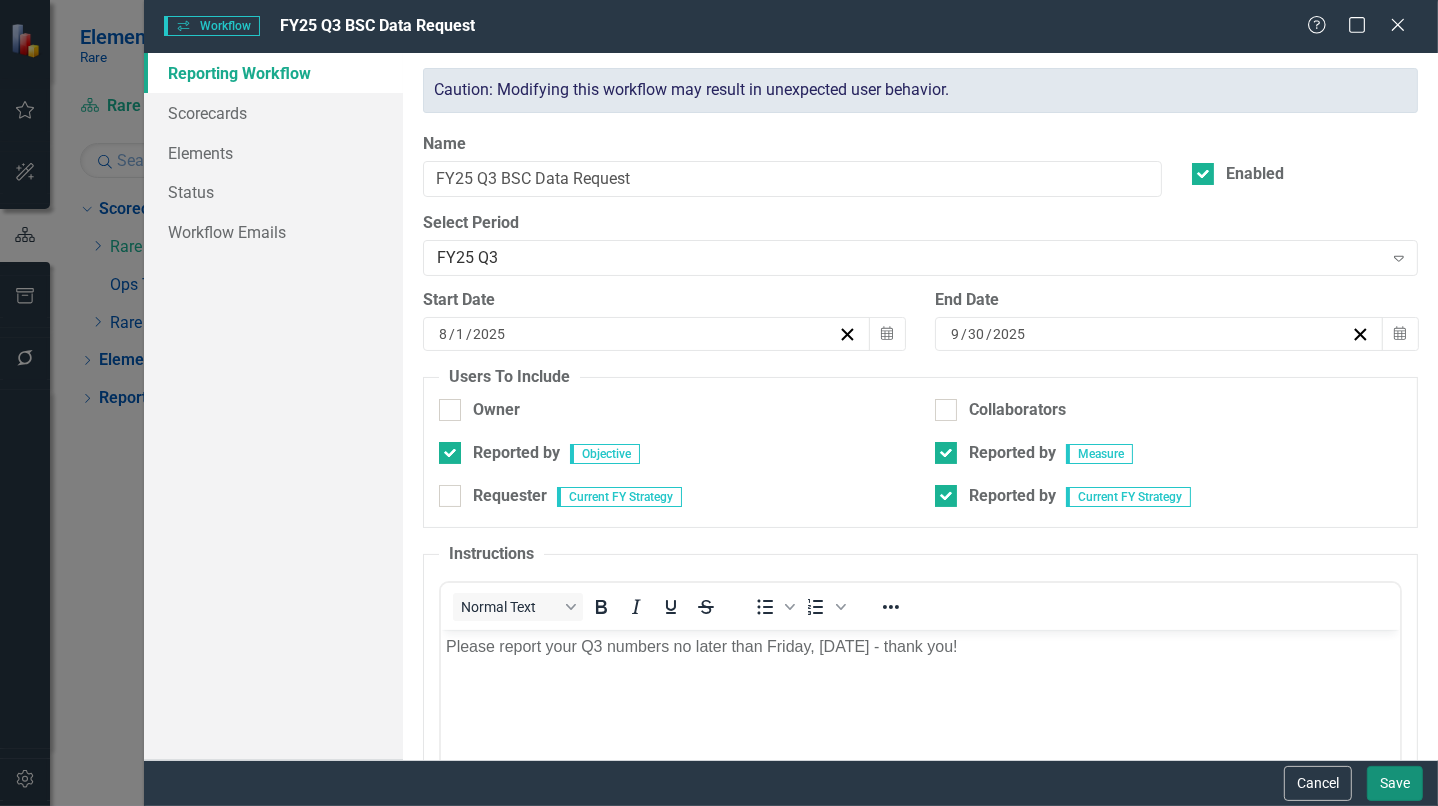 click on "Save" at bounding box center (1395, 783) 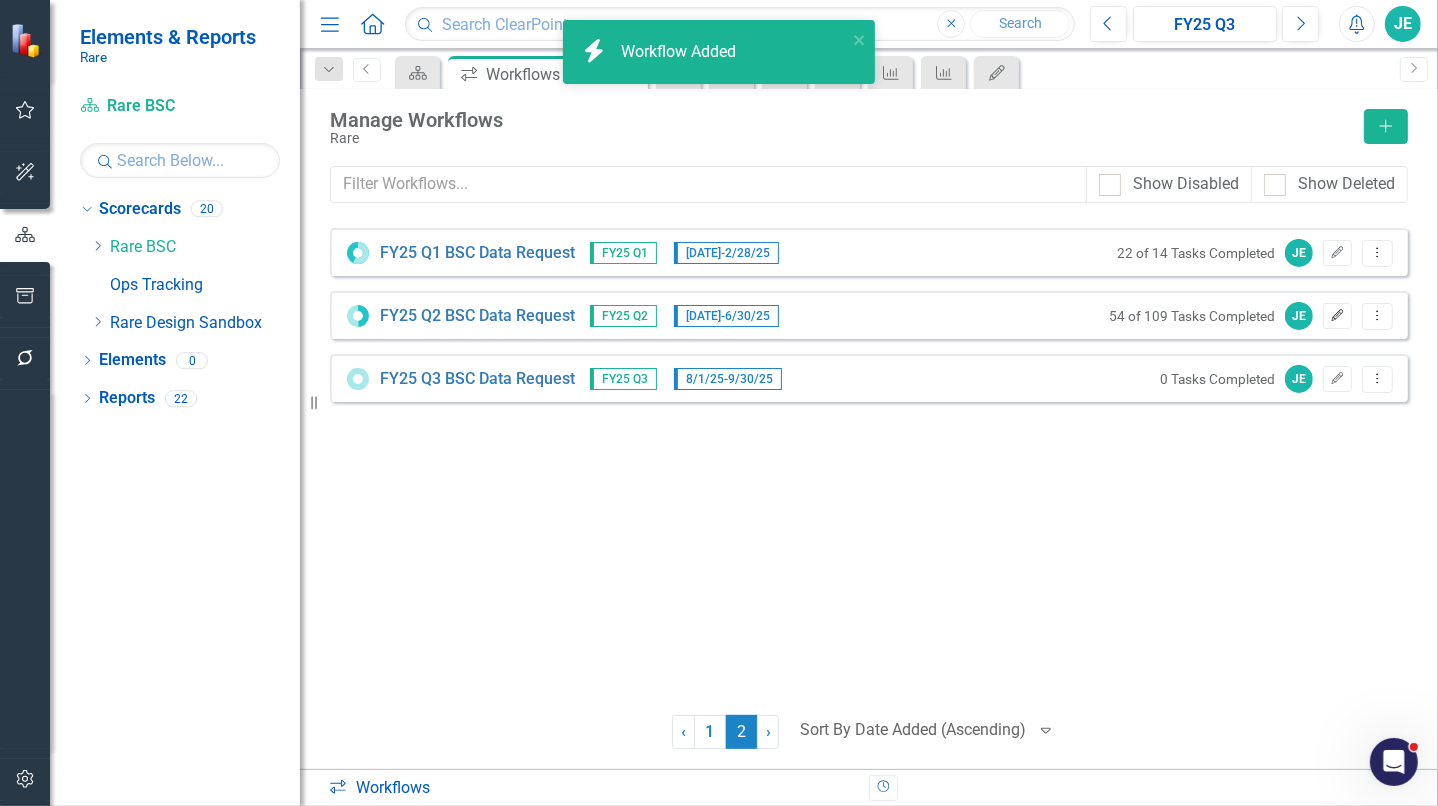 click on "Edit" 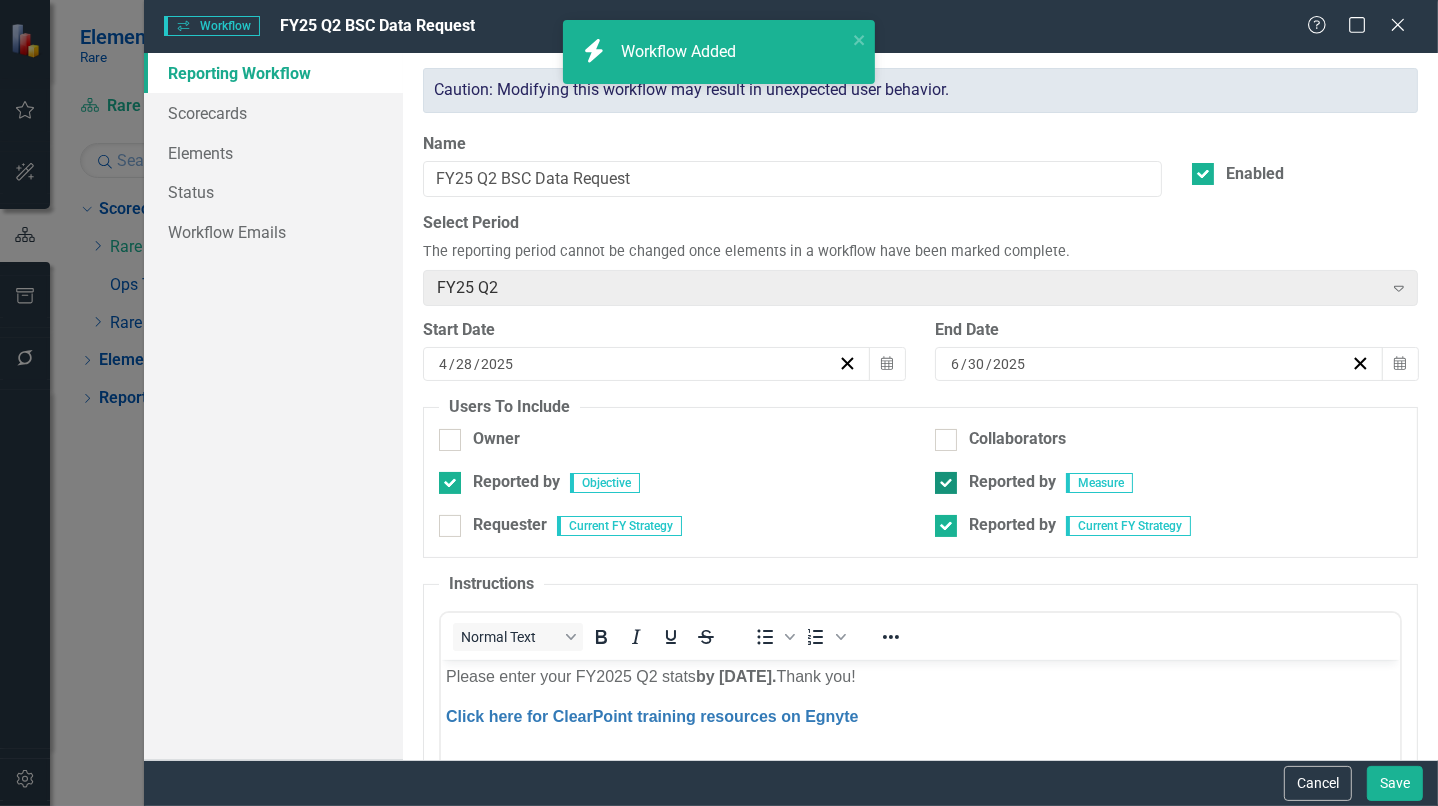 scroll, scrollTop: 0, scrollLeft: 0, axis: both 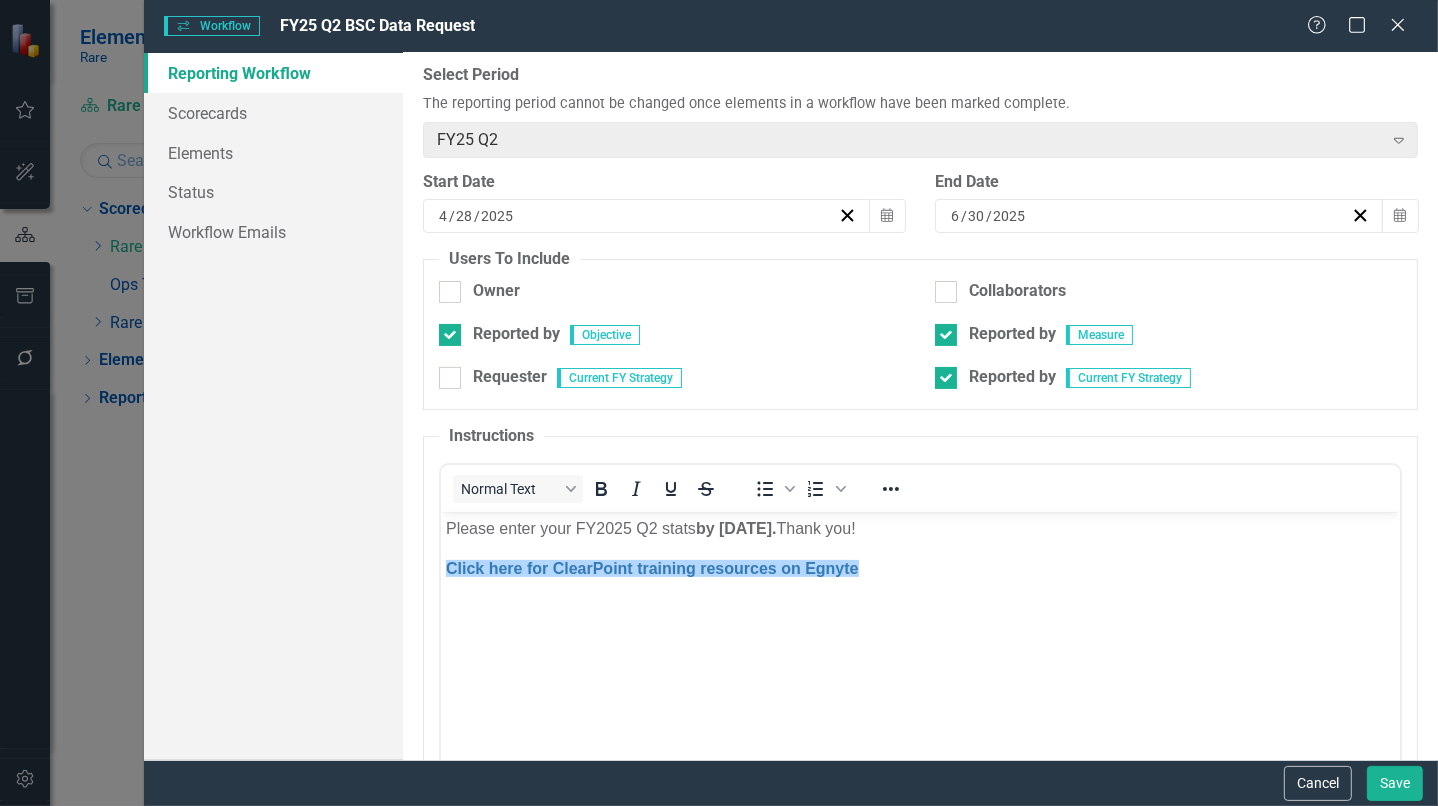 click on "Please enter your FY2025 Q2 stats by [DATE]. Thank you! Click here for ClearPoint training resources on Egnyte" at bounding box center [919, 661] 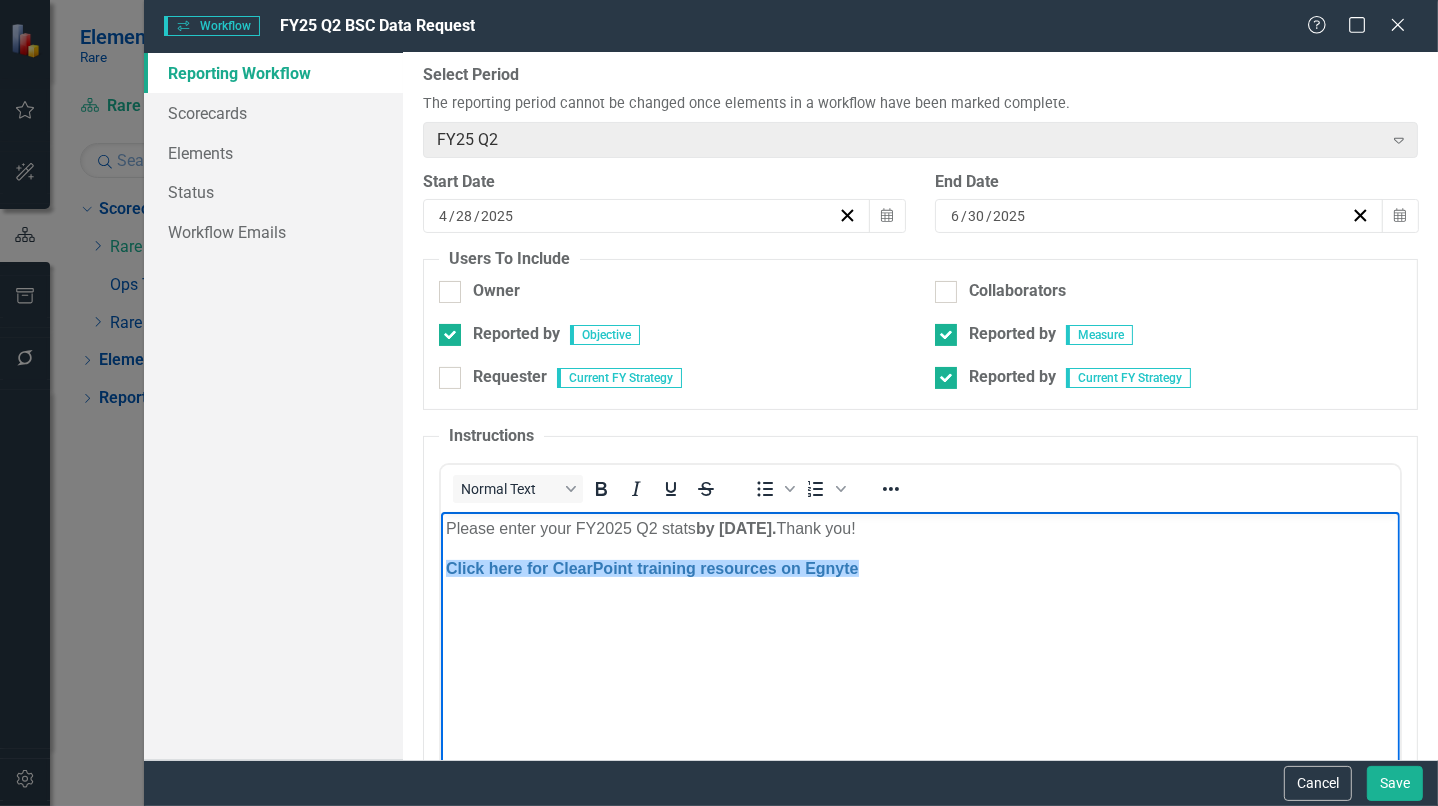 click on "Click here for ClearPoint training resources on Egnyte﻿" at bounding box center (919, 568) 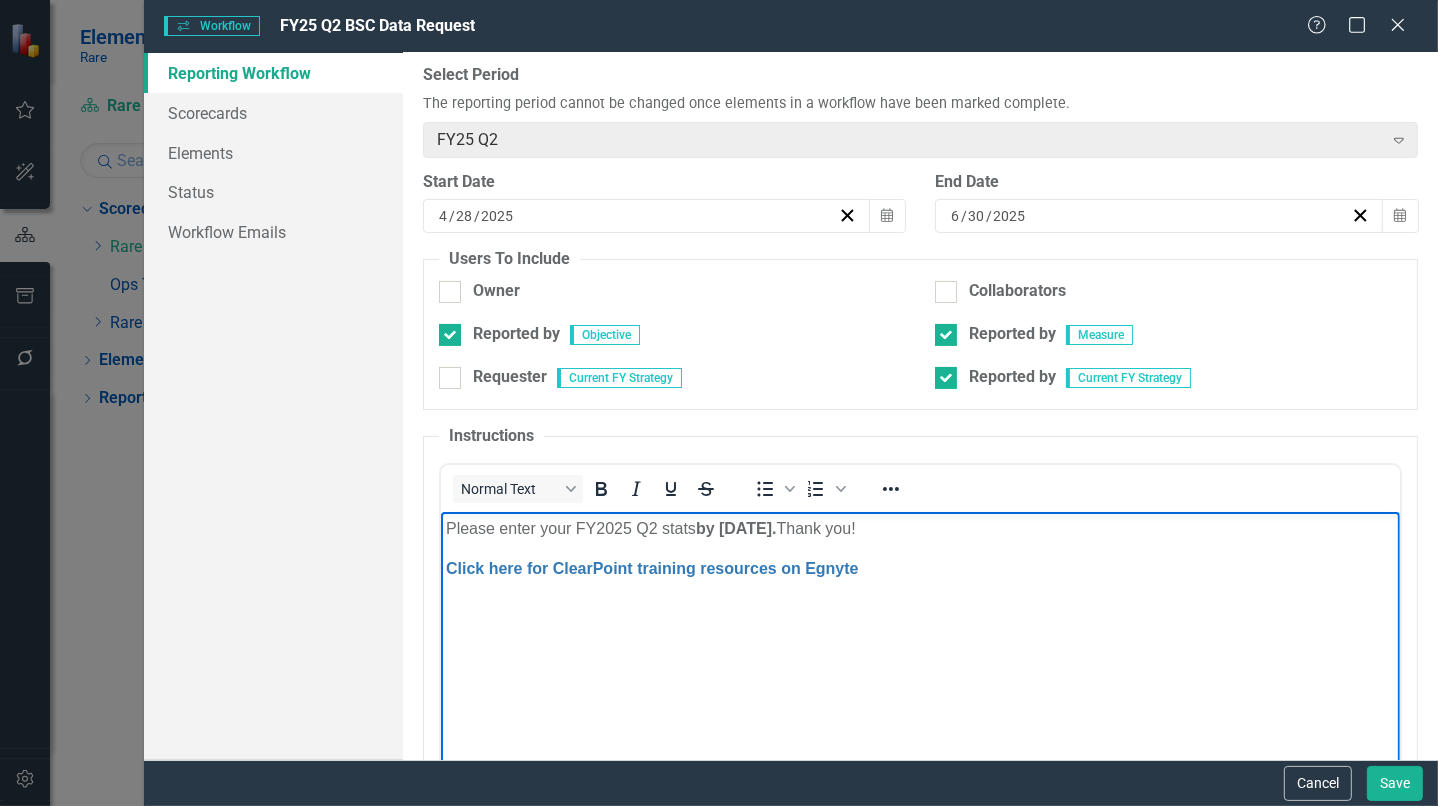 drag, startPoint x: 927, startPoint y: 602, endPoint x: 388, endPoint y: 511, distance: 546.62787 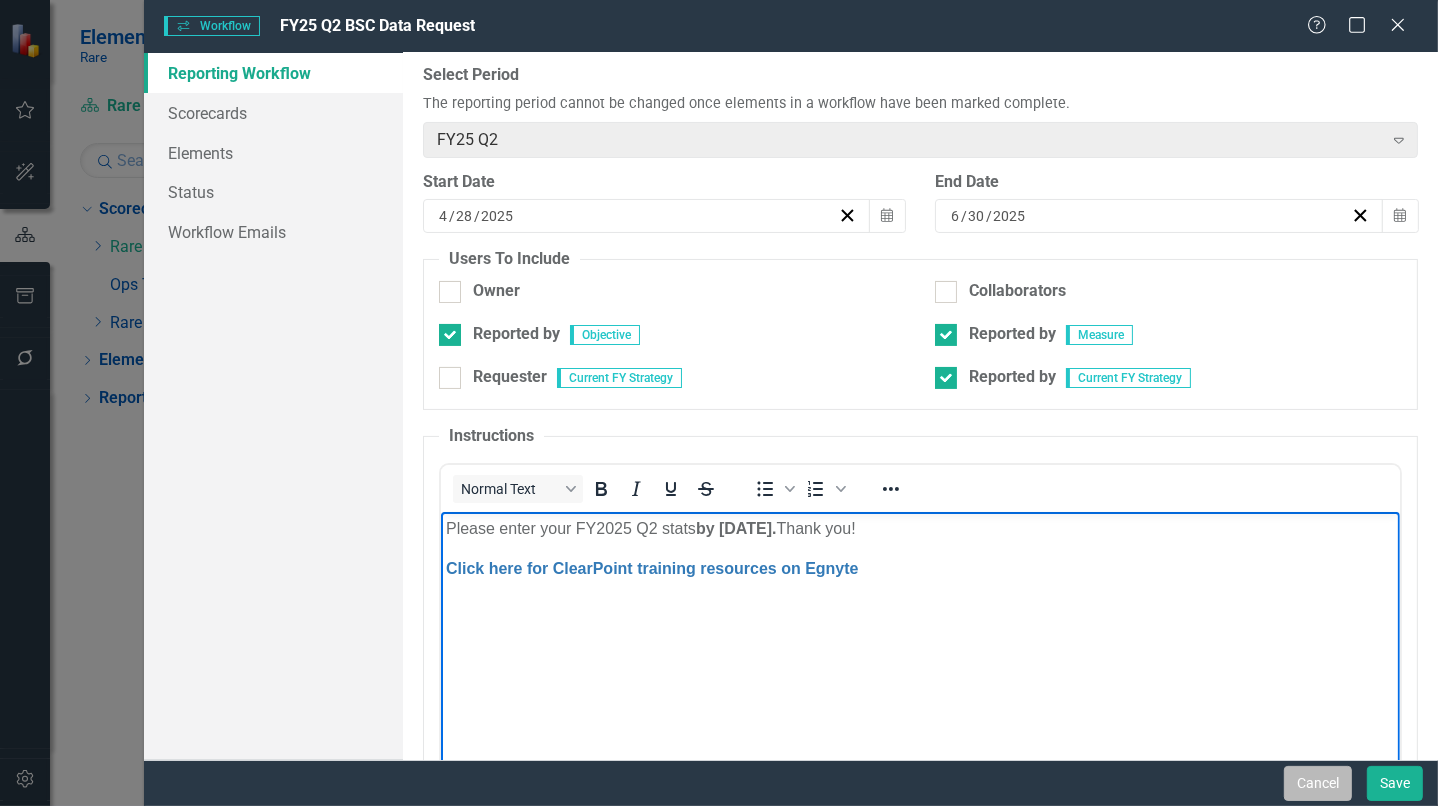 click on "Cancel" at bounding box center [1318, 783] 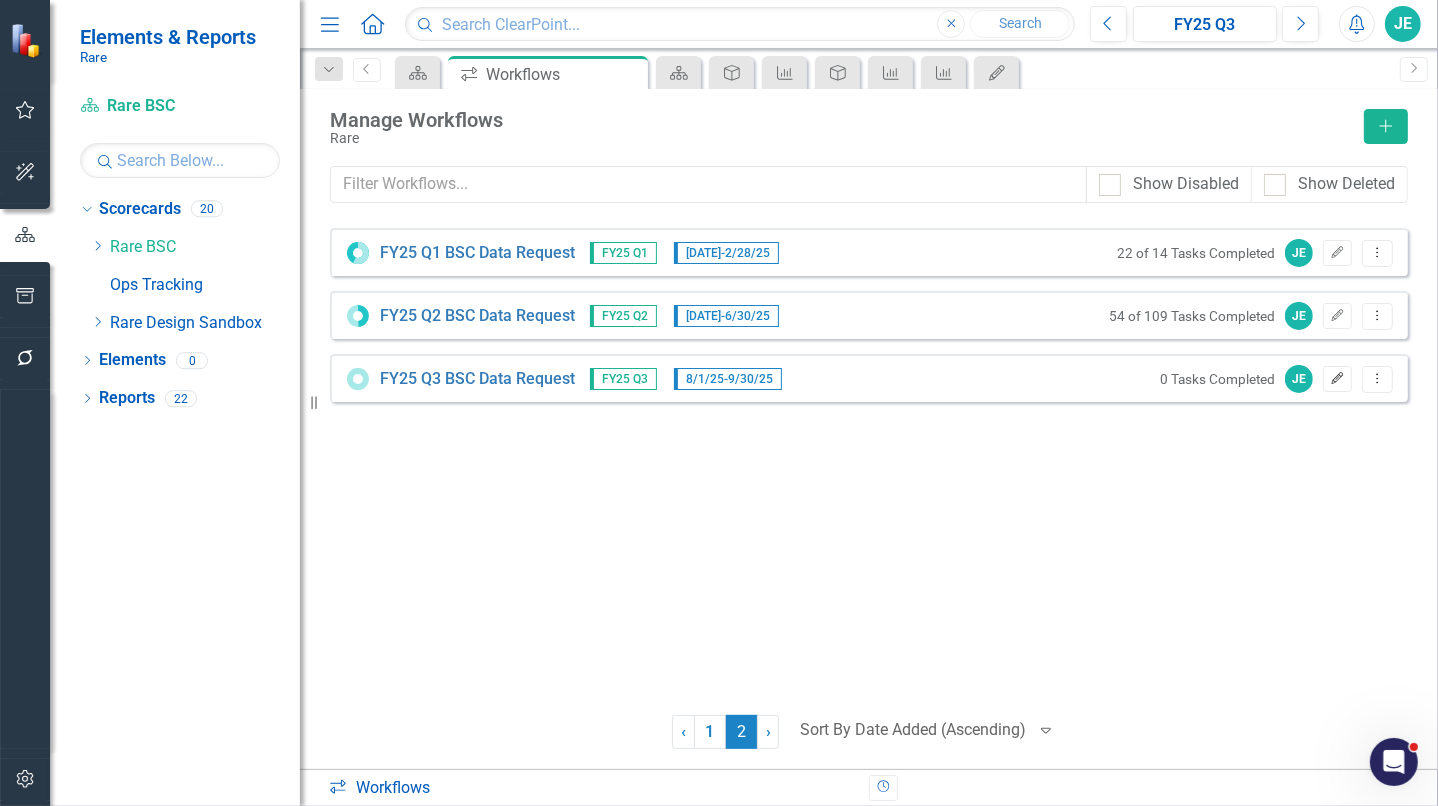 click on "Edit" 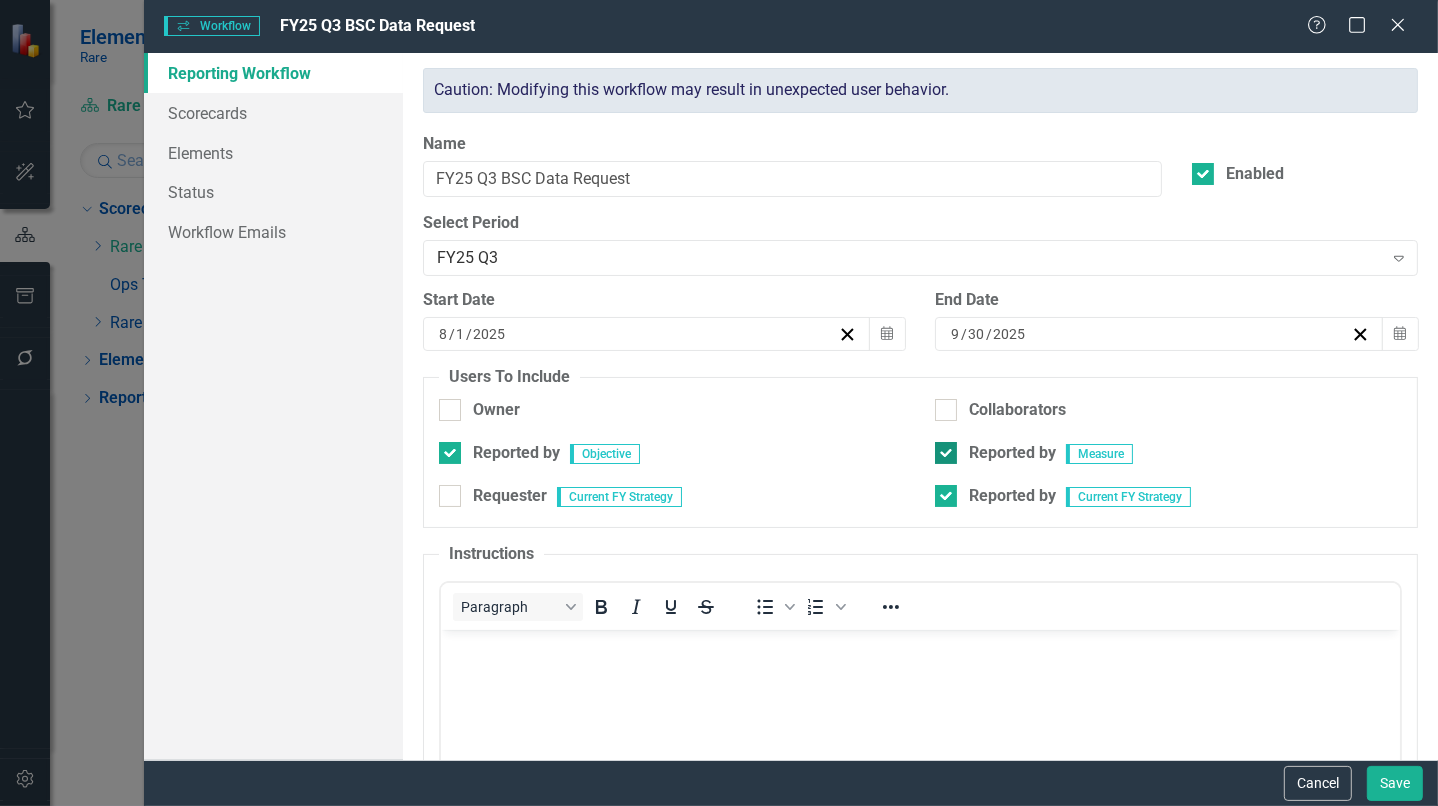 checkbox on "true" 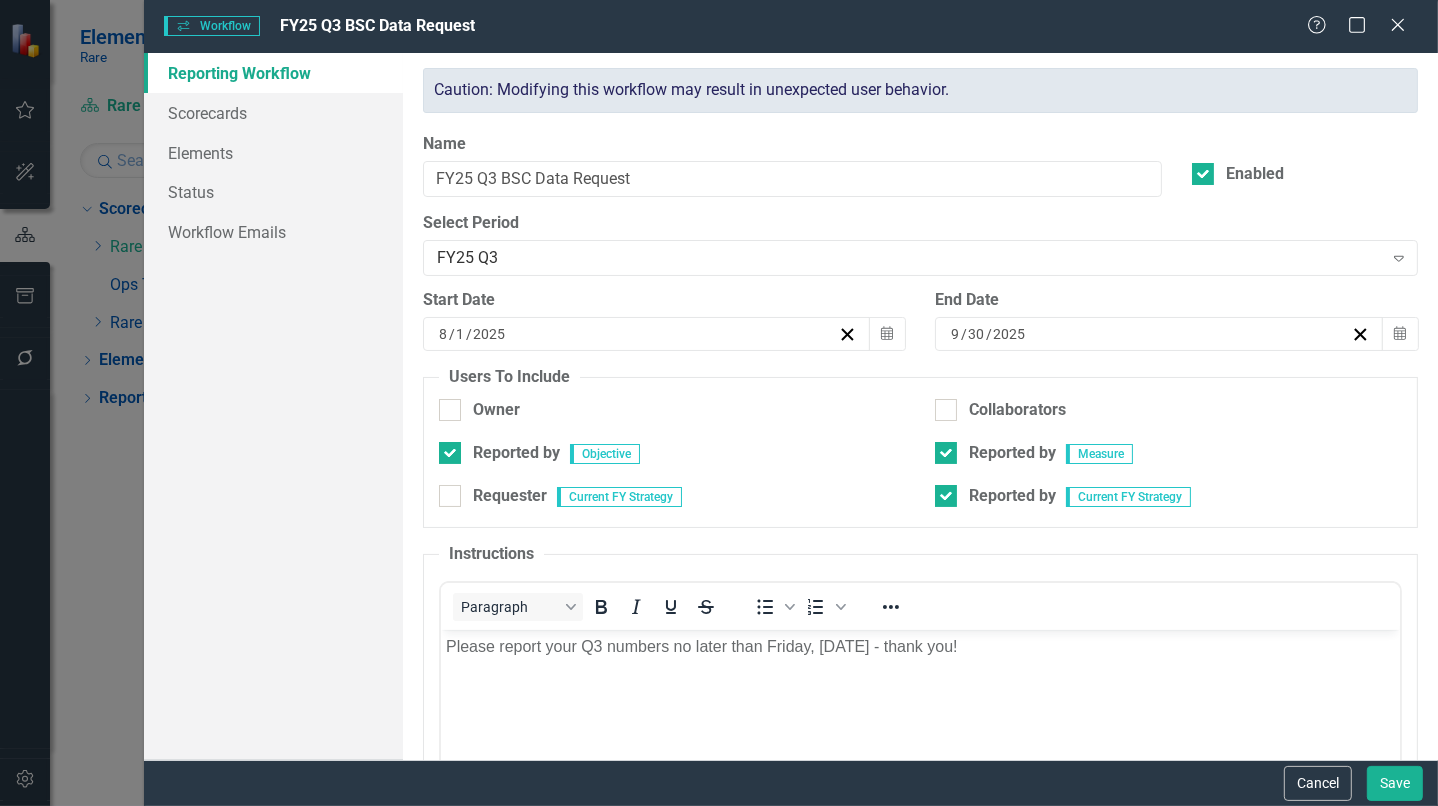 scroll, scrollTop: 0, scrollLeft: 0, axis: both 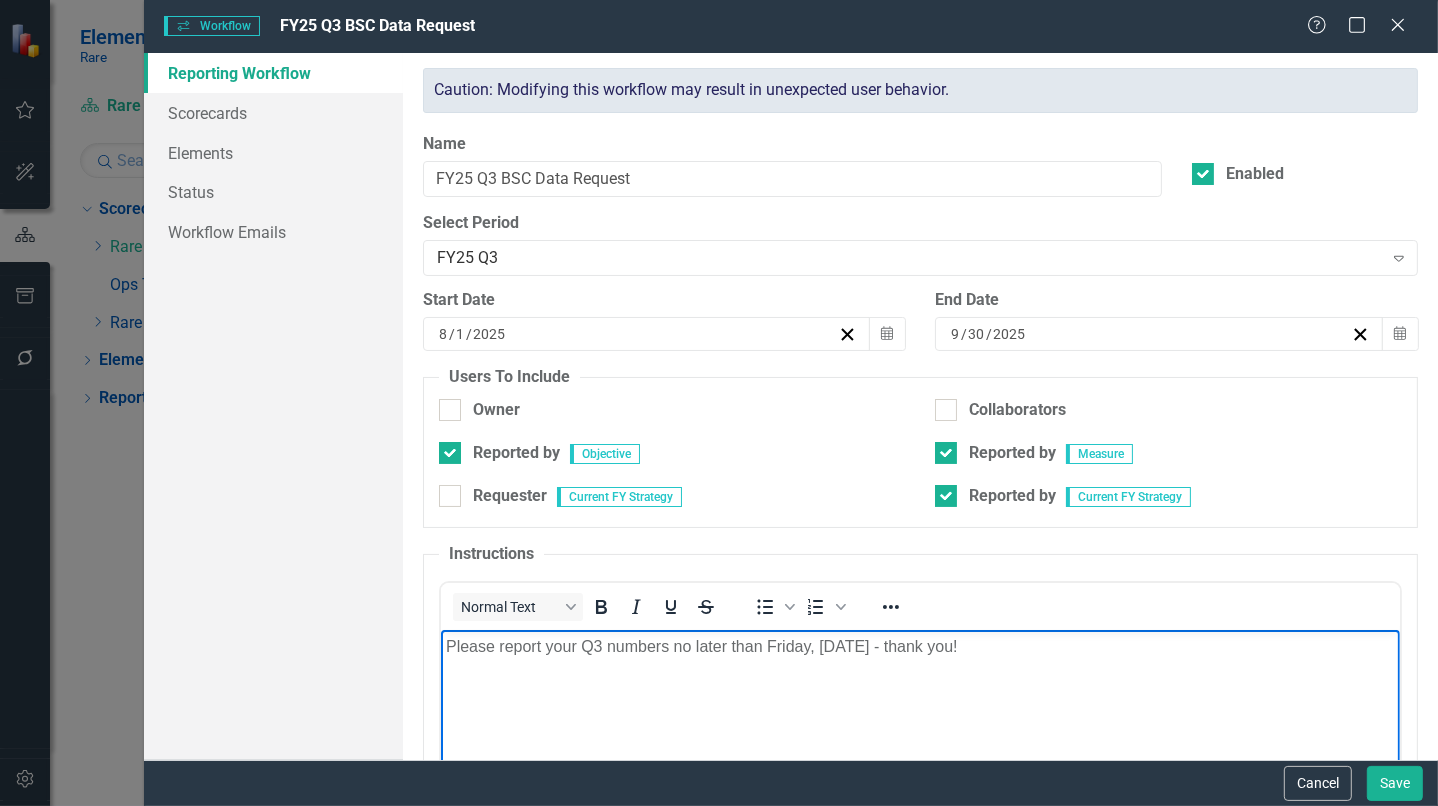 click on "Please report your Q3 numbers no later than Friday, [DATE] - thank you!" at bounding box center [919, 780] 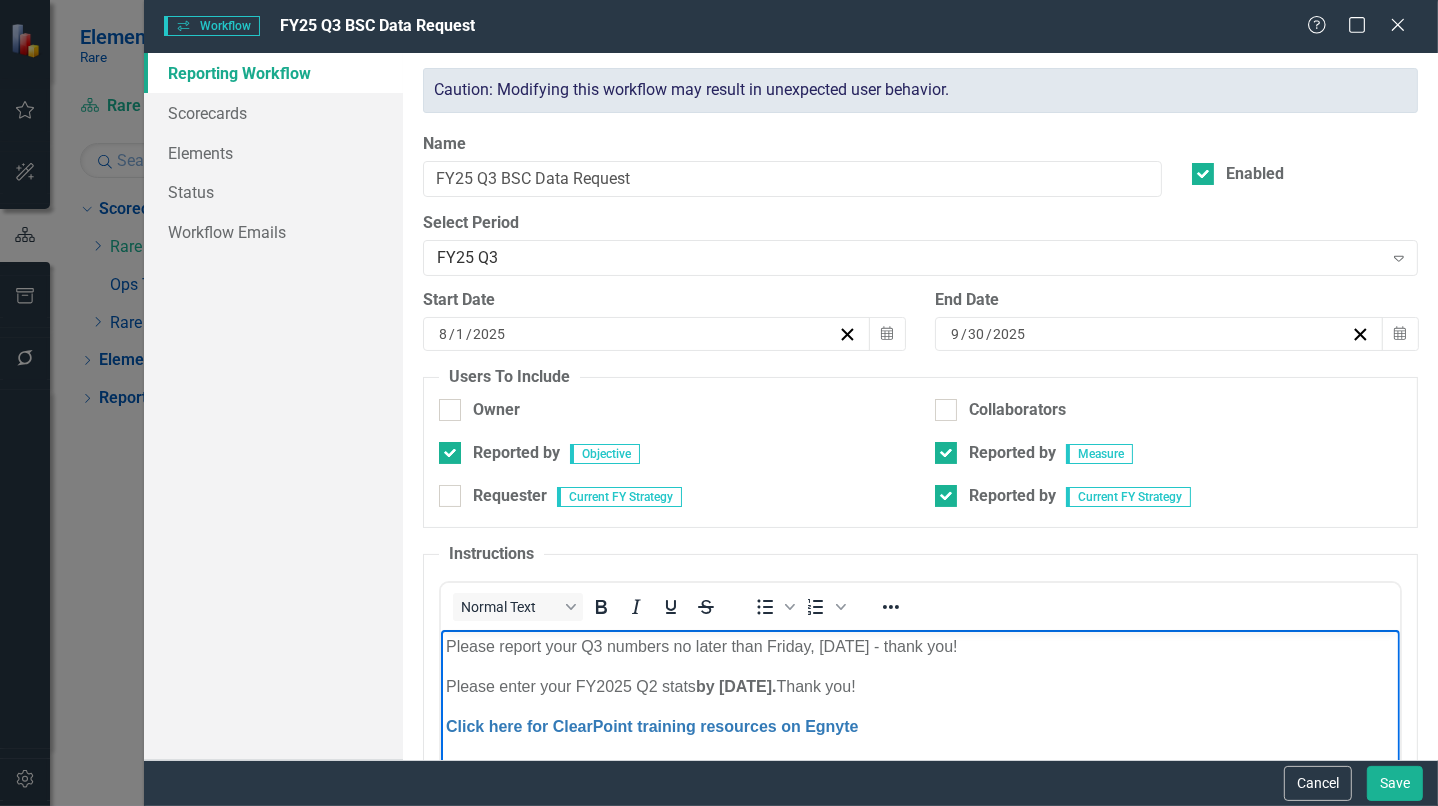 click on "Please enter your FY2025 Q2 stats  by May 9th.  Thank you!" at bounding box center [919, 687] 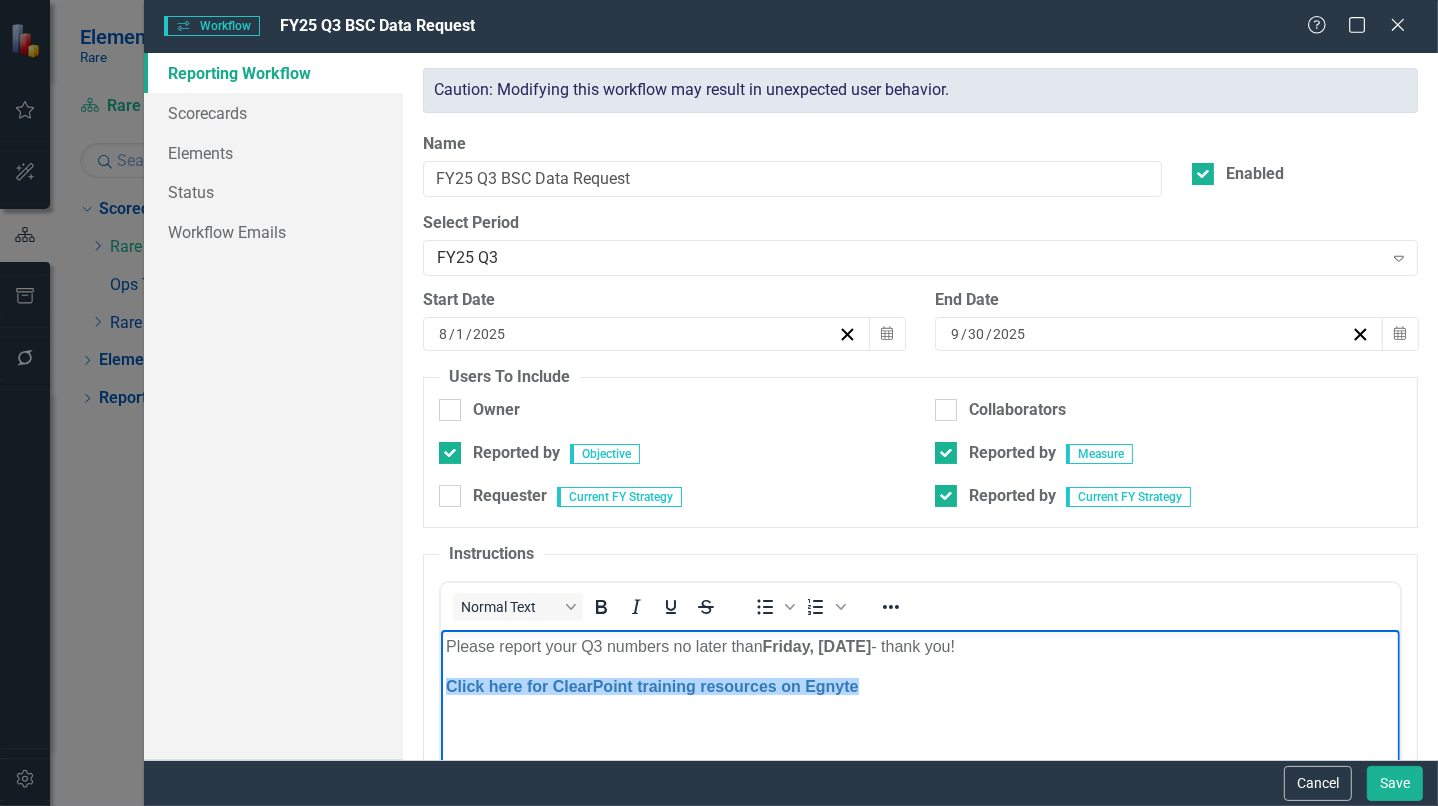 click on "Please report your Q3 numbers no later than  Friday, August [DATE]  - thank you! Click here for ClearPoint training resources on Egnyte﻿" at bounding box center (919, 780) 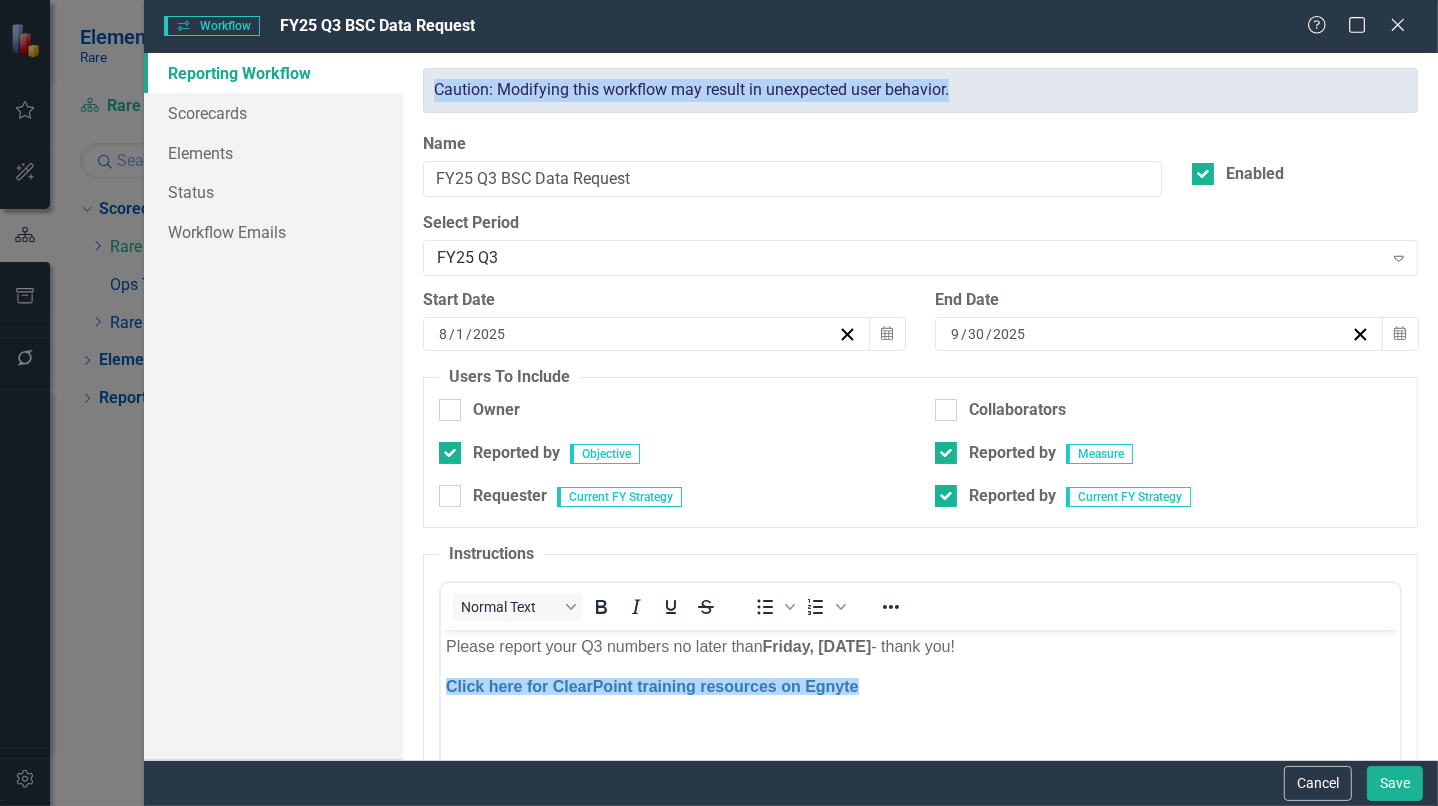 drag, startPoint x: 436, startPoint y: 87, endPoint x: 959, endPoint y: 78, distance: 523.07745 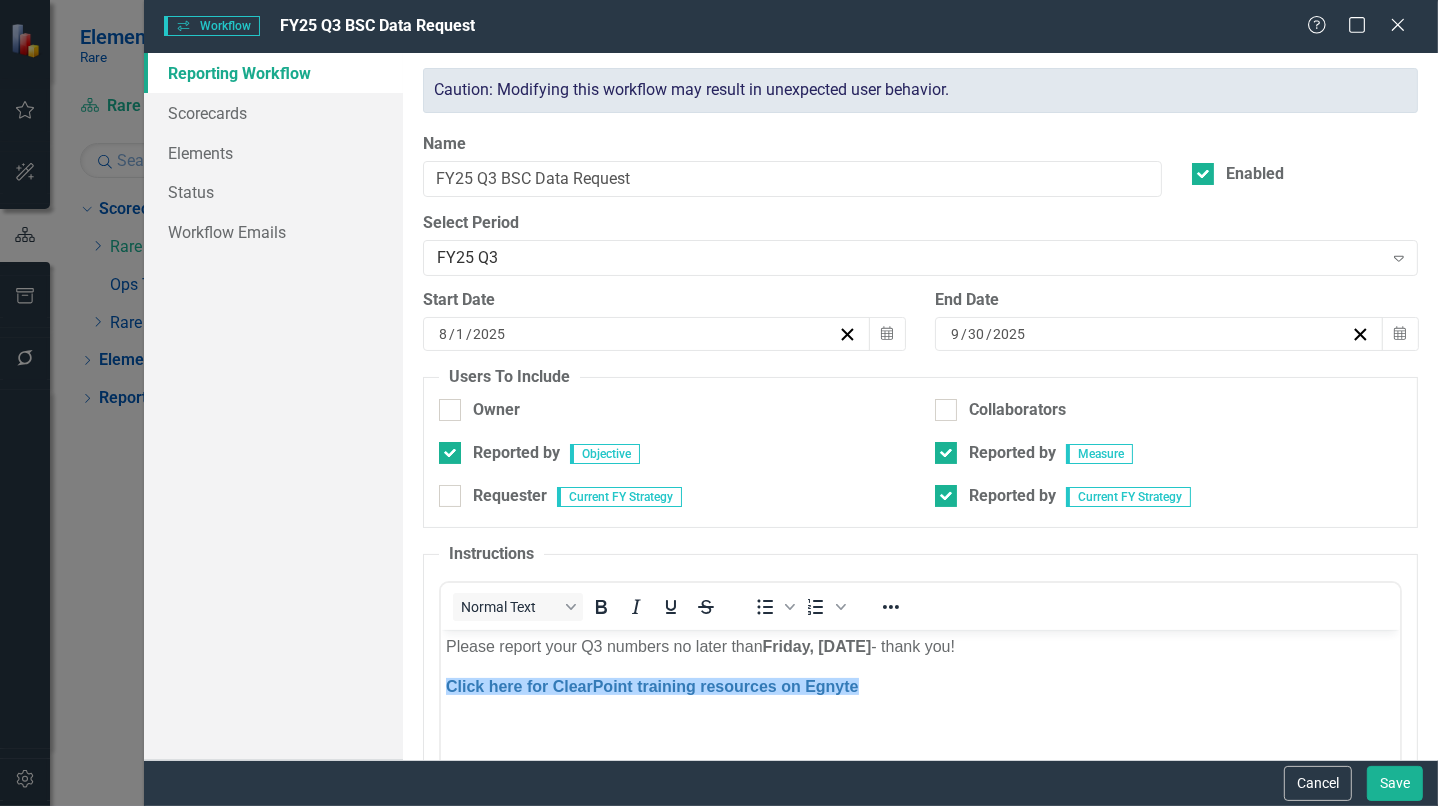 click on "Click here for ClearPoint training resources on Egnyte﻿" at bounding box center [919, 687] 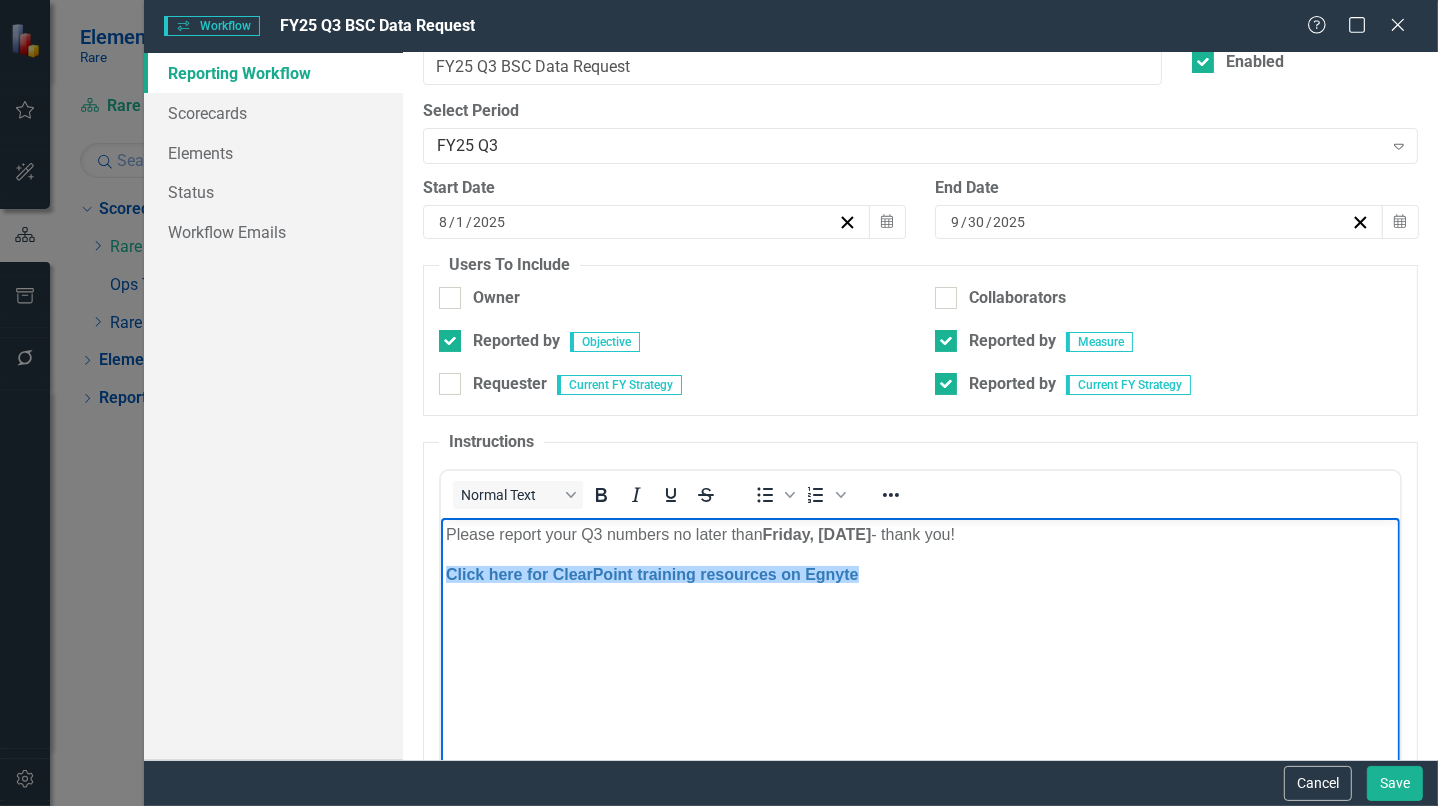 scroll, scrollTop: 0, scrollLeft: 0, axis: both 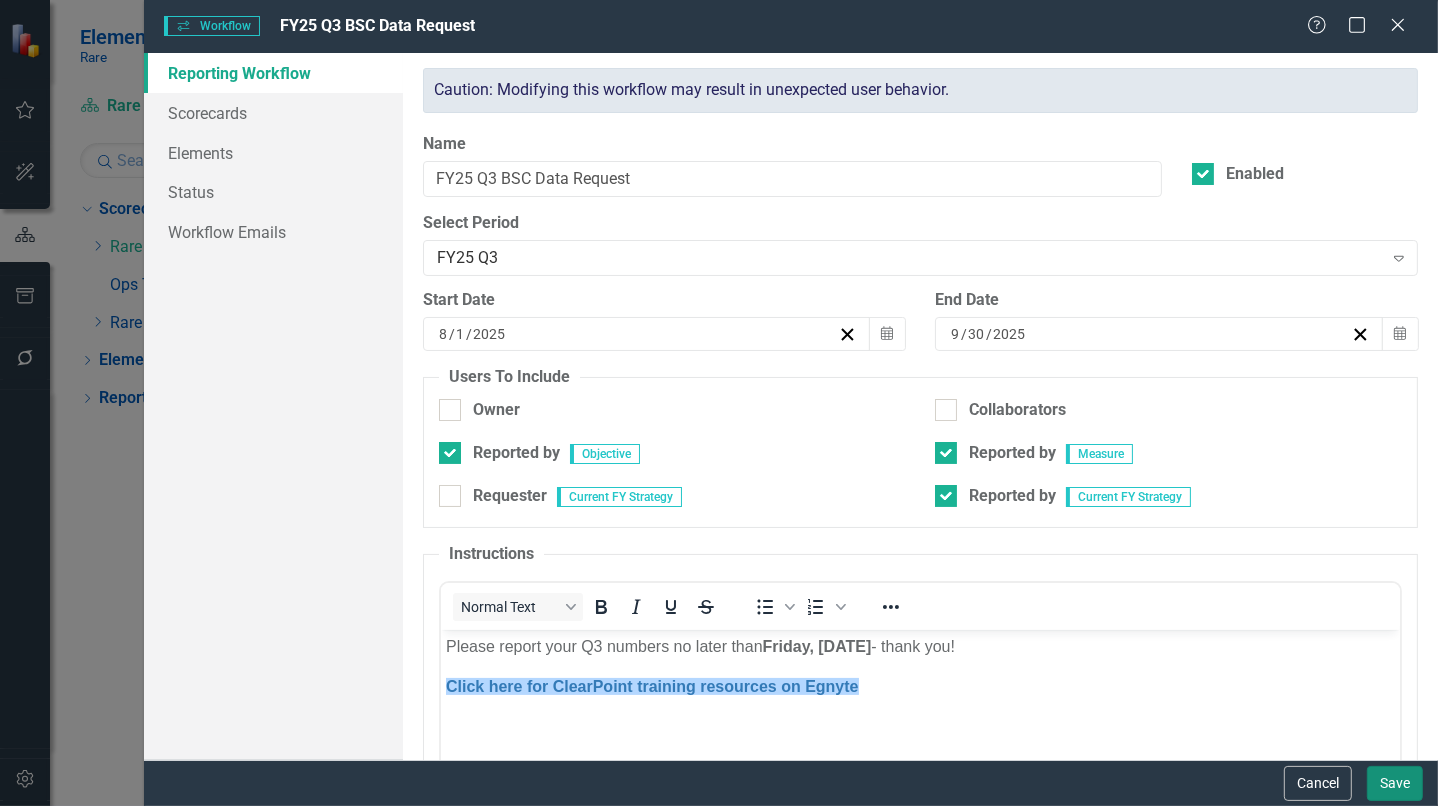 click on "Save" at bounding box center [1395, 783] 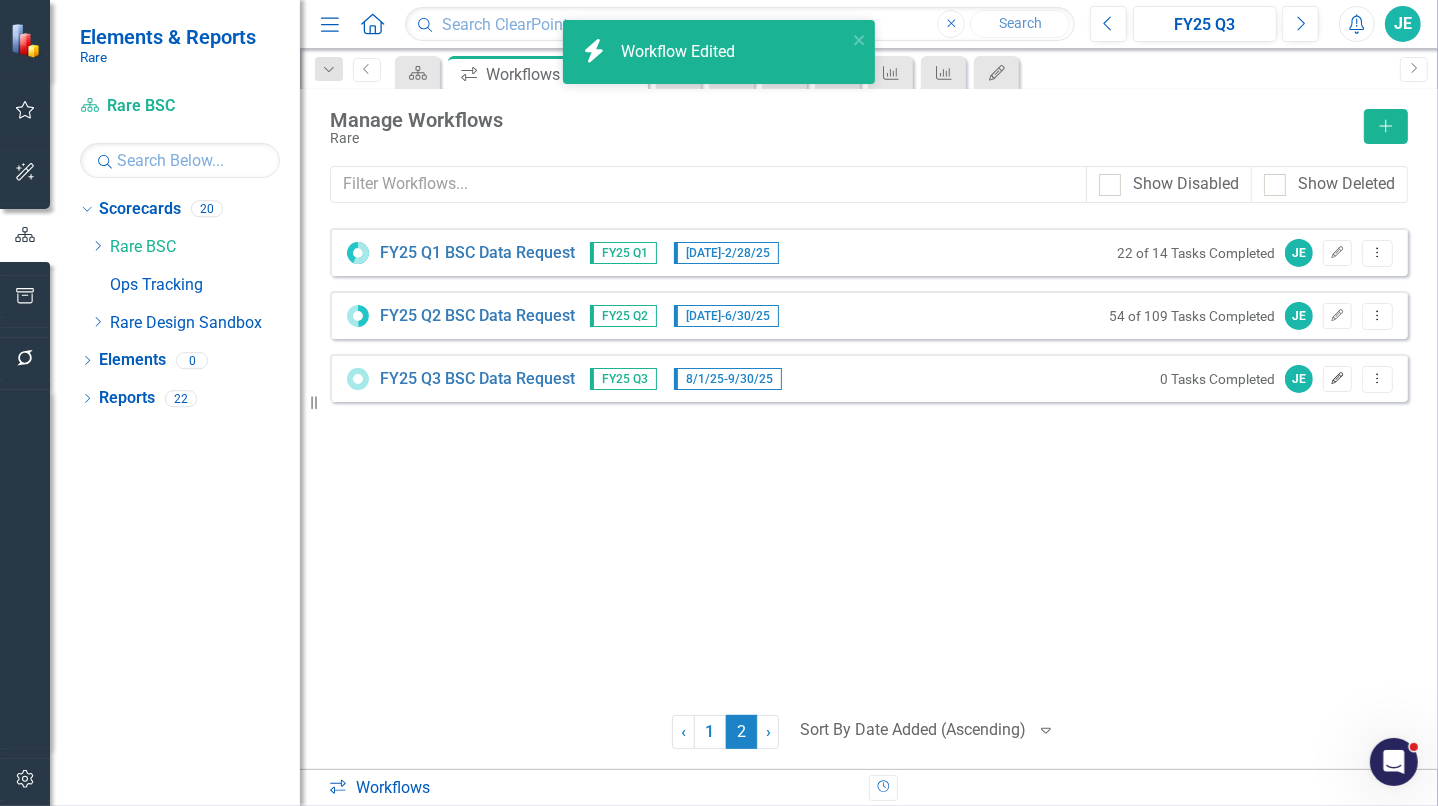 click on "Edit" 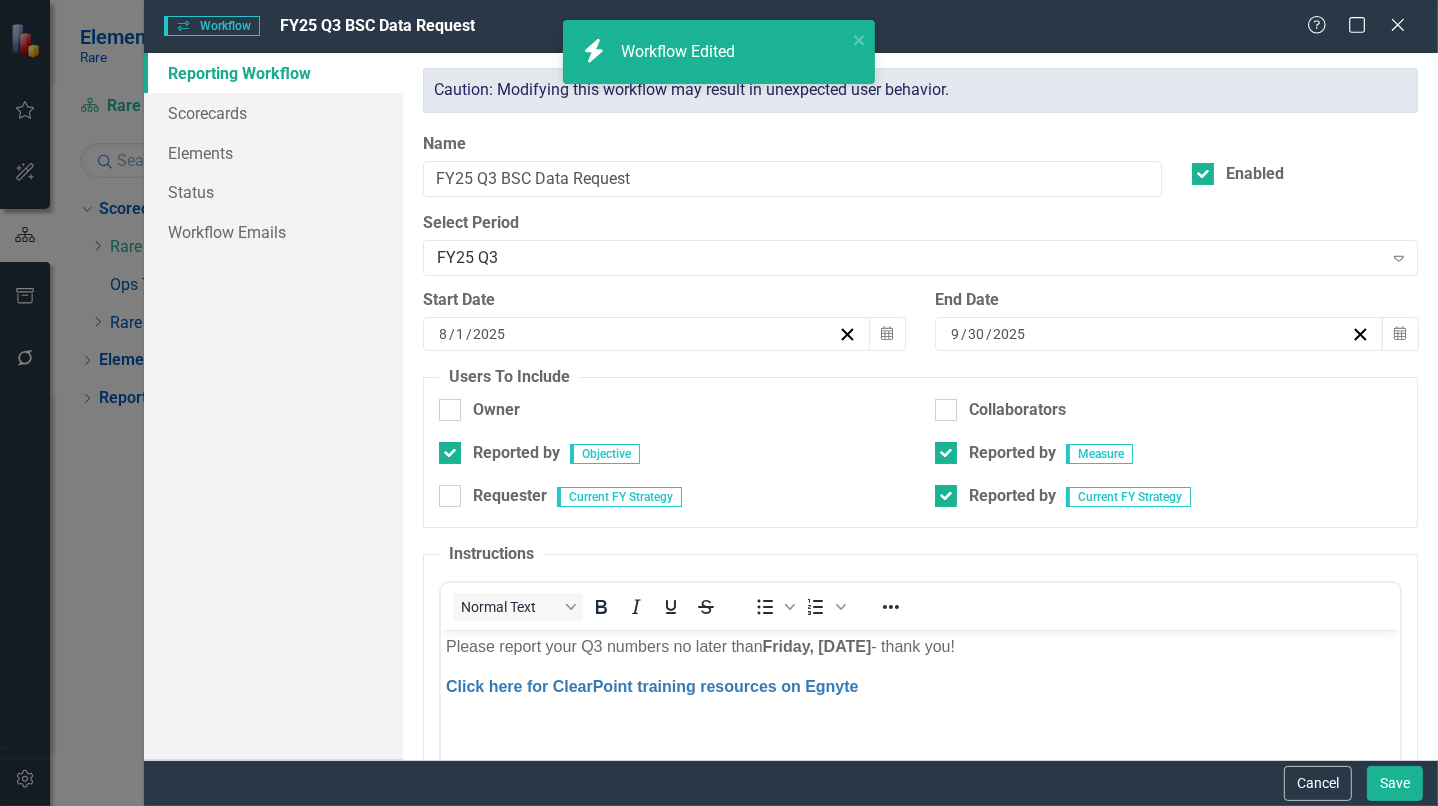scroll, scrollTop: 0, scrollLeft: 0, axis: both 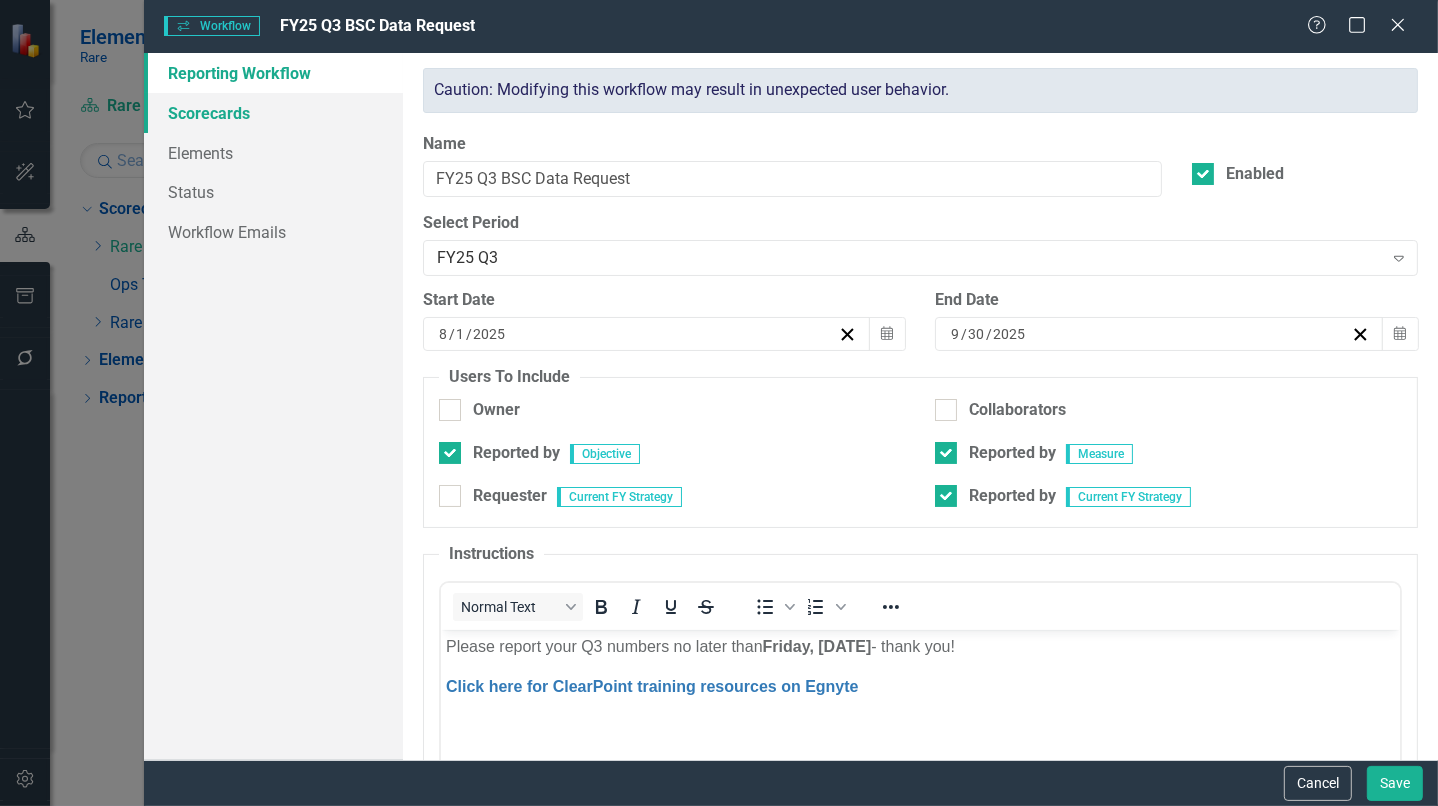click on "Scorecards" at bounding box center (273, 113) 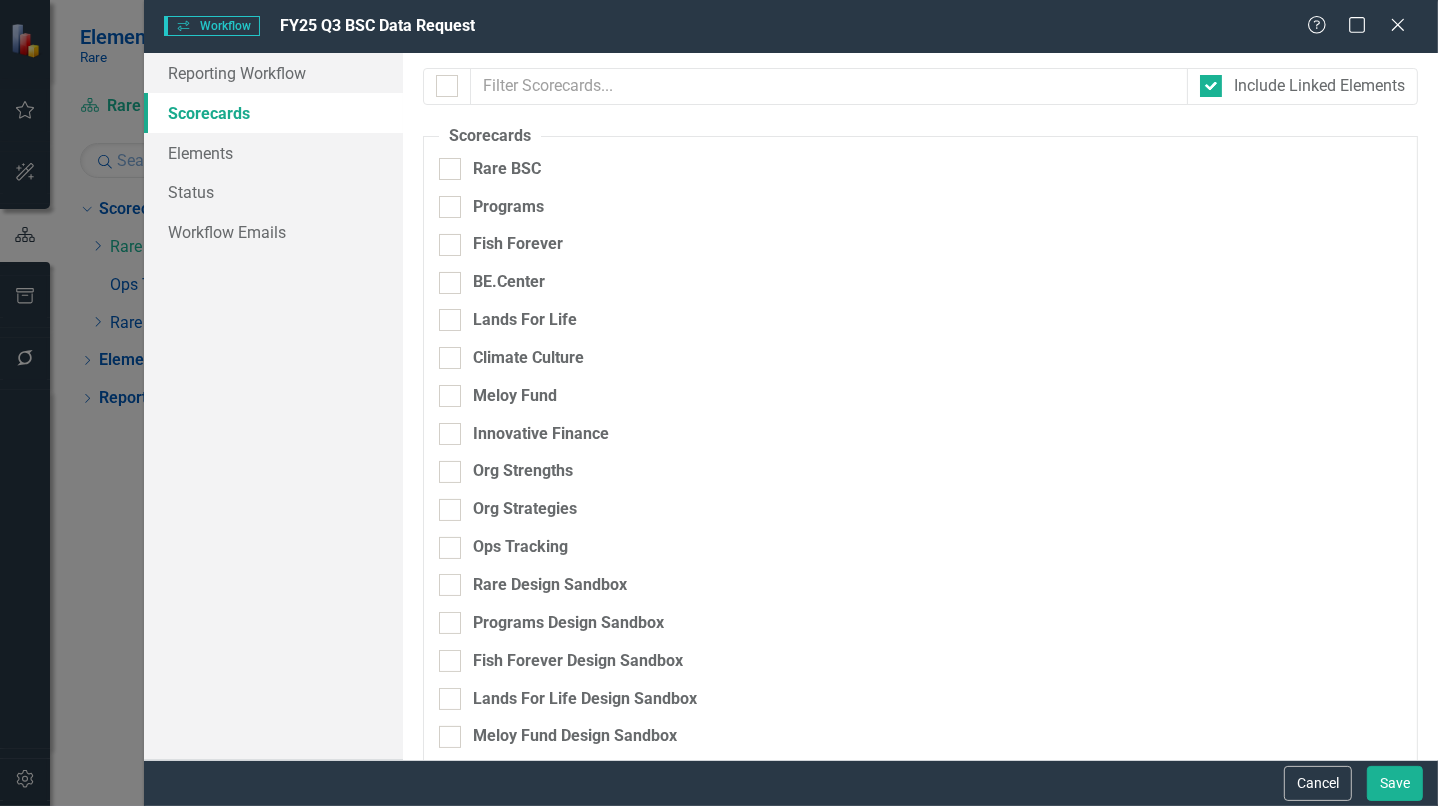 checkbox on "false" 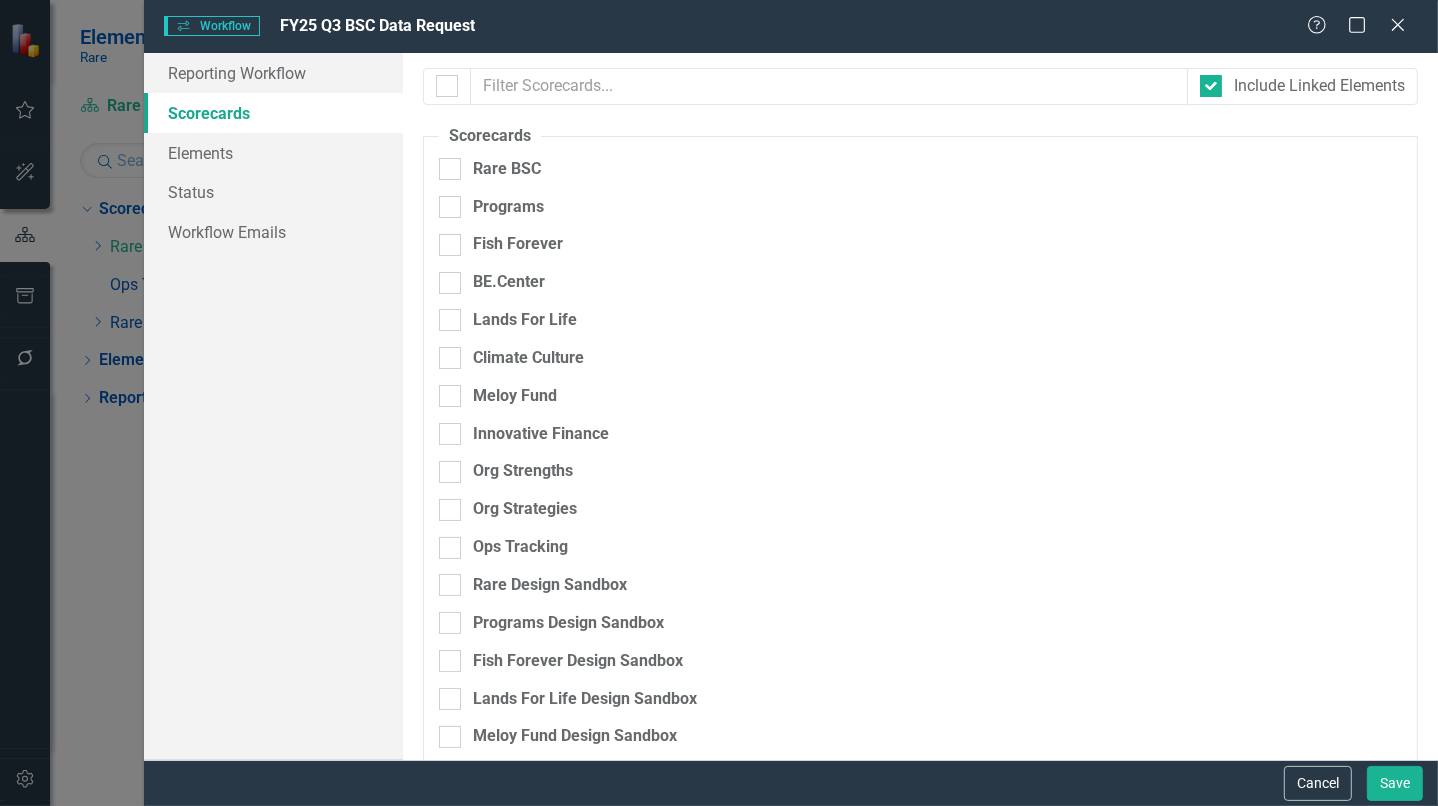 checkbox on "true" 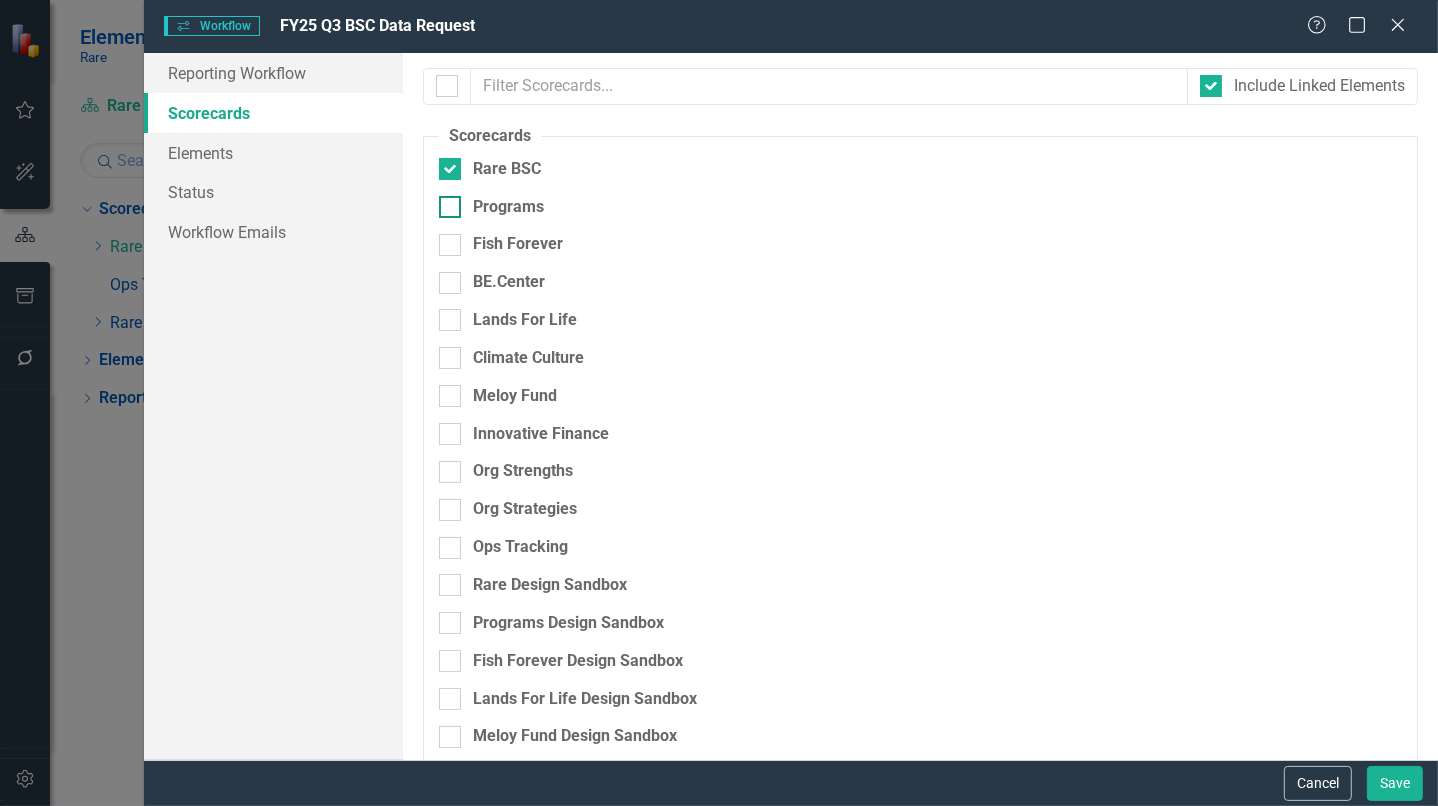 click on "Programs" at bounding box center [445, 202] 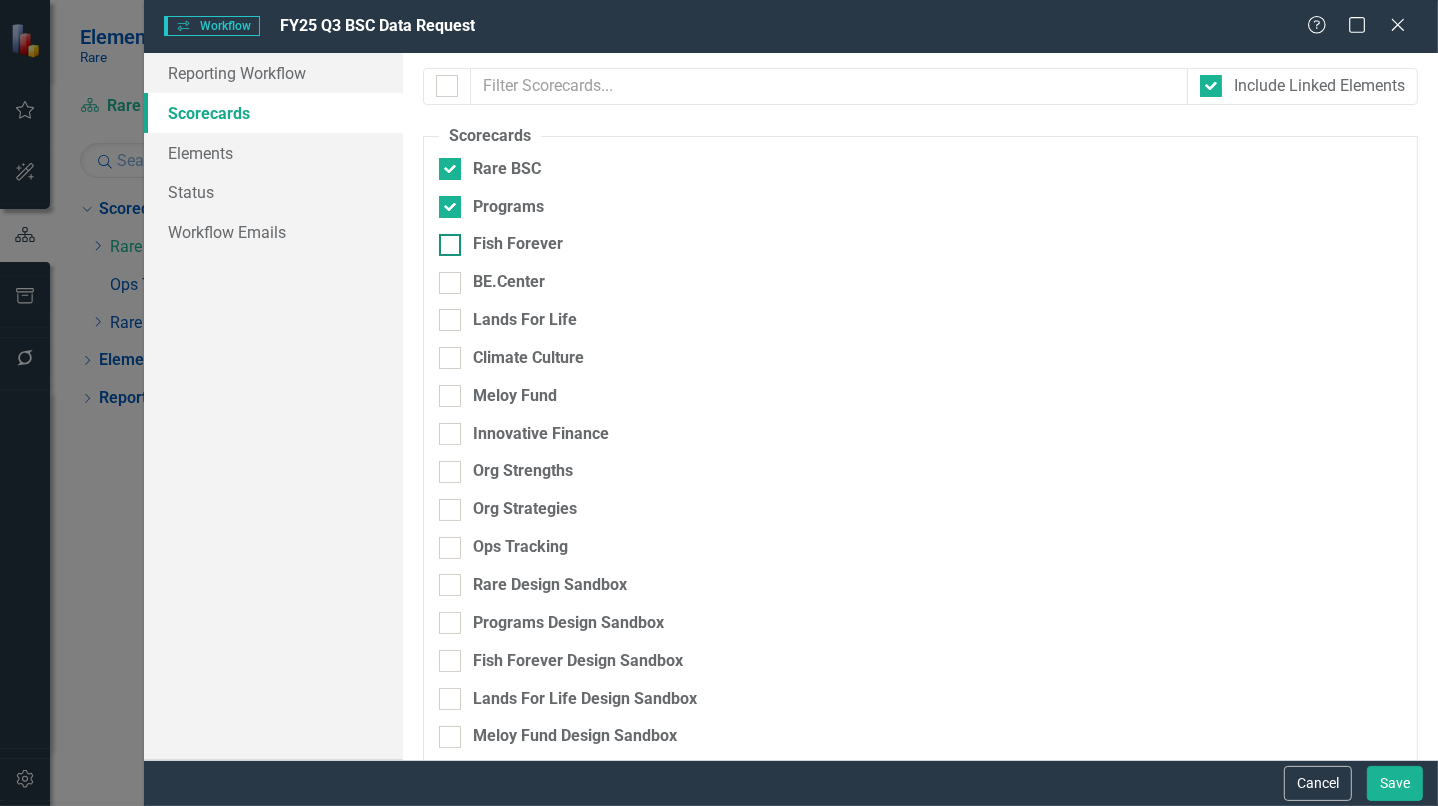 click at bounding box center (450, 245) 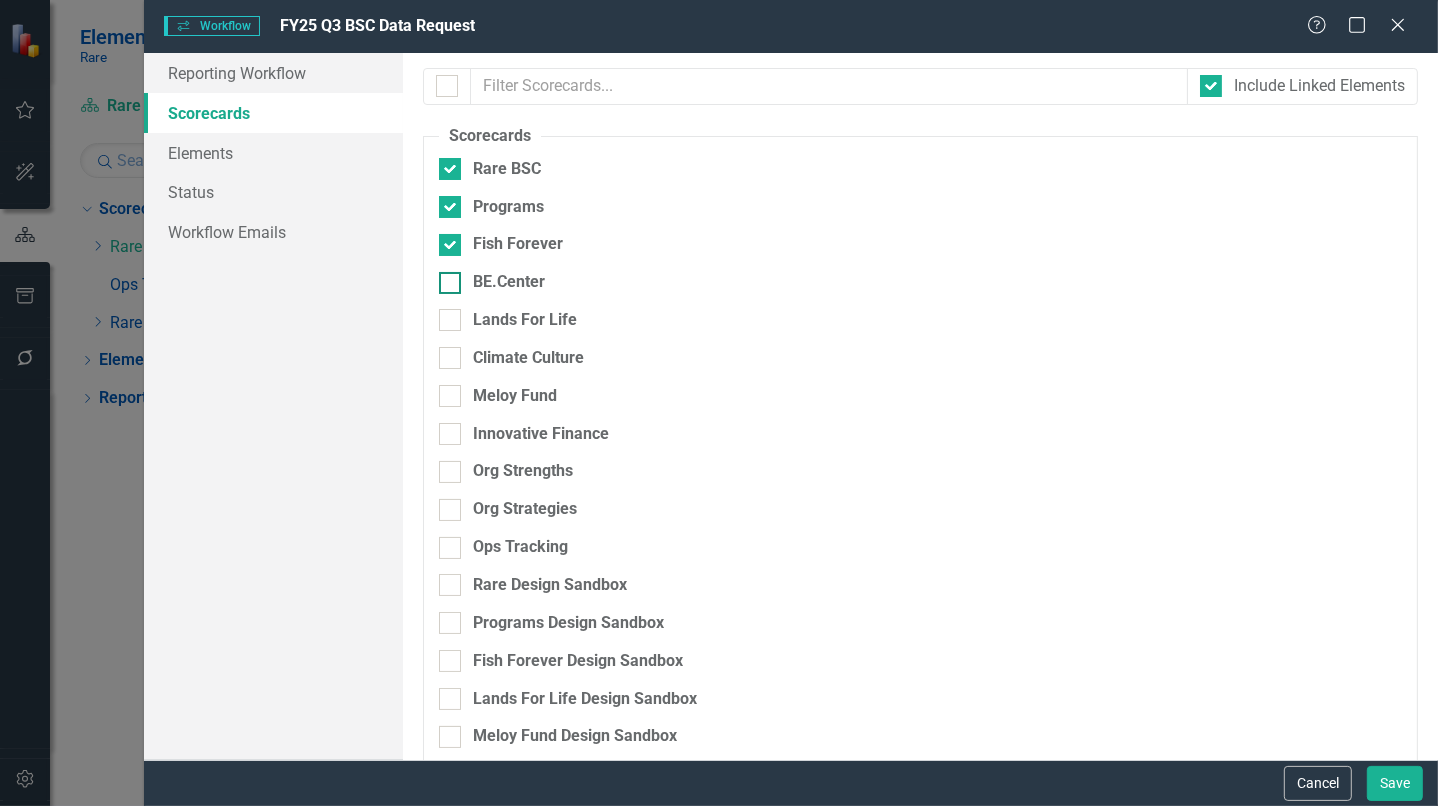 click at bounding box center [450, 283] 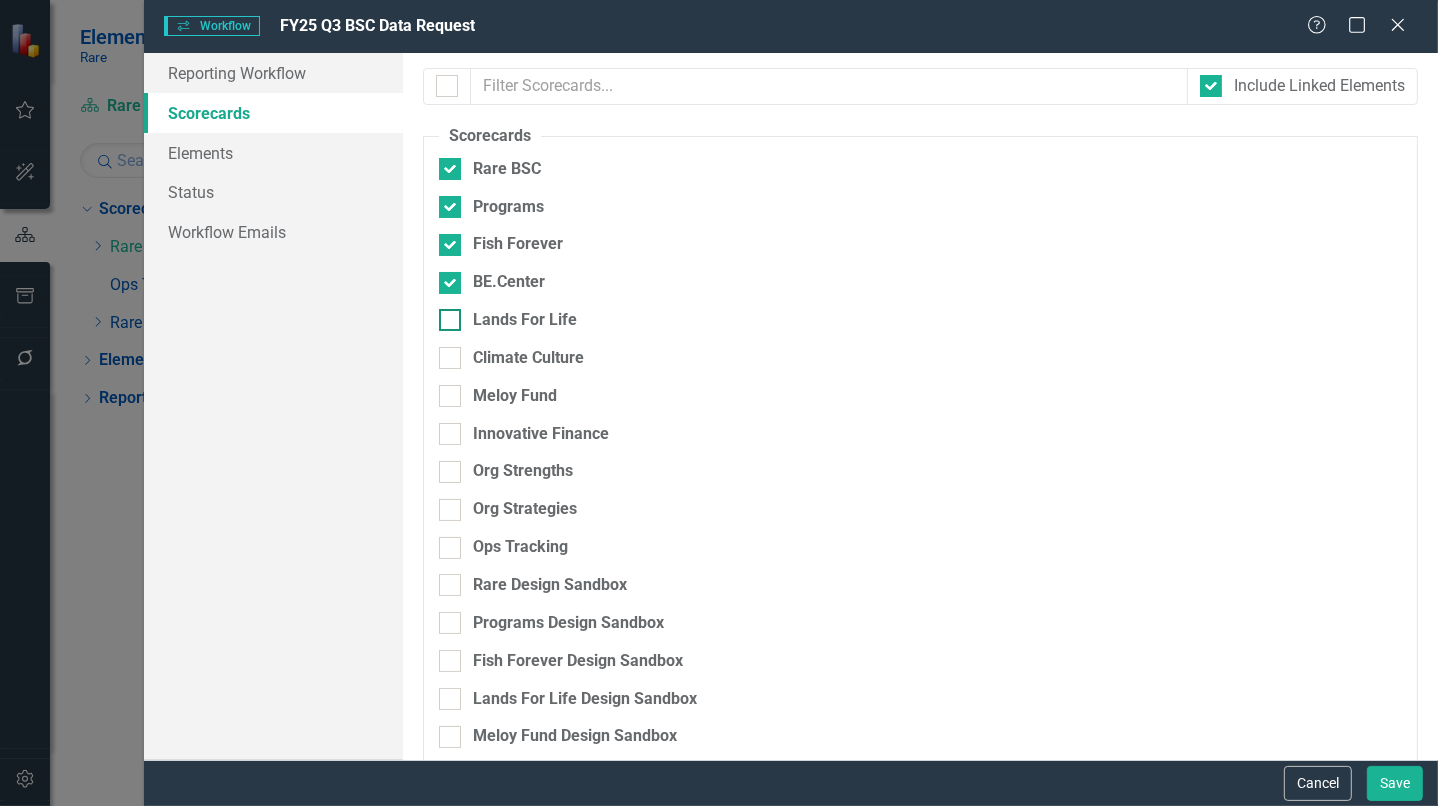 click at bounding box center [450, 320] 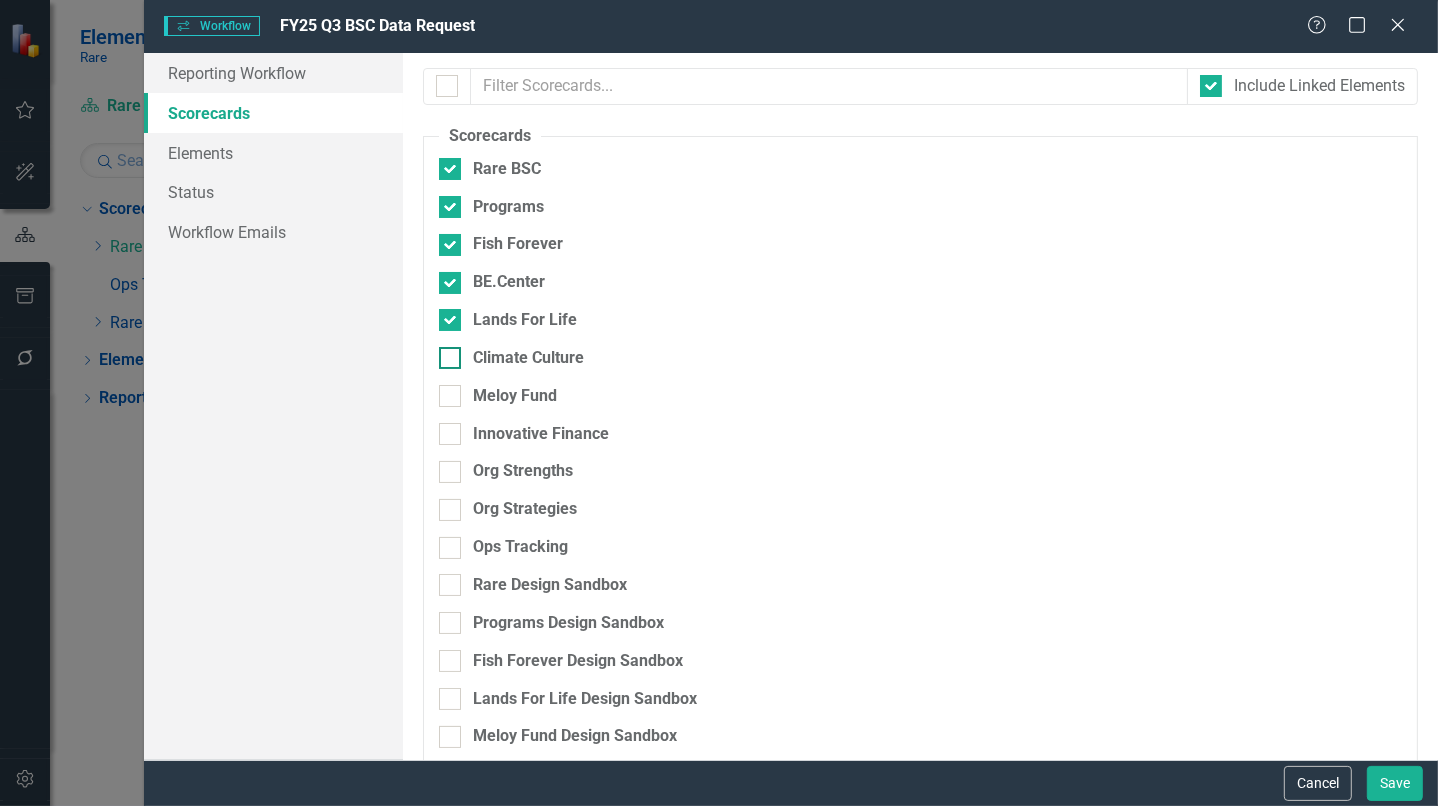 click at bounding box center (450, 358) 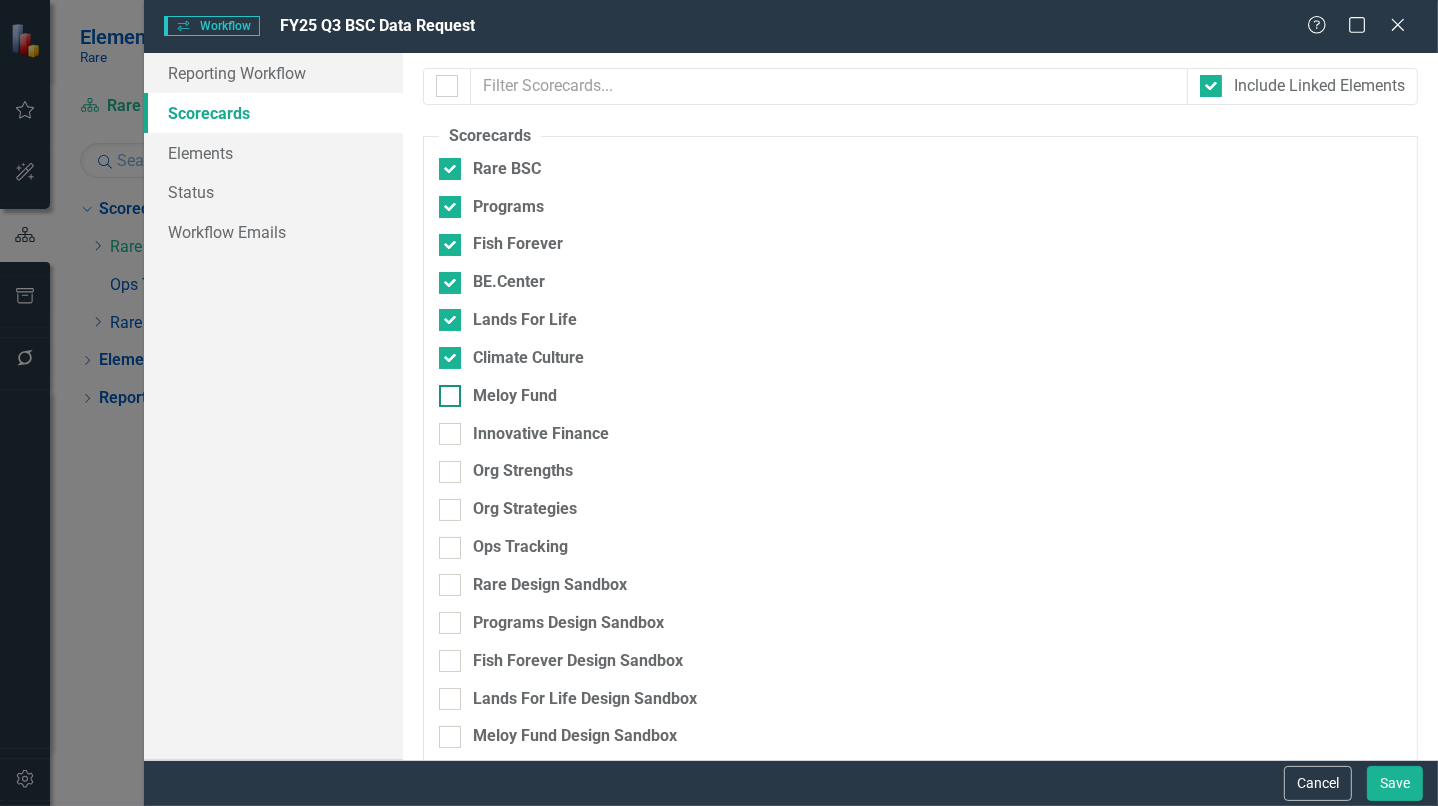 click at bounding box center [450, 396] 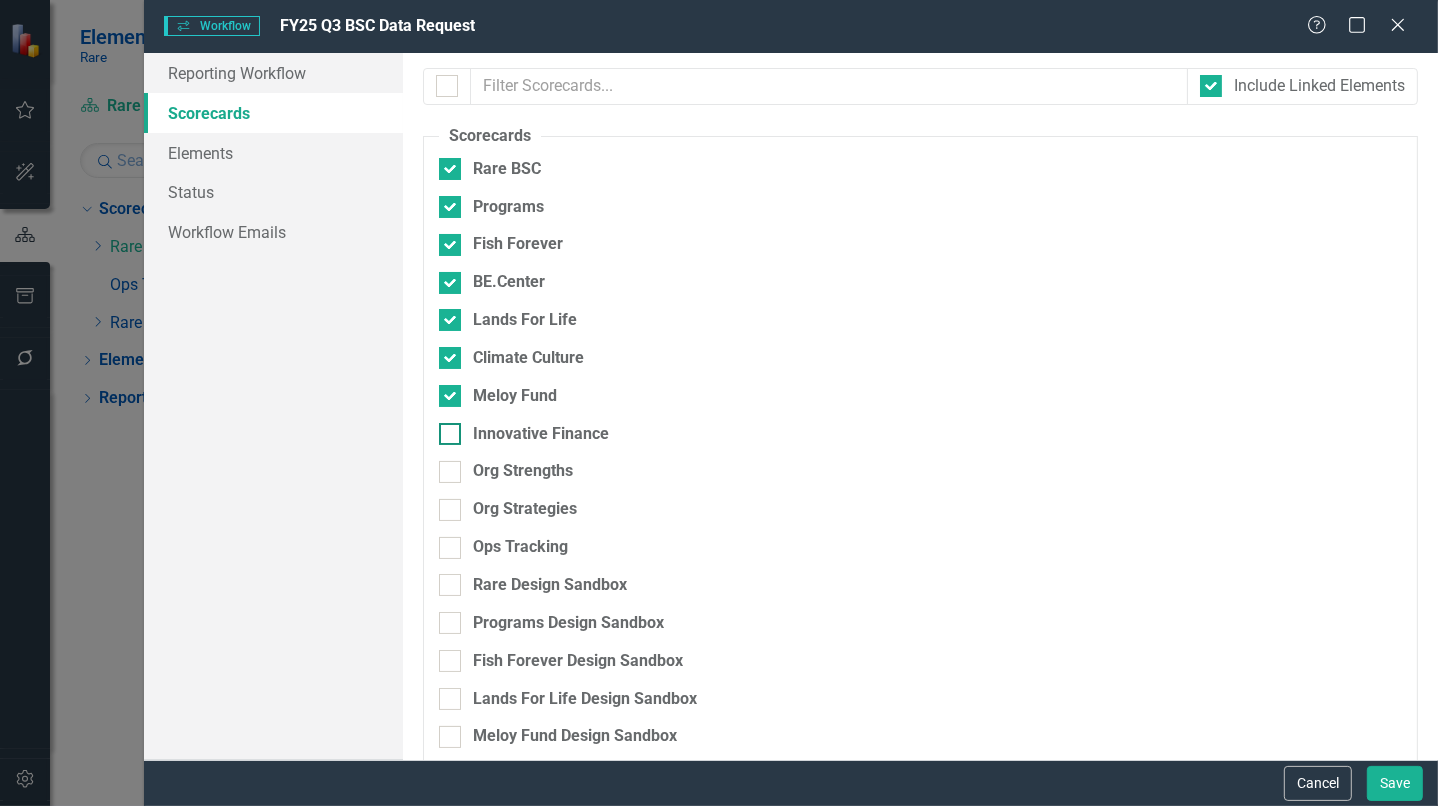 click on "Innovative Finance" at bounding box center (445, 429) 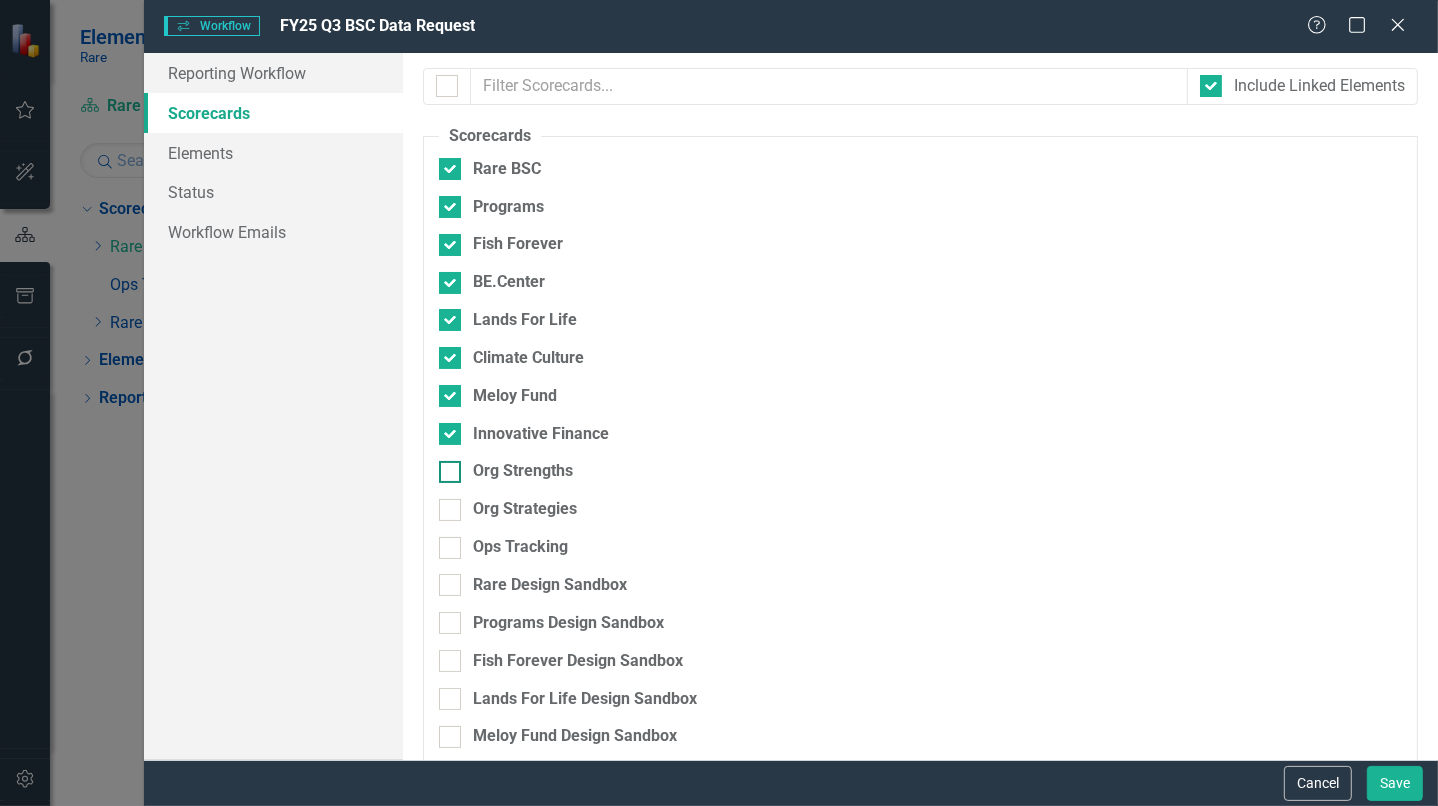 click at bounding box center (450, 472) 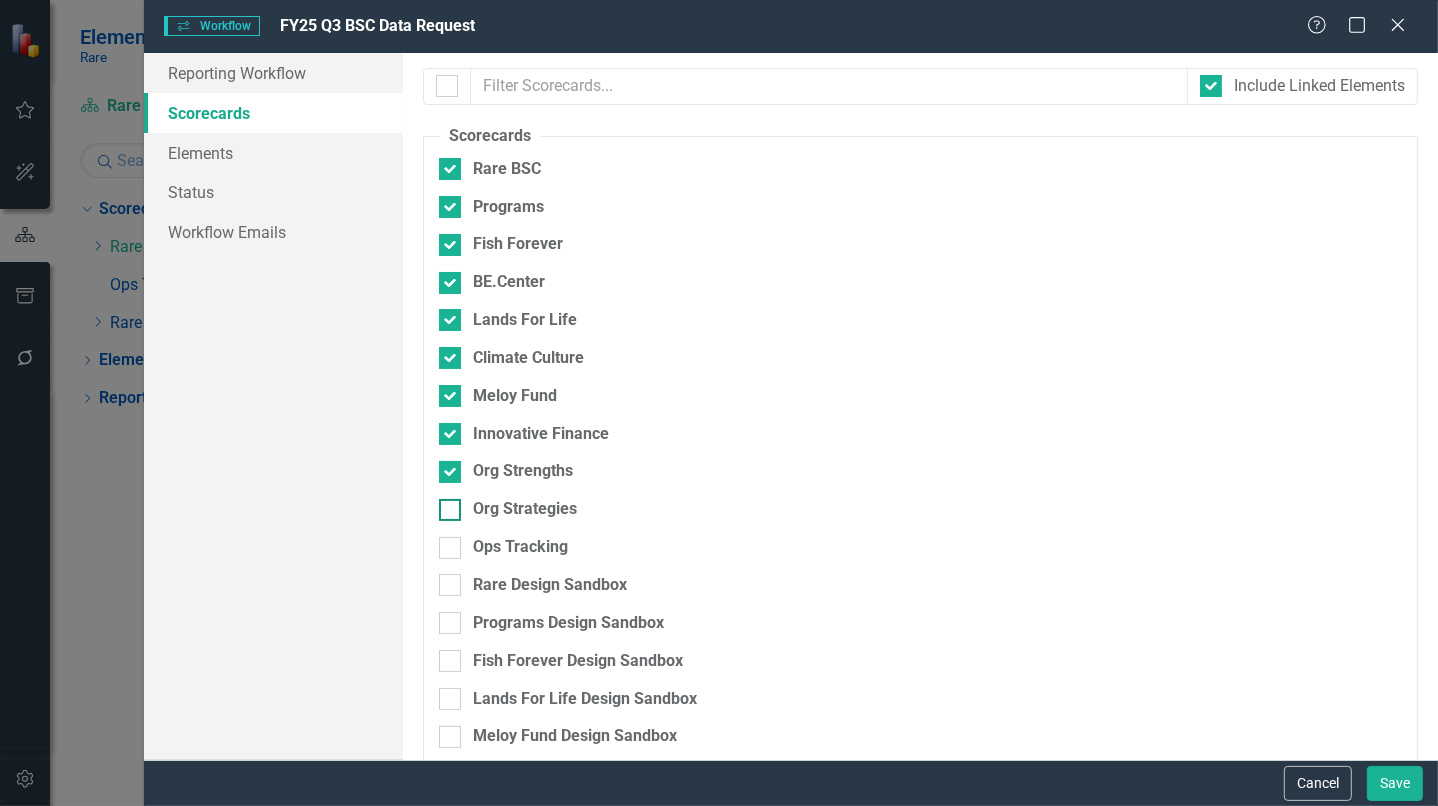 click on "Org Strategies" at bounding box center [445, 505] 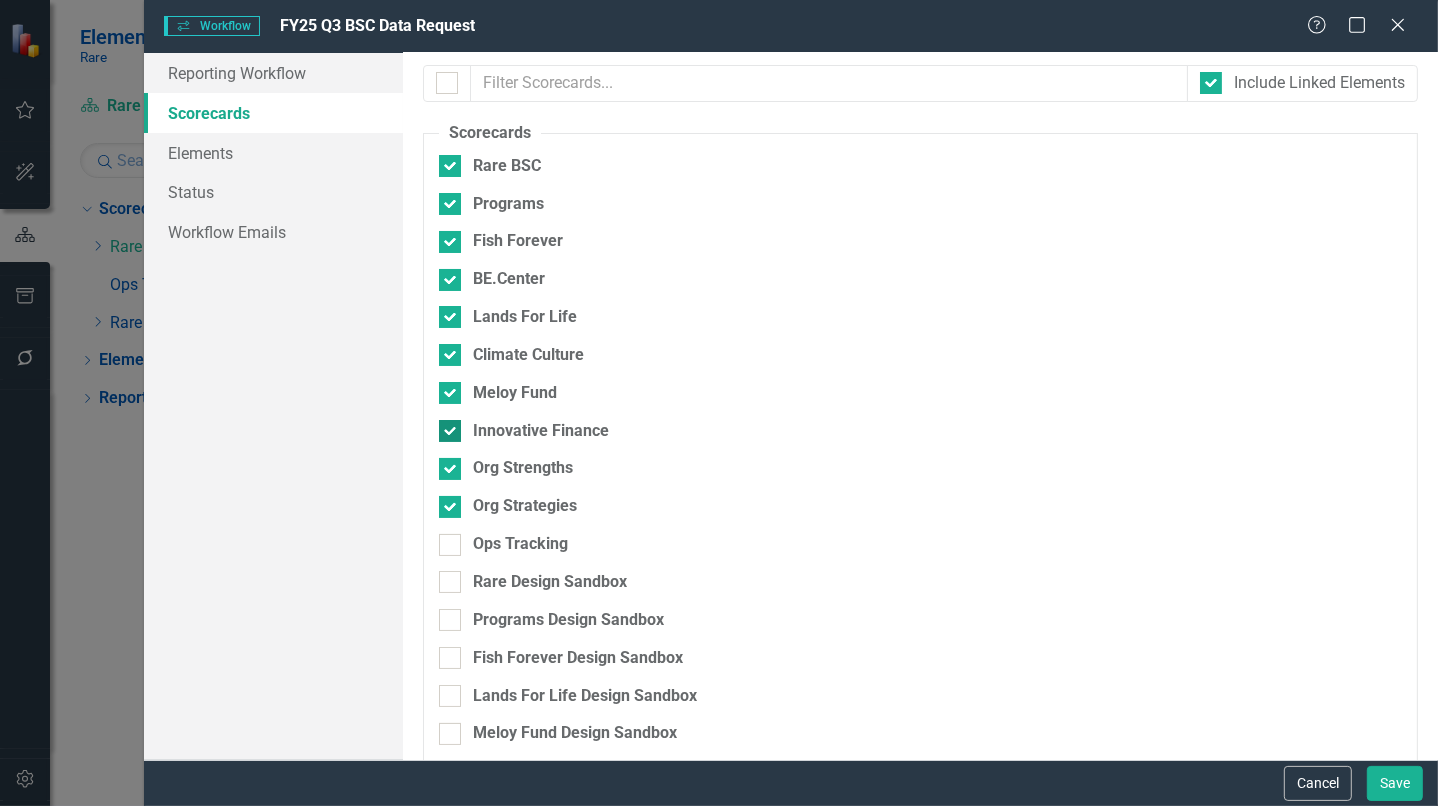 scroll, scrollTop: 0, scrollLeft: 0, axis: both 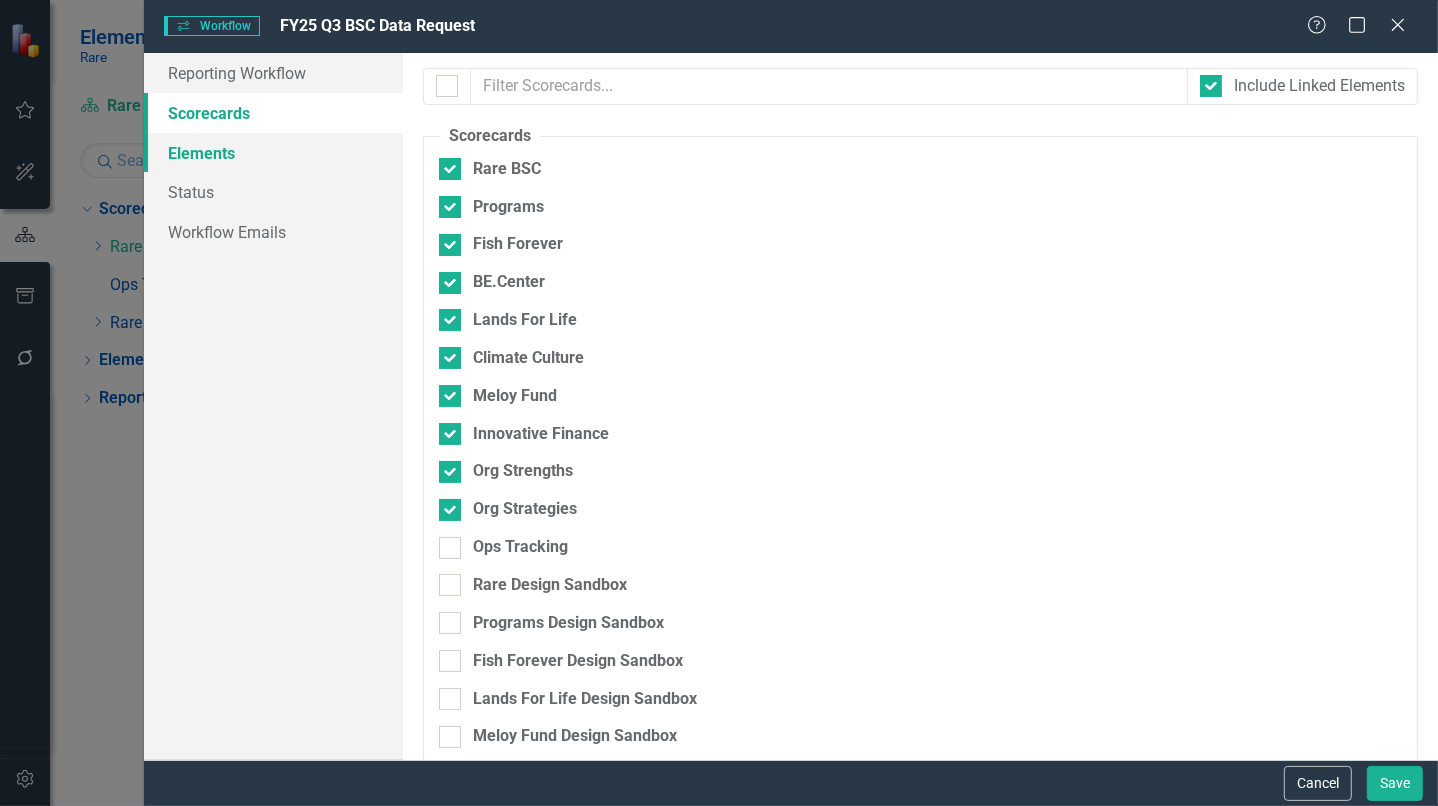 click on "Elements" at bounding box center (273, 153) 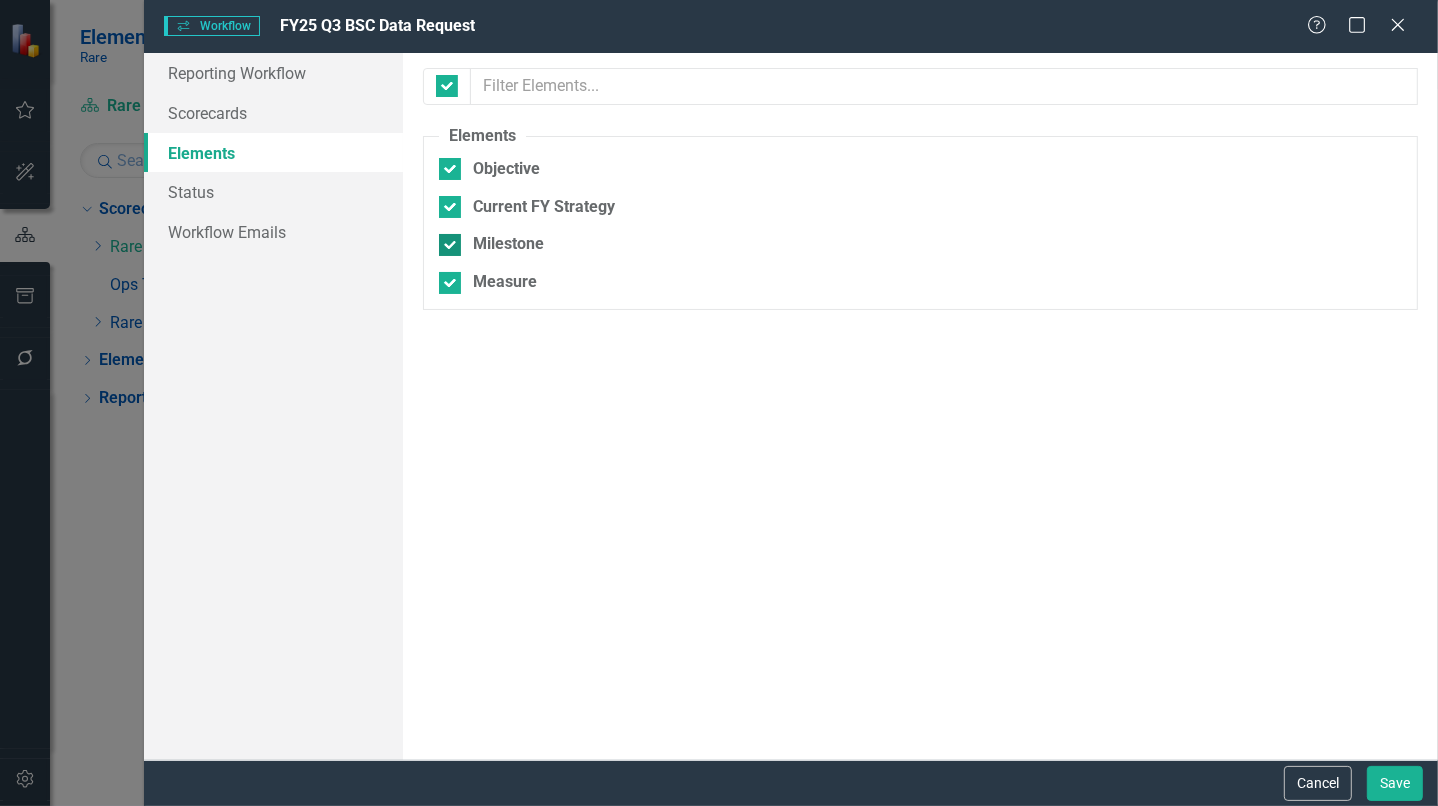click on "Milestone" at bounding box center [445, 240] 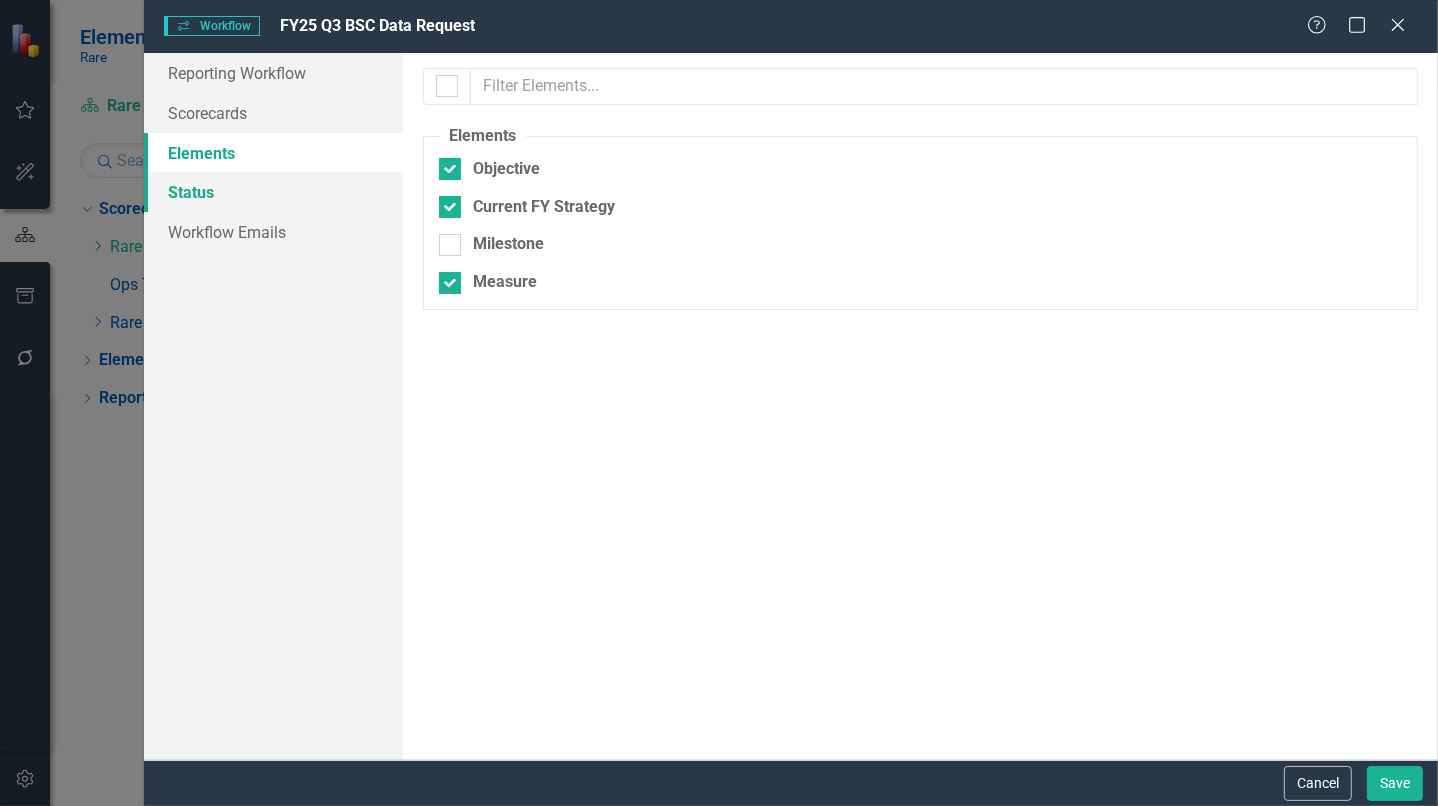 click on "Status" at bounding box center [273, 192] 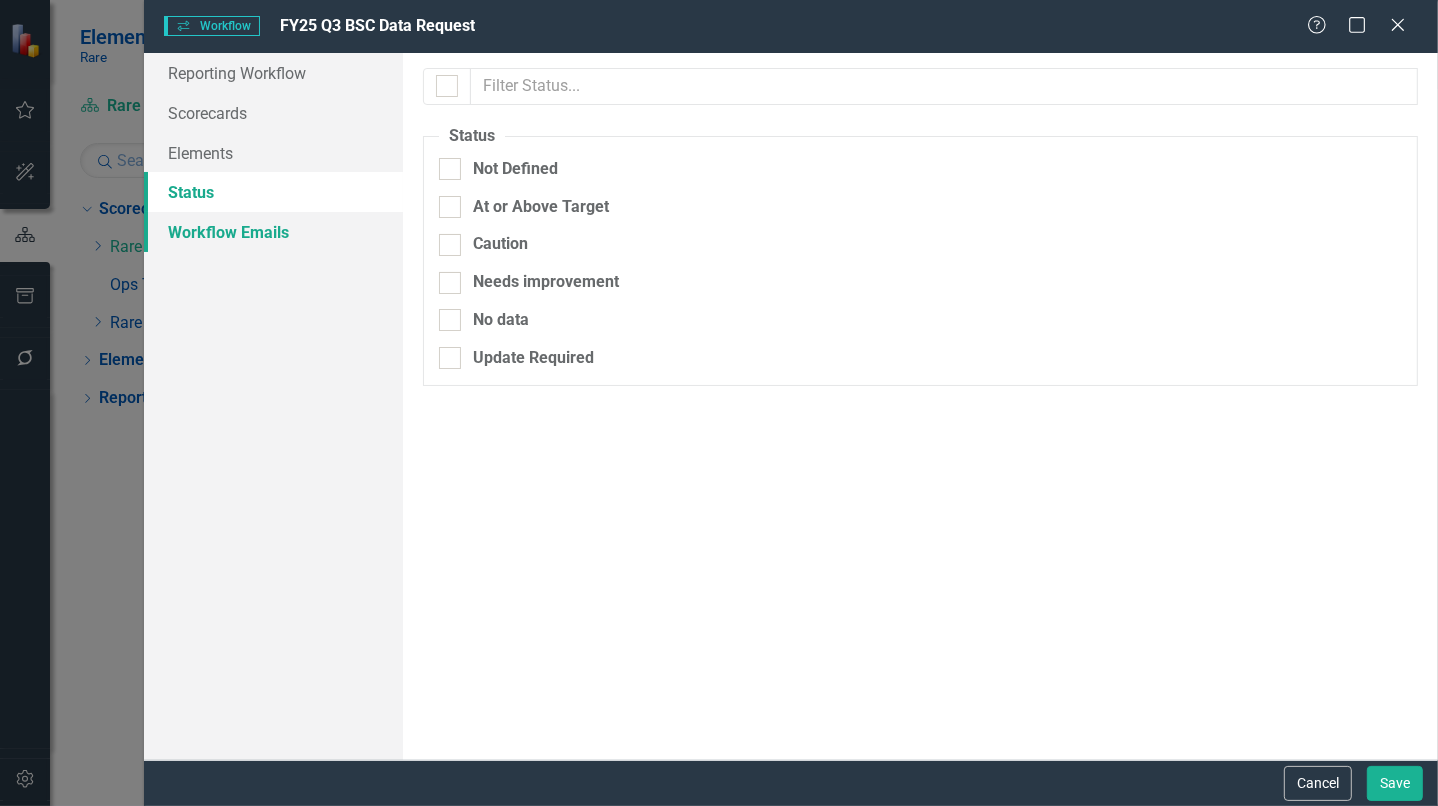 click on "Workflow Emails" at bounding box center (273, 232) 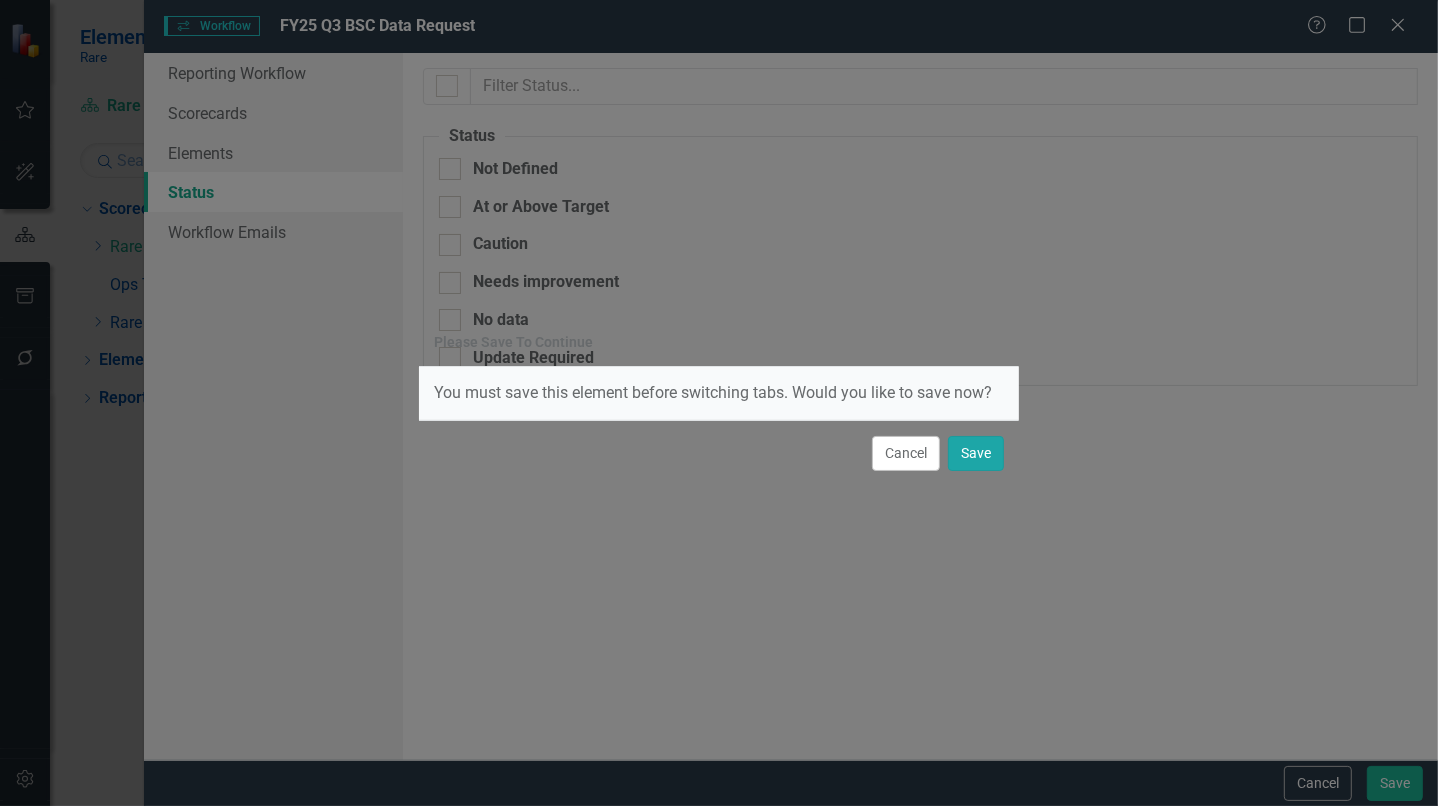click on "Save" at bounding box center [976, 453] 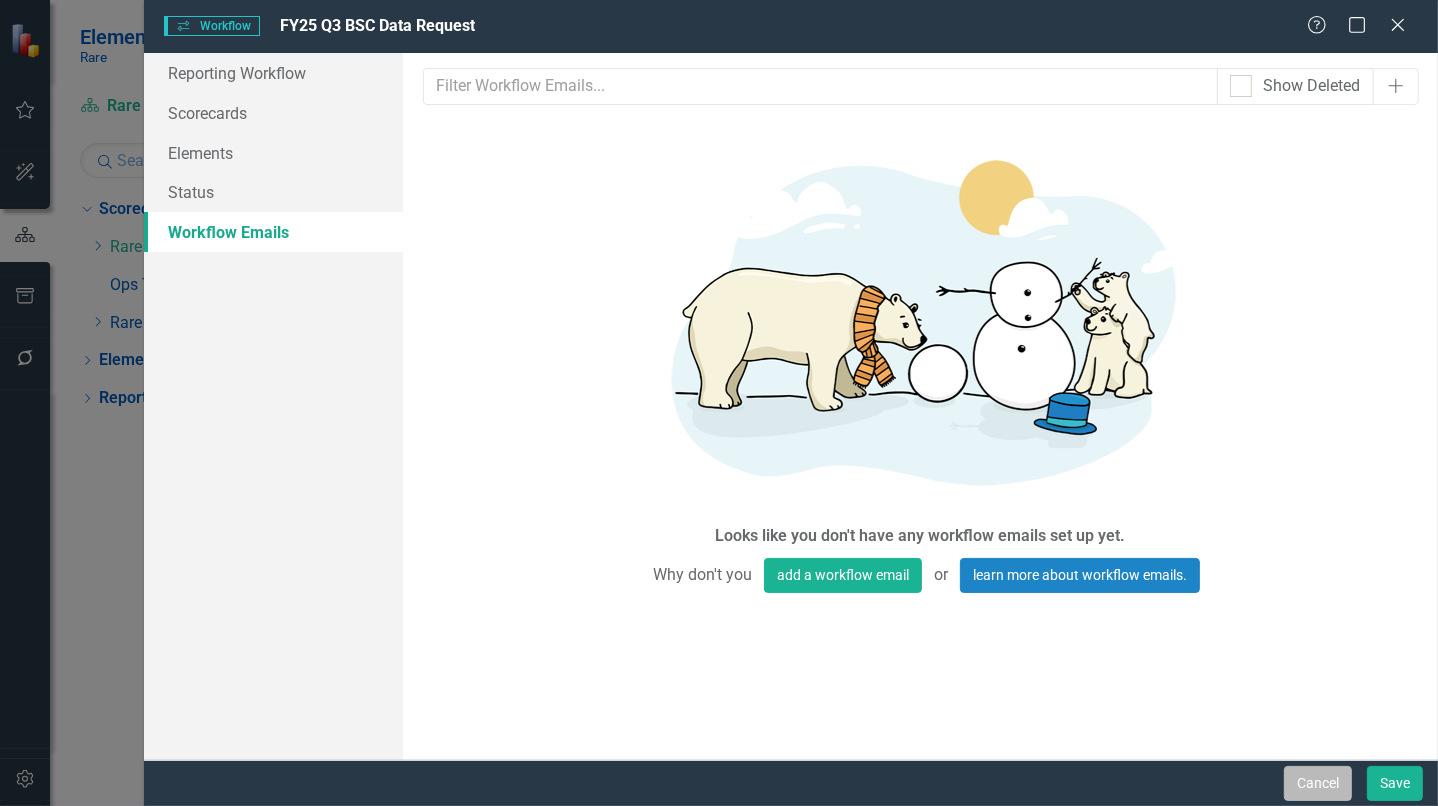 click on "Cancel" at bounding box center [1318, 783] 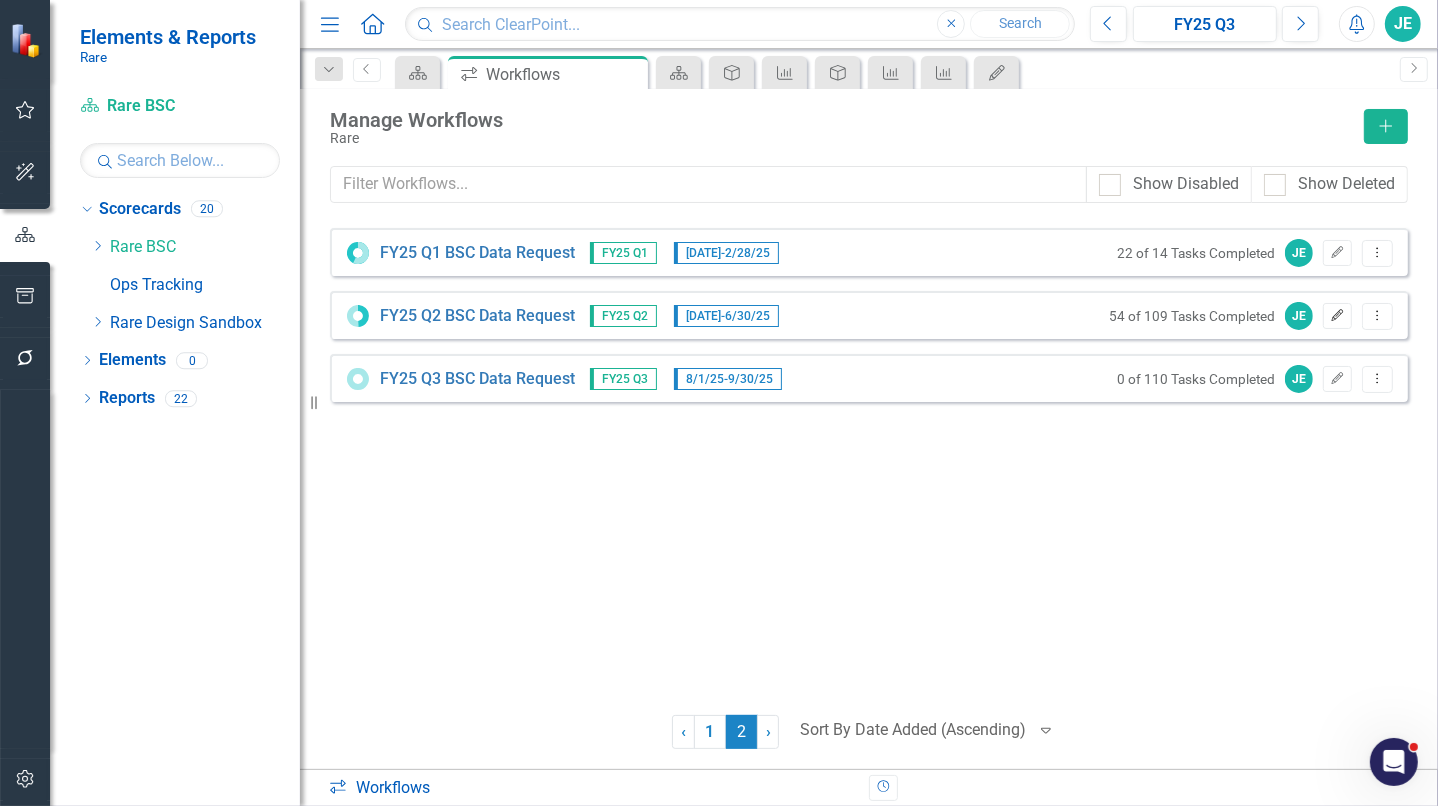 click 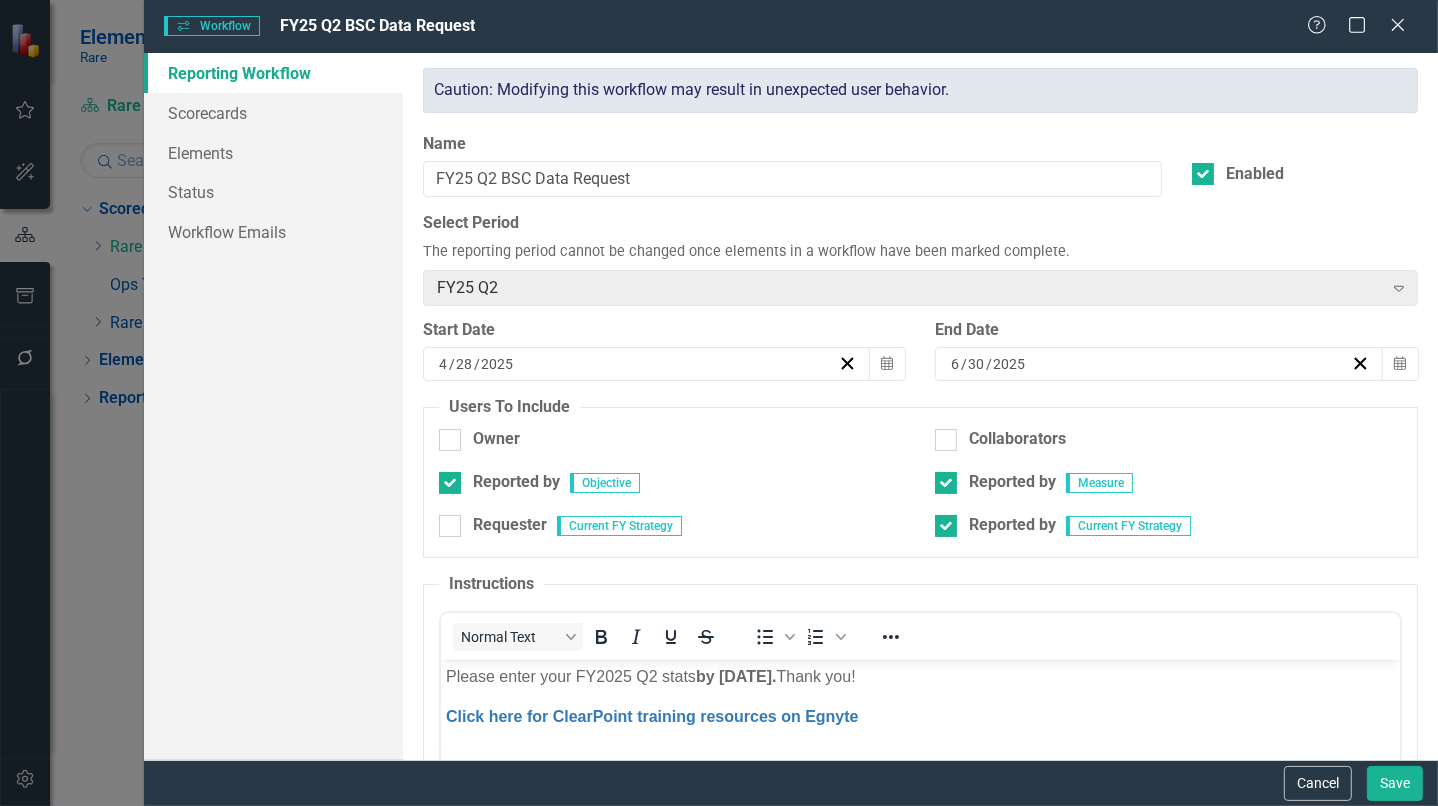 scroll, scrollTop: 0, scrollLeft: 0, axis: both 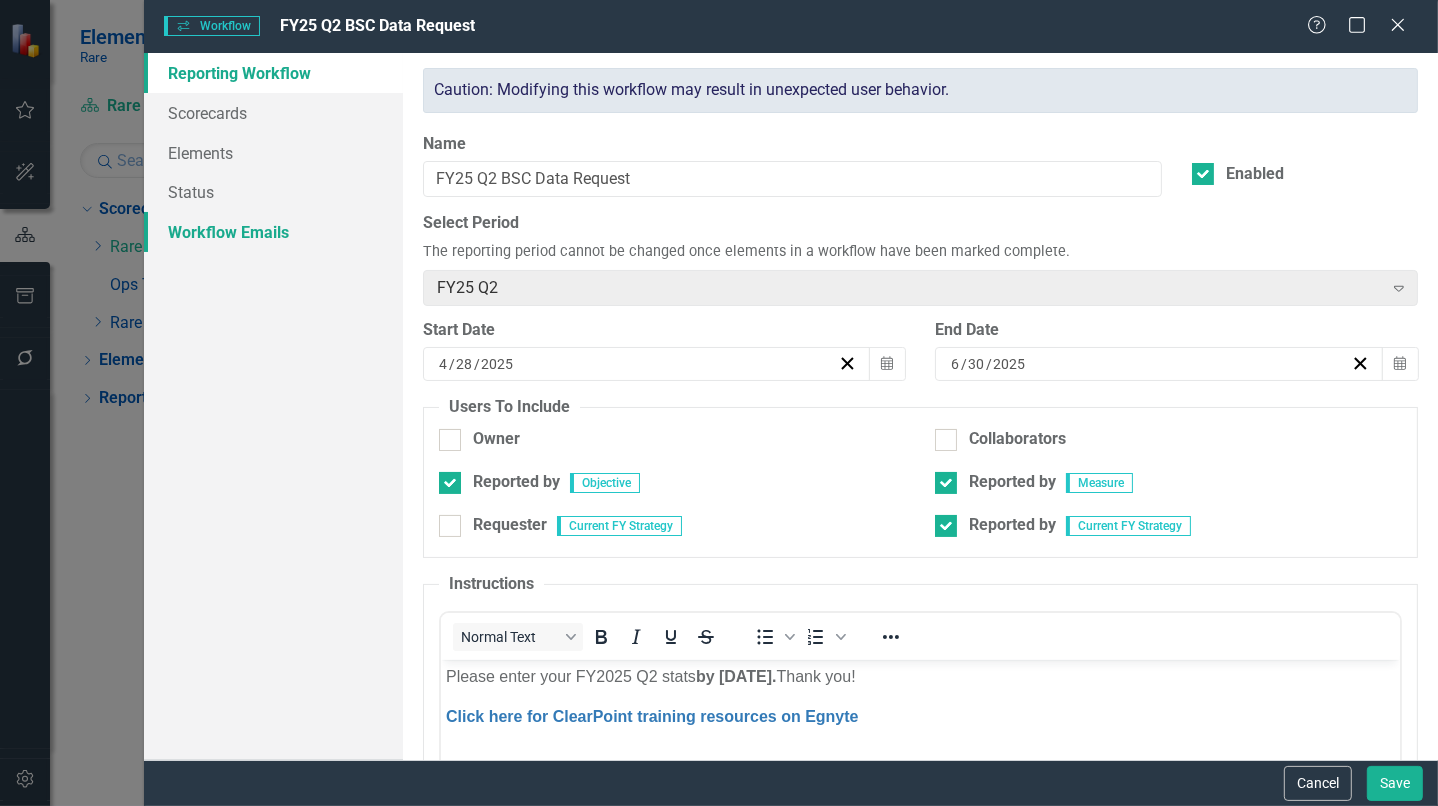 click on "Workflow Emails" at bounding box center (273, 232) 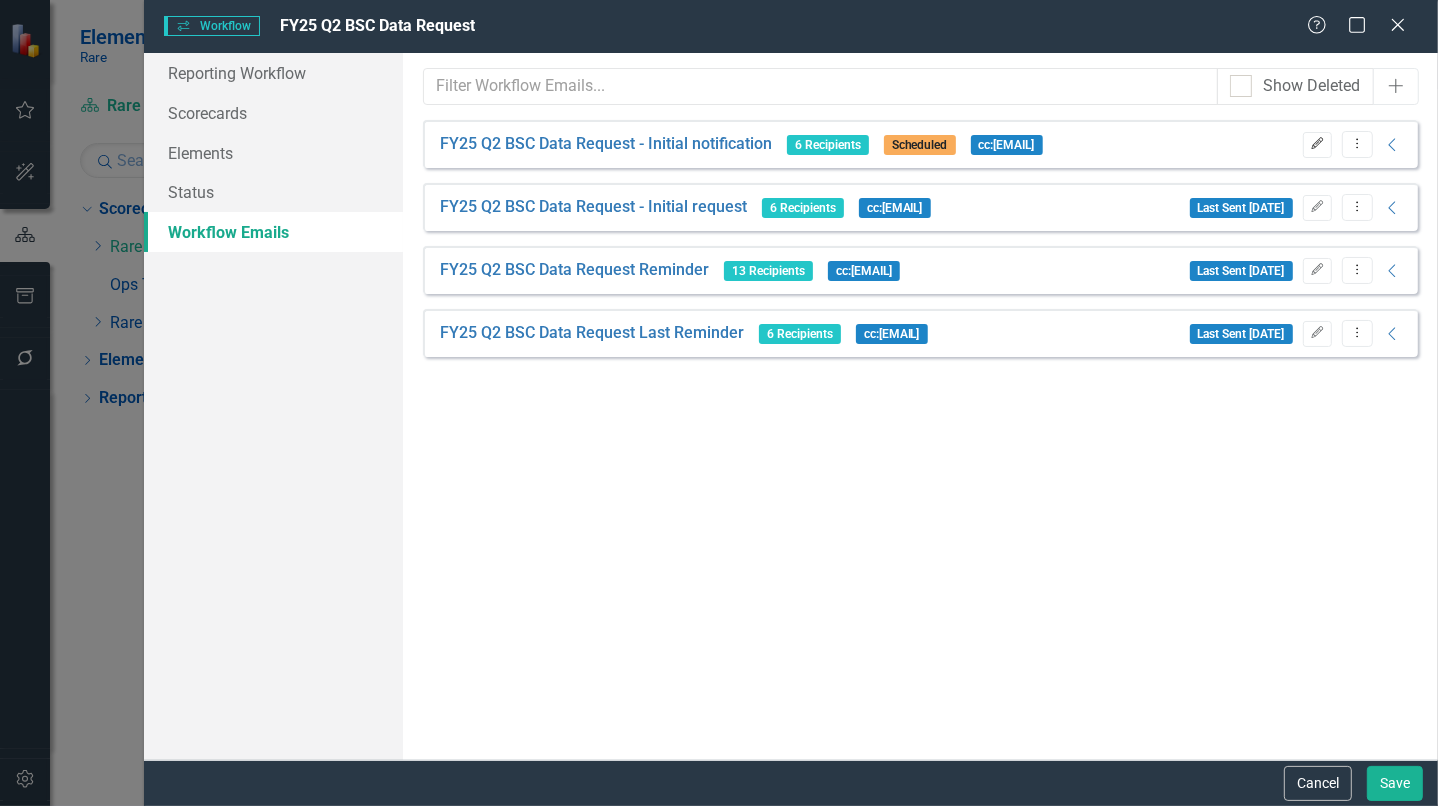 click on "Edit" 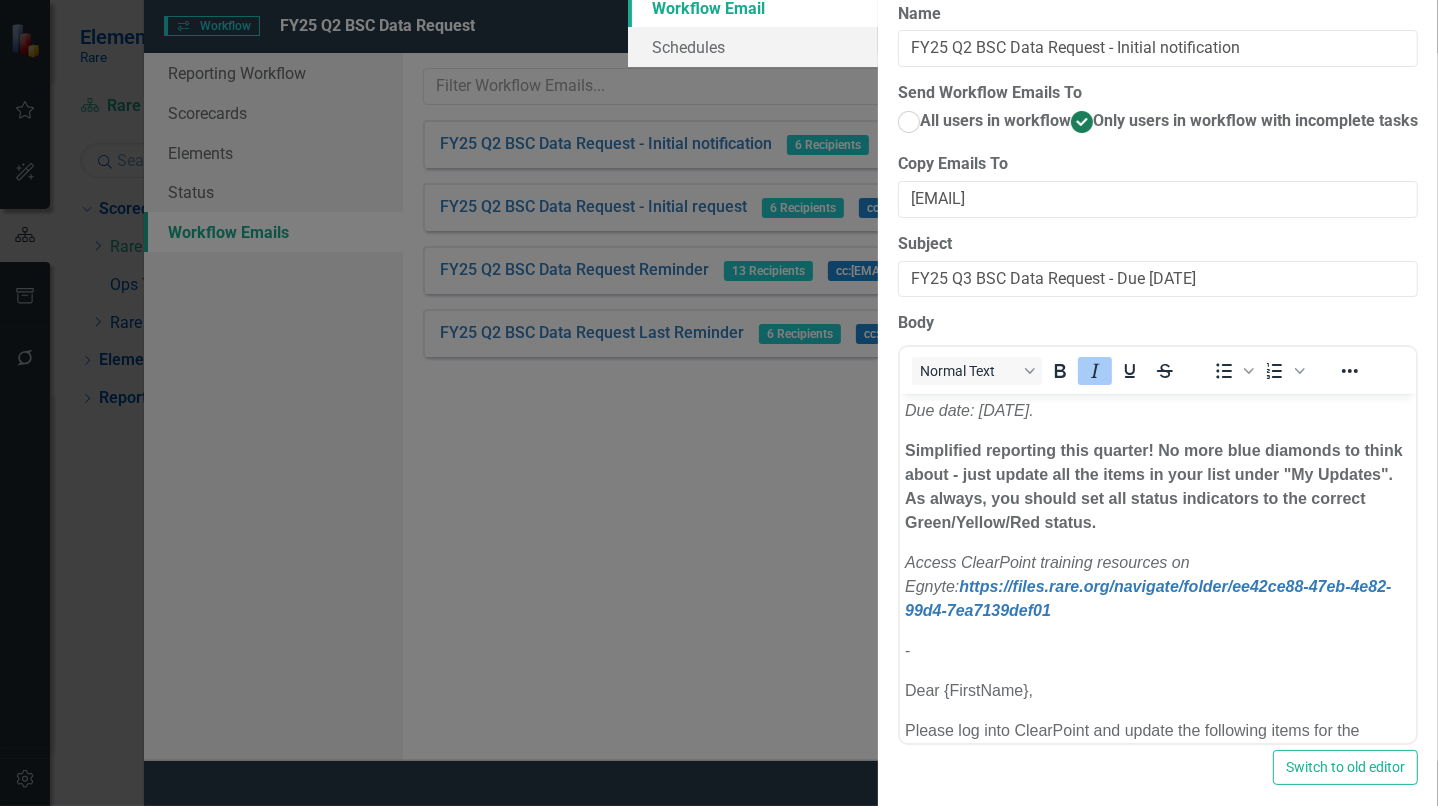 scroll, scrollTop: 0, scrollLeft: 0, axis: both 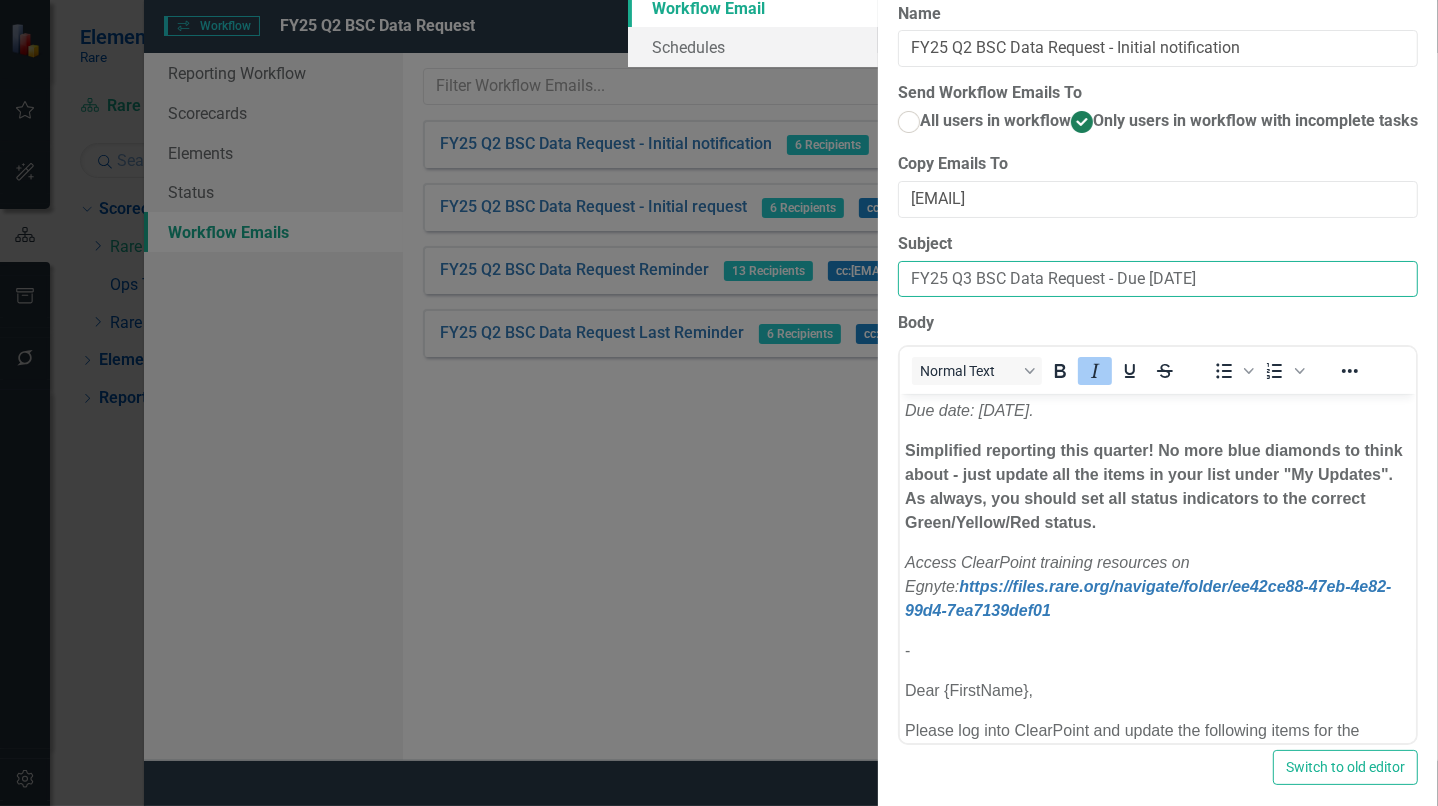 click on "FY25 Q3 BSC Data Request - Due [DATE]" at bounding box center [1158, 279] 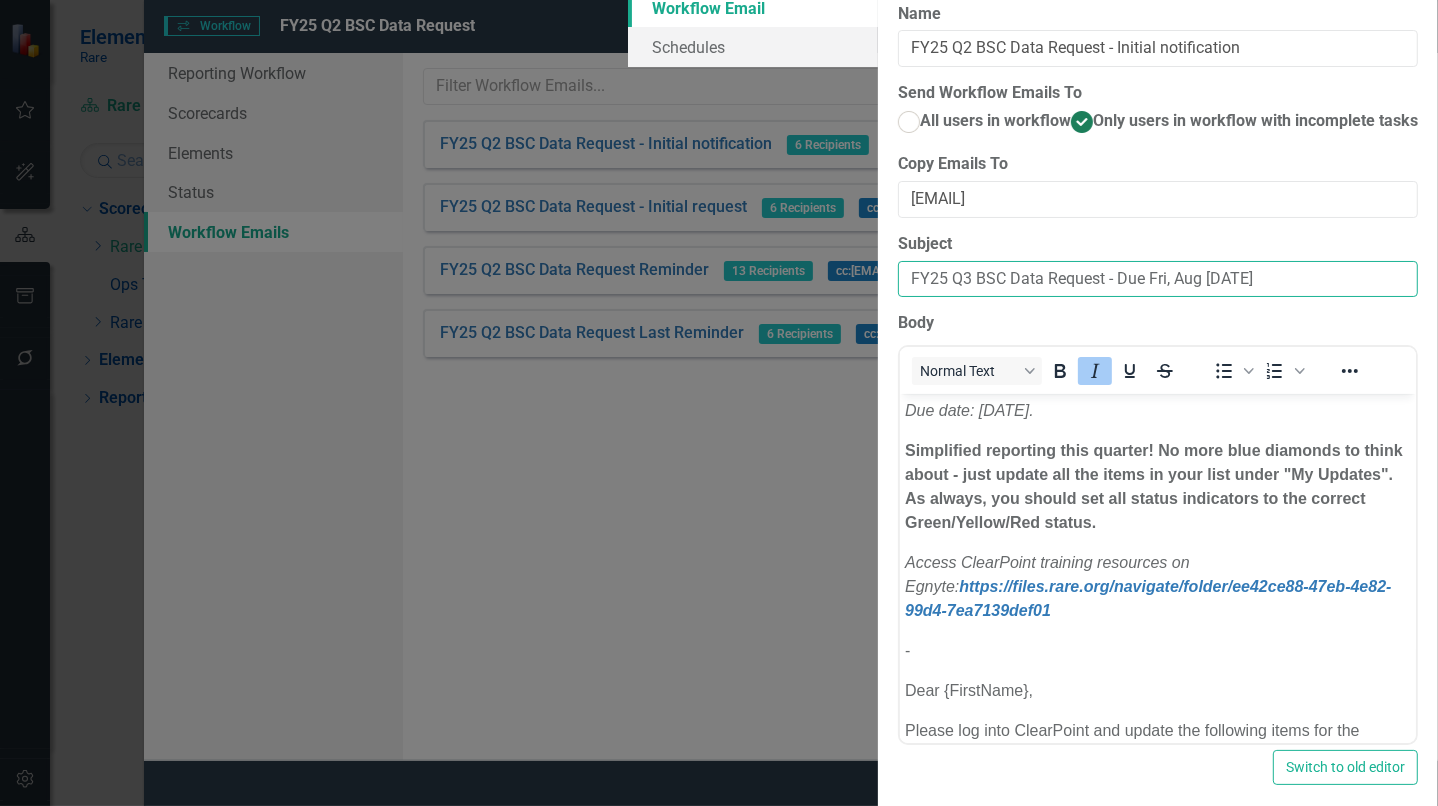 type on "FY25 Q3 BSC Data Request - Due Fri, Aug [DATE]" 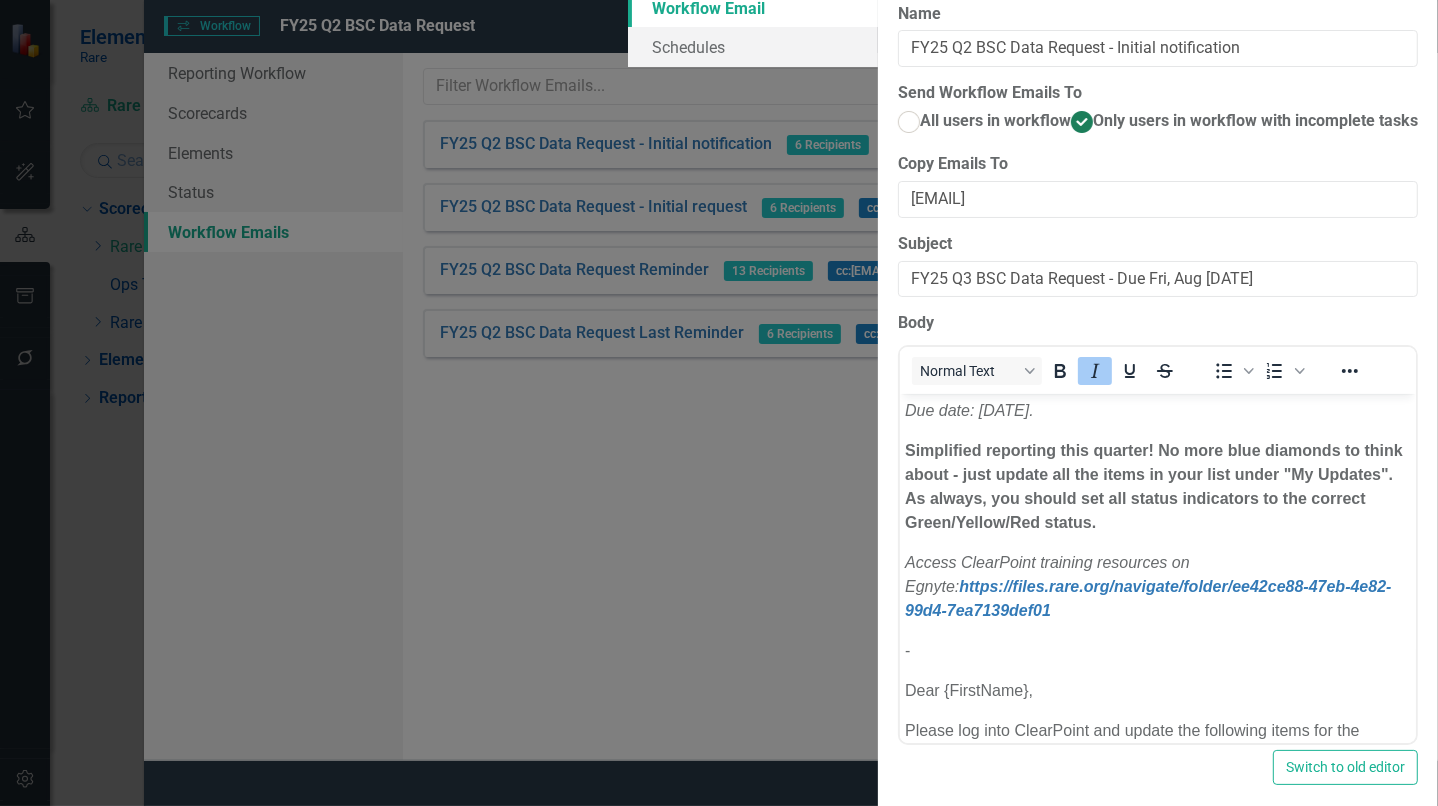 click on "Due date: [DATE]." at bounding box center [968, 410] 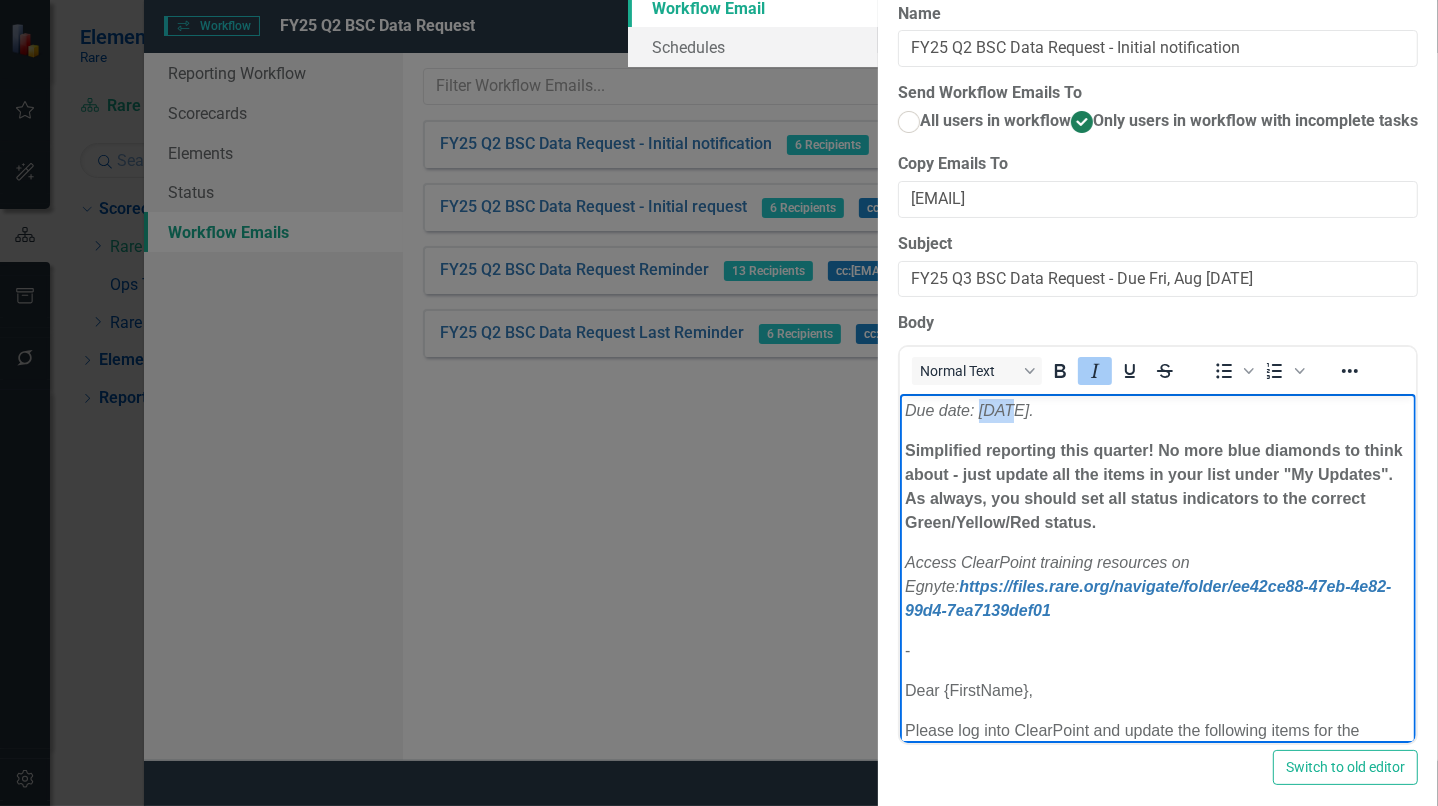 click on "Due date: [DATE]." at bounding box center (968, 410) 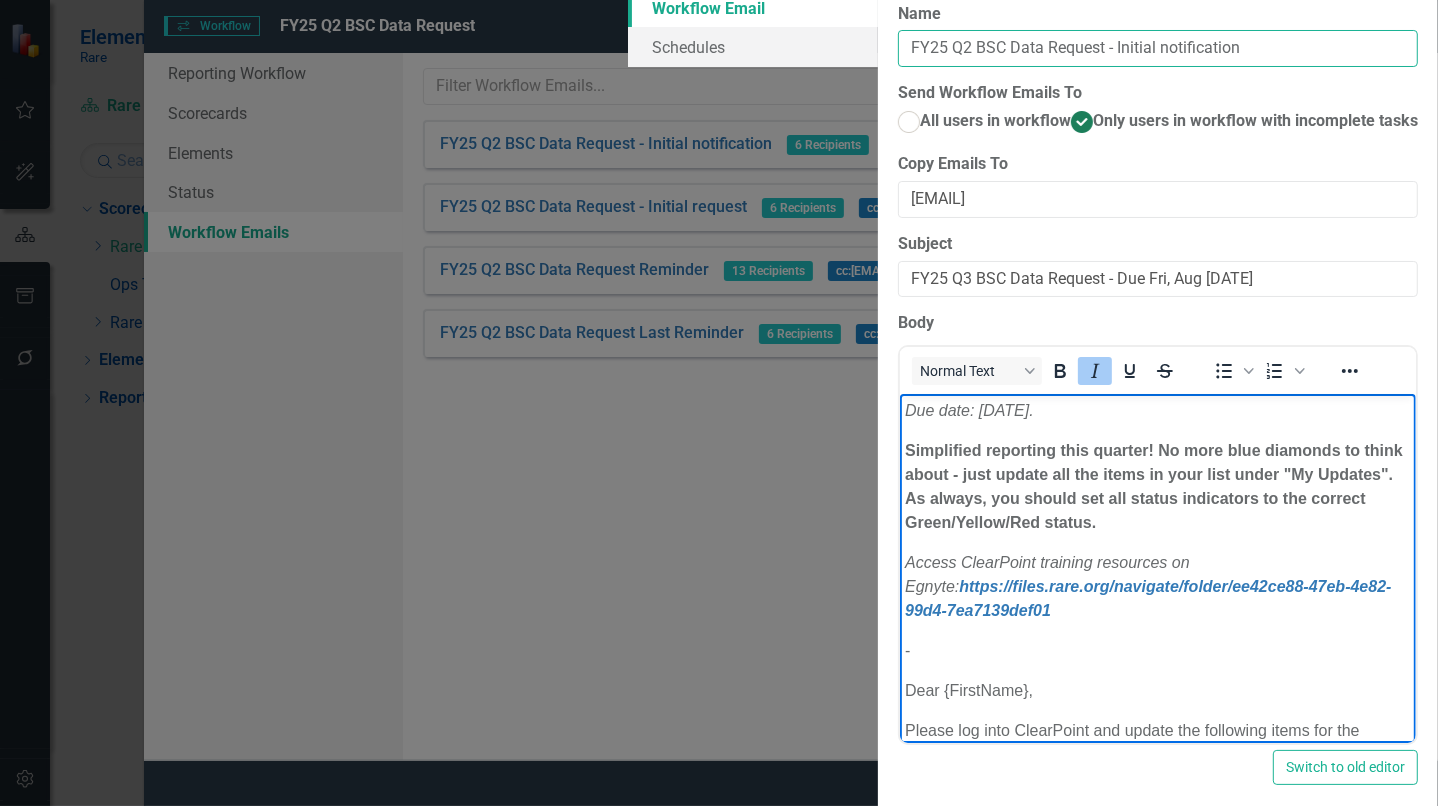 click on "FY25 Q2 BSC Data Request - Initial notification" at bounding box center [1158, 48] 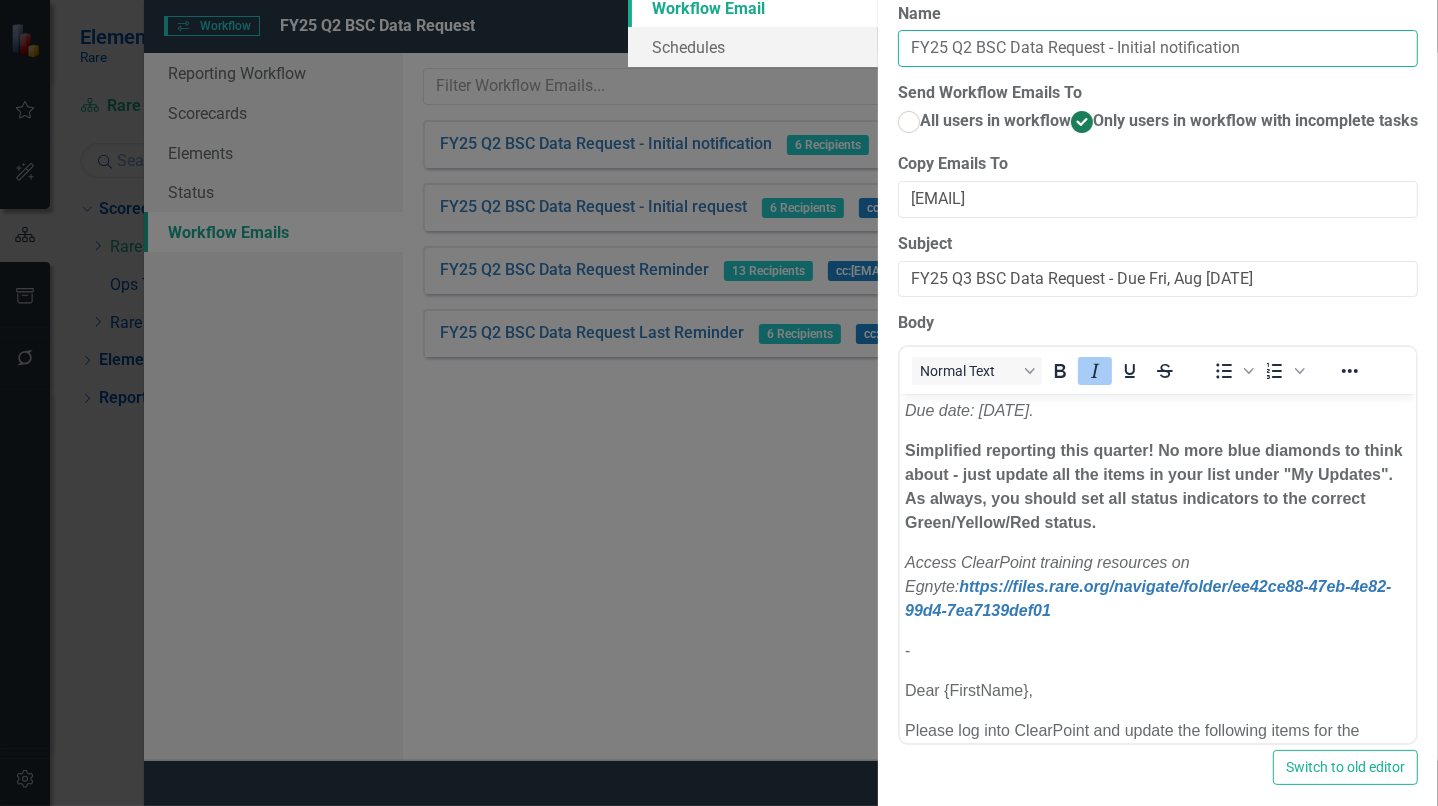 click on "FY25 Q2 BSC Data Request - Initial notification" at bounding box center [1158, 48] 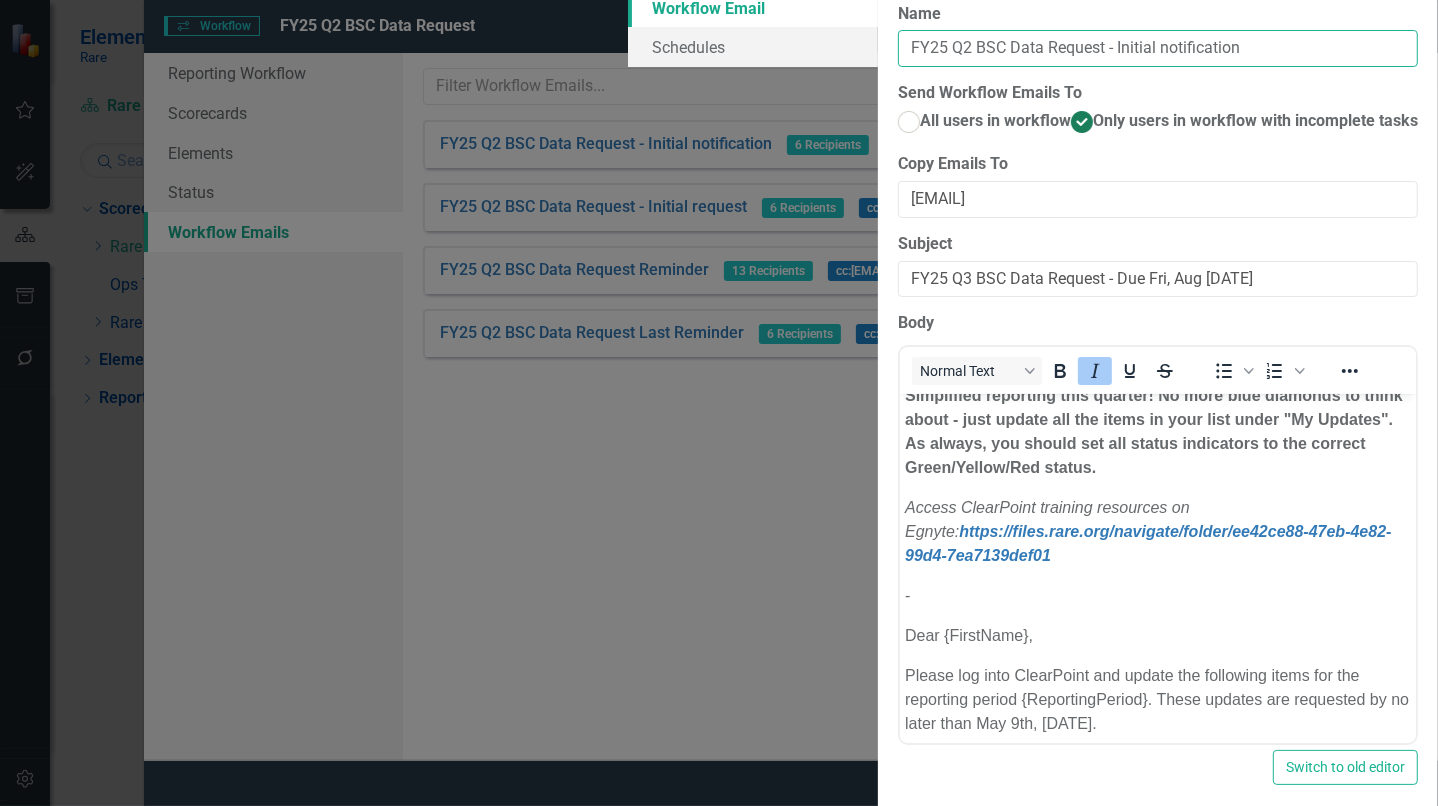 scroll, scrollTop: 0, scrollLeft: 0, axis: both 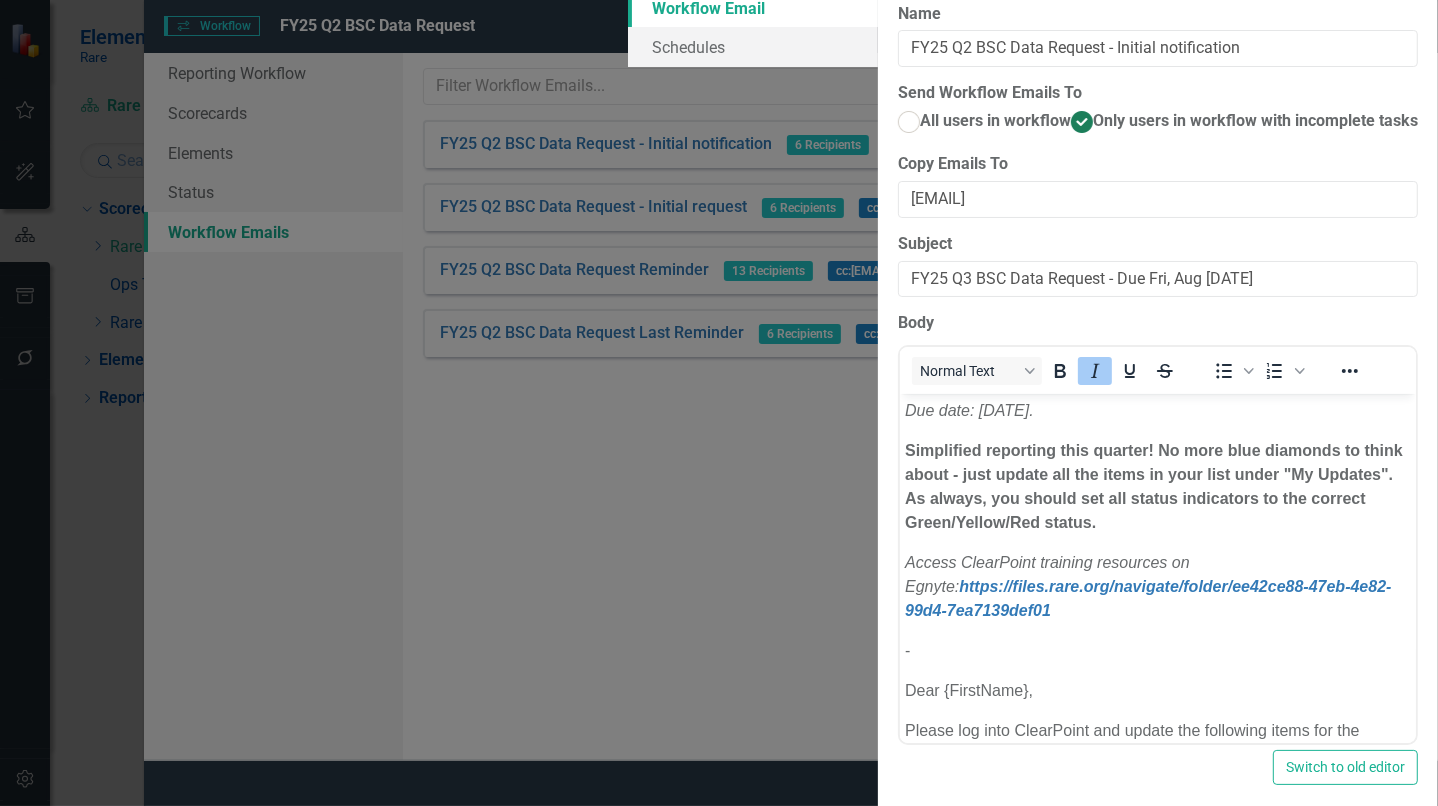 click on "Simplified reporting this quarter! No more blue diamonds to think about - just update all the items in your list under "My Updates". As always, you should set all status indicators to the correct Green/Yellow/Red status." at bounding box center [1157, 487] 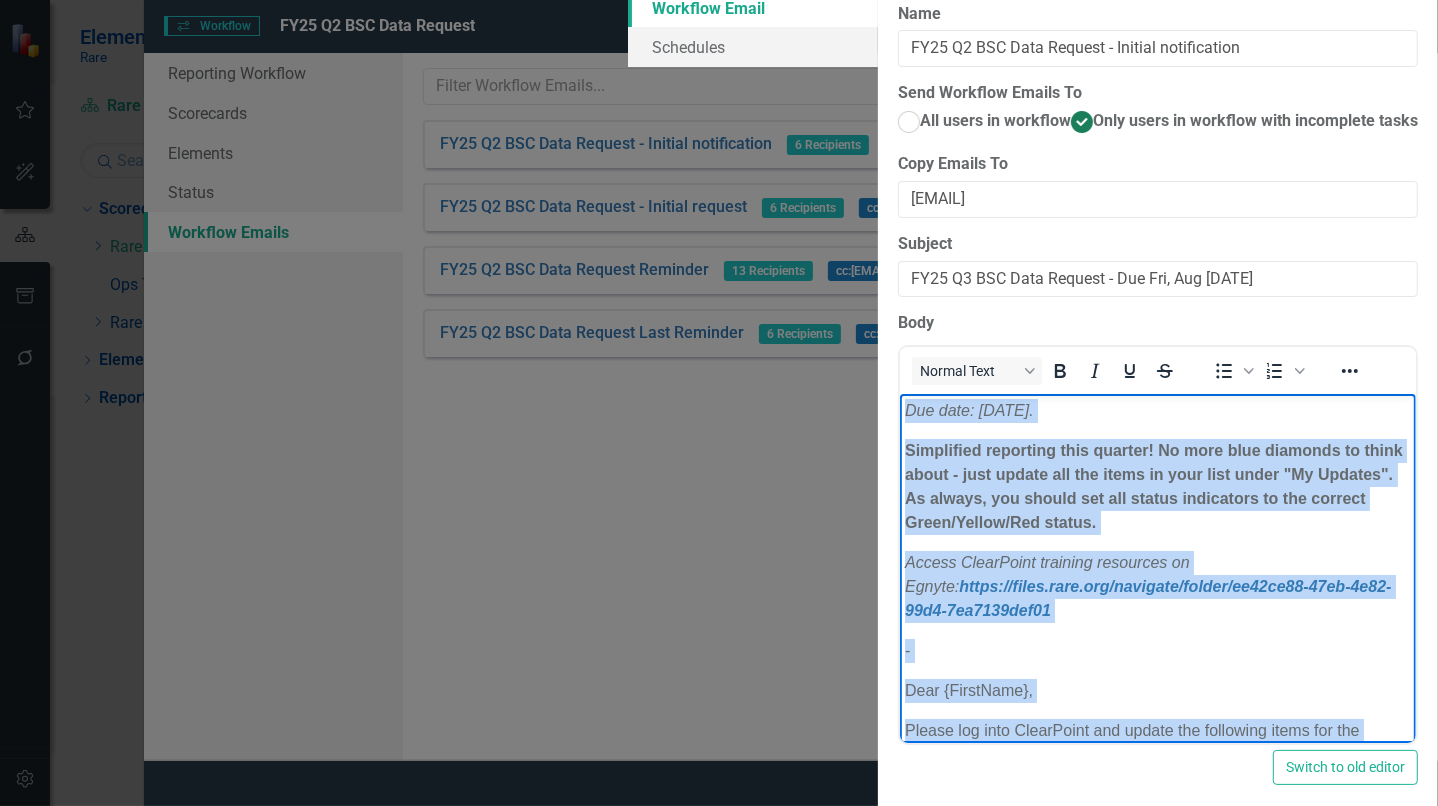 copy on "Access ClearPoint training resources on Egnyte: https://files.rare.org/navigate/folder/ee42ce88-47eb-4e82-99d4-7ea7139def01 - Dear [FIRSTNAME], Please log into ClearPoint and update the following items for the reporting period [REPORTINGPERIOD]. These updates are requested by no later than May 9th, [DATE]. You can make your updates and mark your tasks complete from the "My Updates" page: [MYUPDATESLINK] The items you are responsible for can be found below: [ITEMLIST] Thank you in advance!" 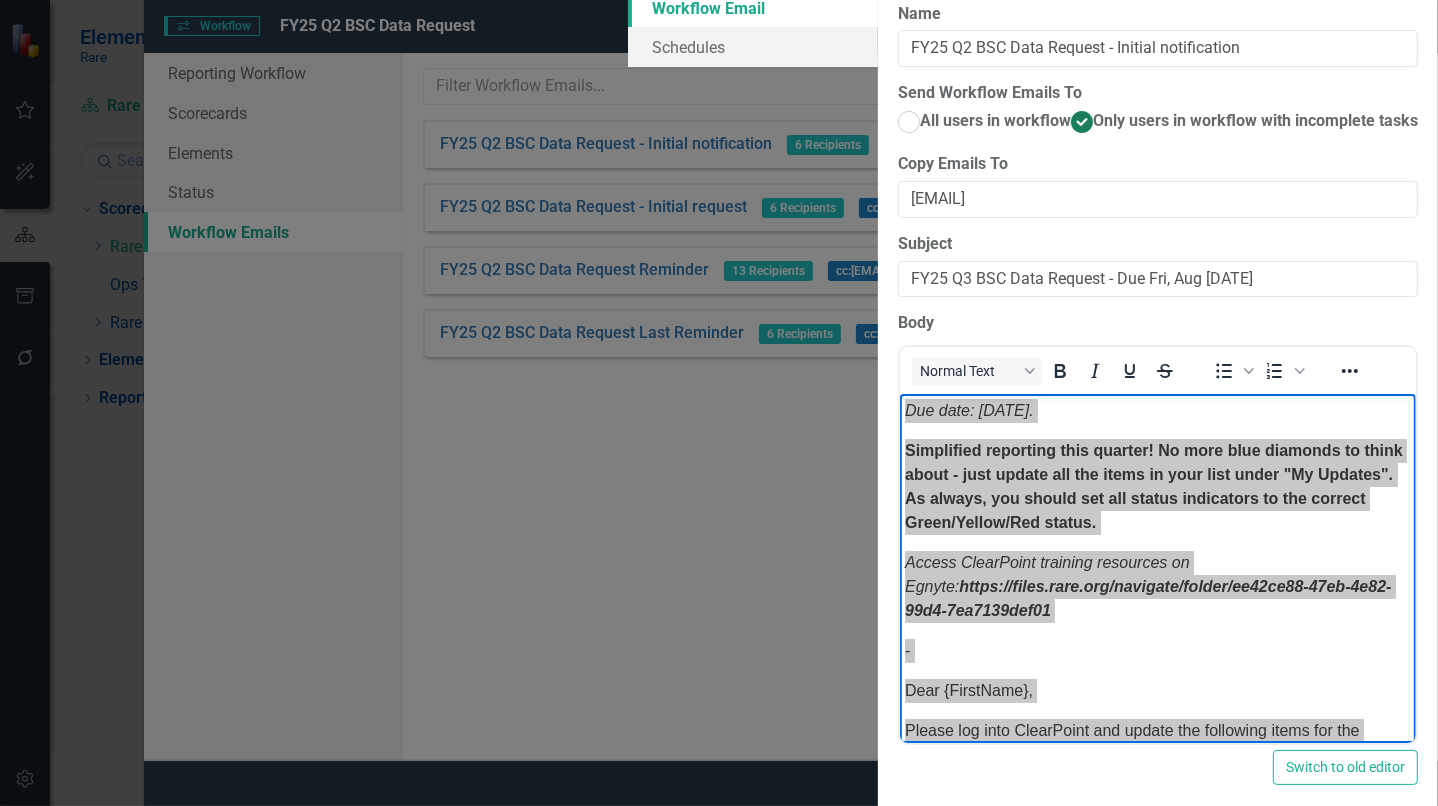 click on "Cancel" at bounding box center [1318, 843] 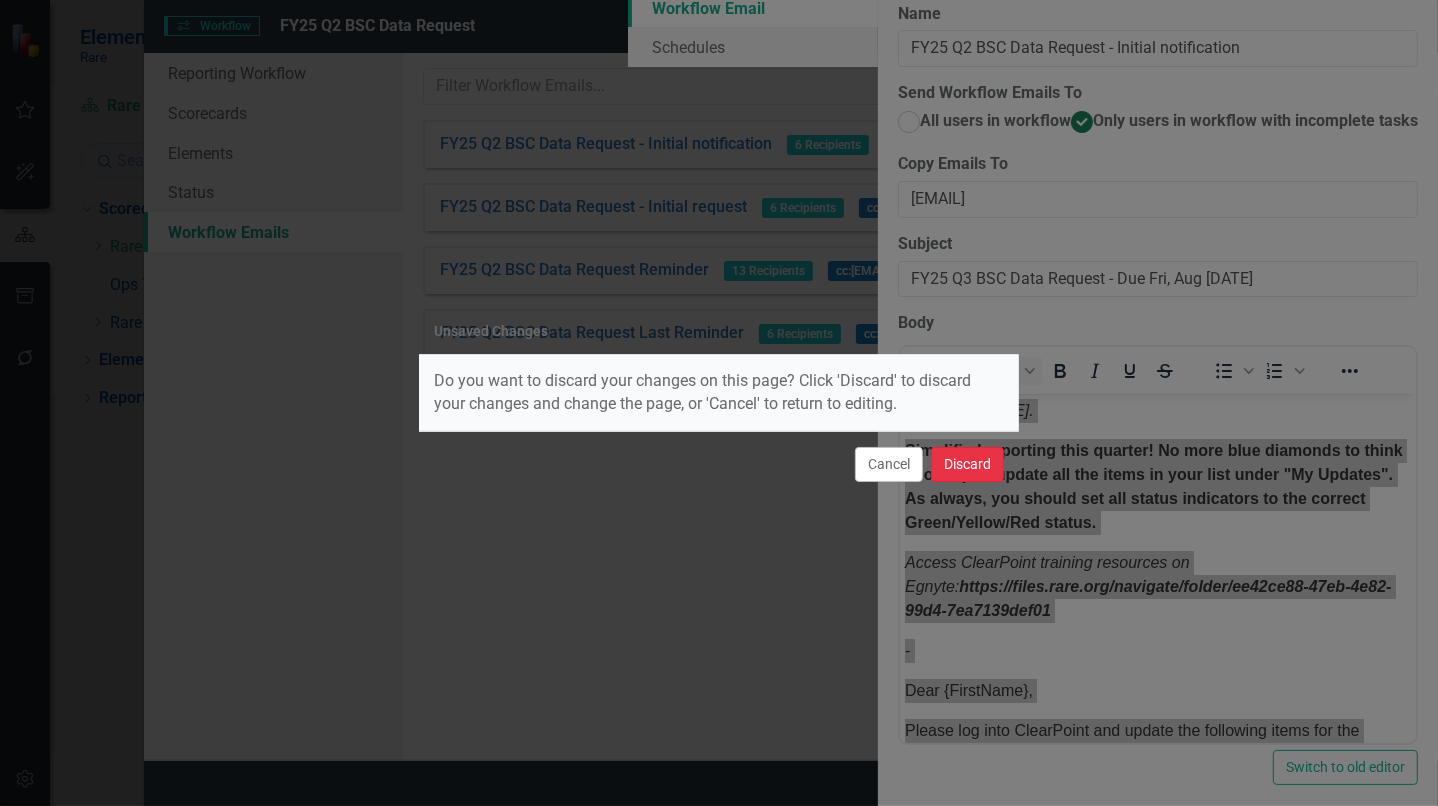 click on "Discard" at bounding box center [967, 464] 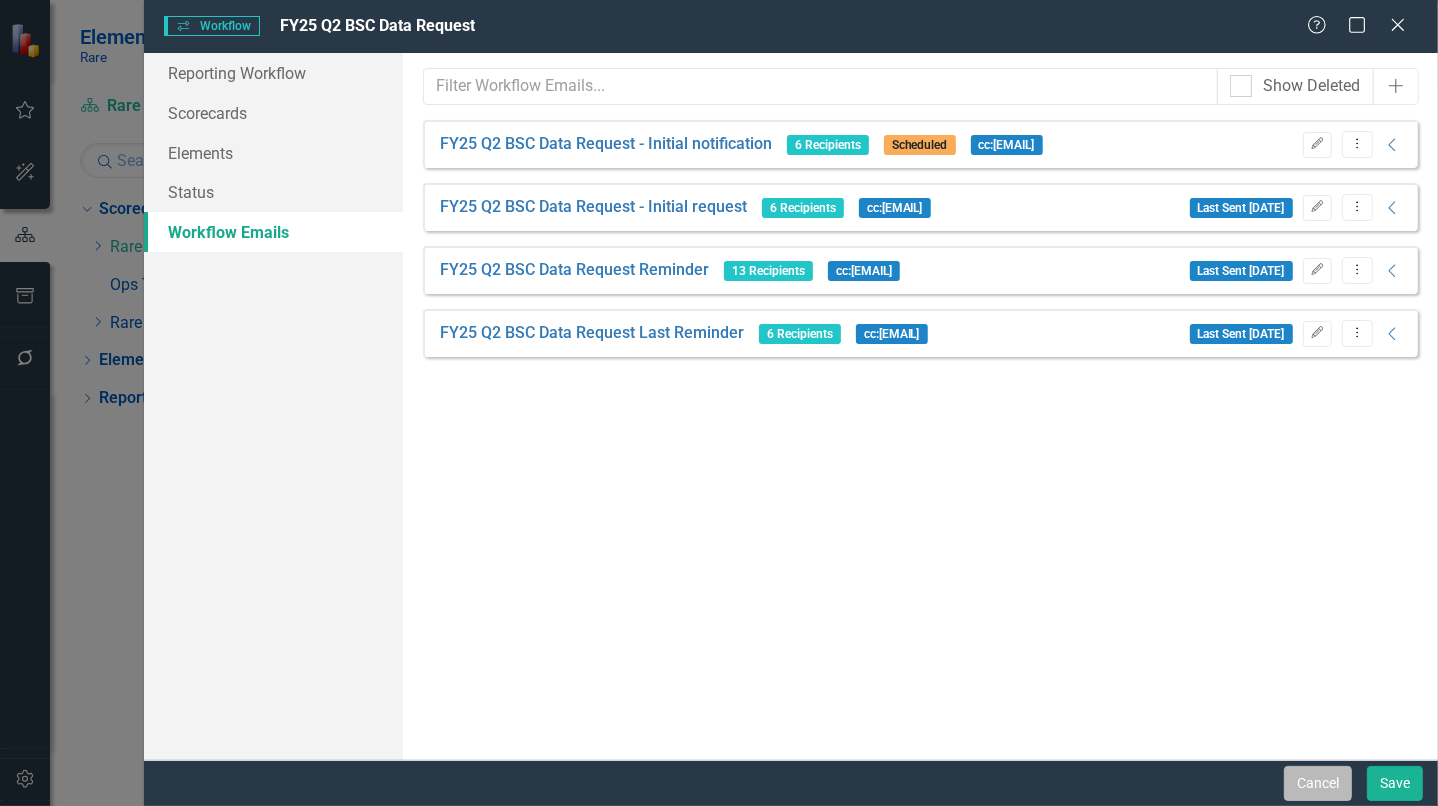 click on "Cancel" at bounding box center (1318, 783) 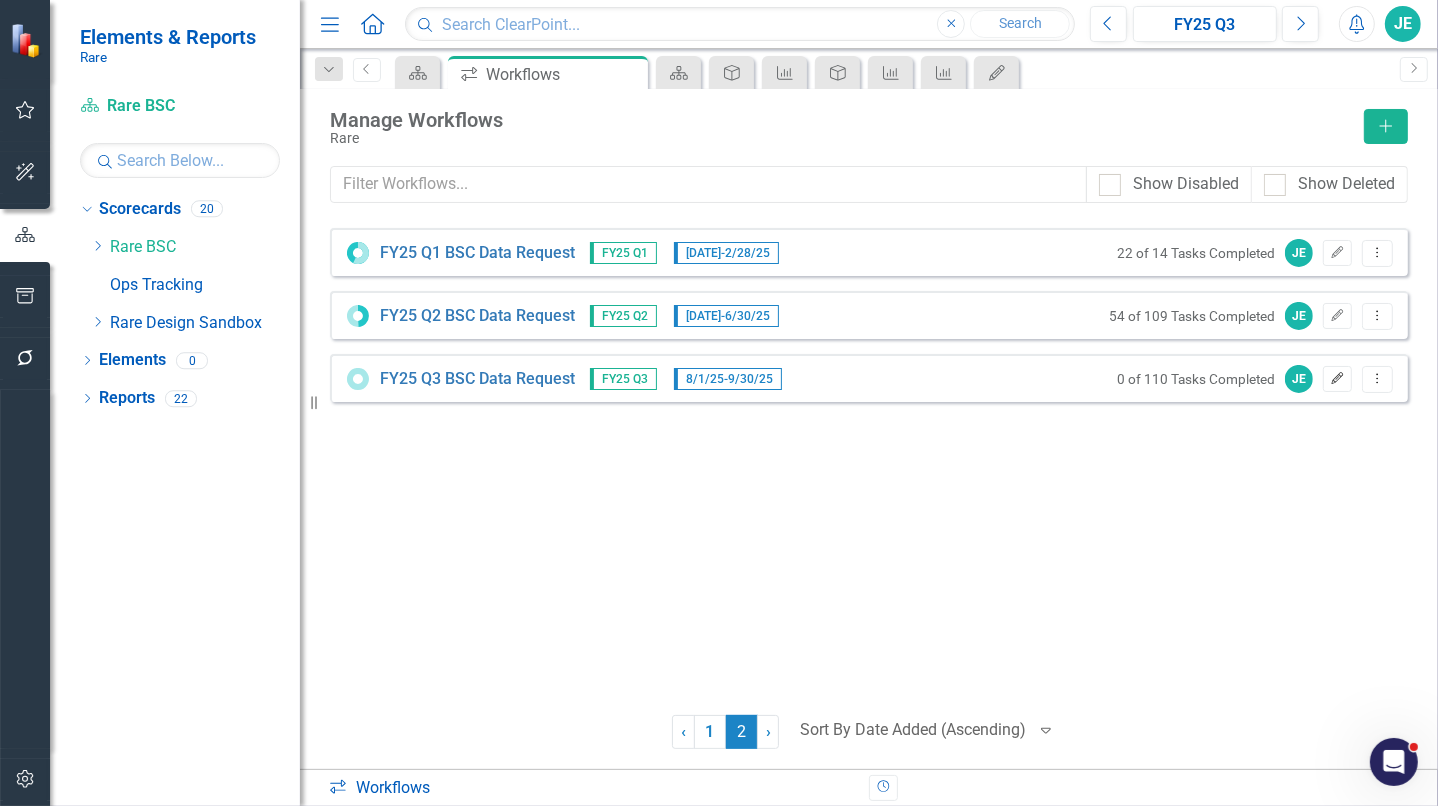 click on "Edit" 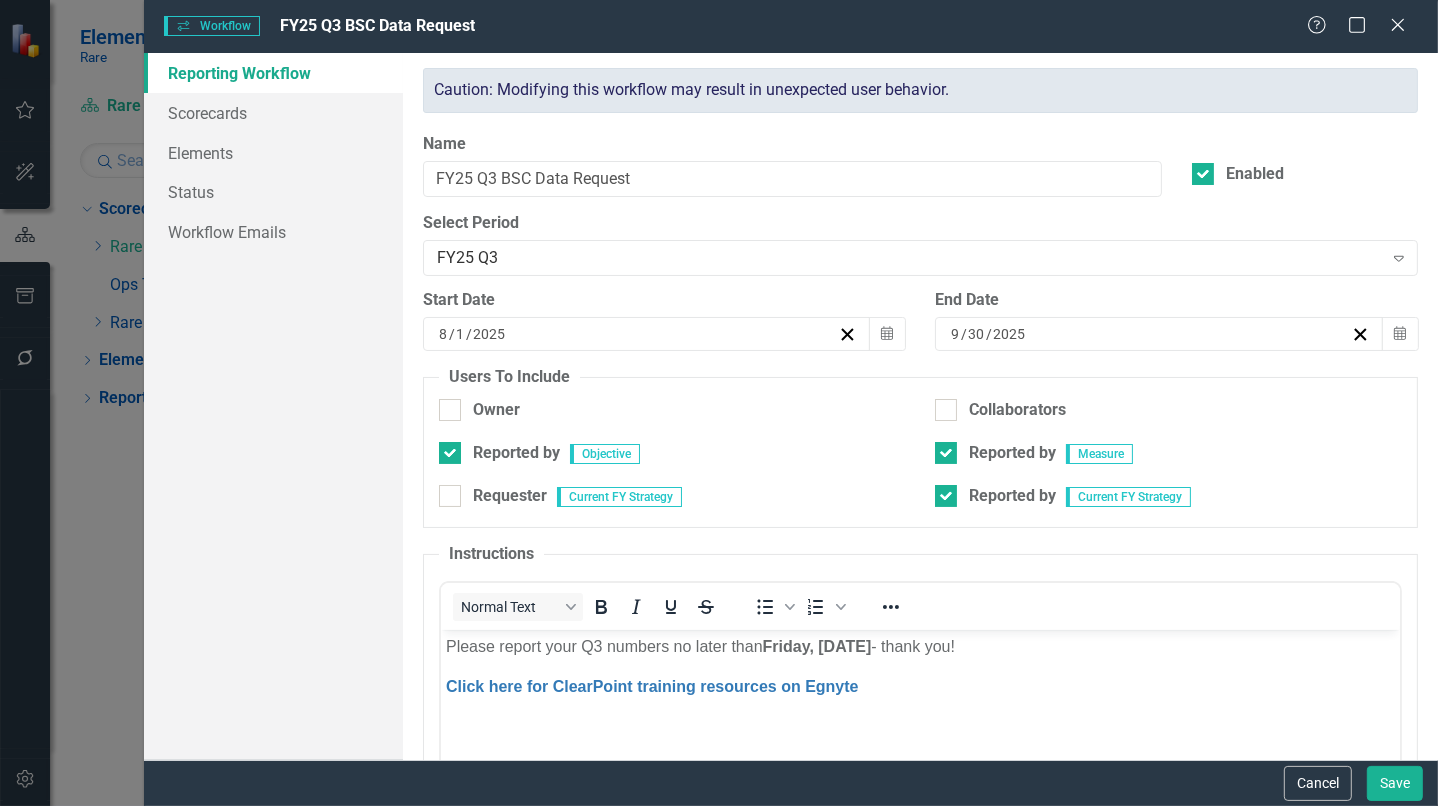 scroll, scrollTop: 0, scrollLeft: 0, axis: both 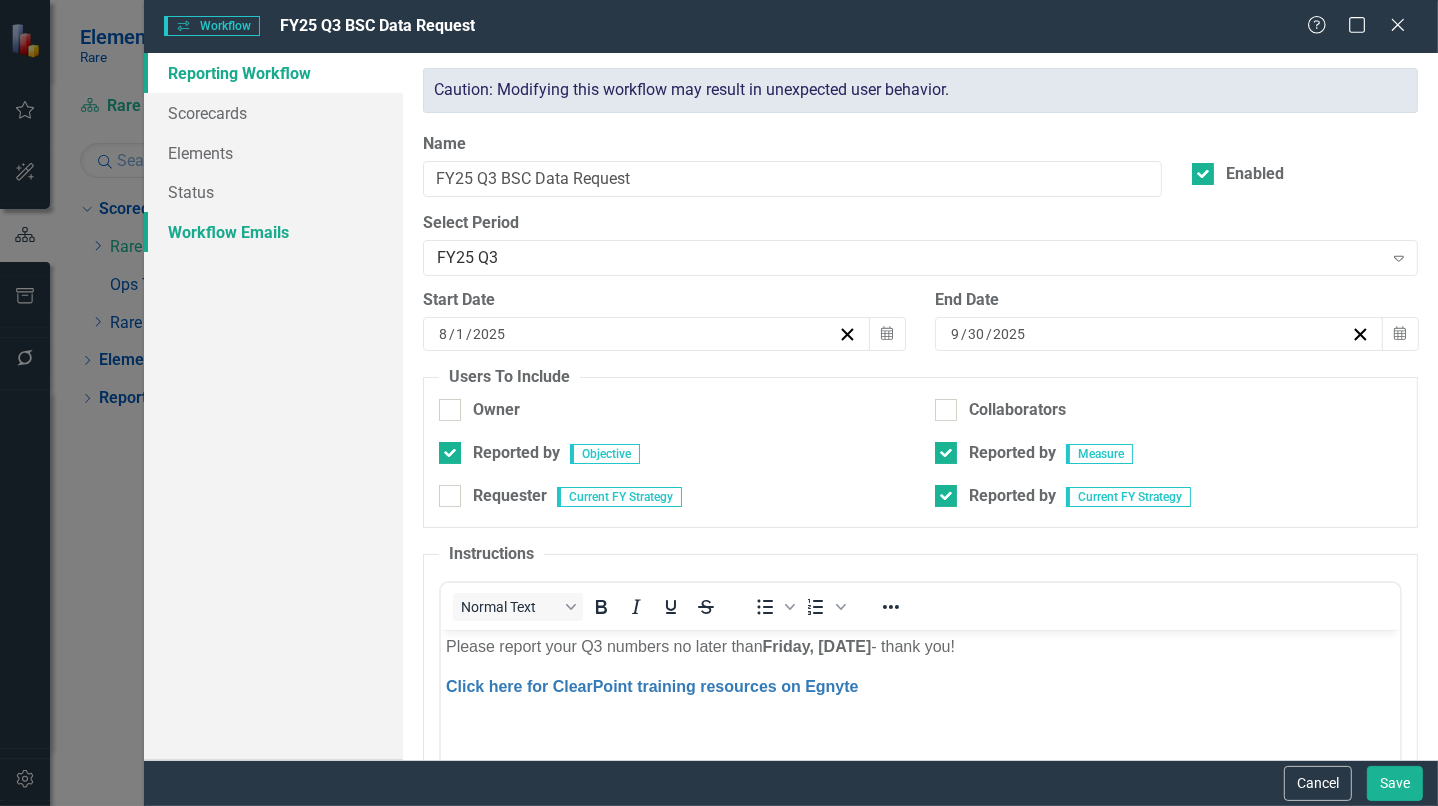 click on "Workflow Emails" at bounding box center (273, 232) 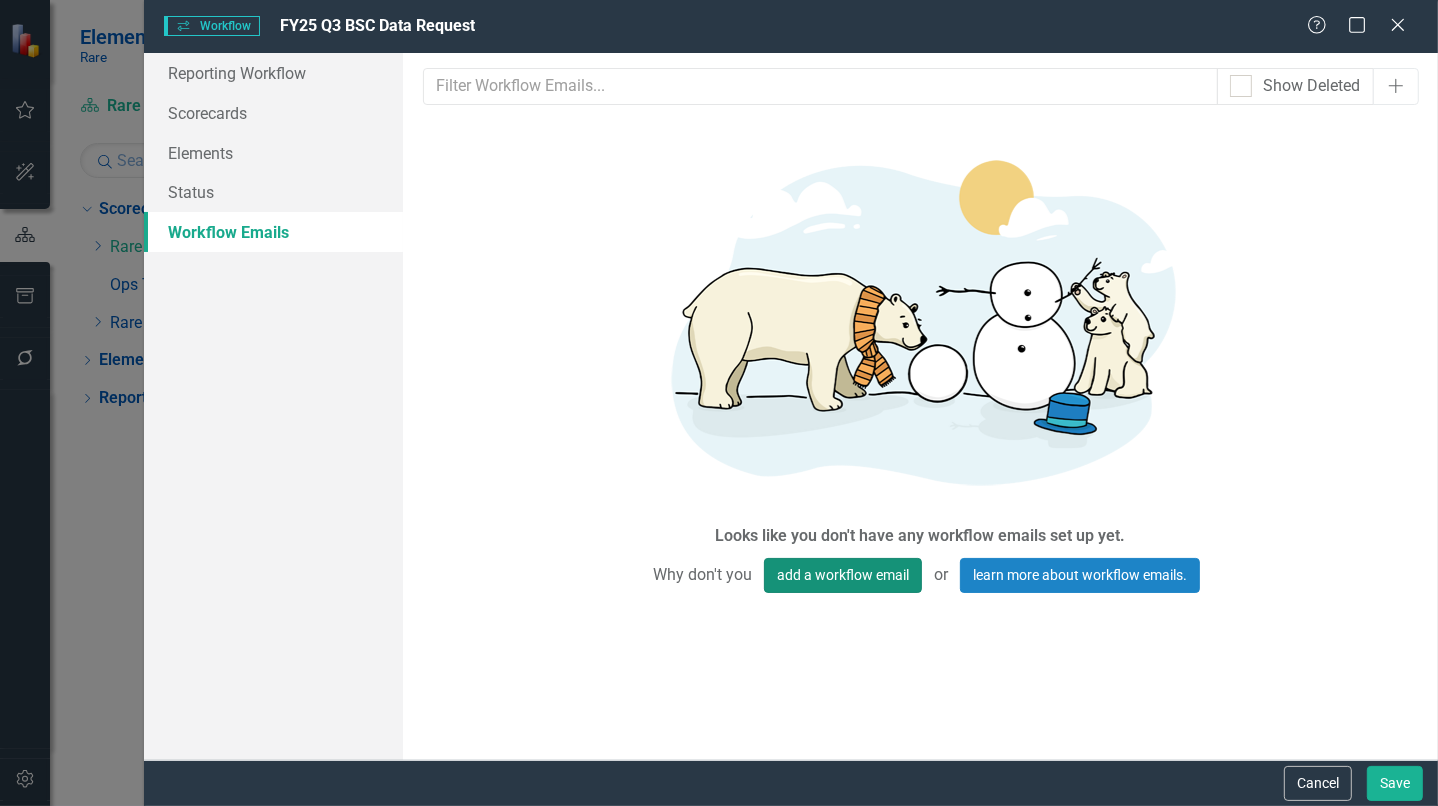 click on "add a workflow email" at bounding box center (843, 575) 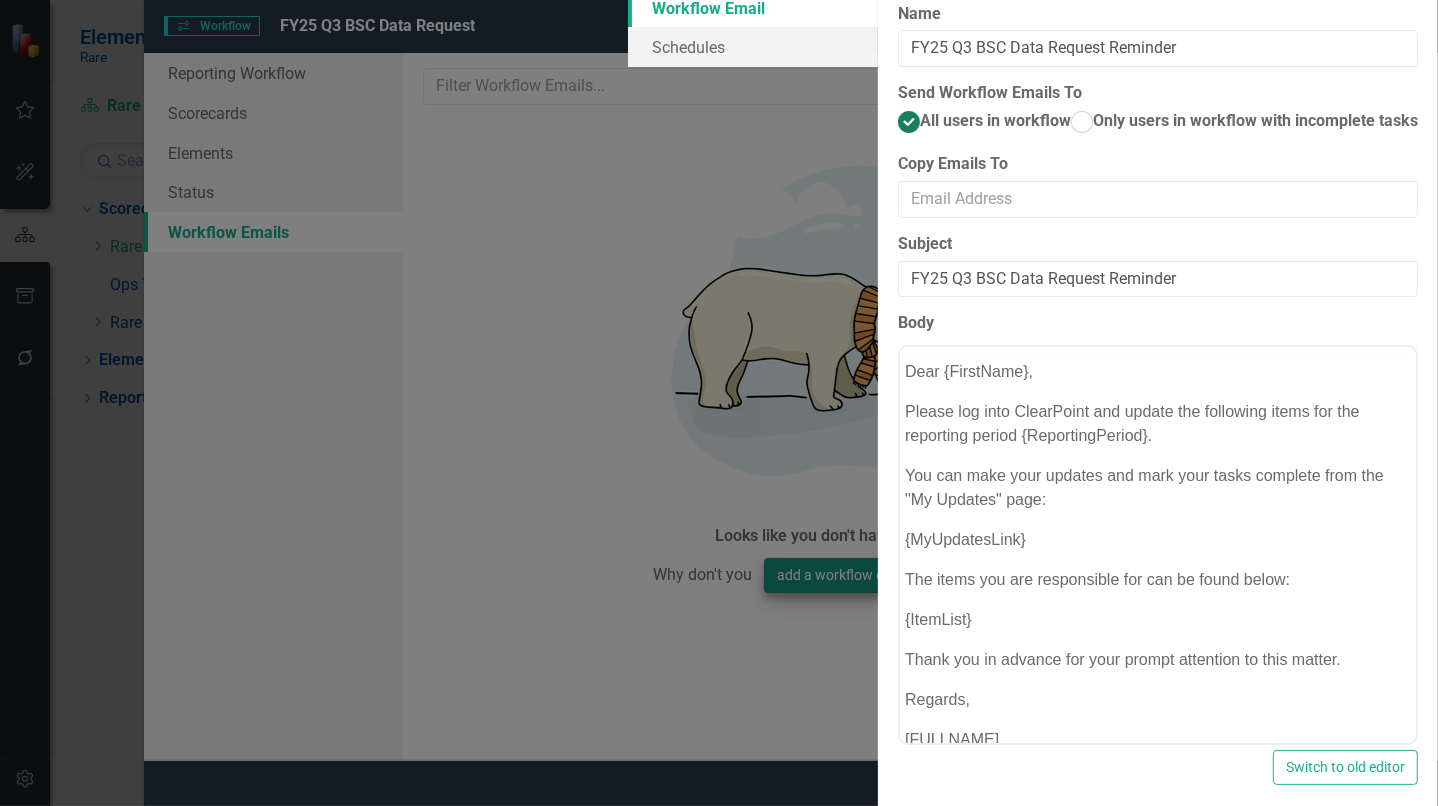 scroll, scrollTop: 0, scrollLeft: 0, axis: both 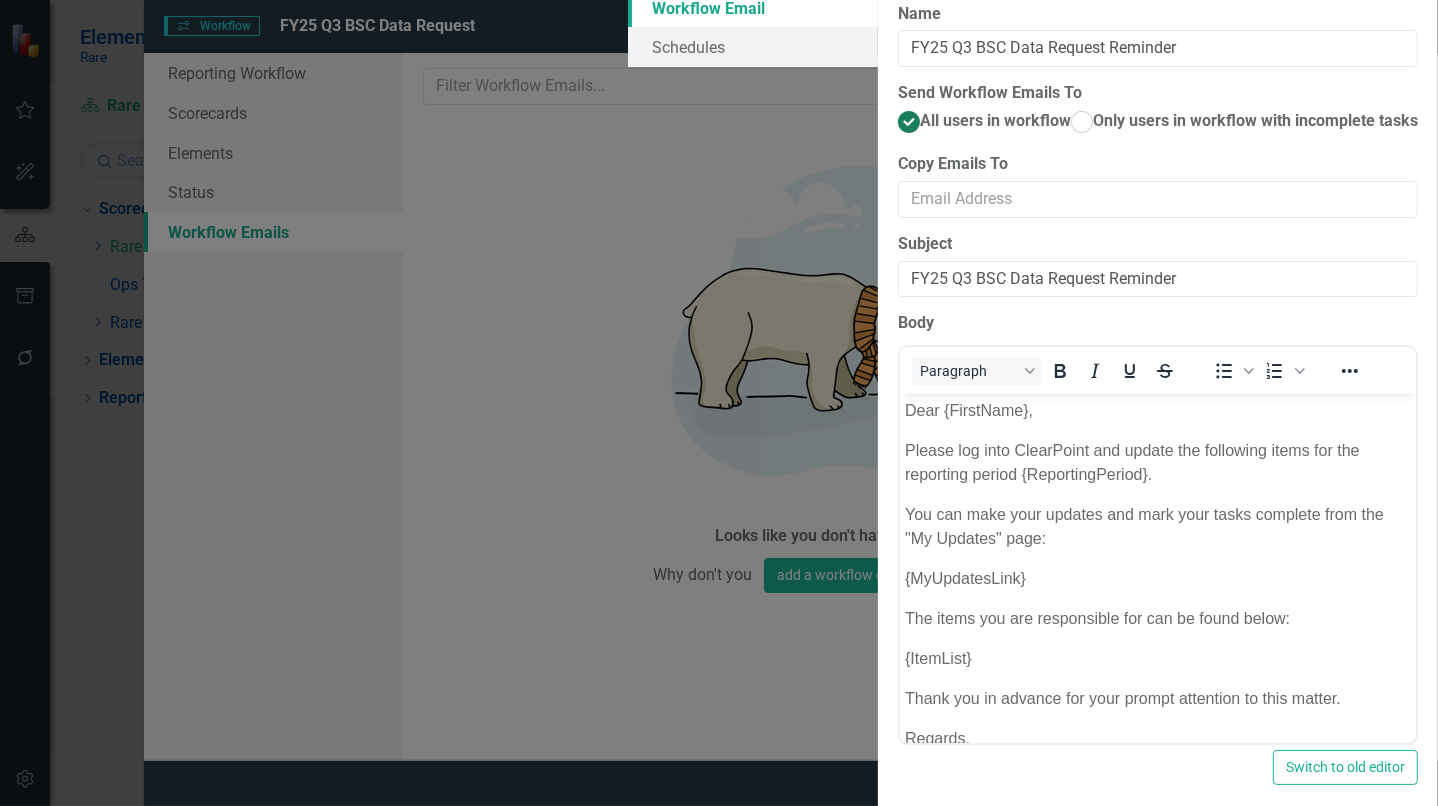click on "Cancel" at bounding box center (1318, 843) 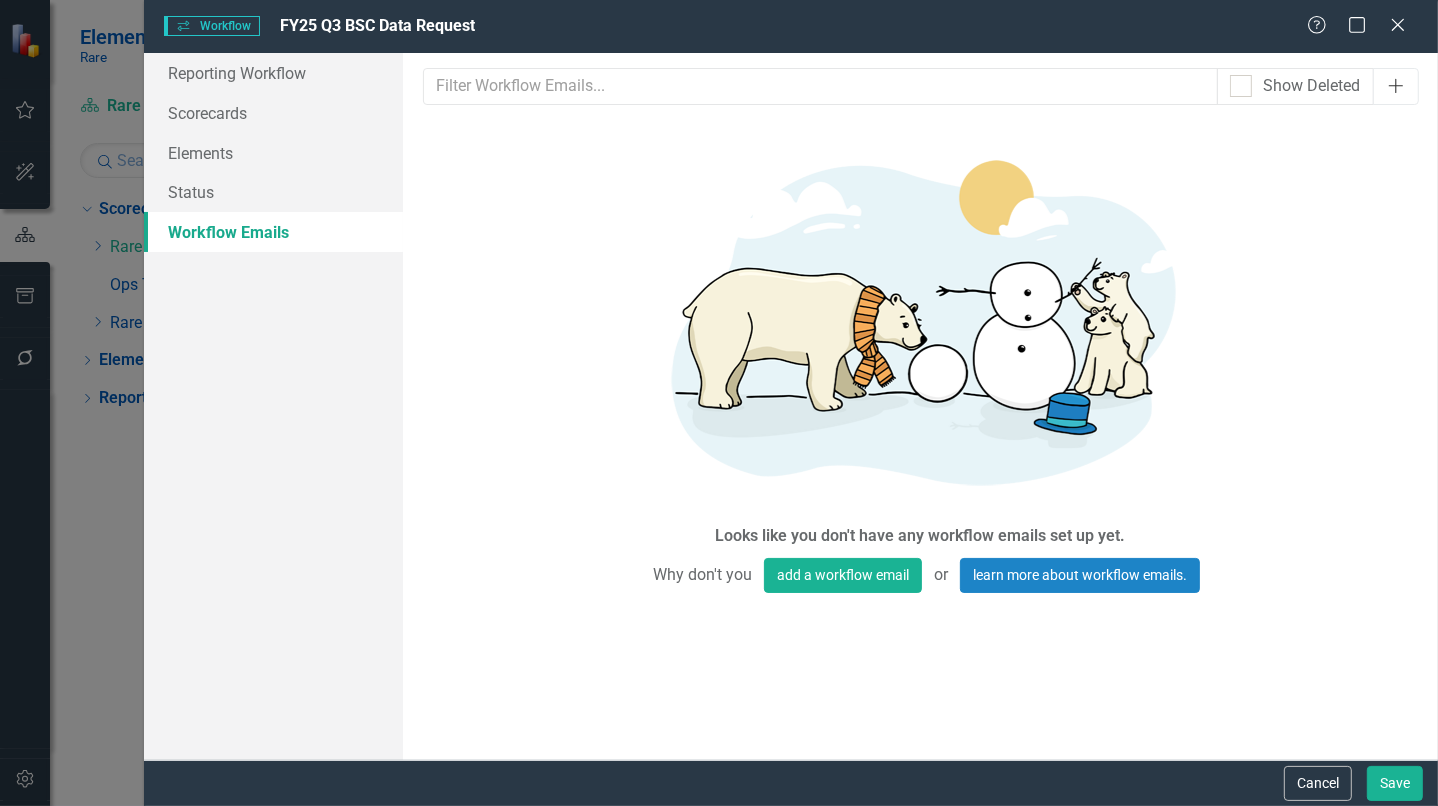 click on "Add" 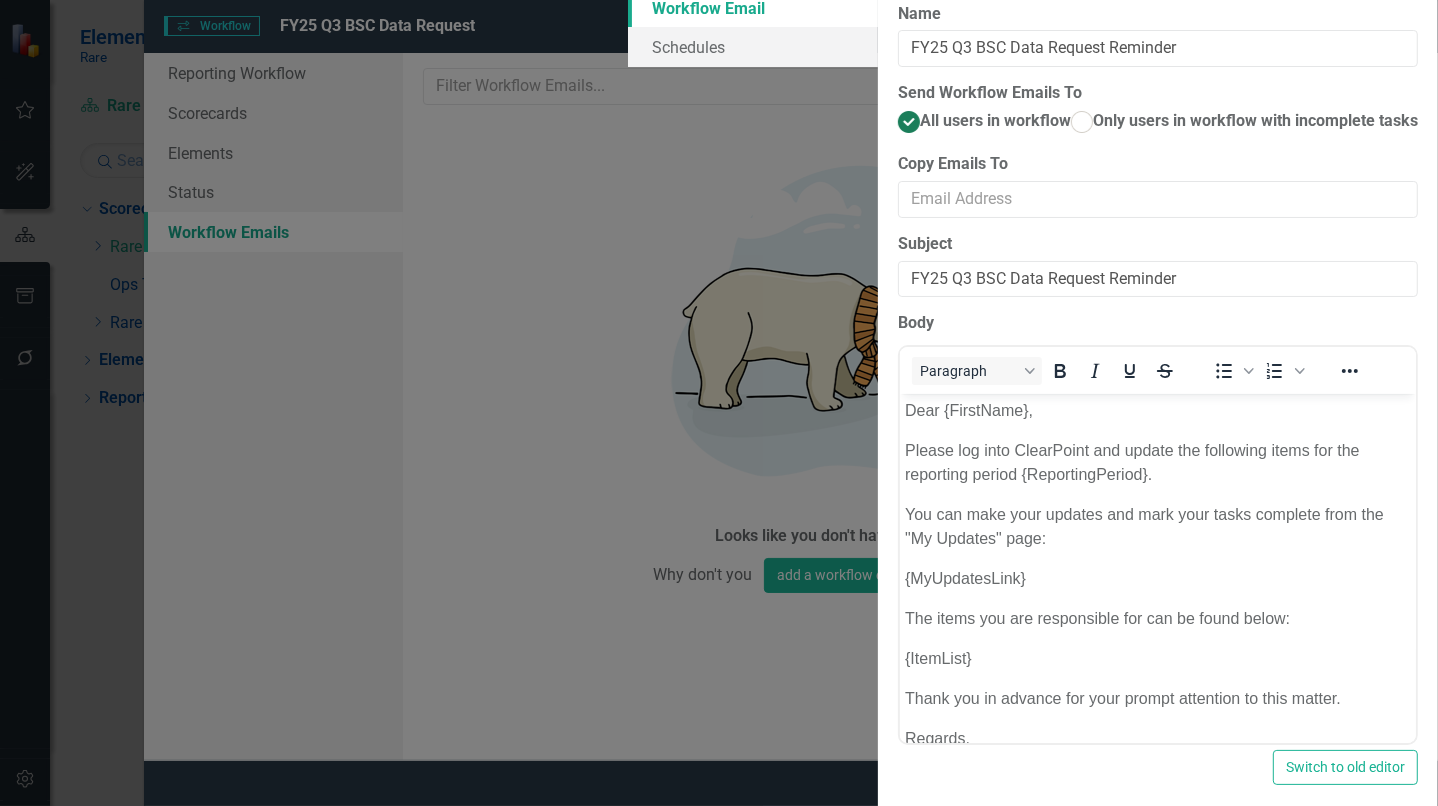 scroll, scrollTop: 0, scrollLeft: 0, axis: both 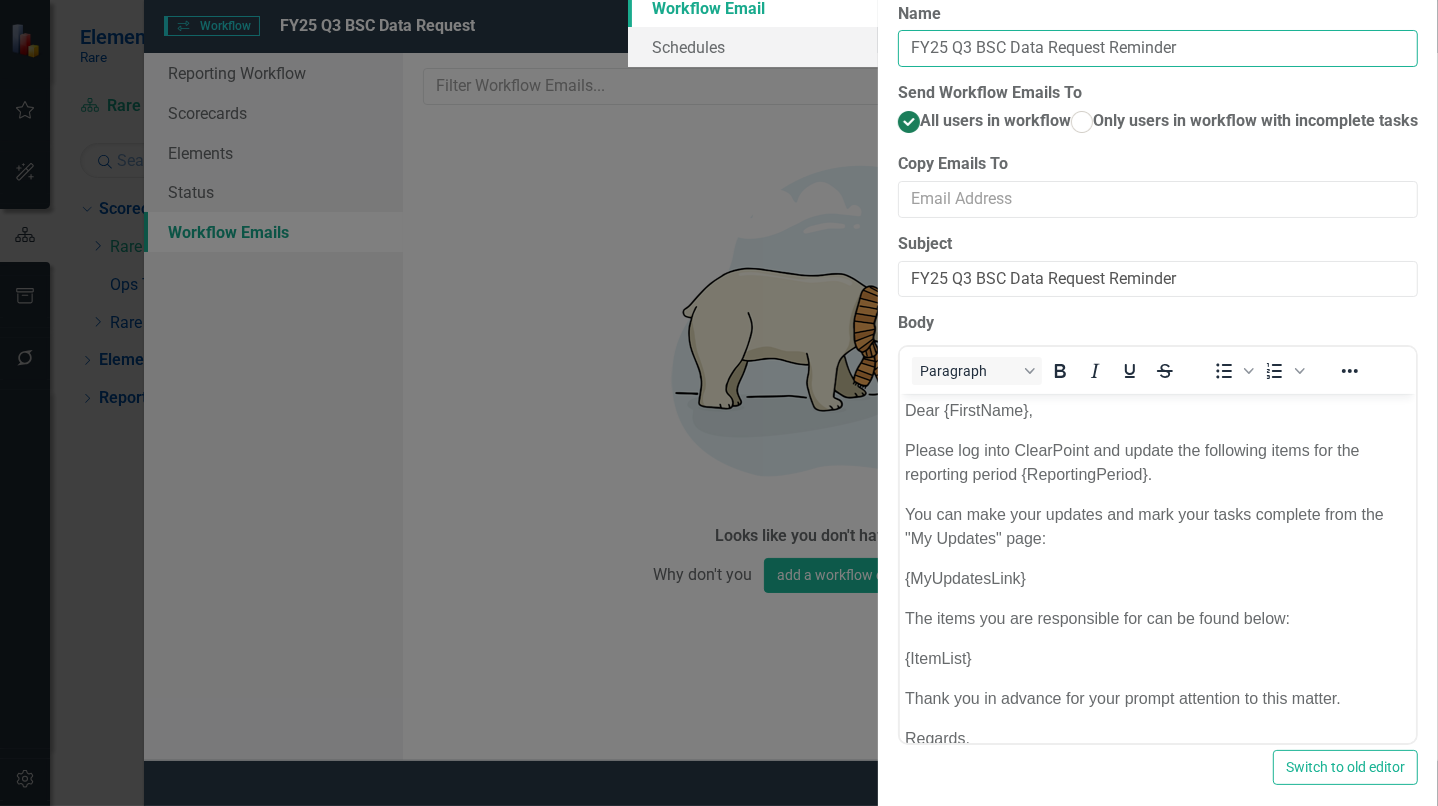 click on "FY25 Q3 BSC Data Request Reminder" at bounding box center [1158, 48] 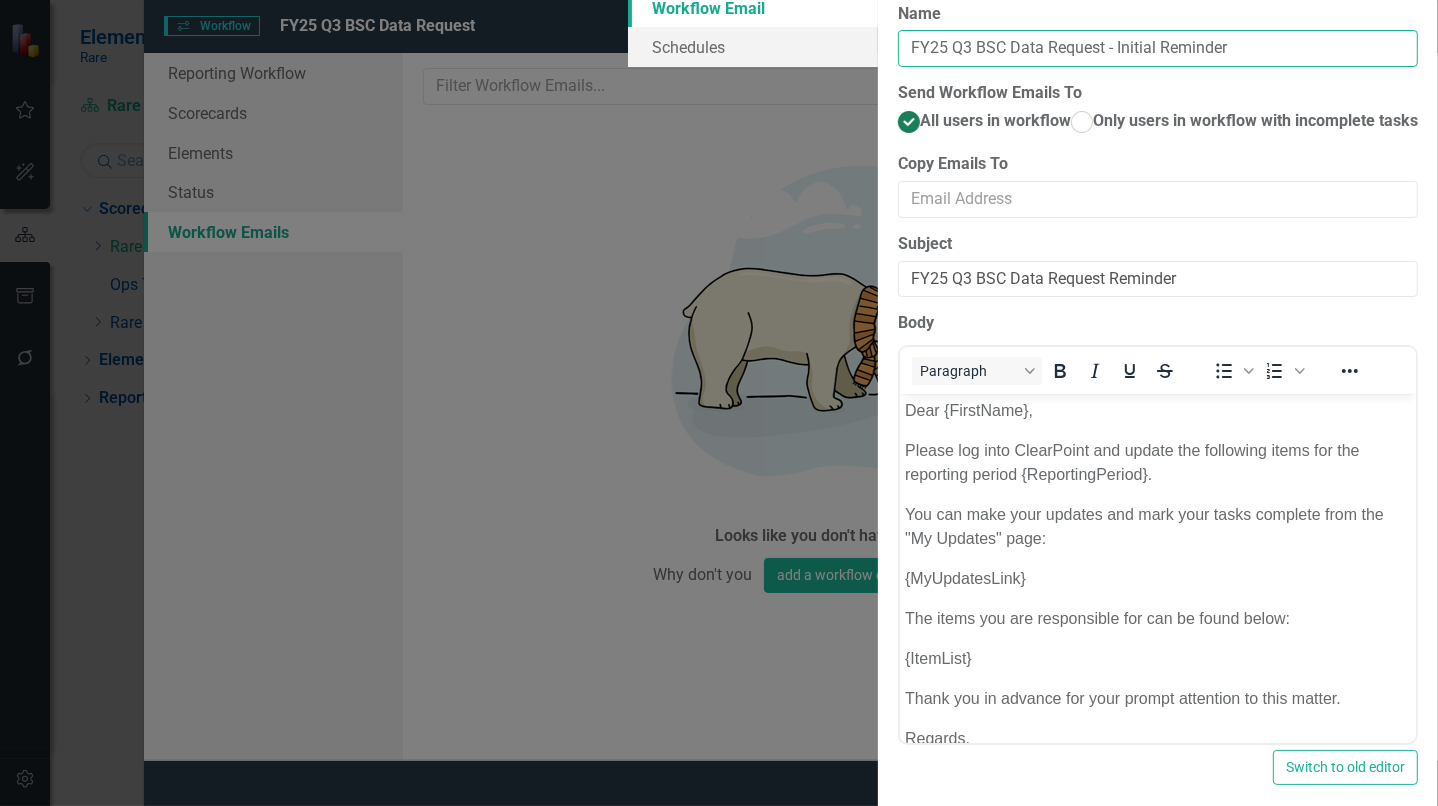 type on "FY25 Q3 BSC Data Request - Initial Reminder" 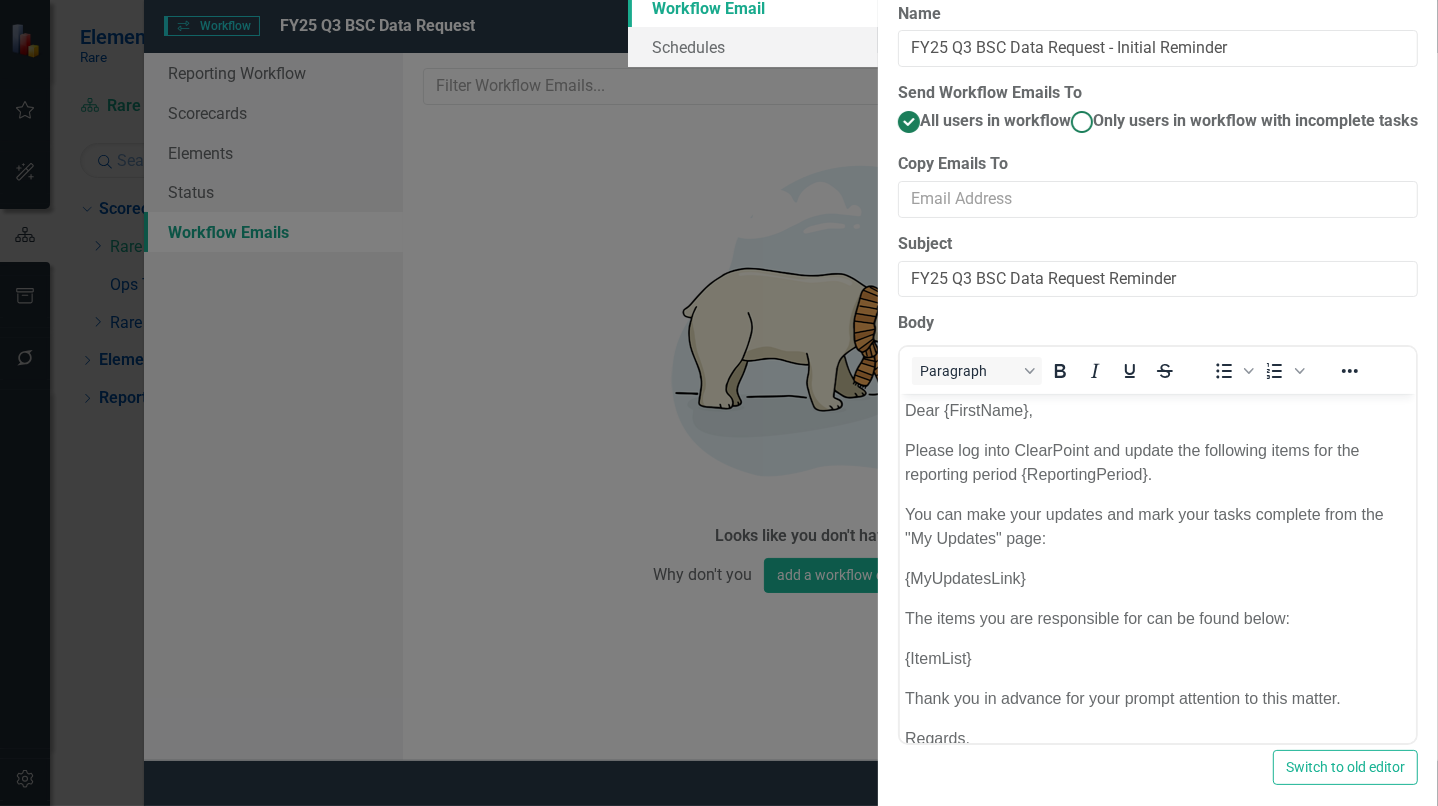 click at bounding box center (1082, 122) 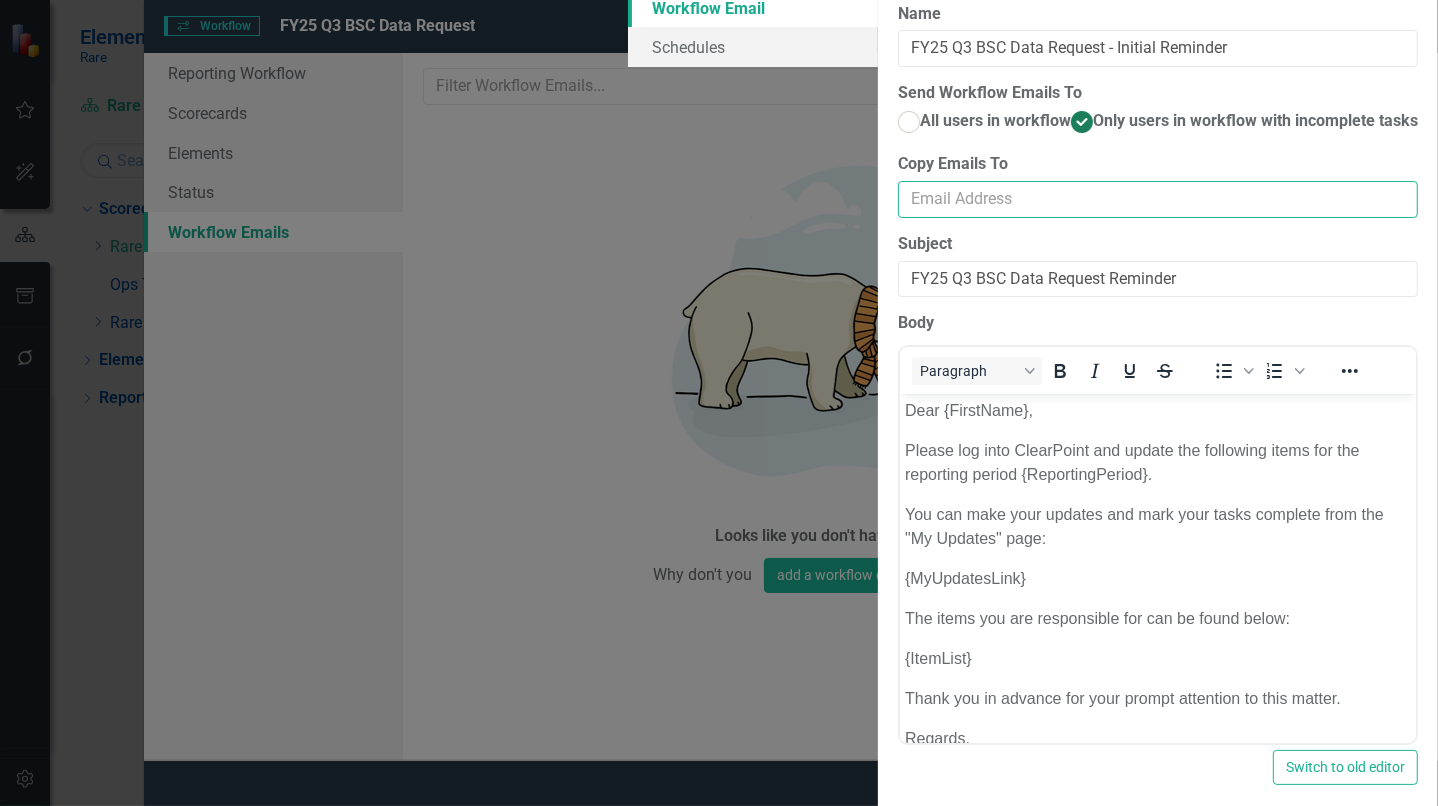 click on "Copy Emails To" at bounding box center [1158, 199] 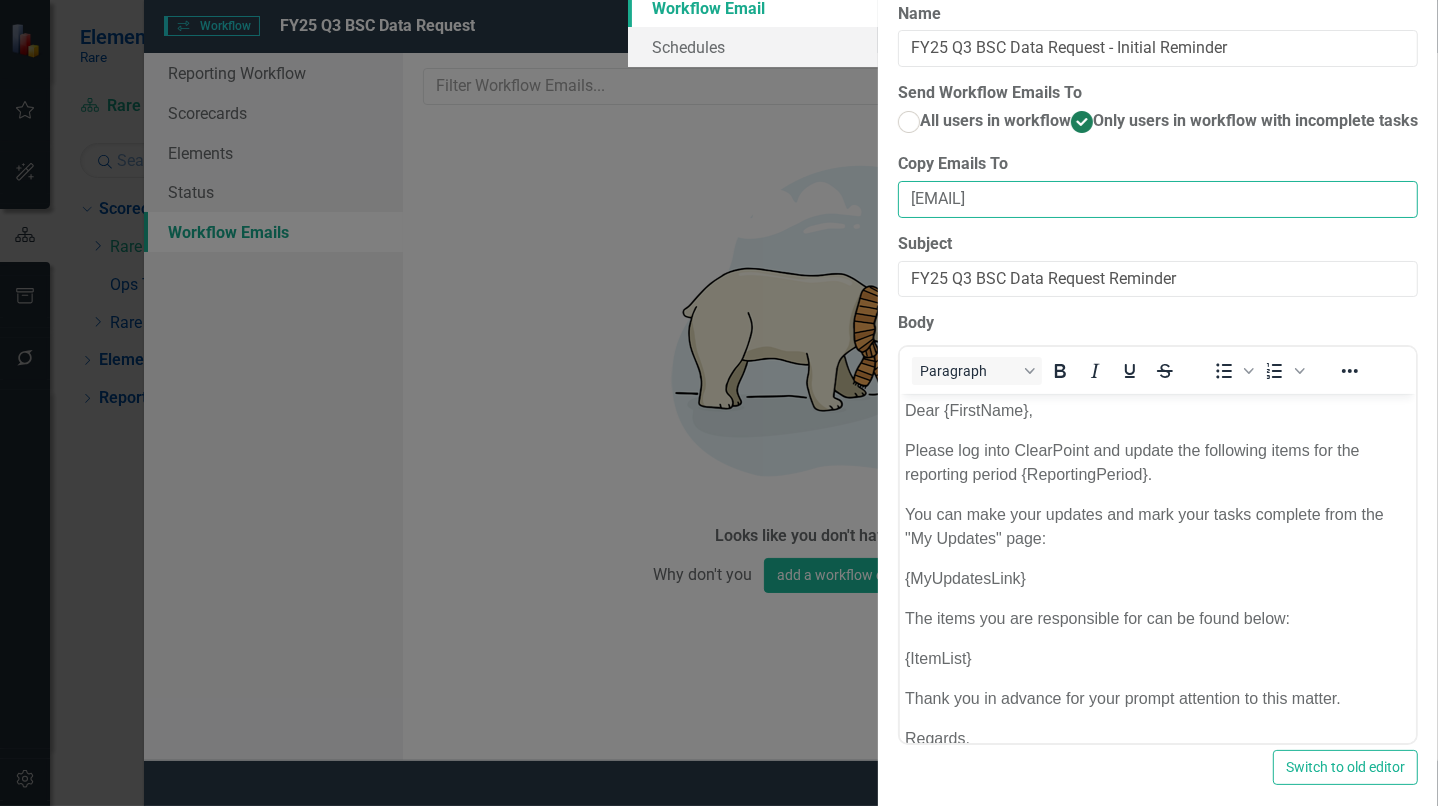 type on "[EMAIL]" 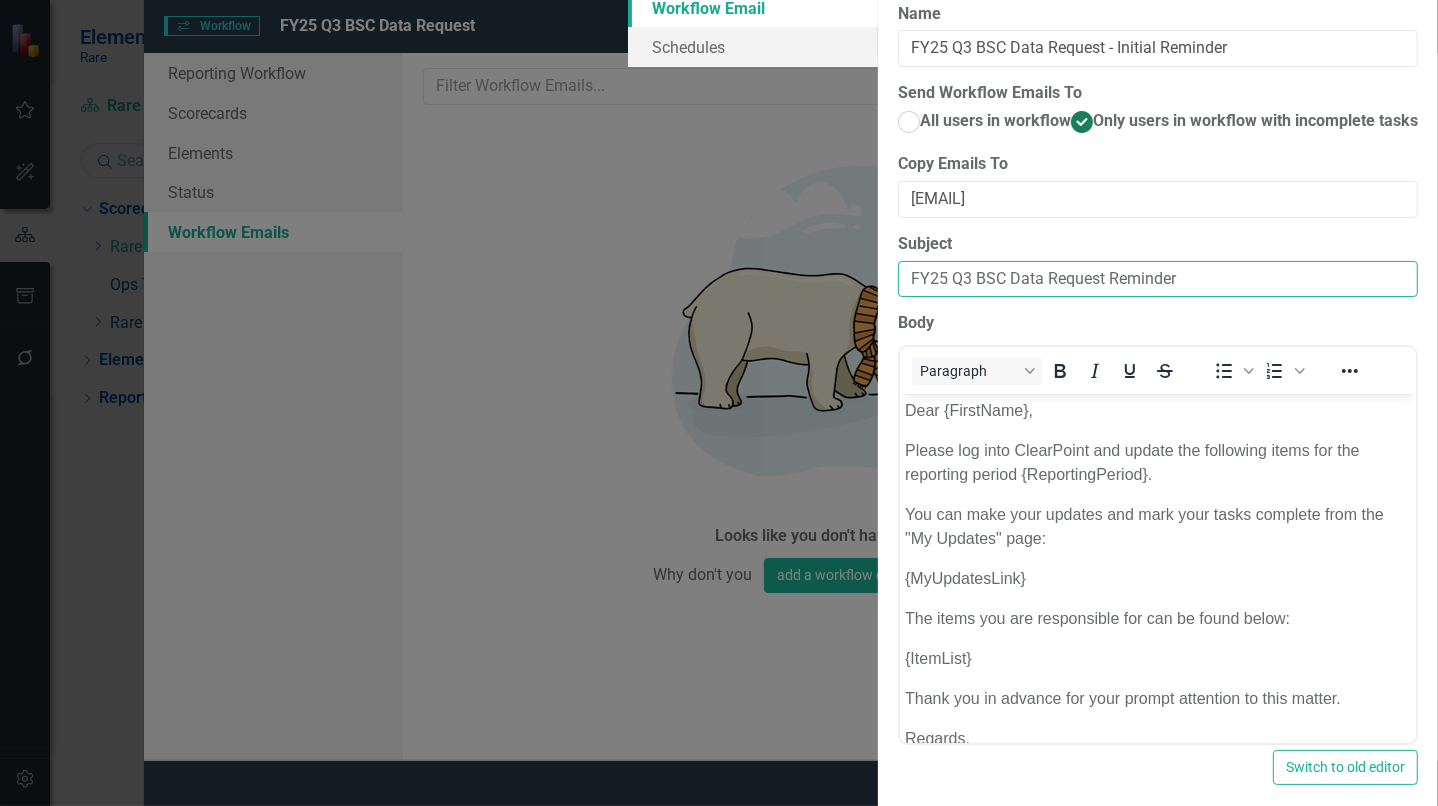 click on "FY25 Q3 BSC Data Request Reminder" at bounding box center (1158, 279) 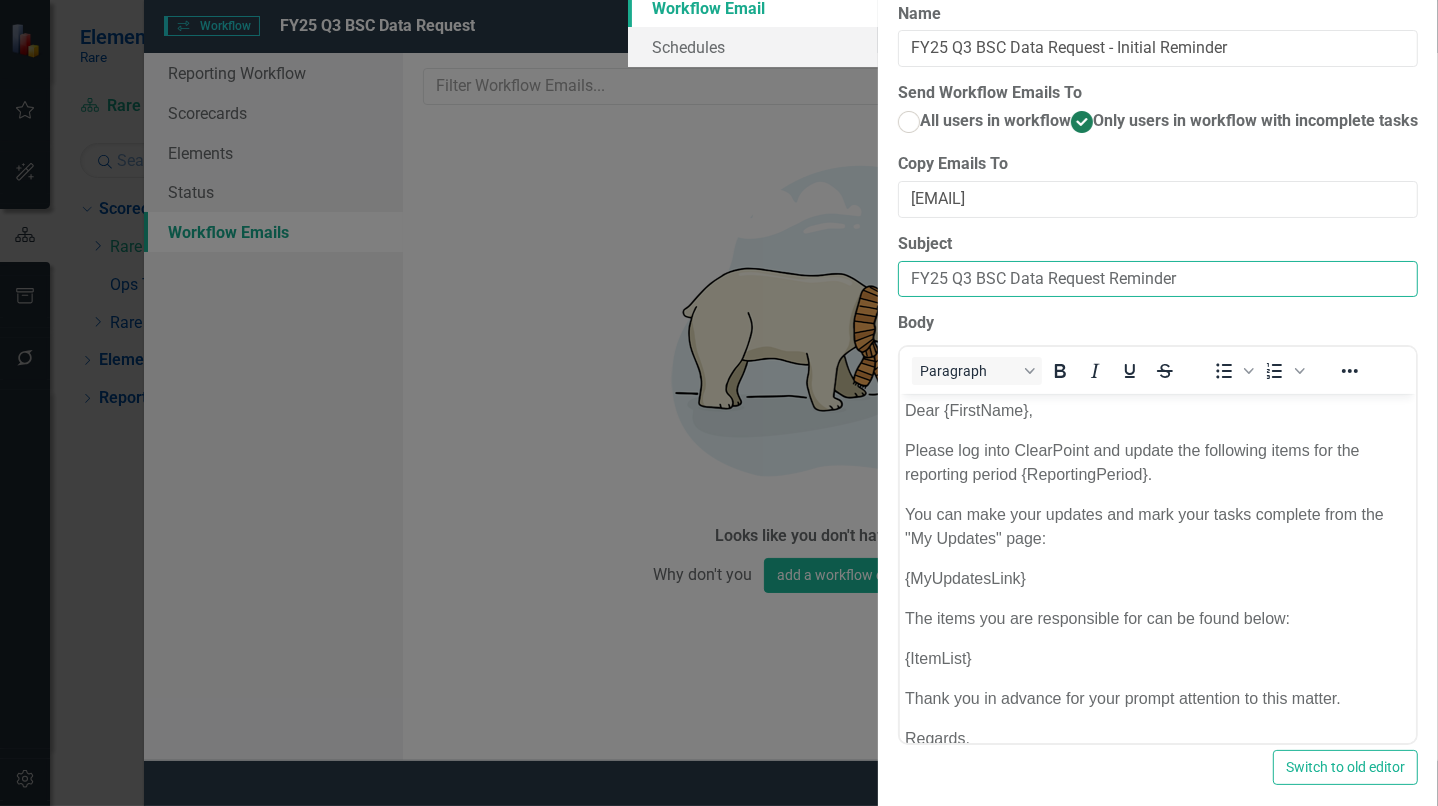 click on "FY25 Q3 BSC Data Request Reminder" at bounding box center (1158, 279) 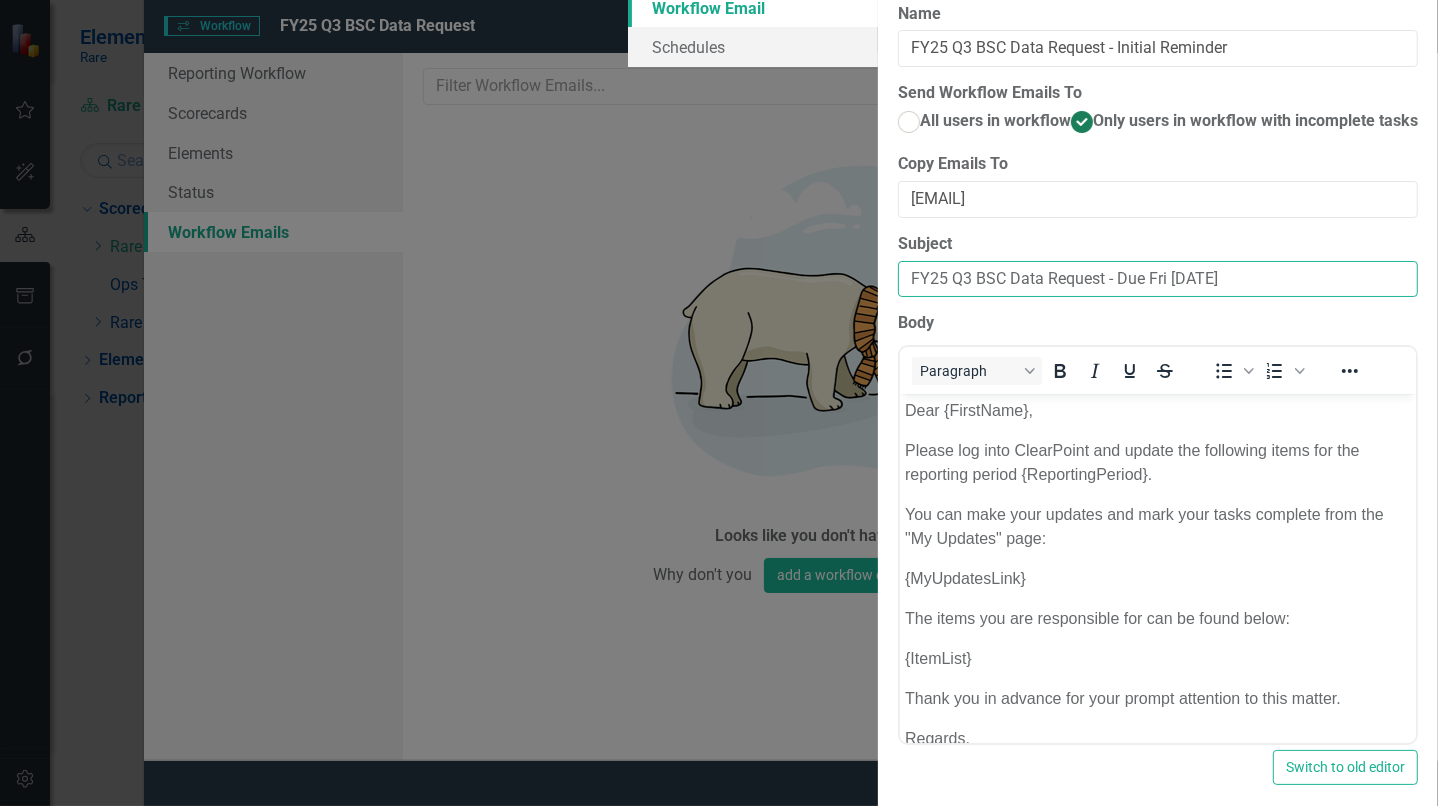 type on "FY25 Q3 BSC Data Request - Due Fri [DATE]" 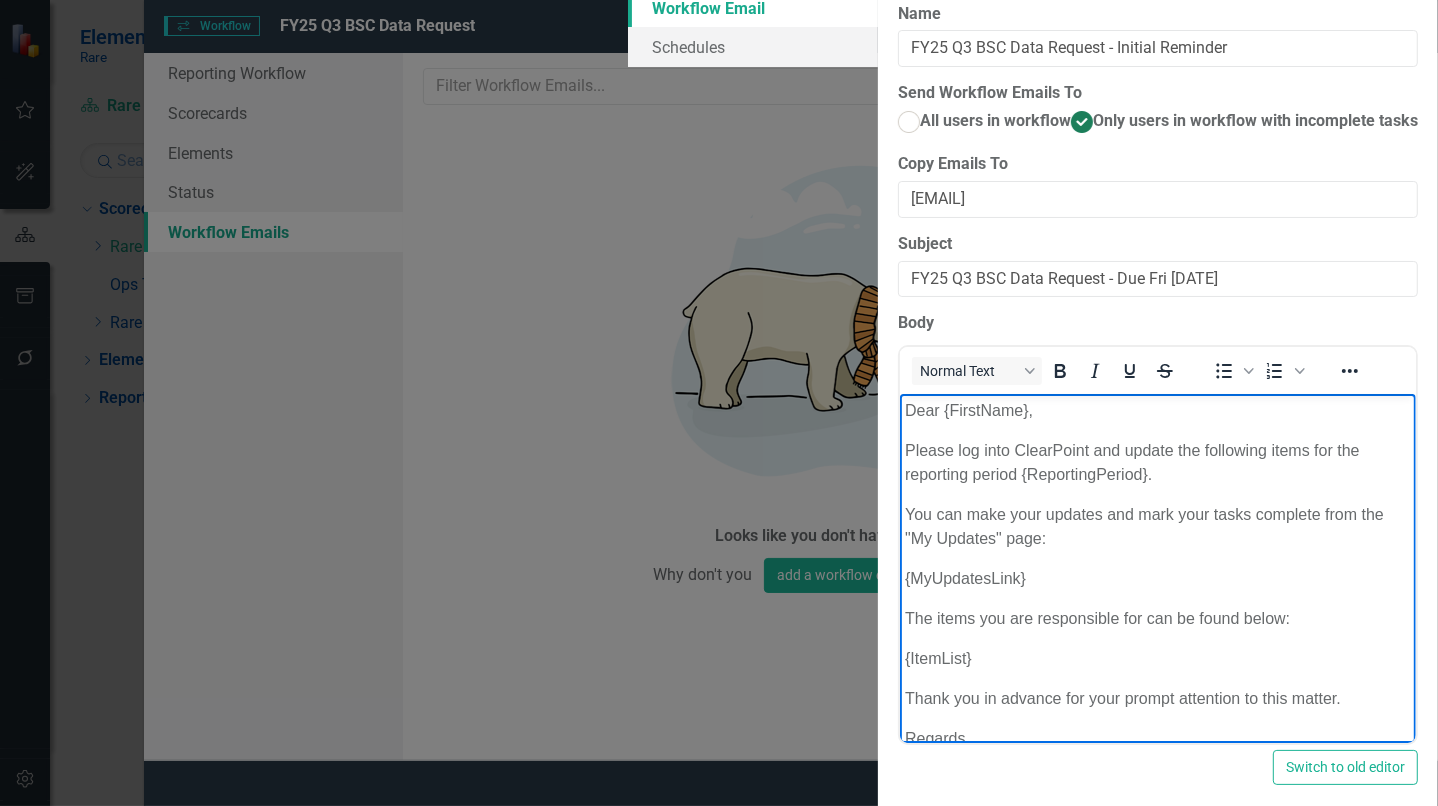 click on "Please log into ClearPoint and update the following items for the reporting period {ReportingPeriod}." at bounding box center [1157, 463] 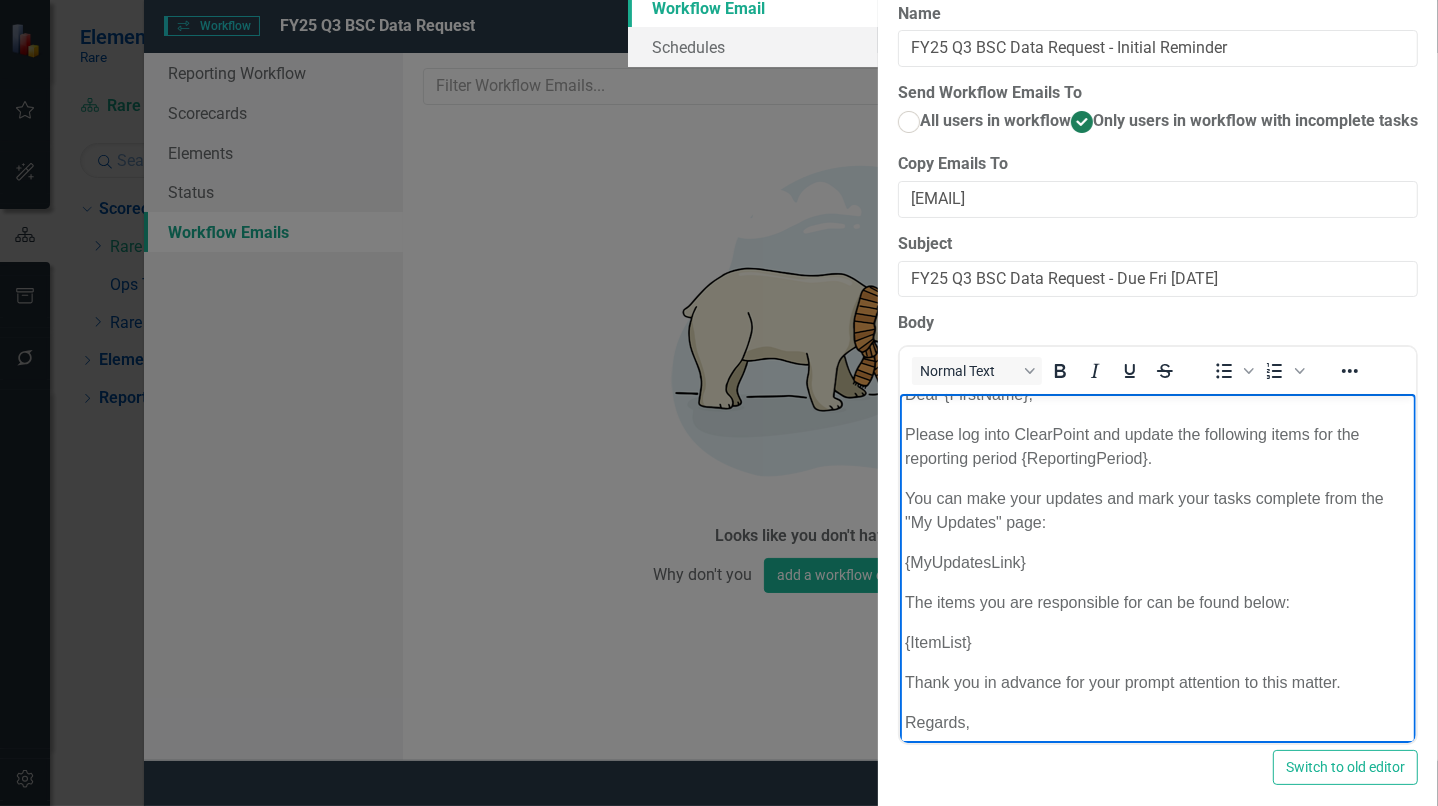 scroll, scrollTop: 20, scrollLeft: 0, axis: vertical 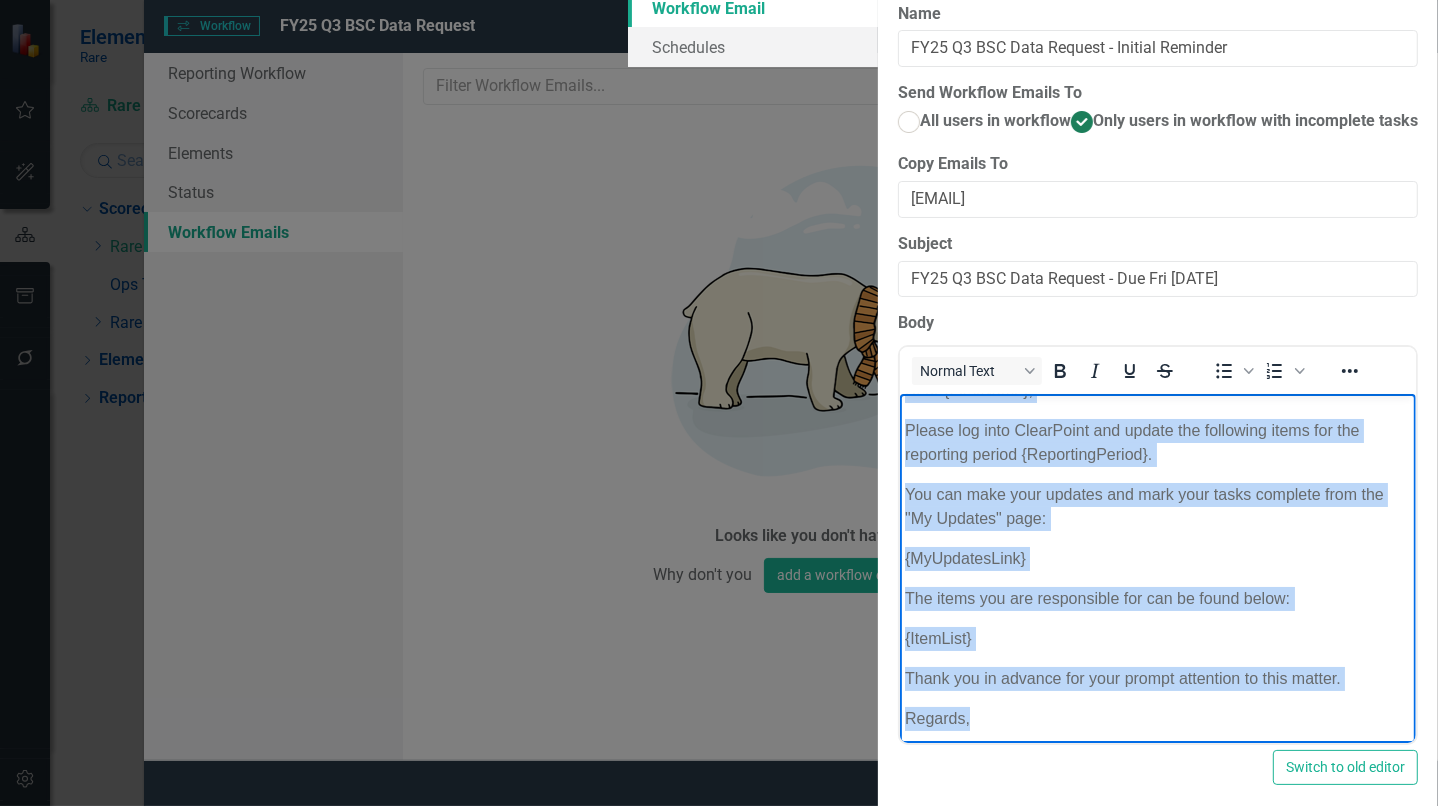 type 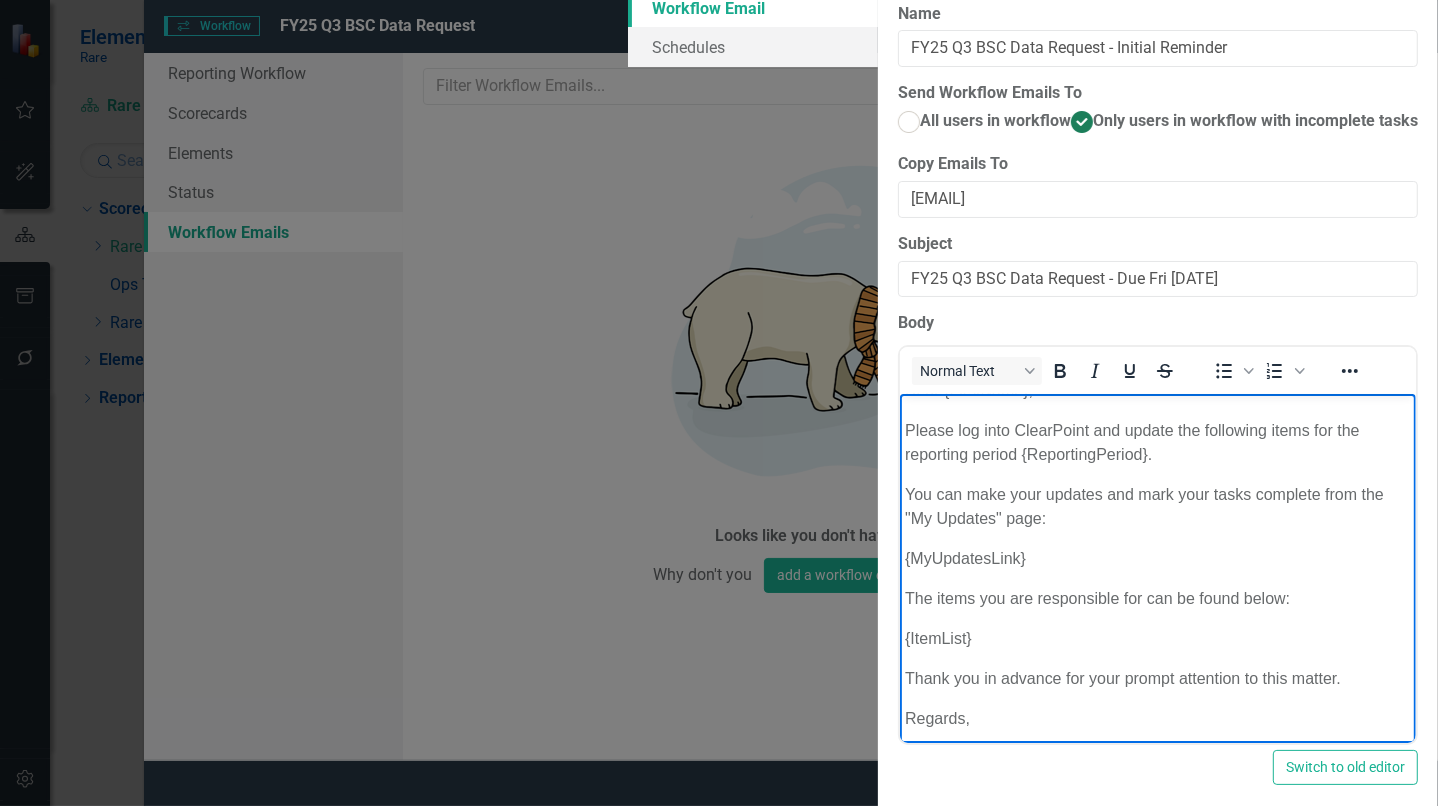 scroll, scrollTop: 155, scrollLeft: 0, axis: vertical 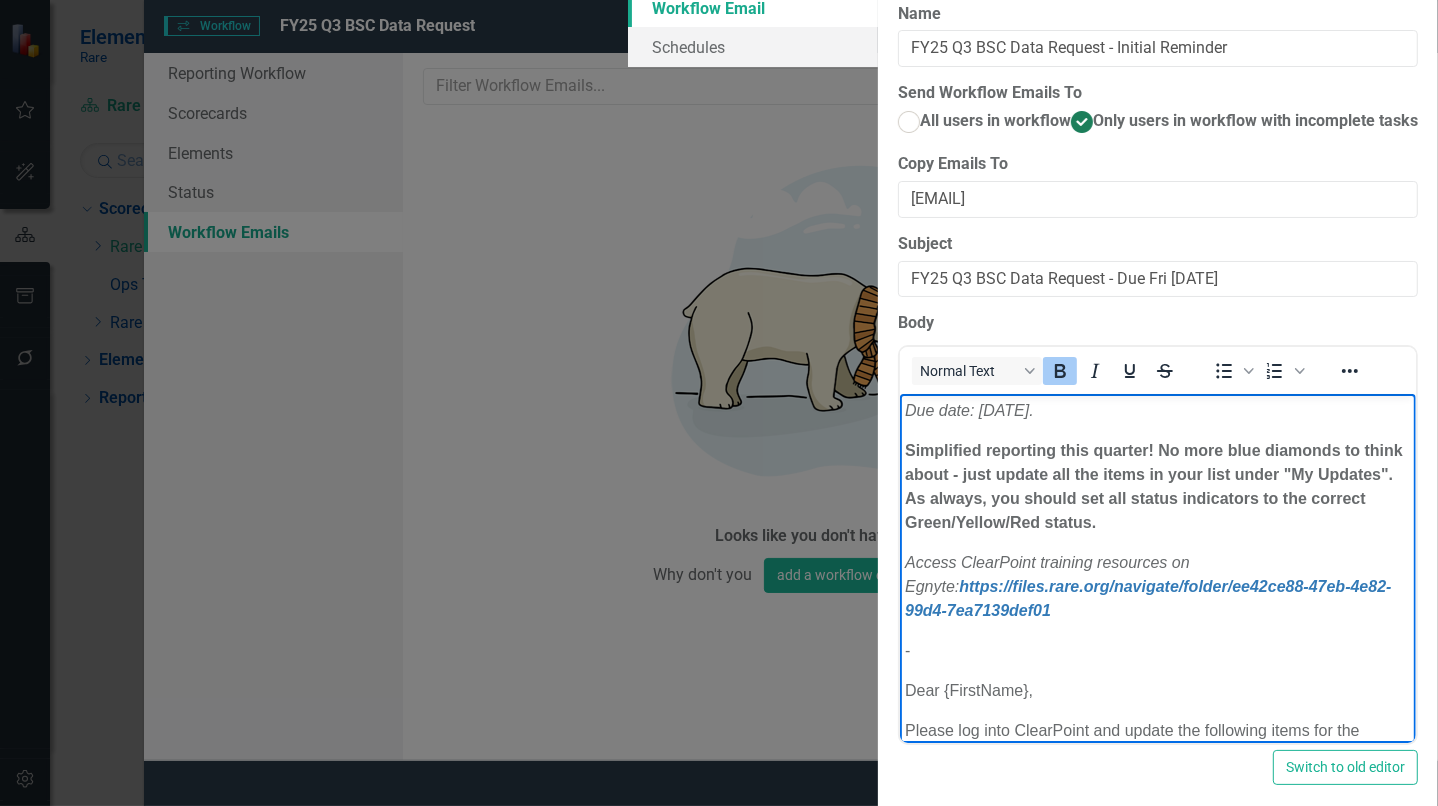 click on "Access ClearPoint training resources on Egnyte: https://files.rare.org/navigate/folder/ee42ce88-47eb-4e82-99d4-7ea7139def01 - Dear [FIRSTNAME], Please log into ClearPoint and update the following items for the reporting period [REPORTINGPERIOD]. These updates are requested by no later than May 9th, [DATE]. You can make your updates and mark your tasks complete from the "My Updates" page: [MYUPDATESLINK] The items you are responsible for can be found below: [ITEMLIST] Thank you in advance!" at bounding box center (1157, 715) 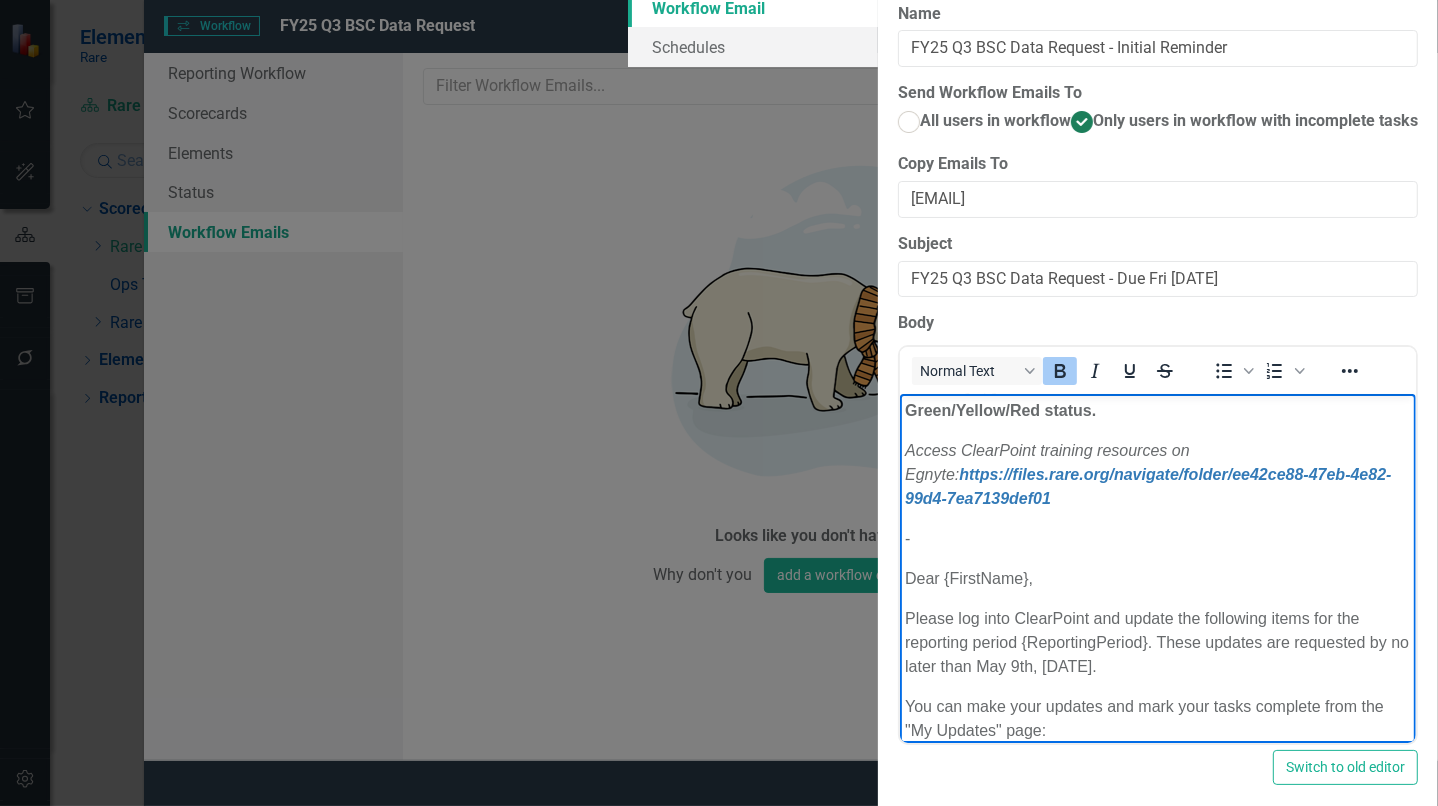 scroll, scrollTop: 148, scrollLeft: 0, axis: vertical 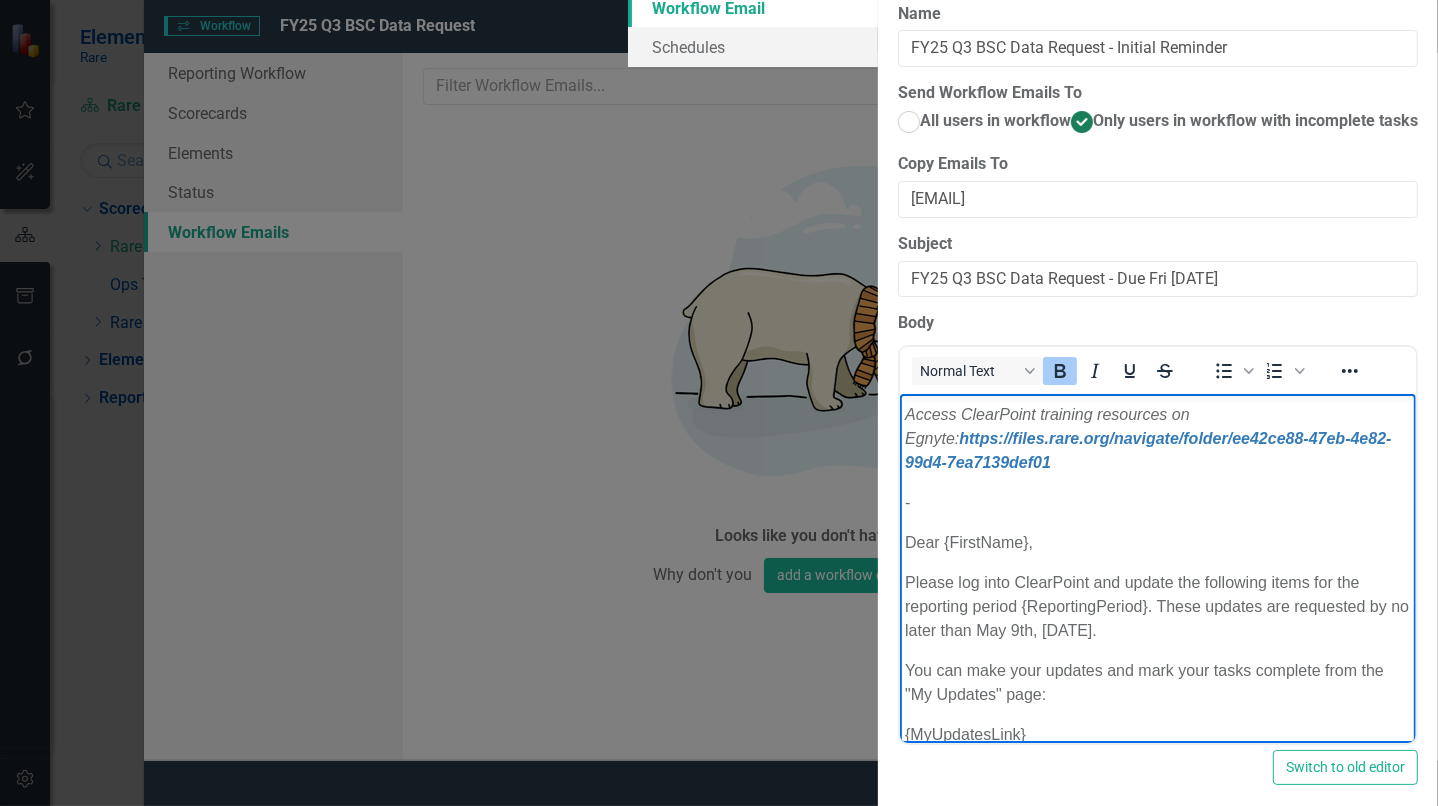 click on "Please log into ClearPoint and update the following items for the reporting period {ReportingPeriod}. These updates are requested by no later than May 9th, [DATE]." at bounding box center (1157, 607) 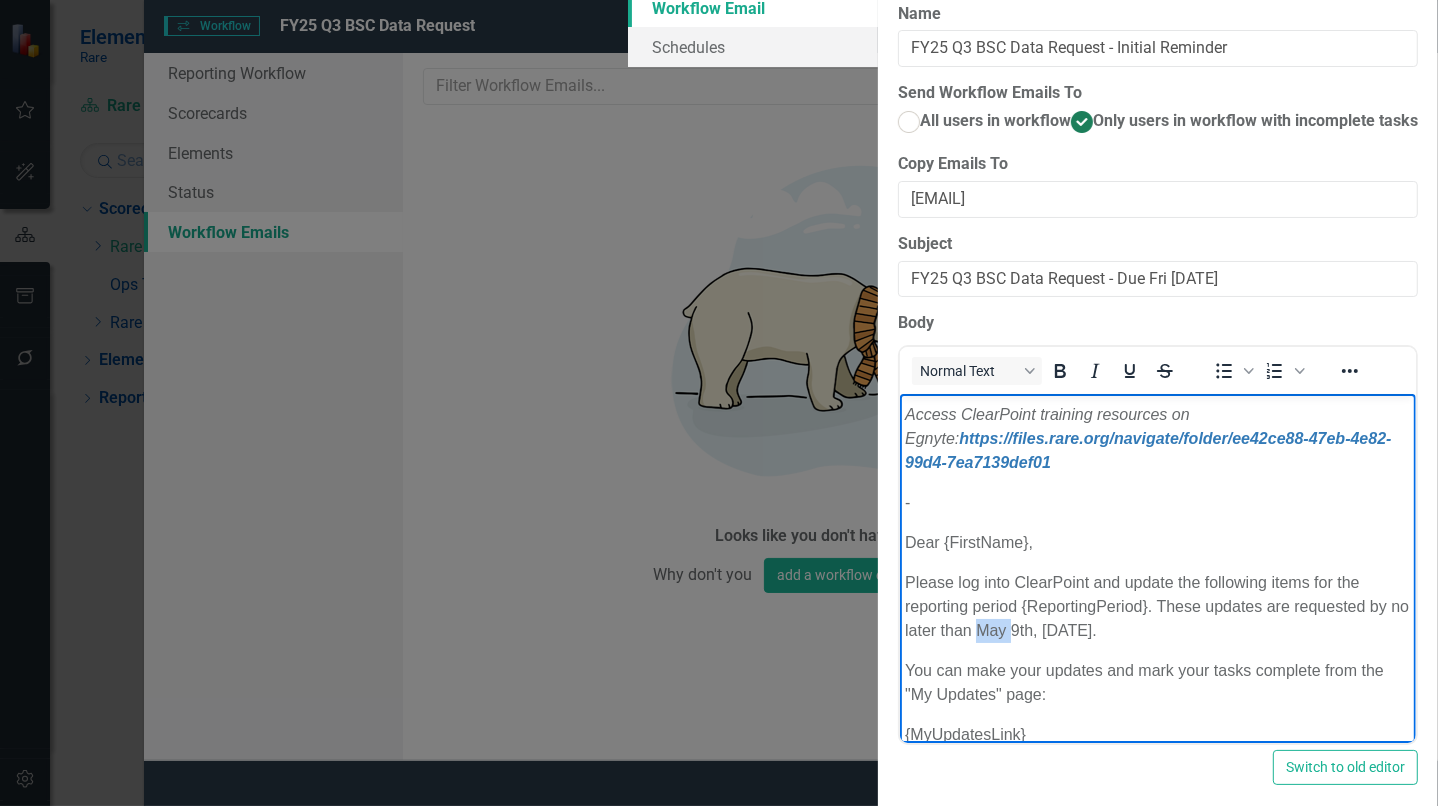 click on "Please log into ClearPoint and update the following items for the reporting period {ReportingPeriod}. These updates are requested by no later than May 9th, [DATE]." at bounding box center (1157, 607) 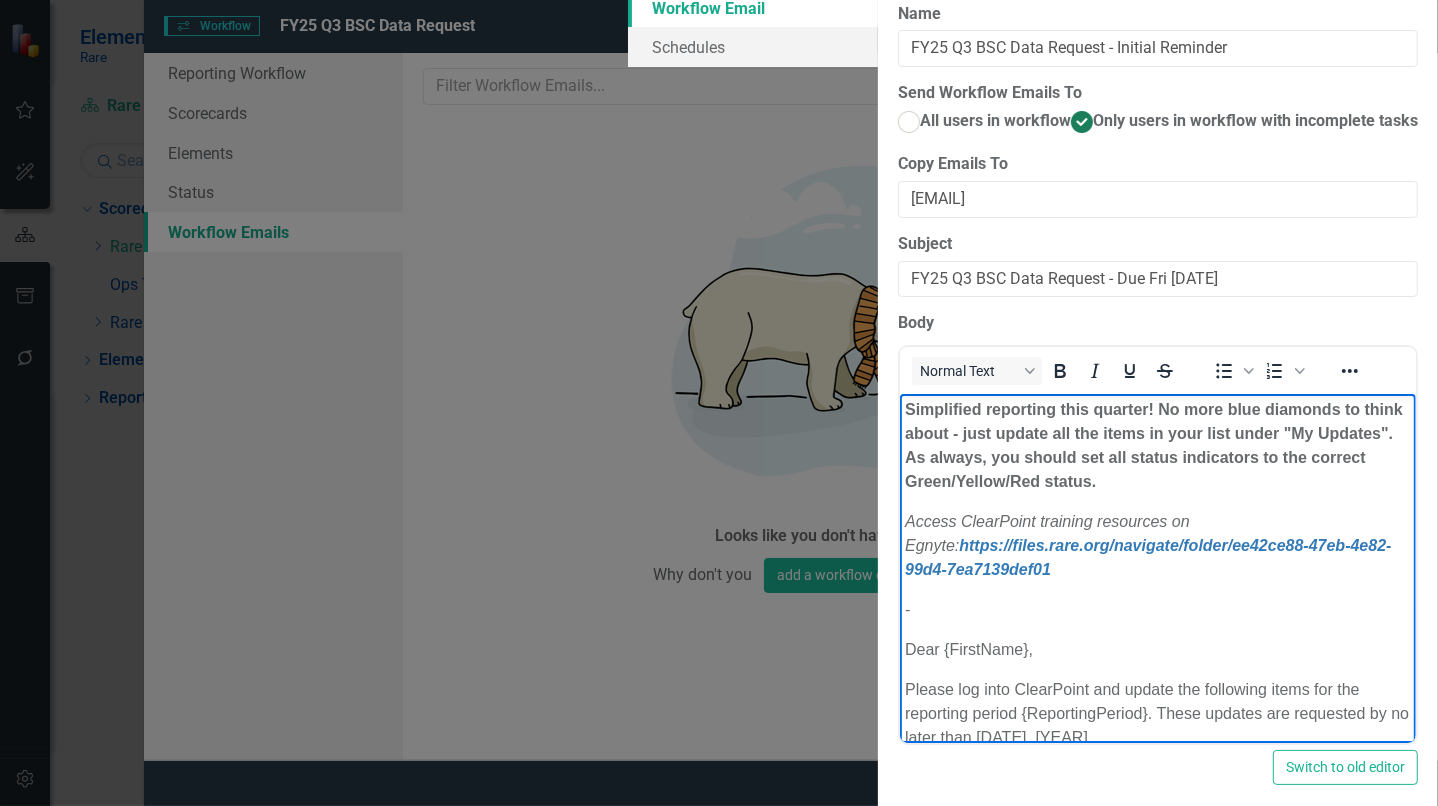 scroll, scrollTop: 0, scrollLeft: 0, axis: both 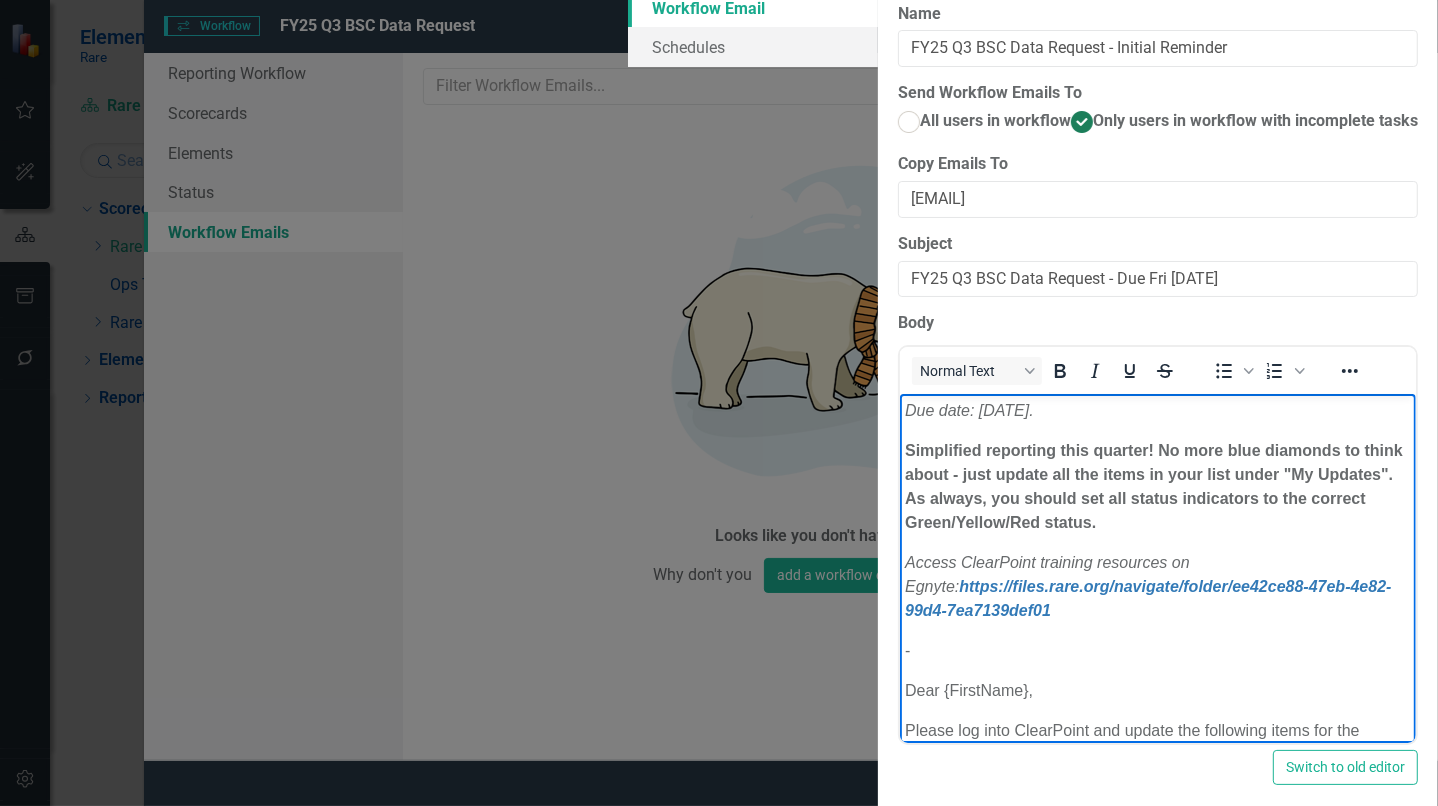 click on "Due date: [DATE]. Simplified reporting this quarter! No more blue diamonds to think about - just update all the items in your list under "My Updates". As always, you should set all status indicators to the correct Green/Yellow/Red status. Access ClearPoint training resources on Egnyte:  [URL] - Dear {FirstName}, Please log into ClearPoint and update the following items for the reporting period {ReportingPeriod}. These updates are requested by no later than [DATE], [YEAR]. You can make your updates and mark your tasks complete from the "My Updates" page: {MyUpdatesLink} The items you are responsible for can be found below: {ItemList} Thank you in advance!" at bounding box center (1157, 715) 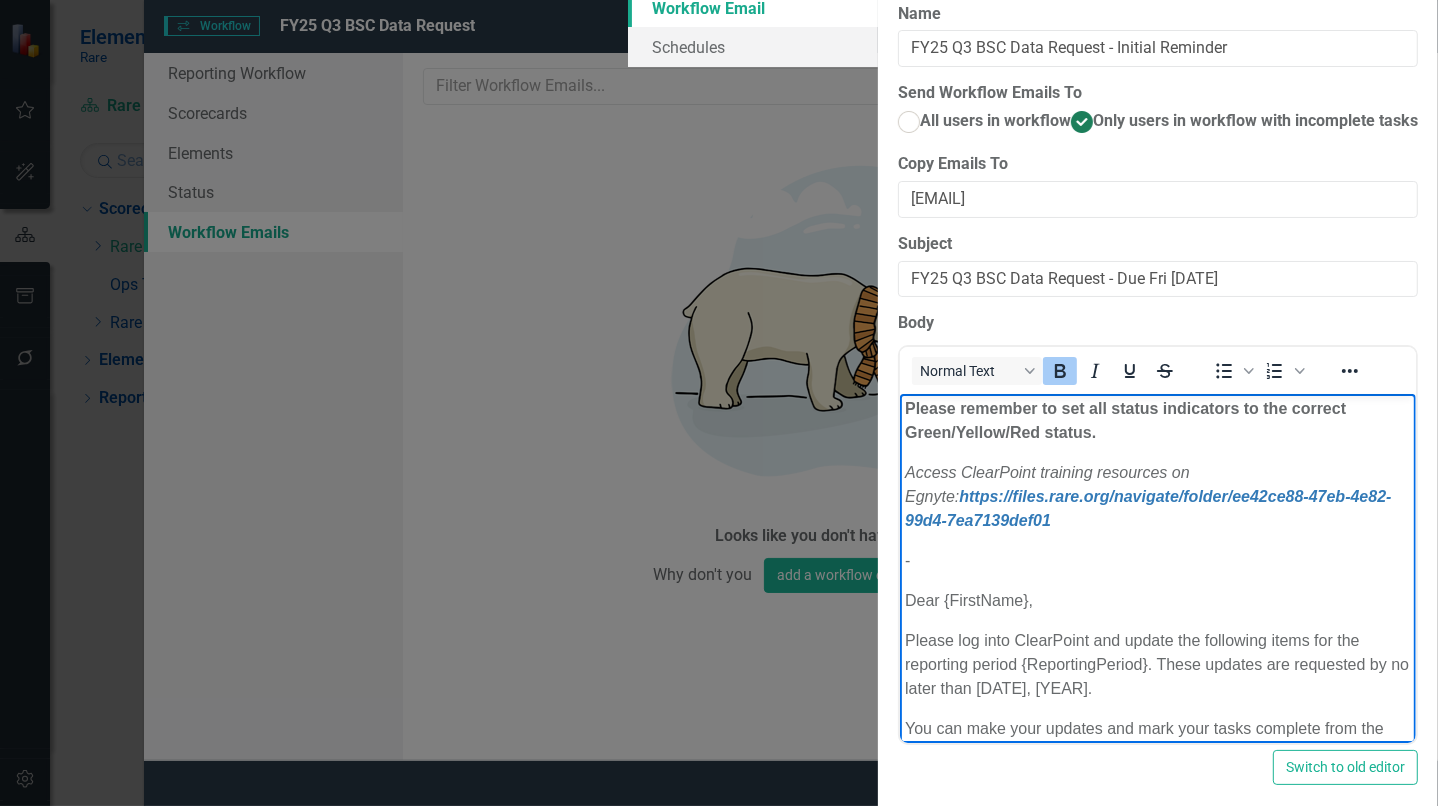 scroll, scrollTop: 0, scrollLeft: 0, axis: both 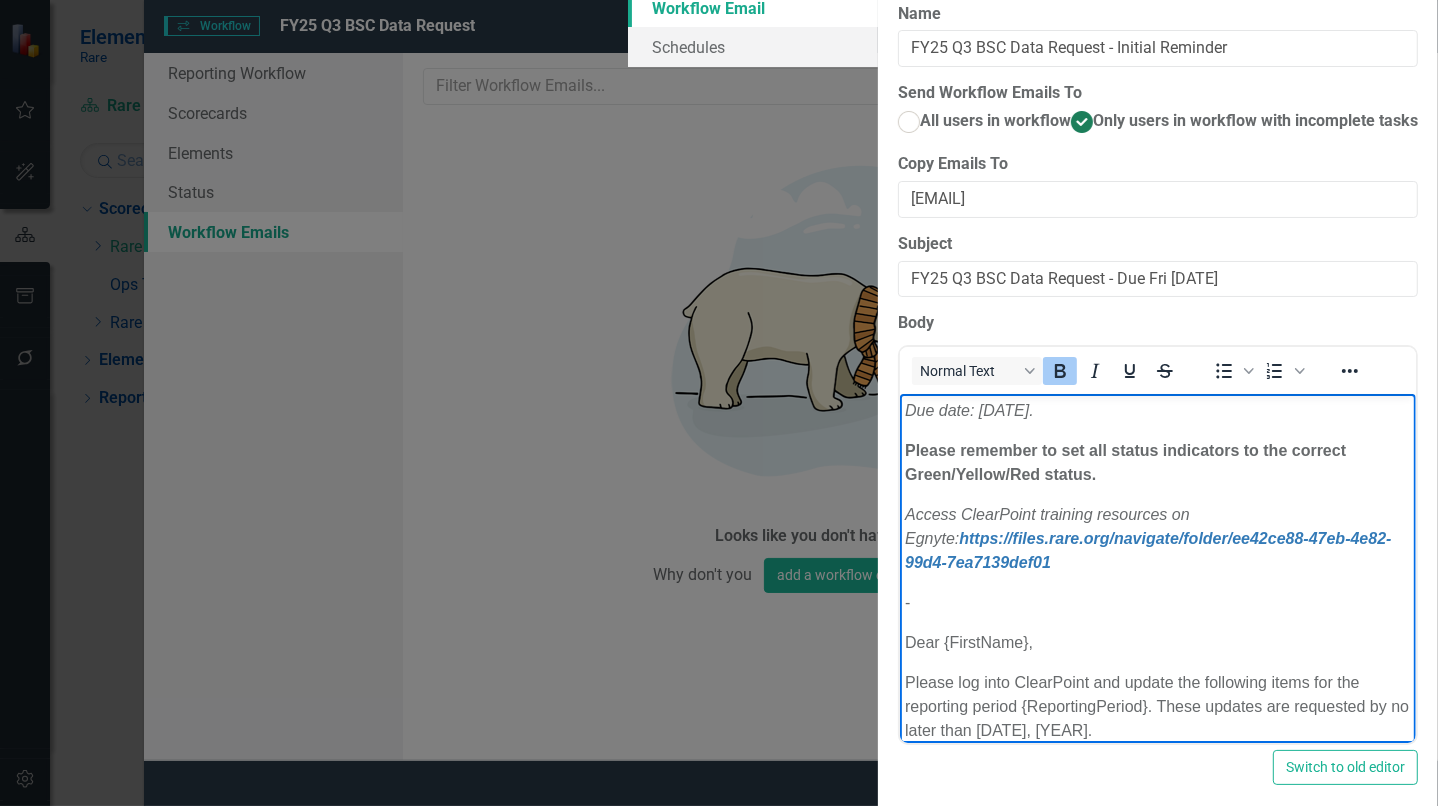 click on "Save" at bounding box center [1395, 843] 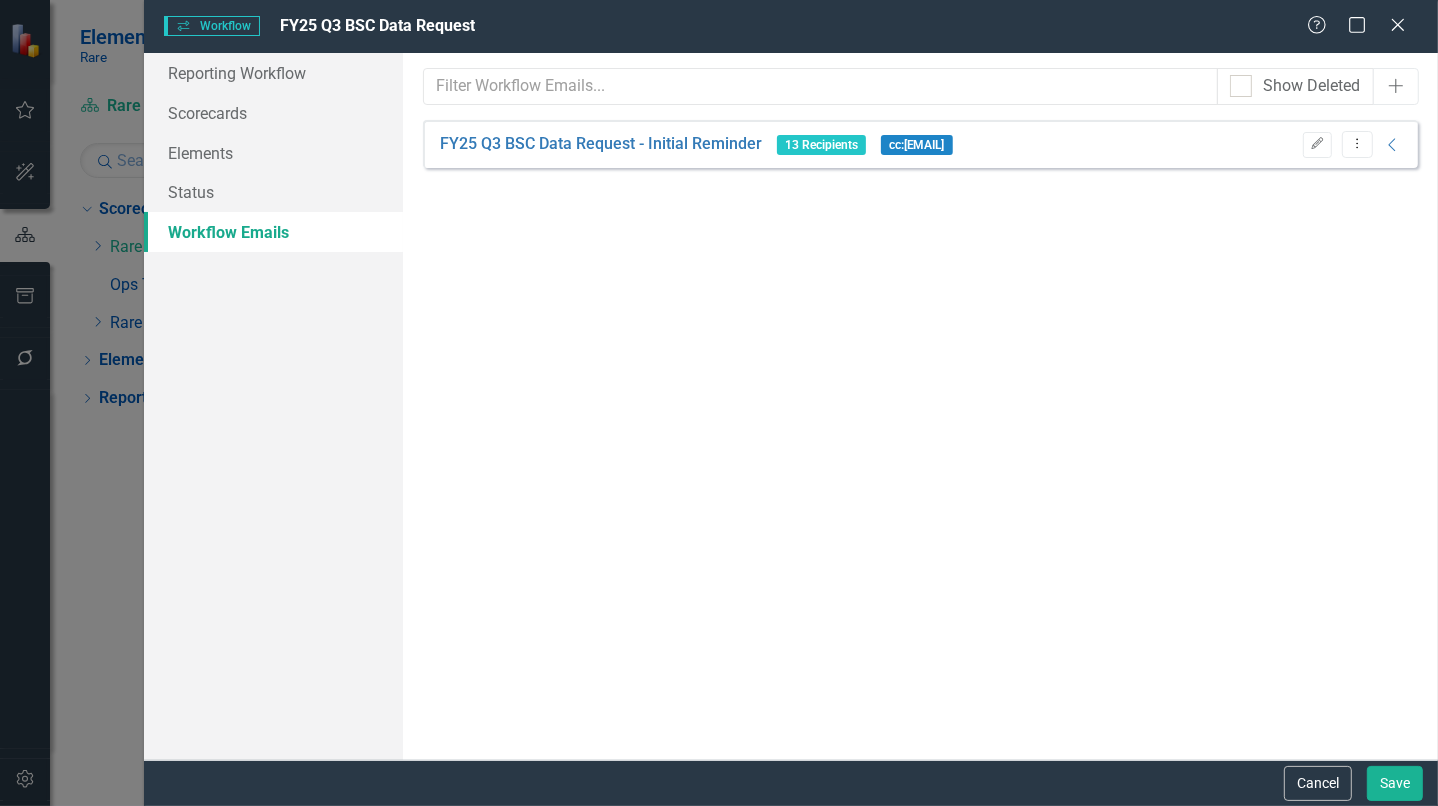 click on "13 Recipients" at bounding box center [821, 145] 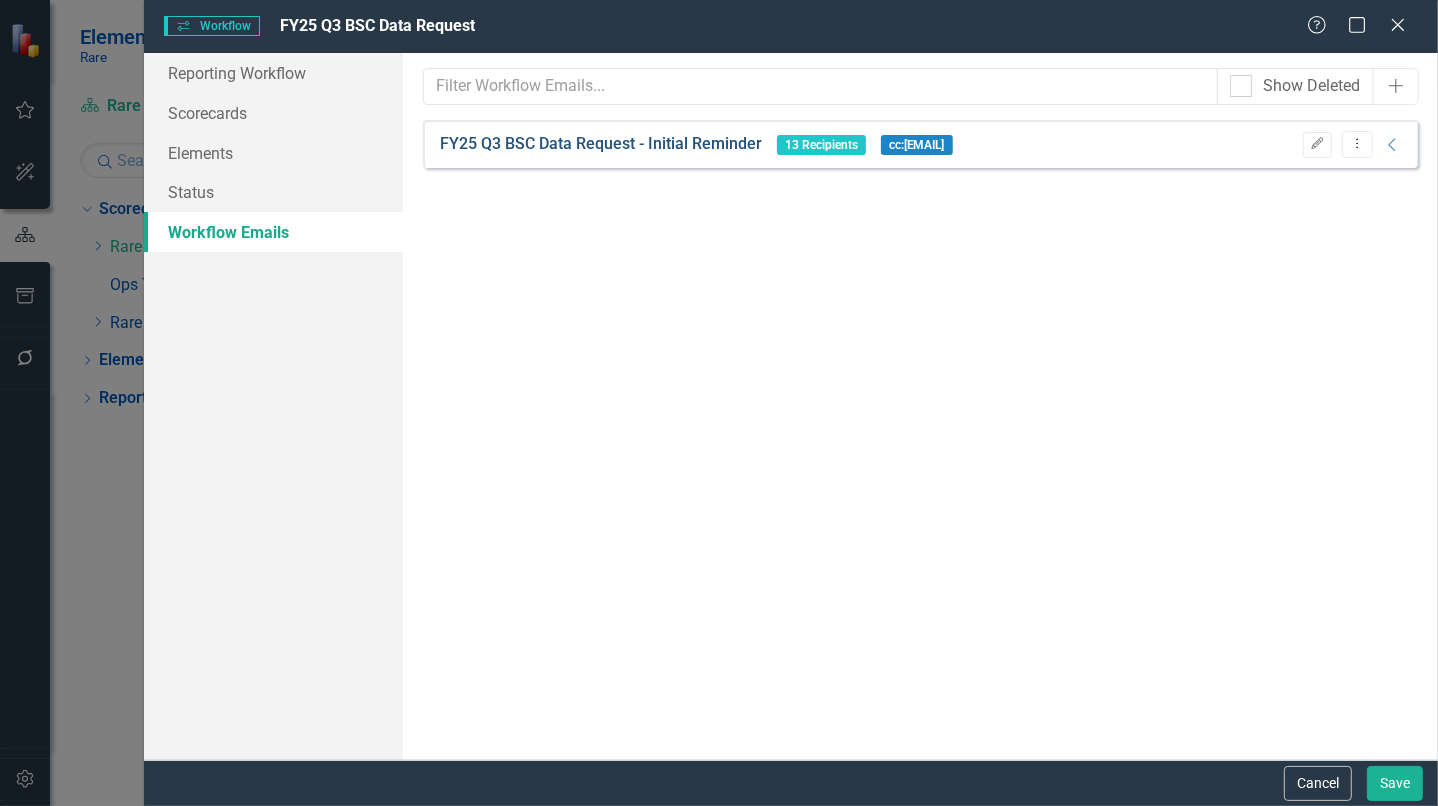 click on "FY25 Q3 BSC Data Request - Initial Reminder" at bounding box center (601, 144) 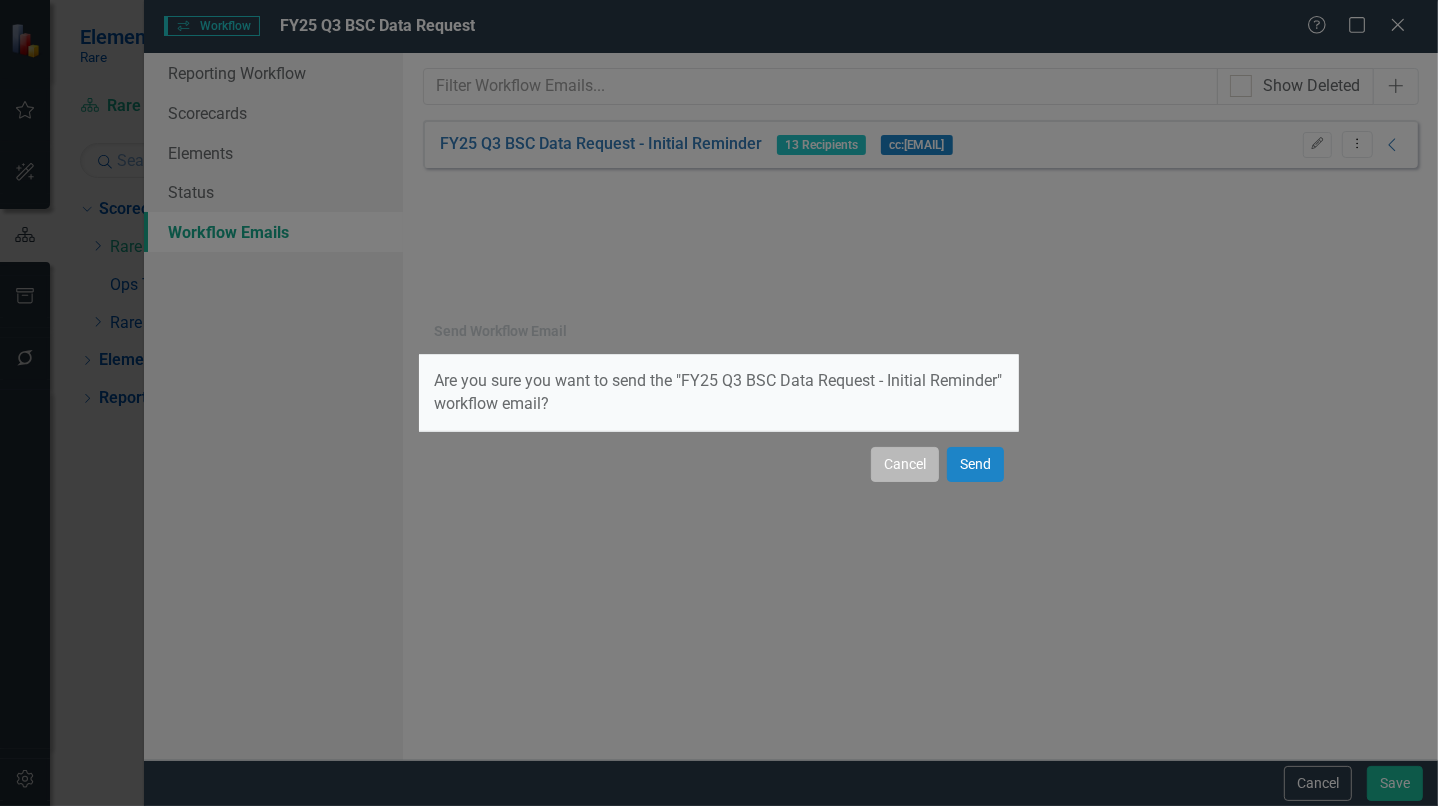 click on "Cancel" at bounding box center [905, 464] 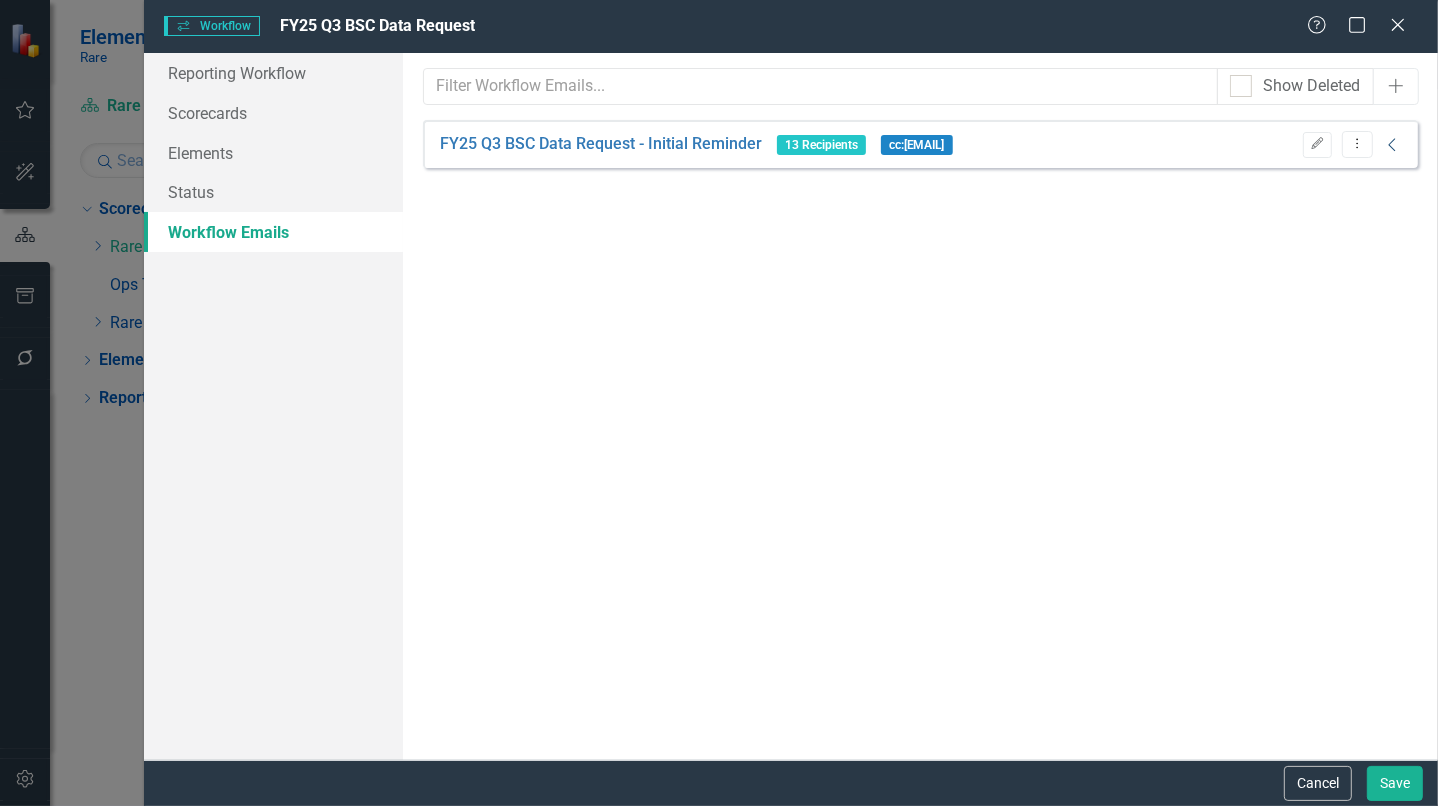 click on "Collapse" 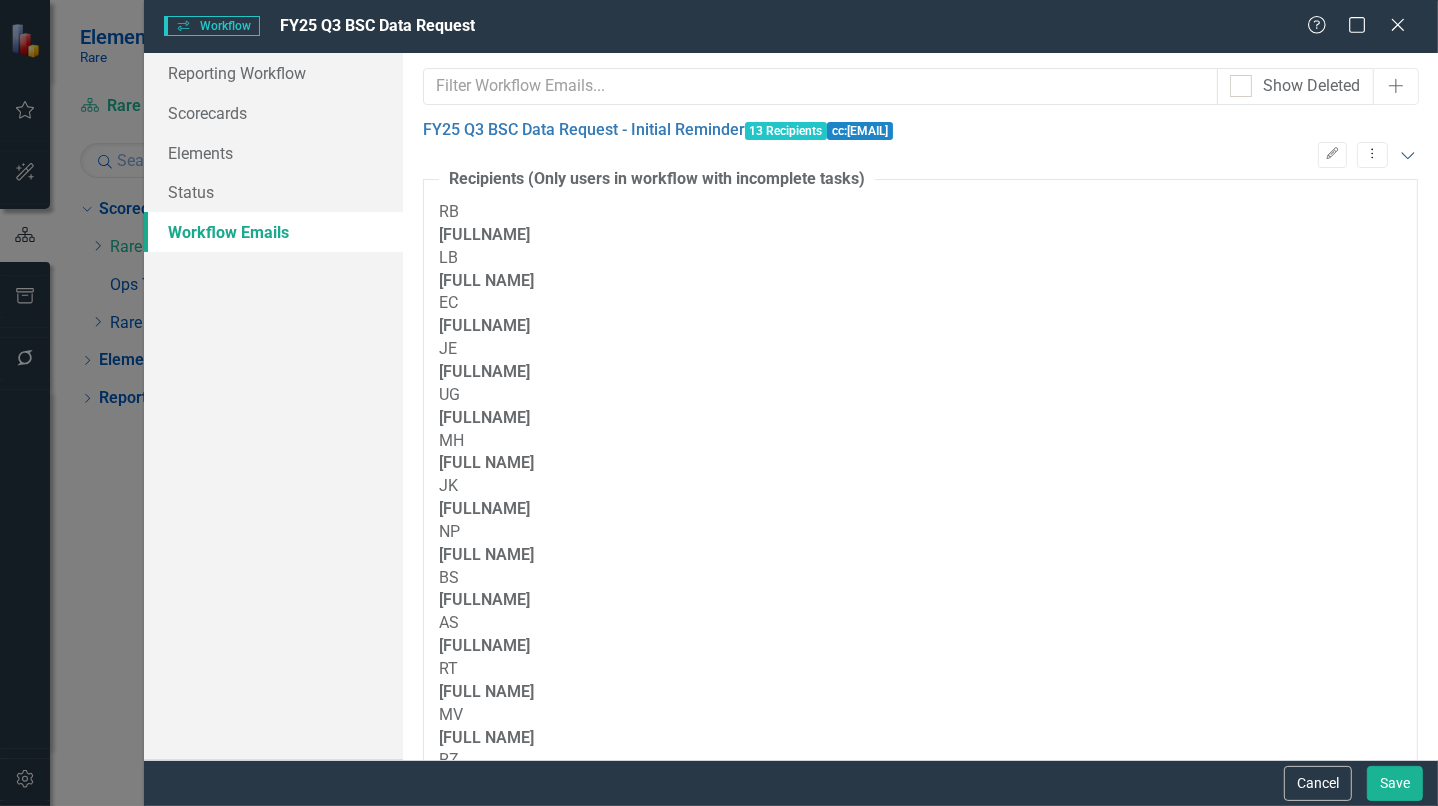 click on "Expanded" 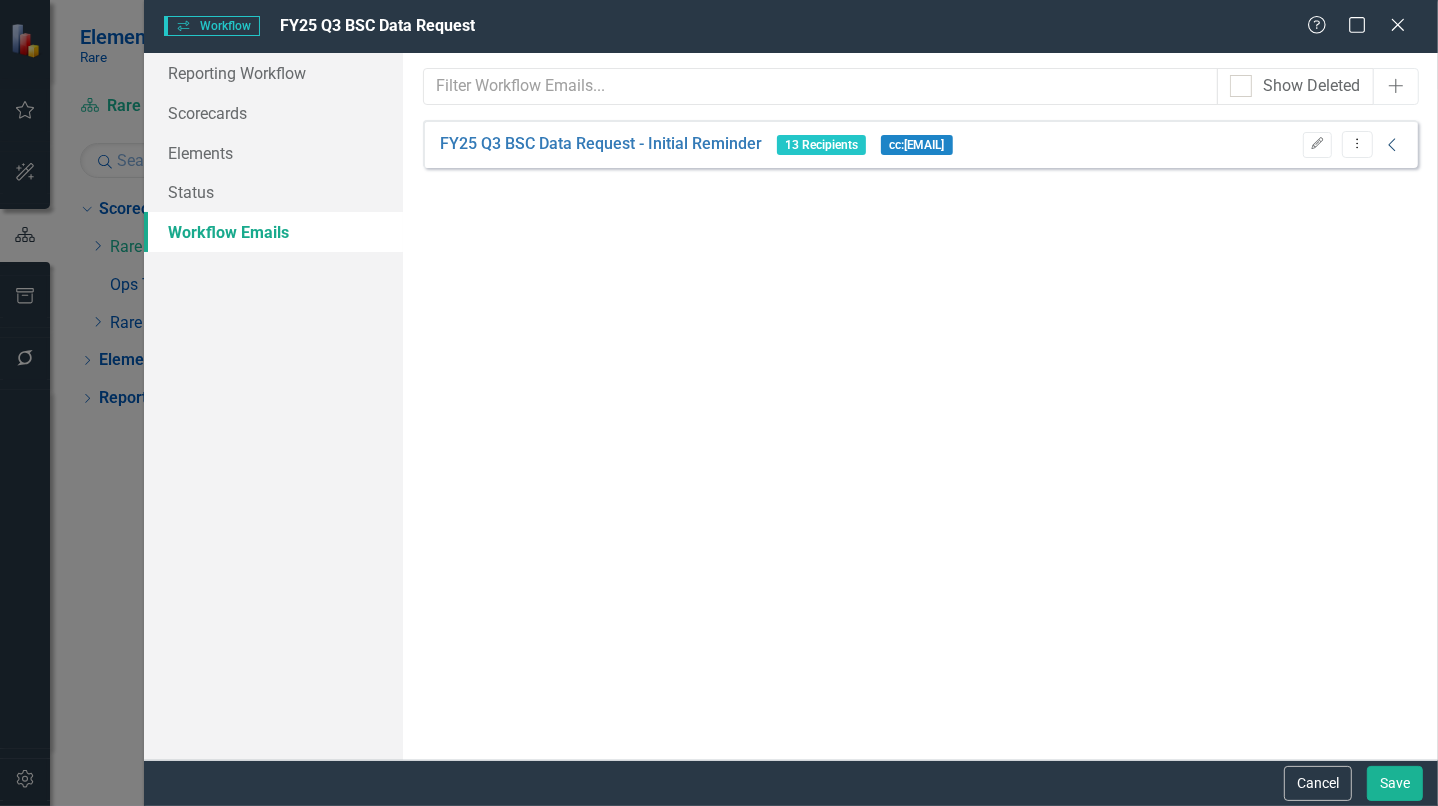 click on "Collapse" 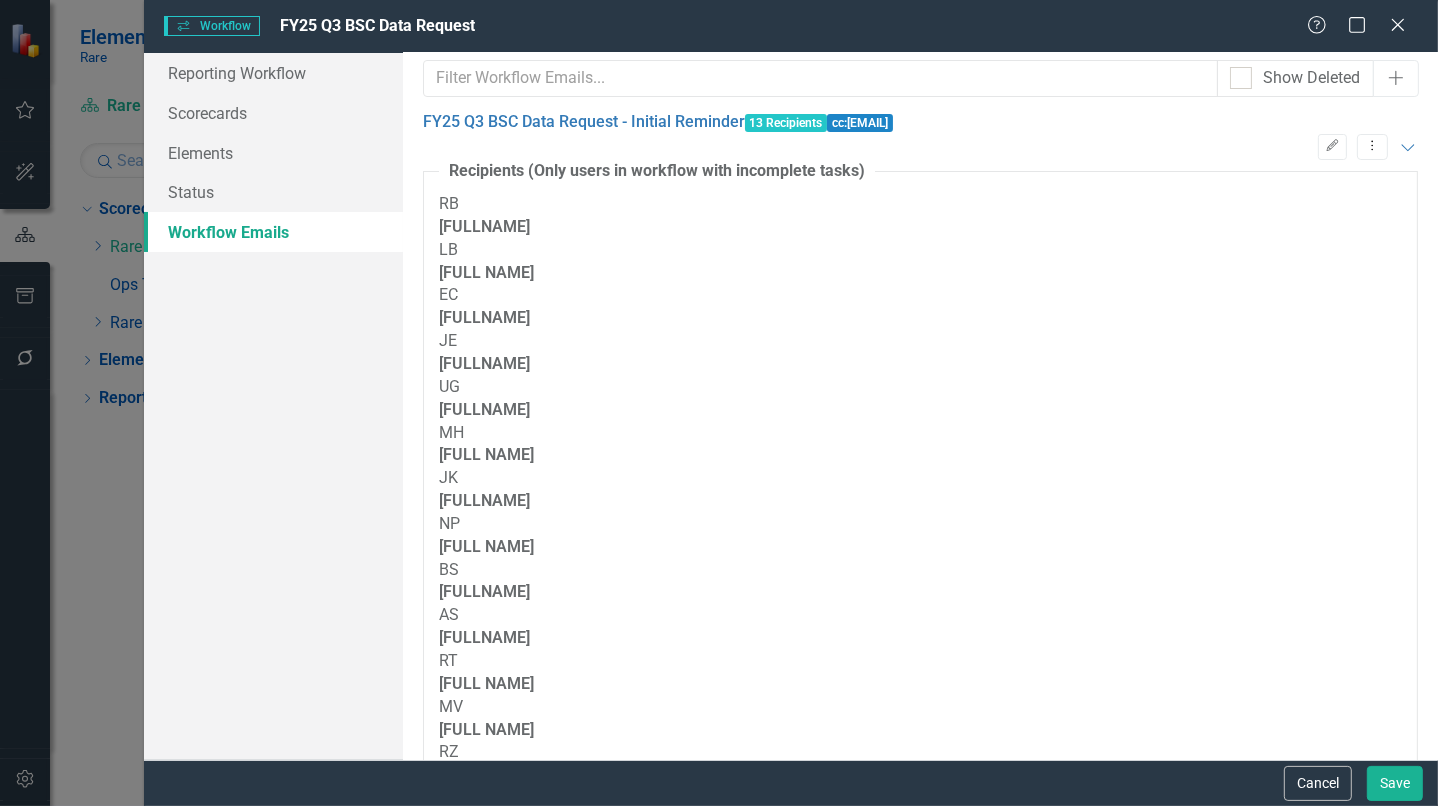 scroll, scrollTop: 0, scrollLeft: 0, axis: both 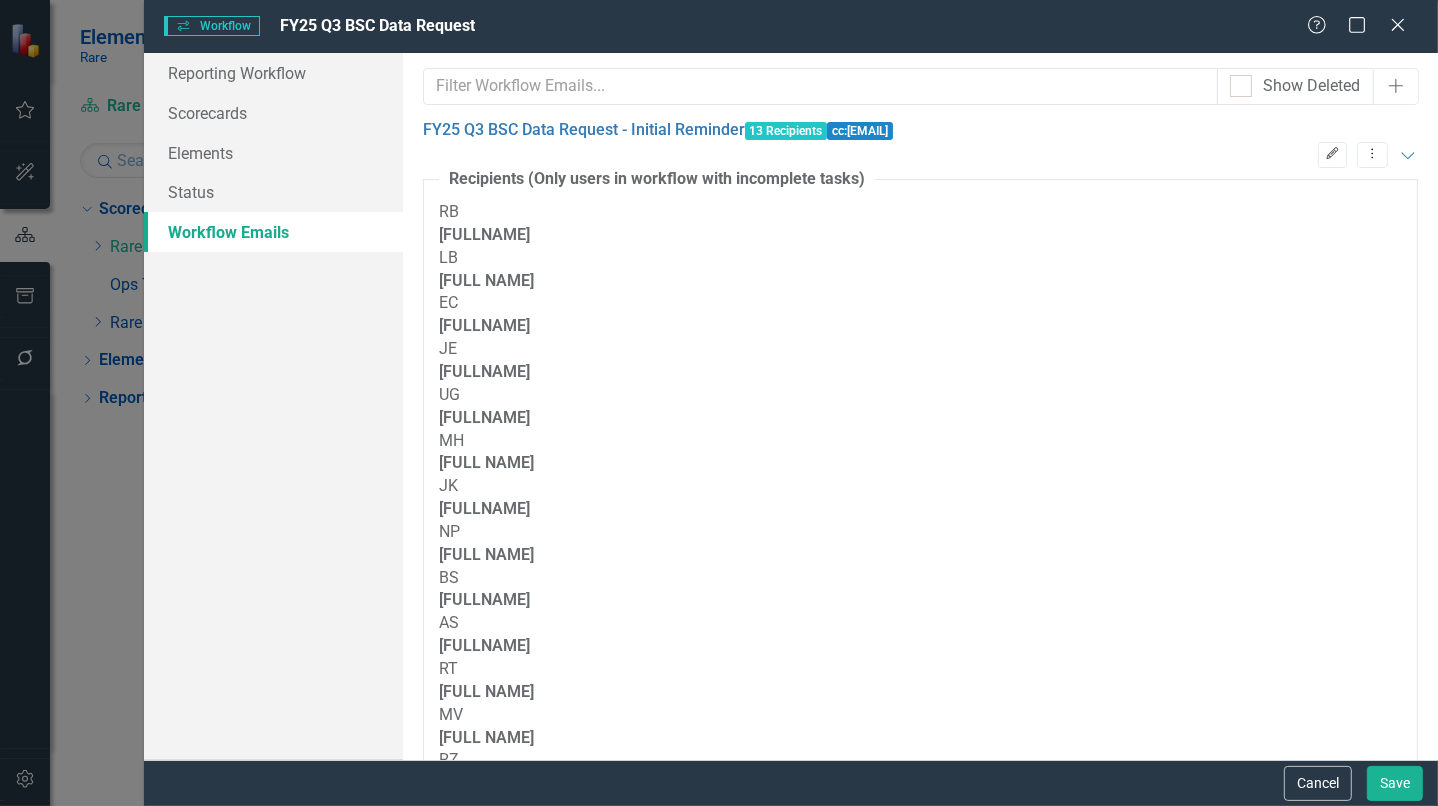 click on "Edit" at bounding box center [1332, 155] 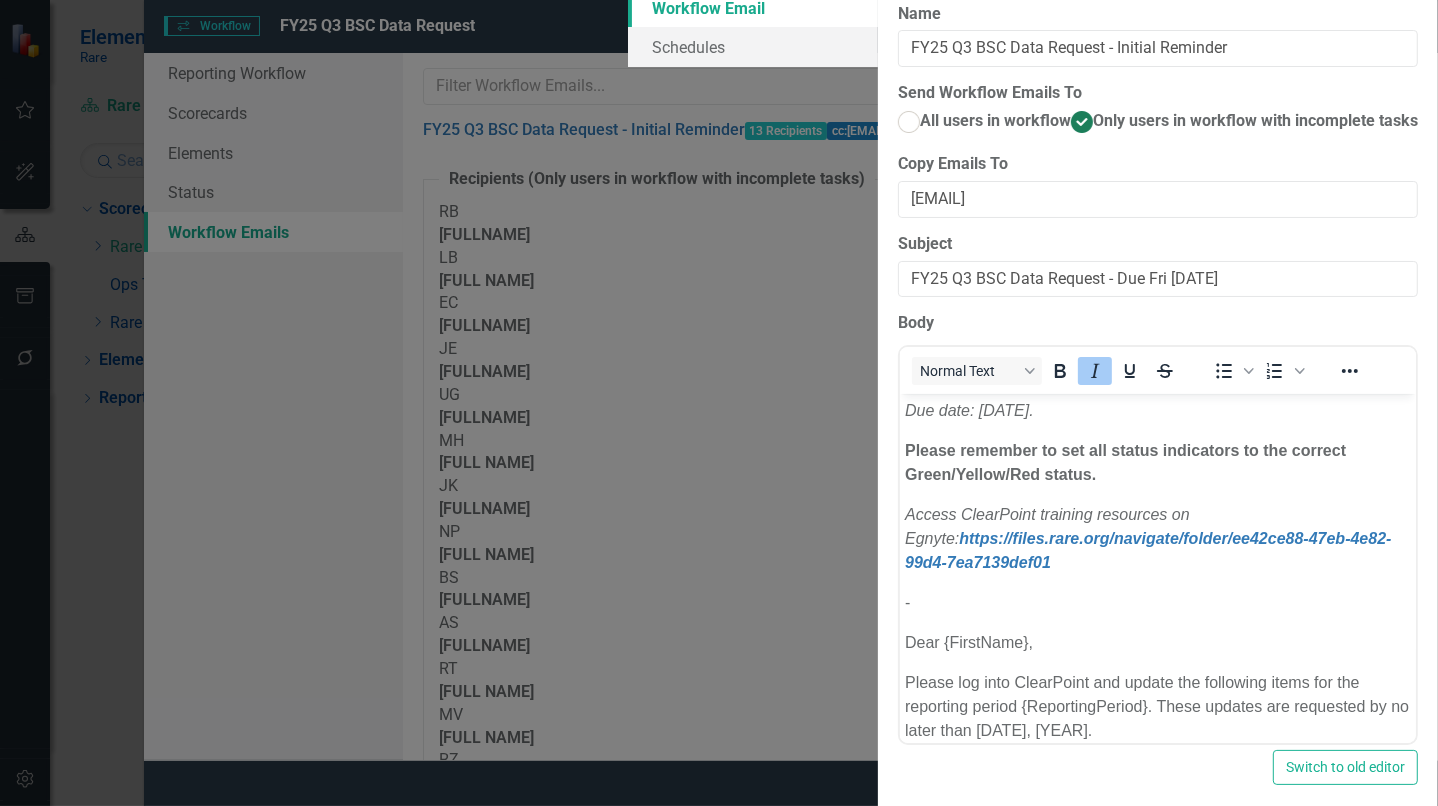 scroll, scrollTop: 0, scrollLeft: 0, axis: both 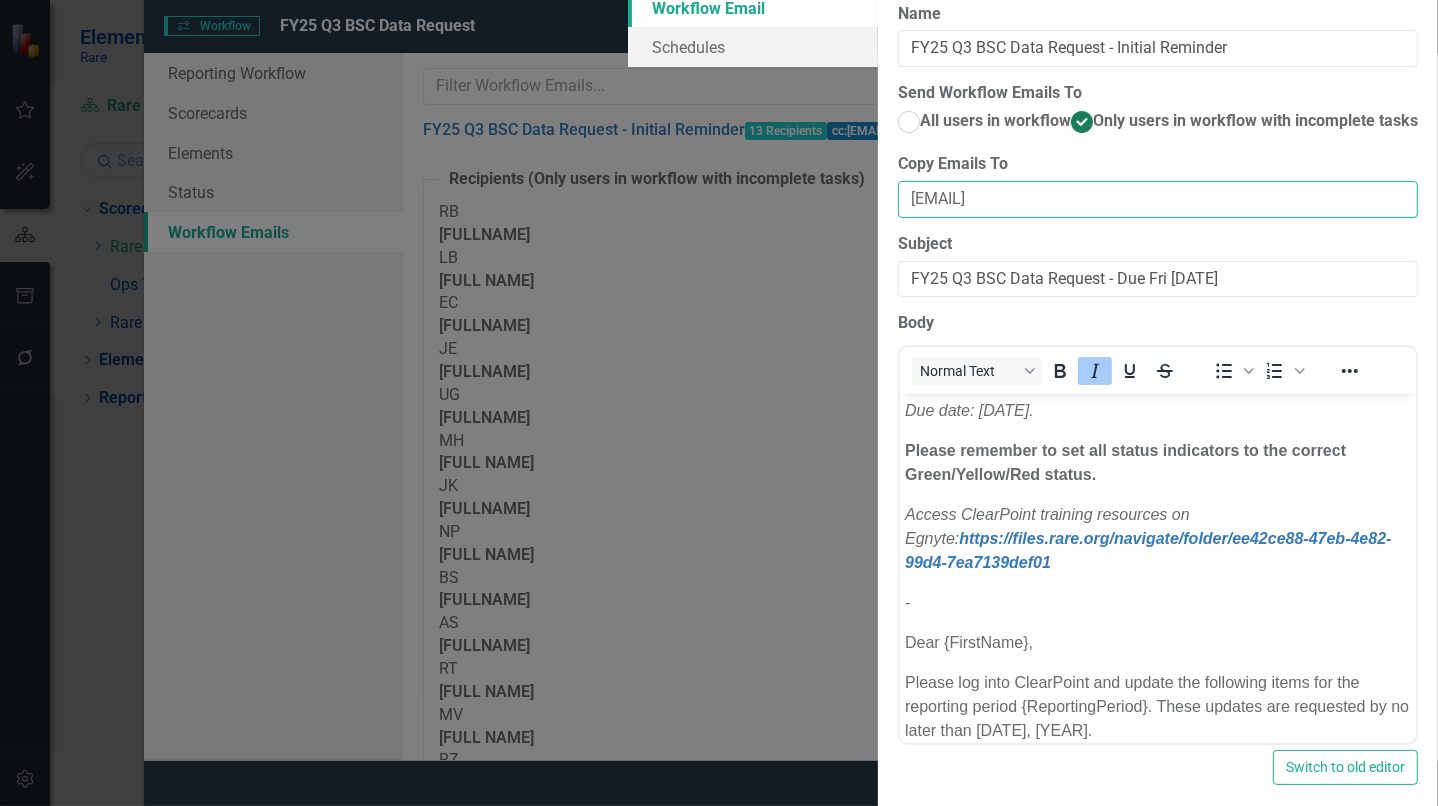 click on "[EMAIL]" at bounding box center (1158, 199) 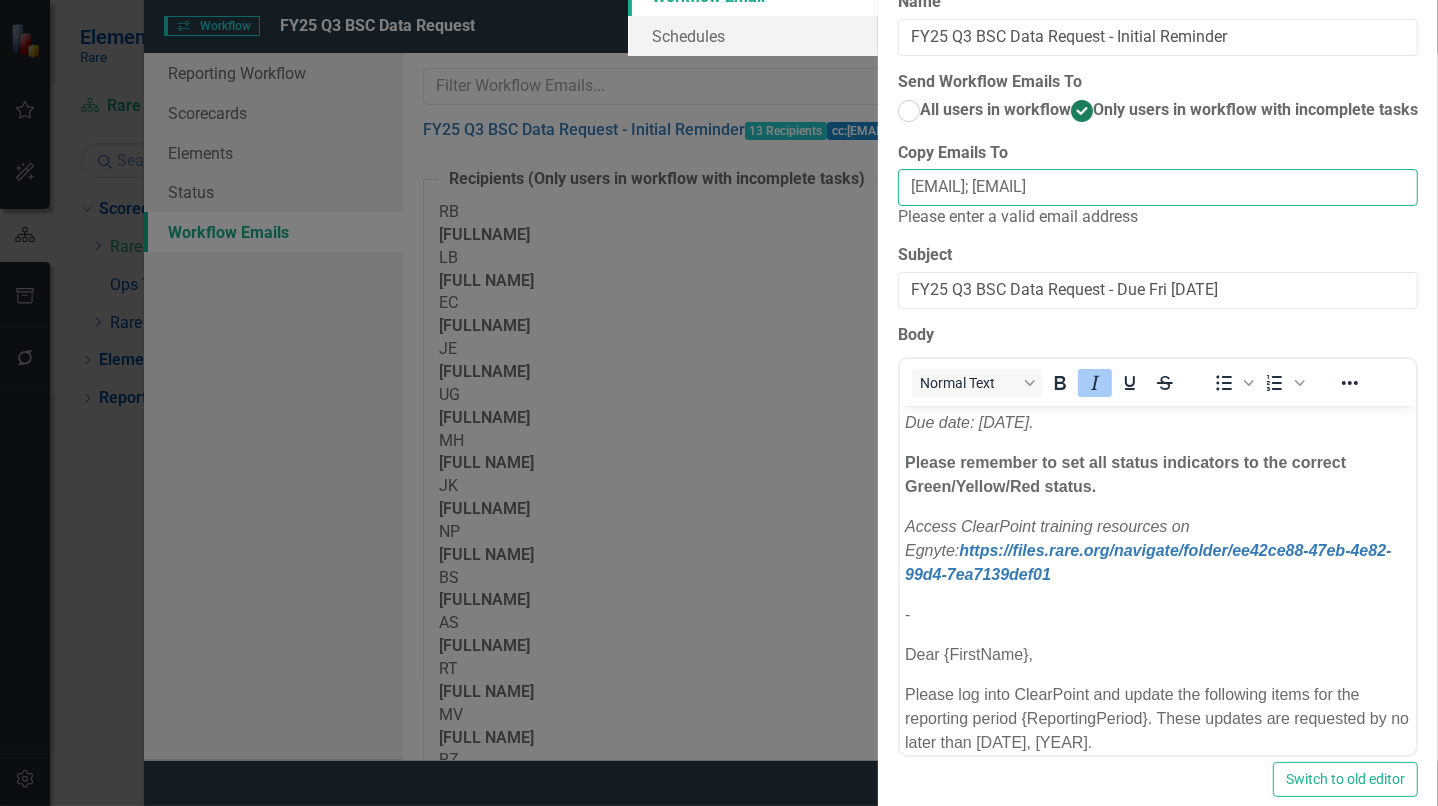 click on "[EMAIL]; [EMAIL]" at bounding box center [1158, 187] 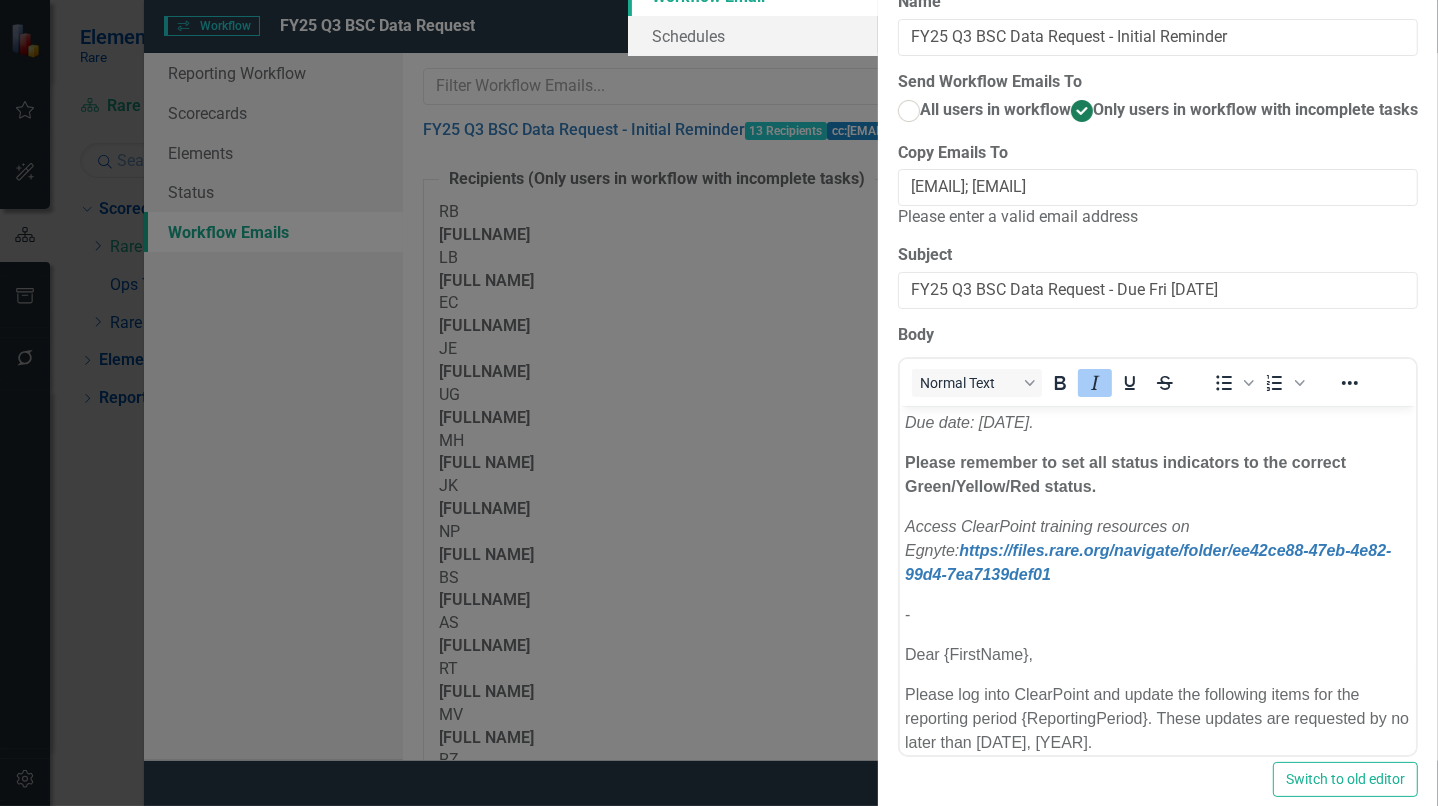 click on "Subject" at bounding box center [1158, 255] 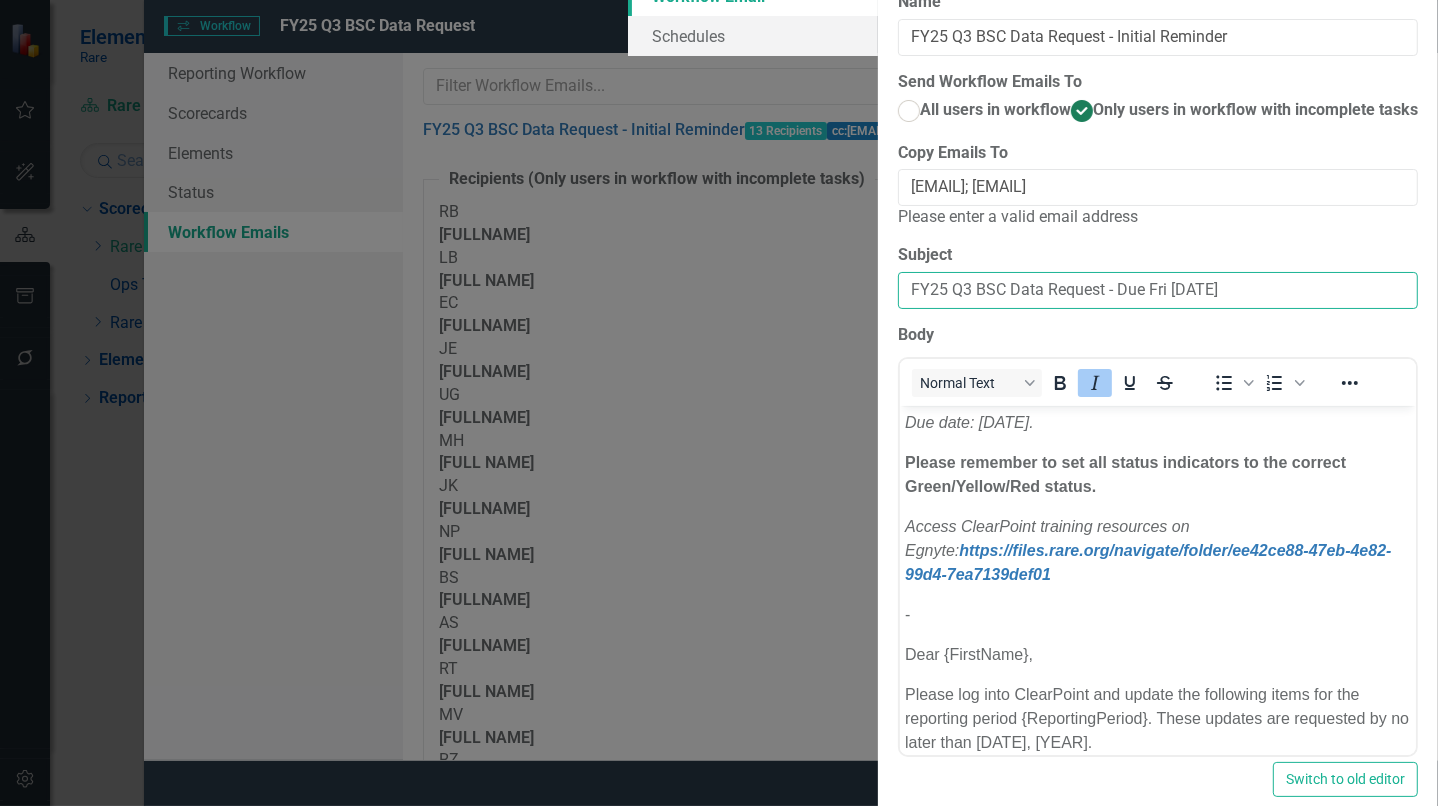 click on "FY25 Q3 BSC Data Request - Due Fri [DATE]" at bounding box center [1158, 290] 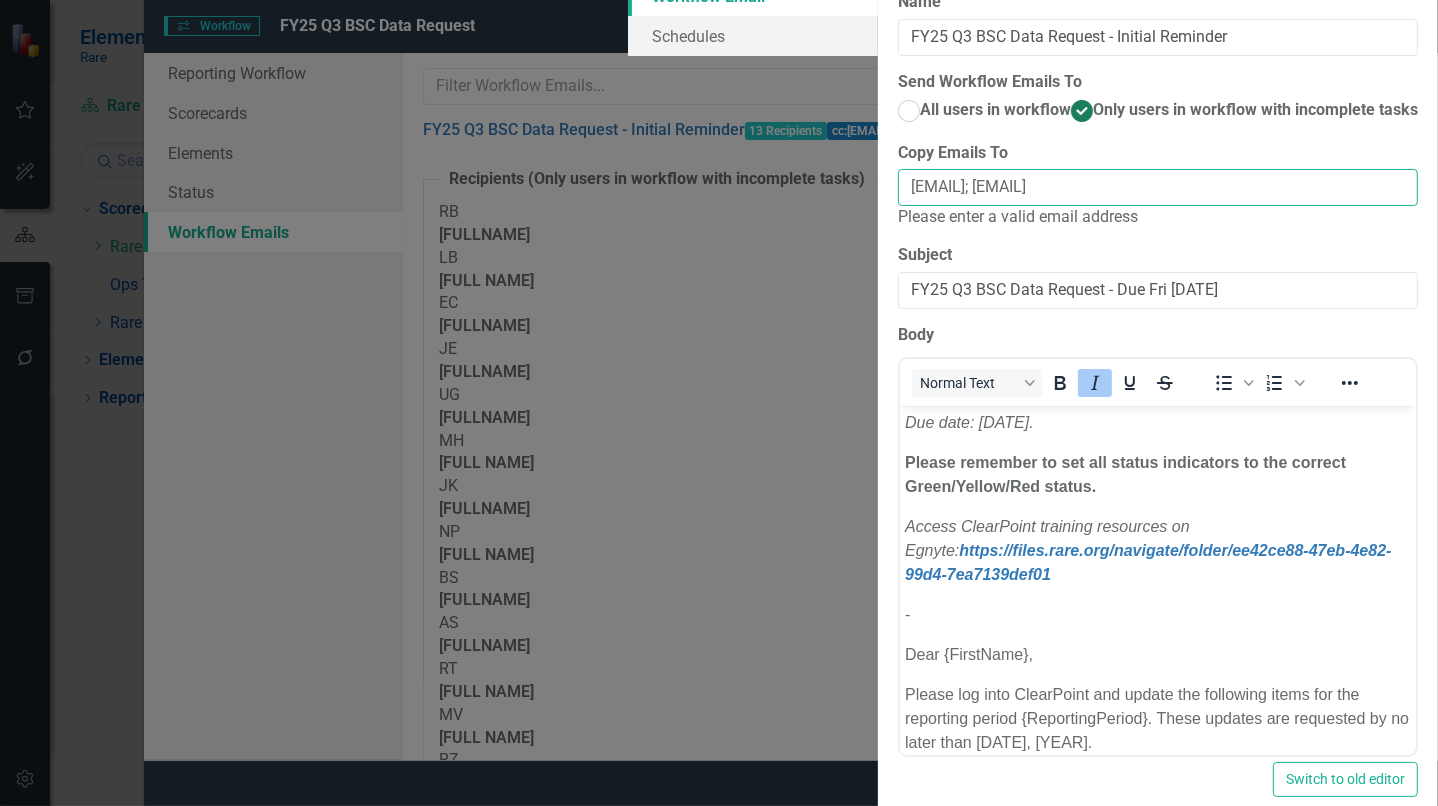 click on "[EMAIL]; [EMAIL]" at bounding box center [1158, 187] 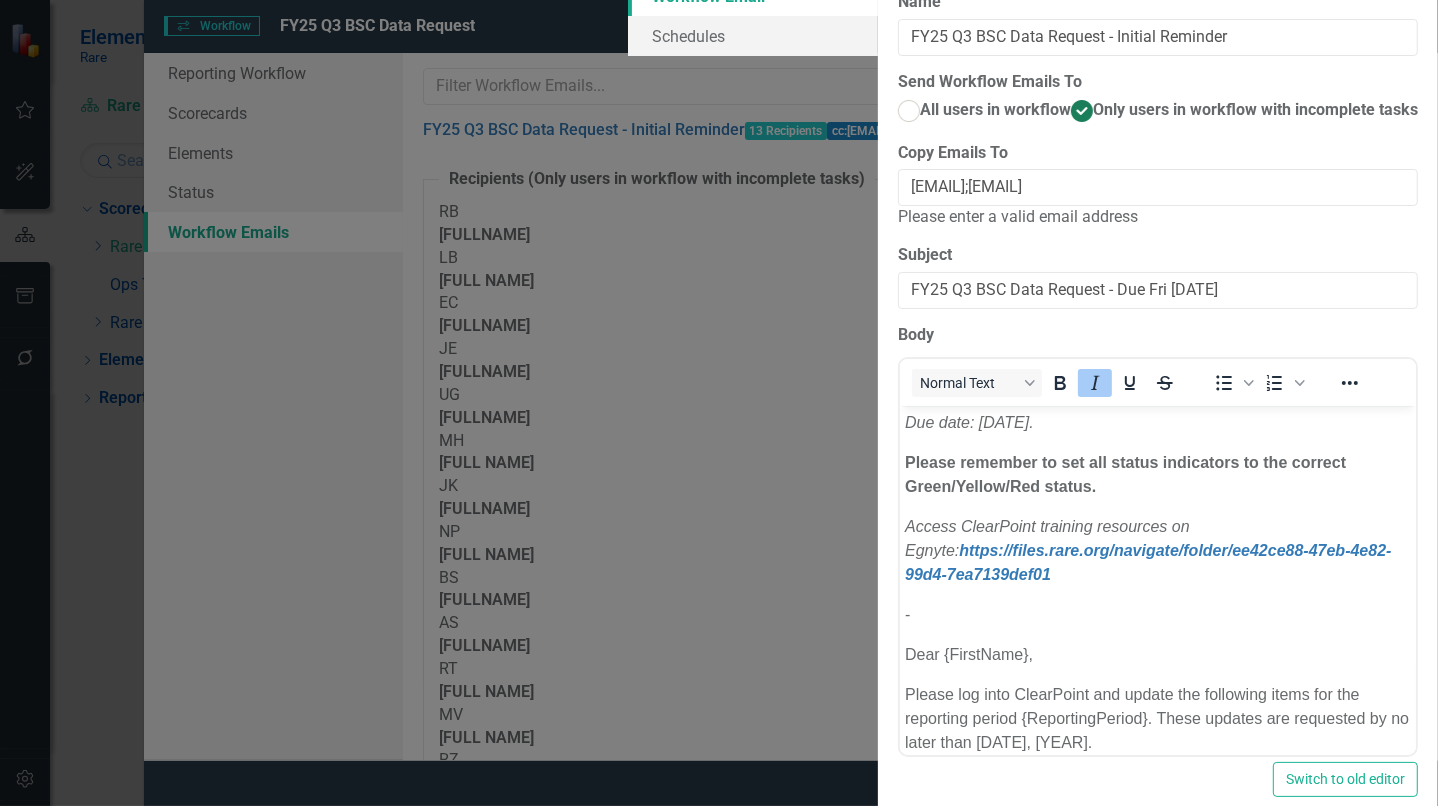 click on "Subject" at bounding box center (1158, 255) 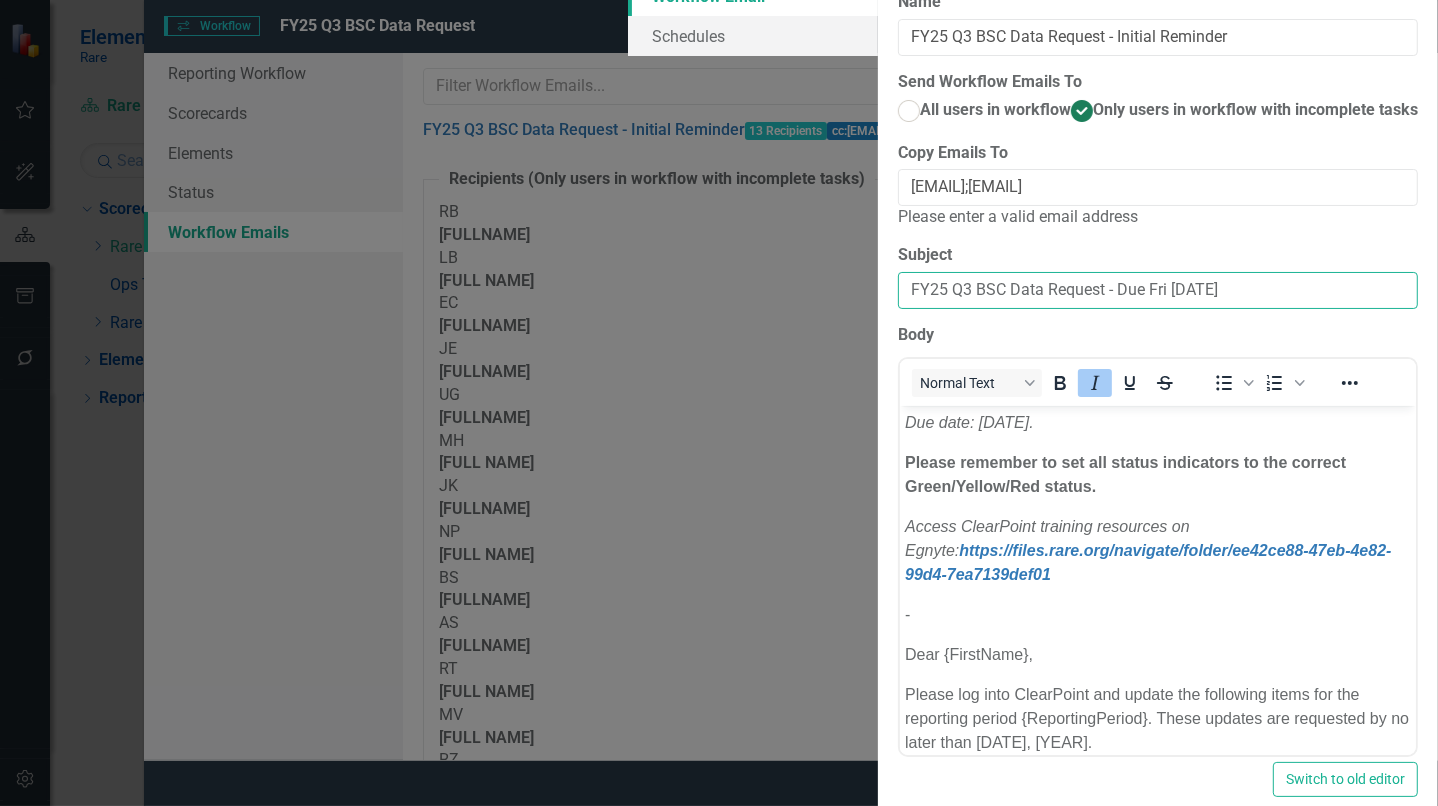 click on "FY25 Q3 BSC Data Request - Due Fri [DATE]" at bounding box center (1158, 290) 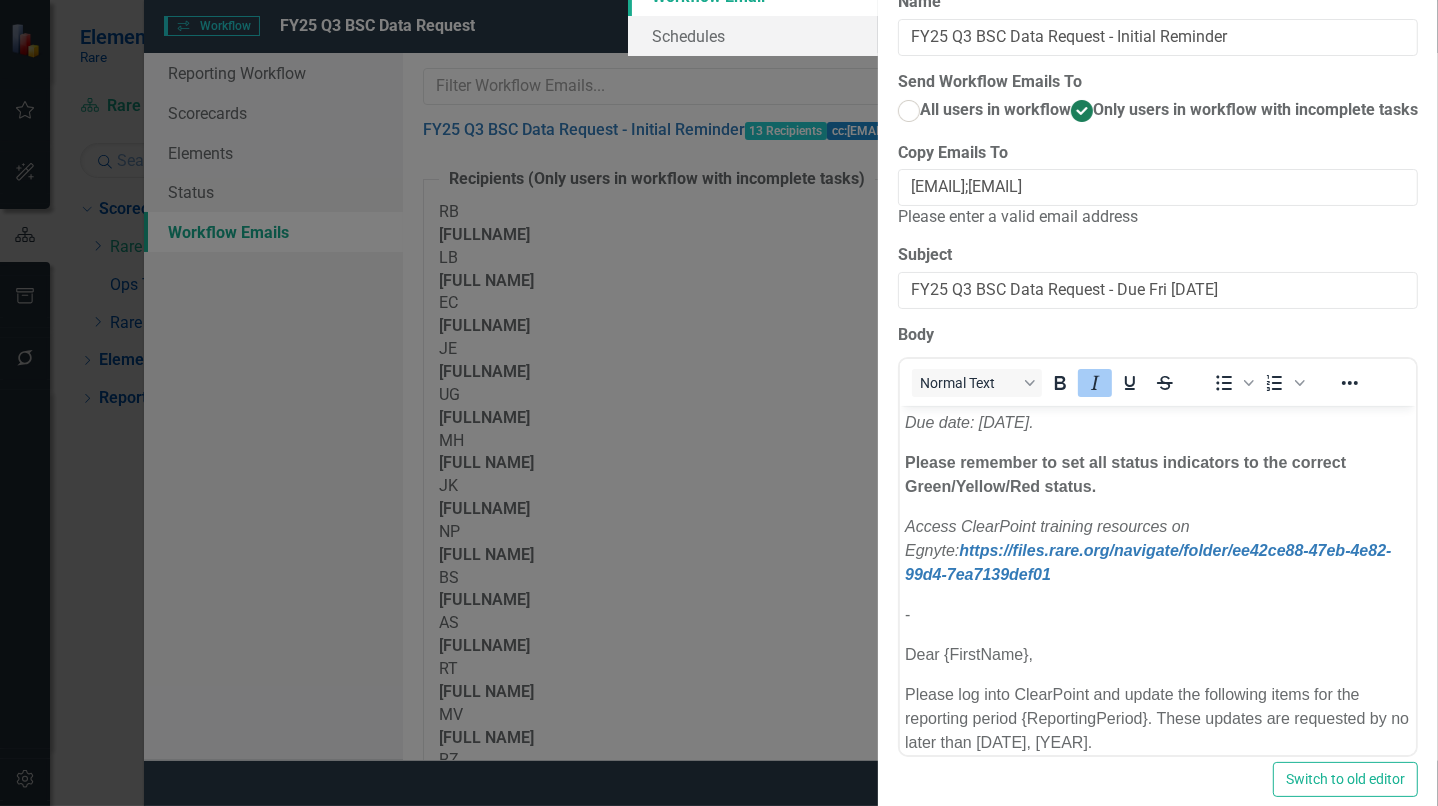 click on "Workflow Emails are templated reminders linked to Reporting Workflows that can be scheduled to run at the ideal time in your reporting process. Users will receive a customized email with a link to their My Updates page, as well as a detailed list of everything they are responsible for.   Learn more in the ClearPoint Support Center. Close Help Name FY25 Q3 BSC Data Request - Initial Reminder Send Workflow Emails To All users in workflow Only users in workflow with incomplete tasks Copy Emails To [EMAIL];[EMAIL] Please enter a valid email address Subject FY25 Q3 BSC Data Request - Due Fri [DATE] Special tokens can be used in the email to save you time in typing a custom email for every user. Possible Tokens include: {FullName}, {FirstName}, {LastName}, {ReportingPeriod}, {MyUpdatesLink}, {ItemList}, and {Instructions}.    Learn more in the ClearPoint Support Center. Close Help Body Normal Text To open the popup, press Shift+Enter To open the popup, press Shift+Enter Switch to old editor" at bounding box center [1158, 401] 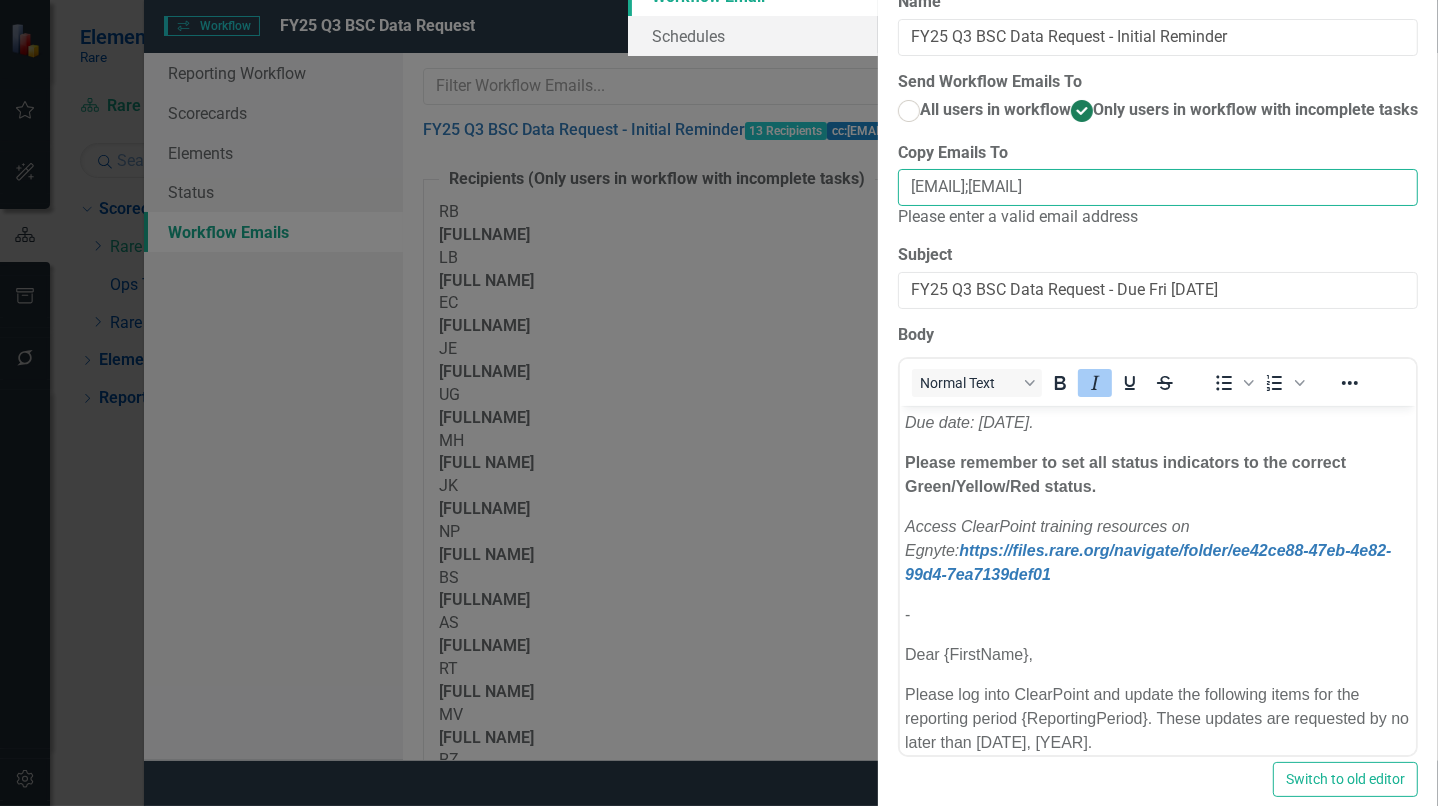 drag, startPoint x: 714, startPoint y: 295, endPoint x: 508, endPoint y: 297, distance: 206.0097 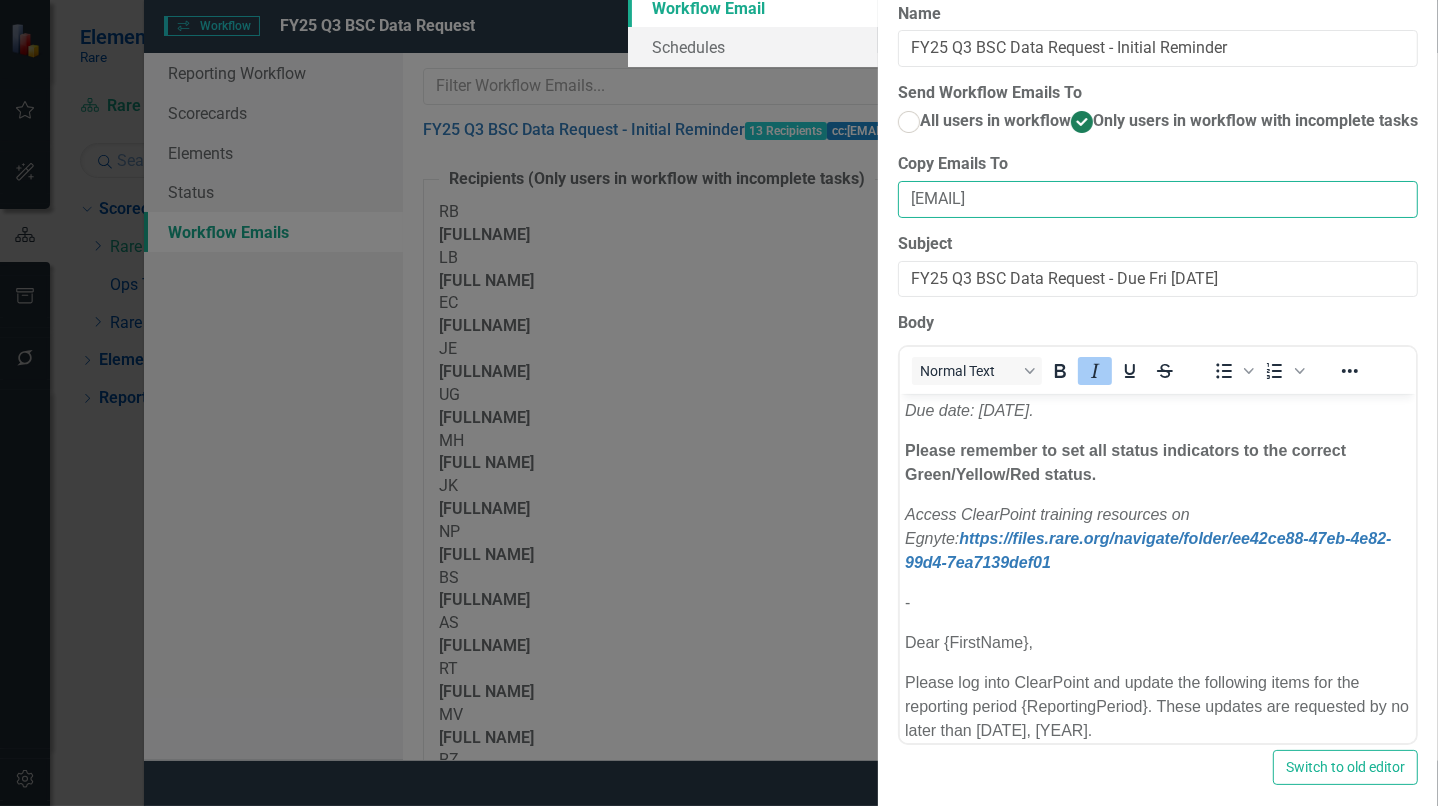 type on "[EMAIL]" 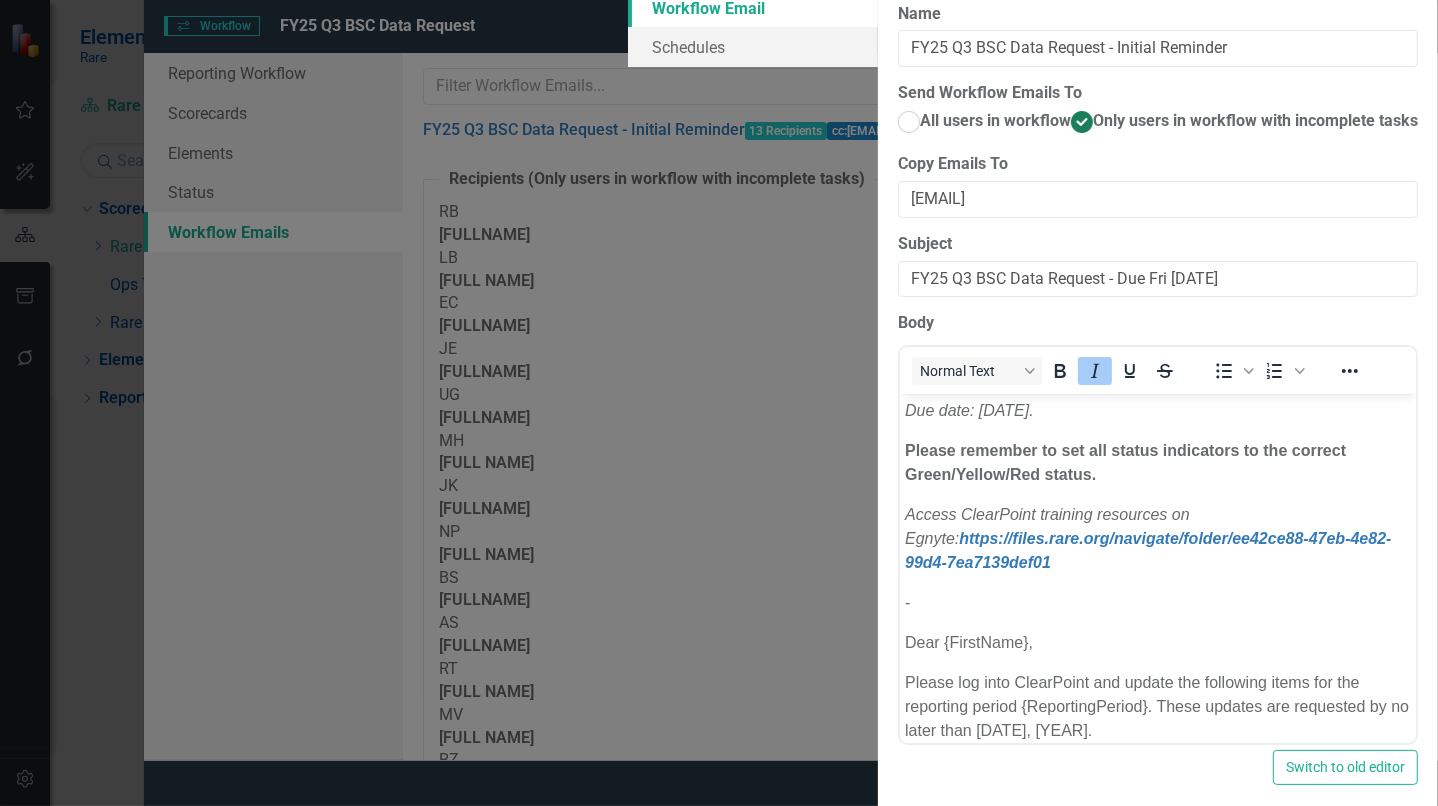 click on "Subject" at bounding box center [1158, 244] 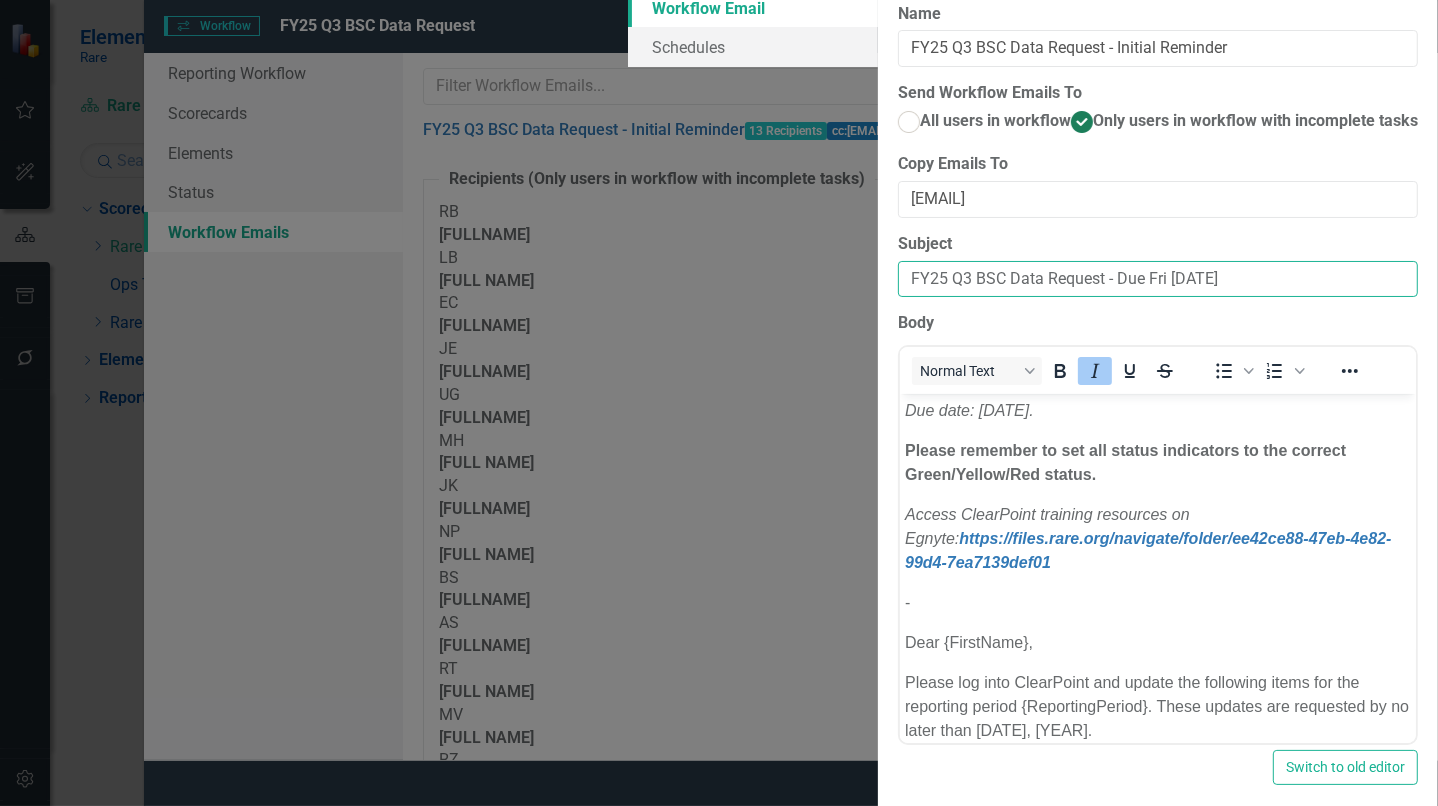 click on "FY25 Q3 BSC Data Request - Due Fri [DATE]" at bounding box center [1158, 279] 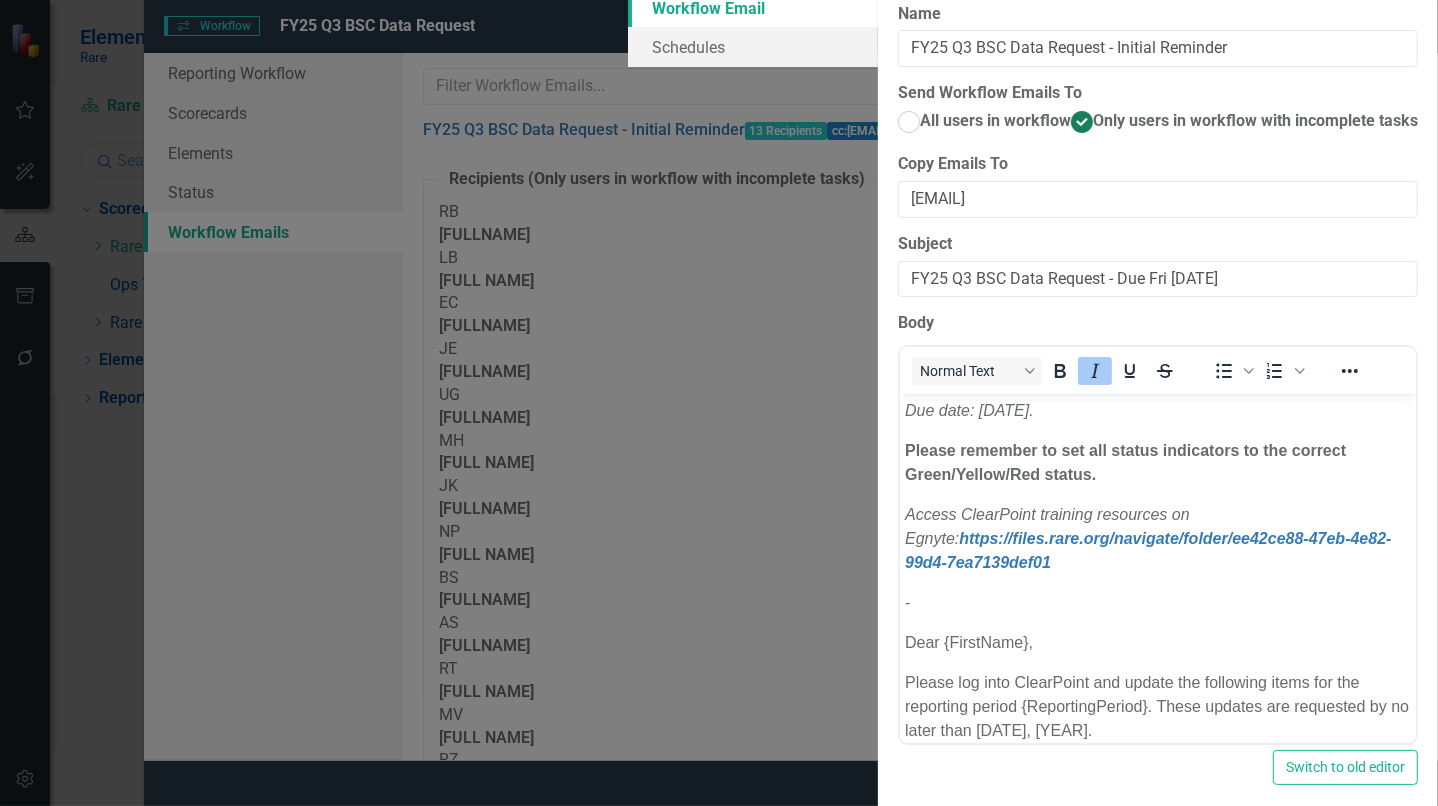 click on "Workflow Emails are templated reminders linked to Reporting Workflows that can be scheduled to run at the ideal time in your reporting process. Users will receive a customized email with a link to their My Updates page, as well as a detailed list of everything they are responsible for.   Learn more in the ClearPoint Support Center. Close Help Name FY25 Q3 BSC Data Request - Initial Reminder Send Workflow Emails To All users in workflow Only users in workflow with incomplete tasks Copy Emails To [EMAIL] Subject FY25 Q3 BSC Data Request - Due Fri [DATE] Special tokens can be used in the email to save you time in typing a custom email for every user. Possible Tokens include: {FullName}, {FirstName}, {LastName}, {ReportingPeriod}, {MyUpdatesLink}, {ItemList}, and {Instructions}.    Learn more in the ClearPoint Support Center. Close Help Body Normal Text To open the popup, press Shift+Enter To open the popup, press Shift+Enter Switch to old editor" at bounding box center (1158, 402) 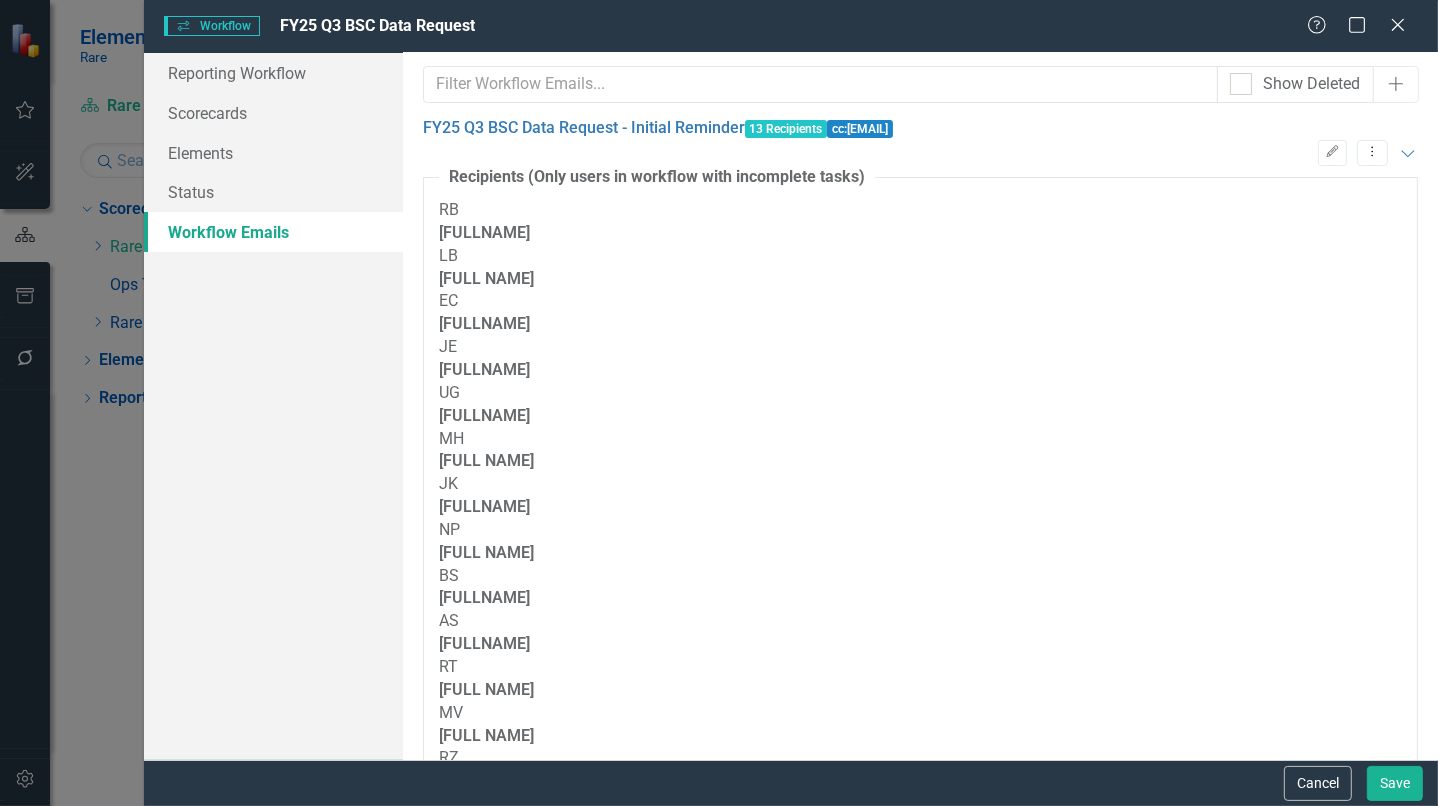scroll, scrollTop: 0, scrollLeft: 0, axis: both 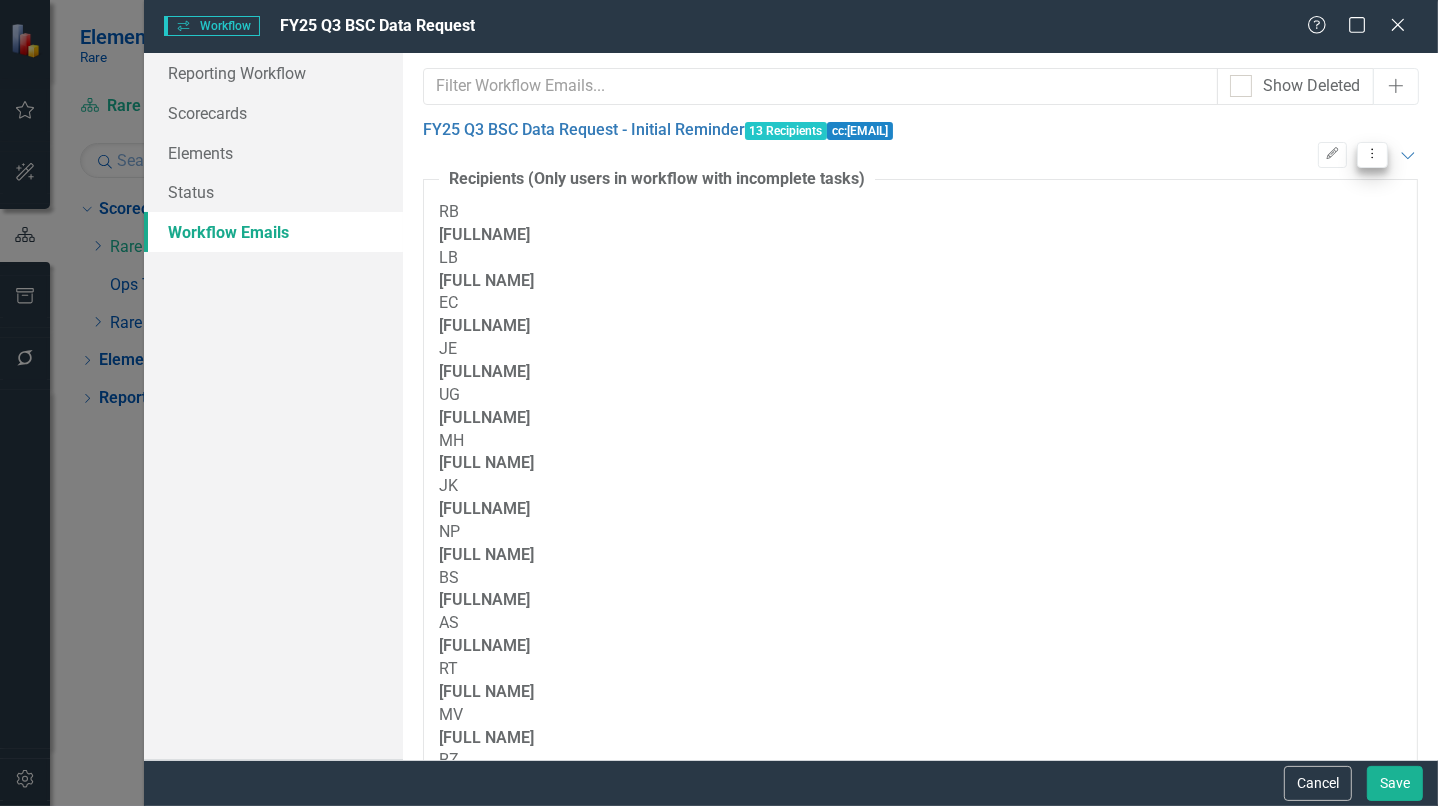 click on "Dropdown Menu" 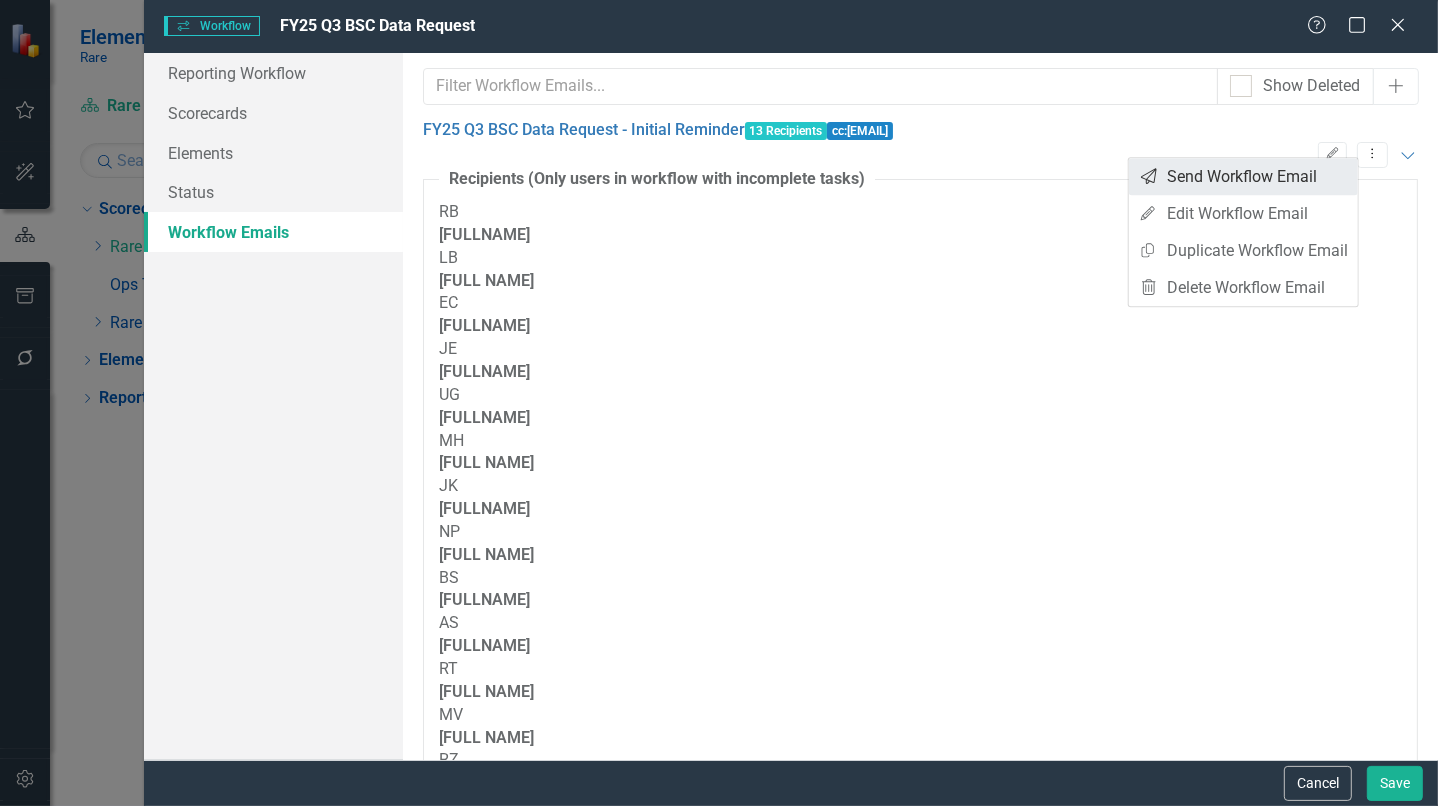 click on "Send Send Workflow Email" at bounding box center (1243, 176) 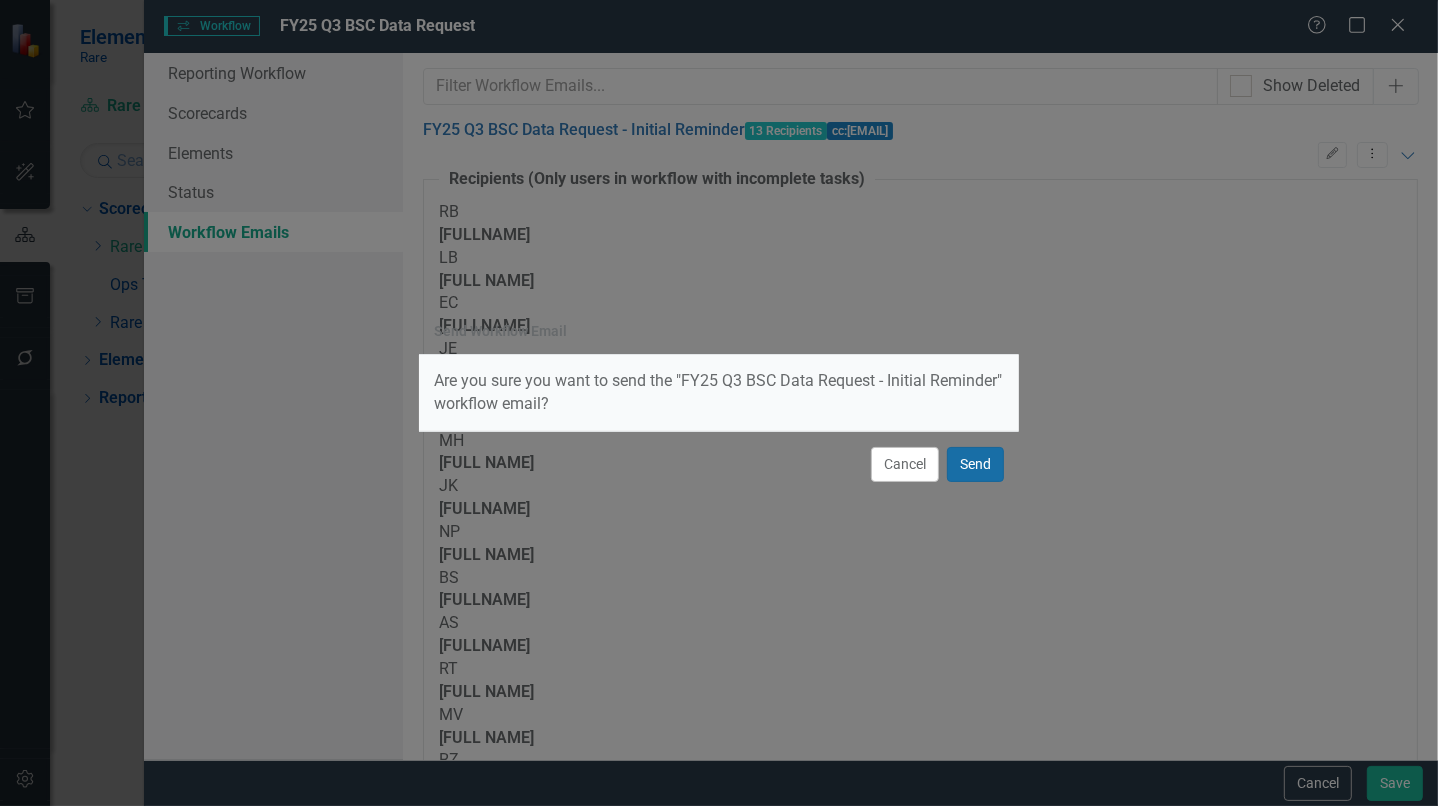 click on "Send" at bounding box center [975, 464] 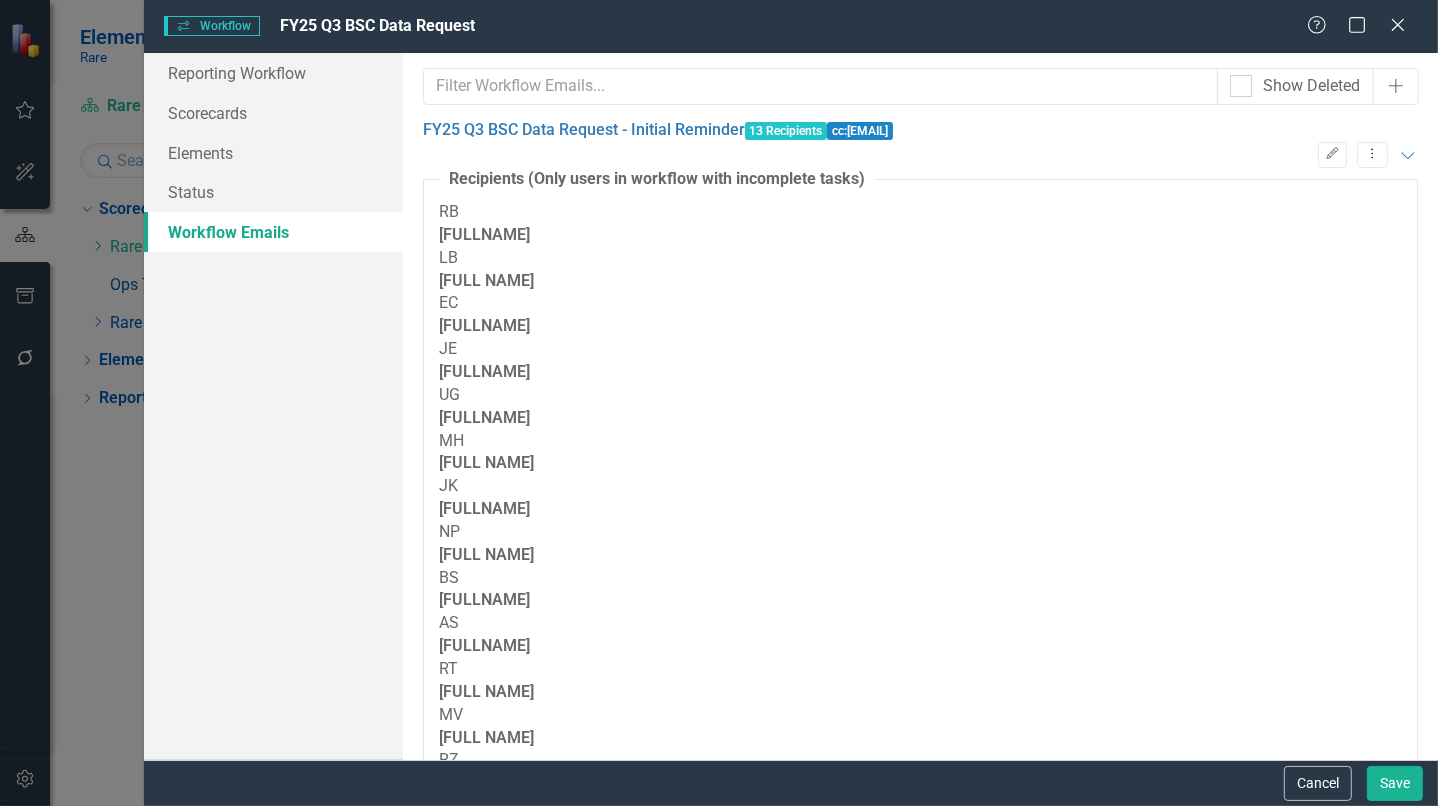 type 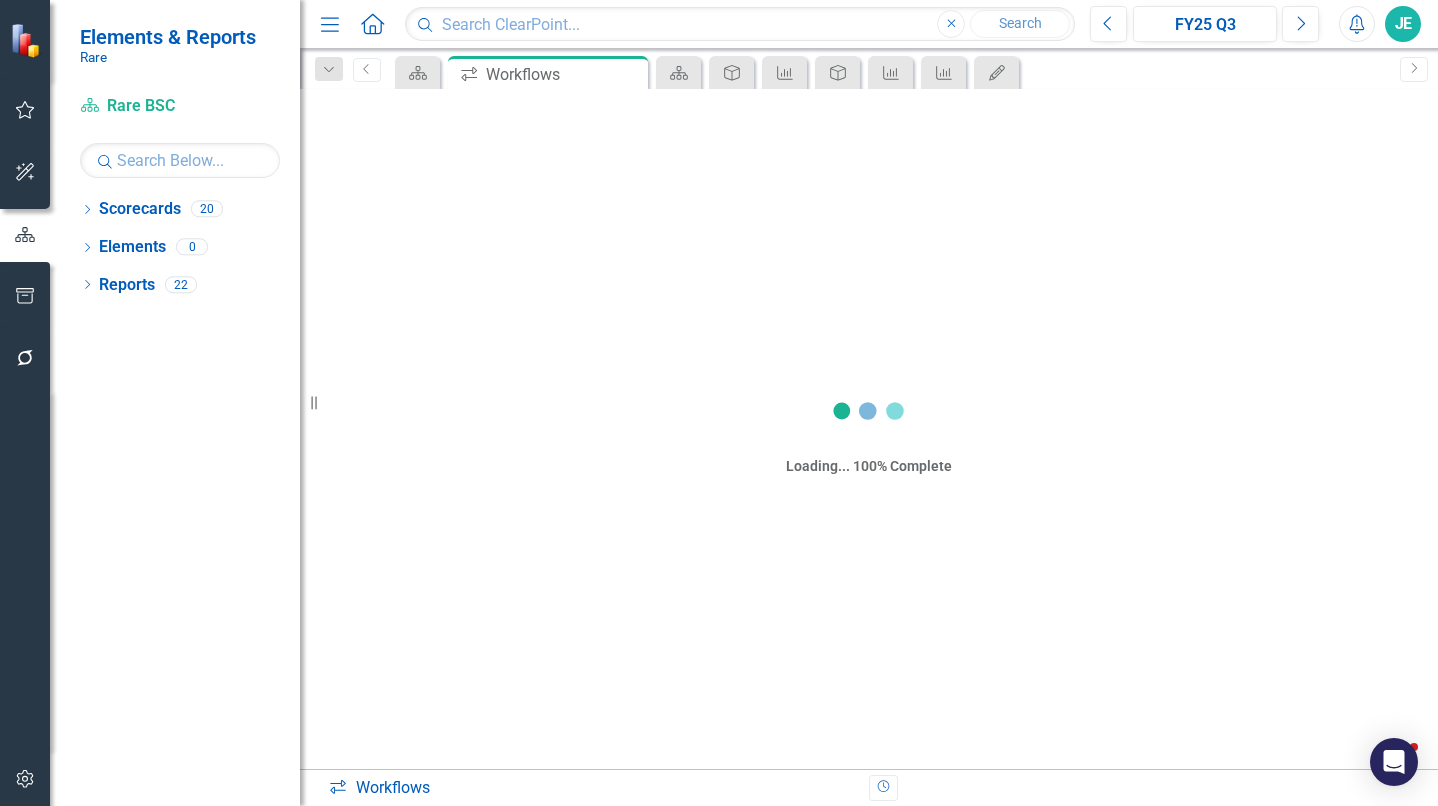 scroll, scrollTop: 0, scrollLeft: 0, axis: both 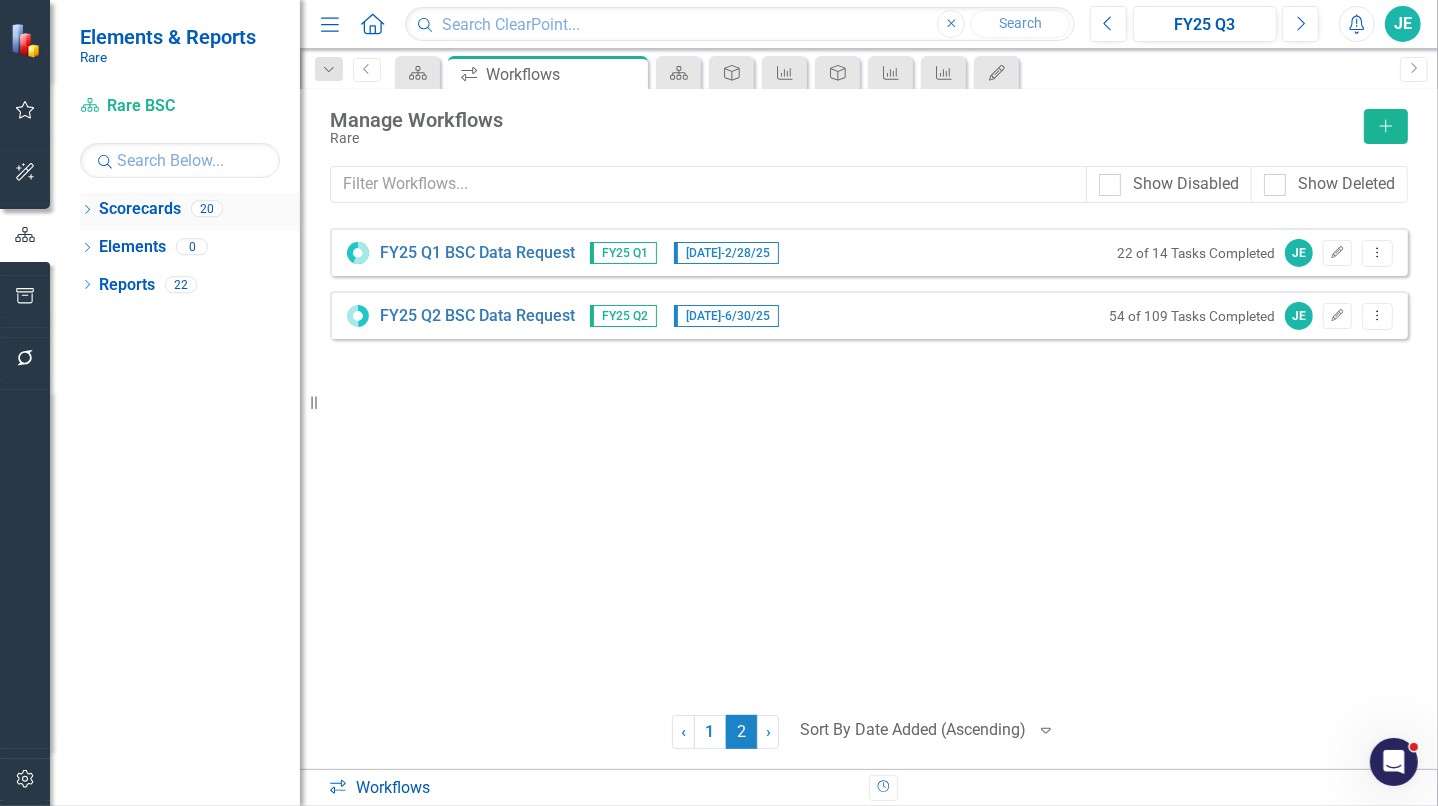click on "Dropdown" 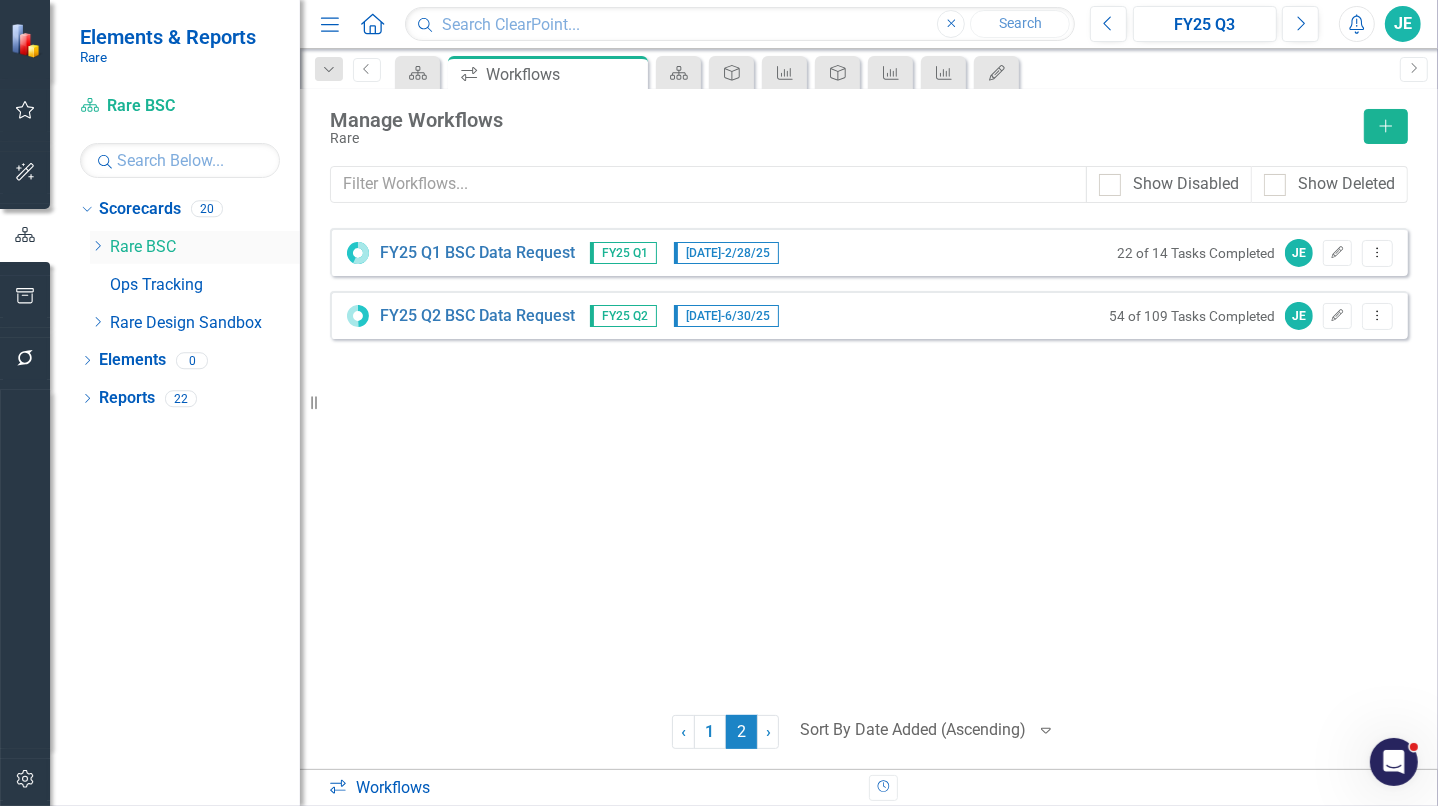 click on "Dropdown" at bounding box center [97, 247] 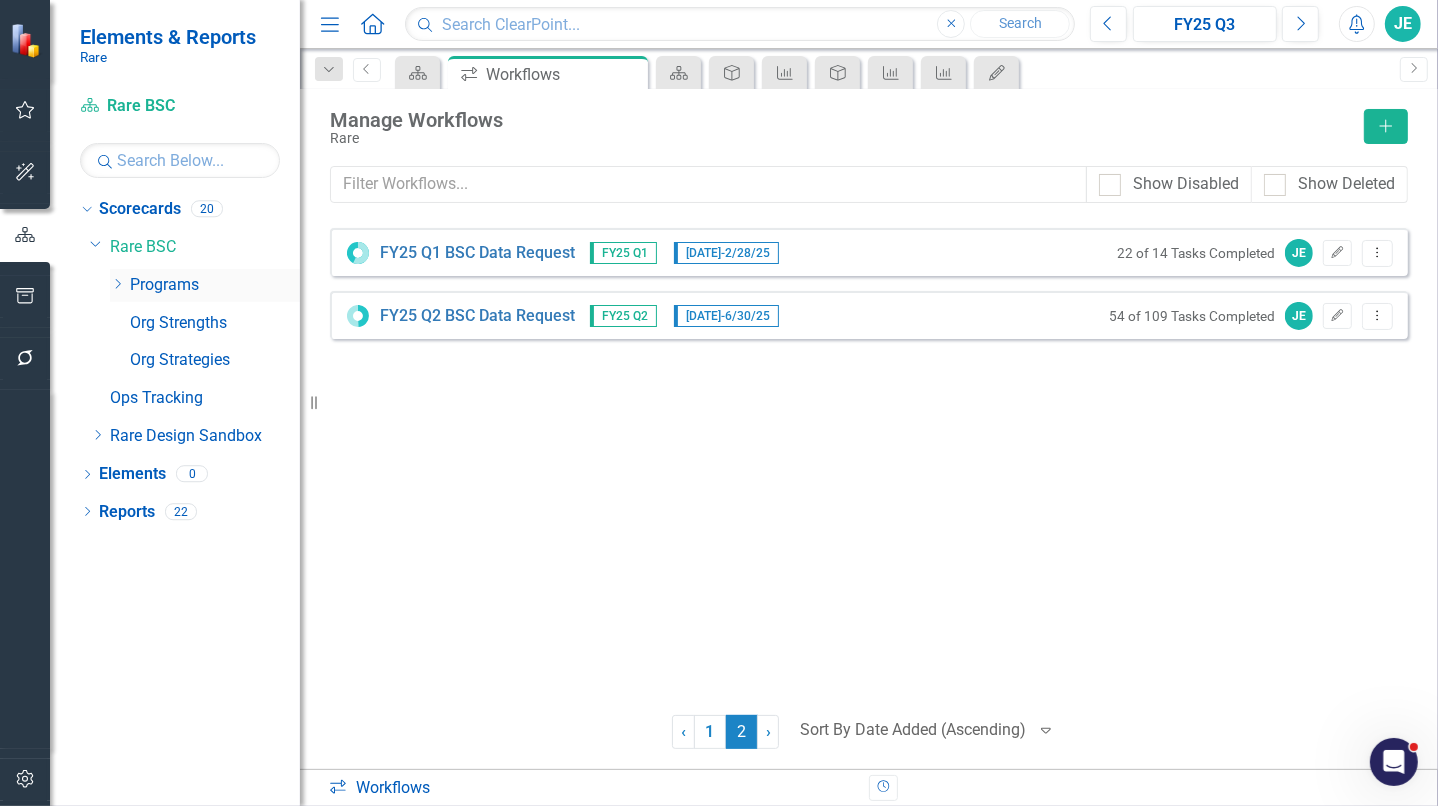 click on "Dropdown" 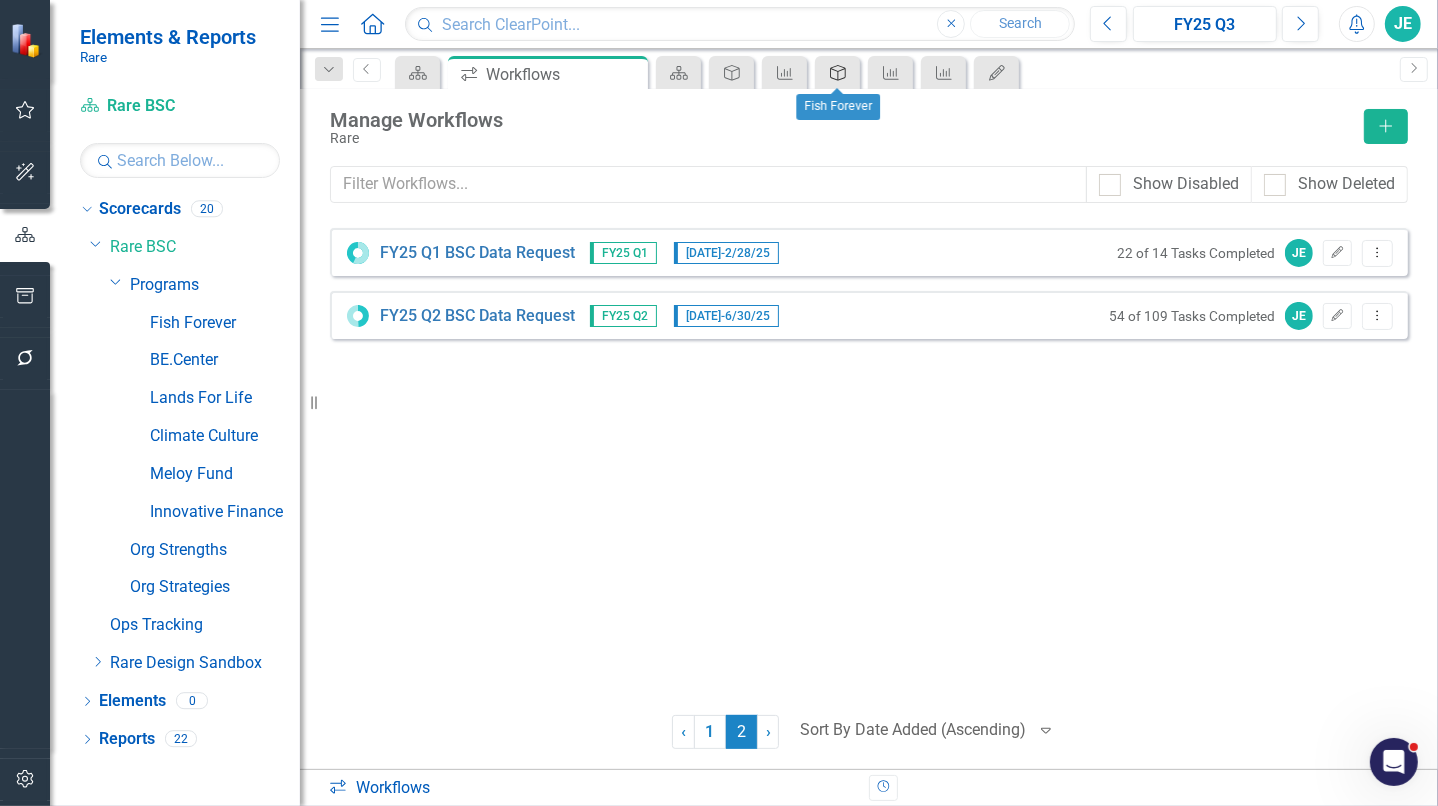 click on "Objective" 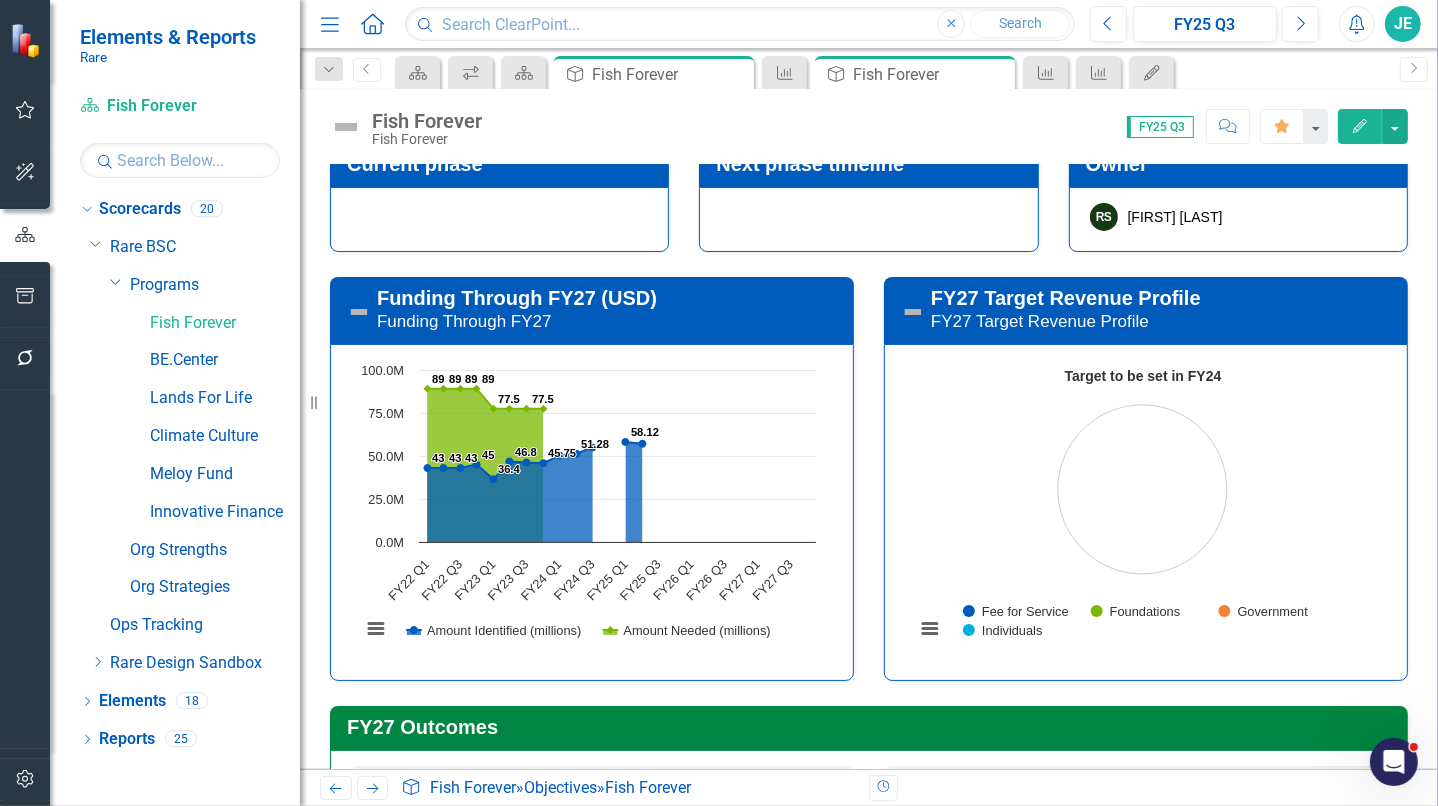 scroll, scrollTop: 0, scrollLeft: 0, axis: both 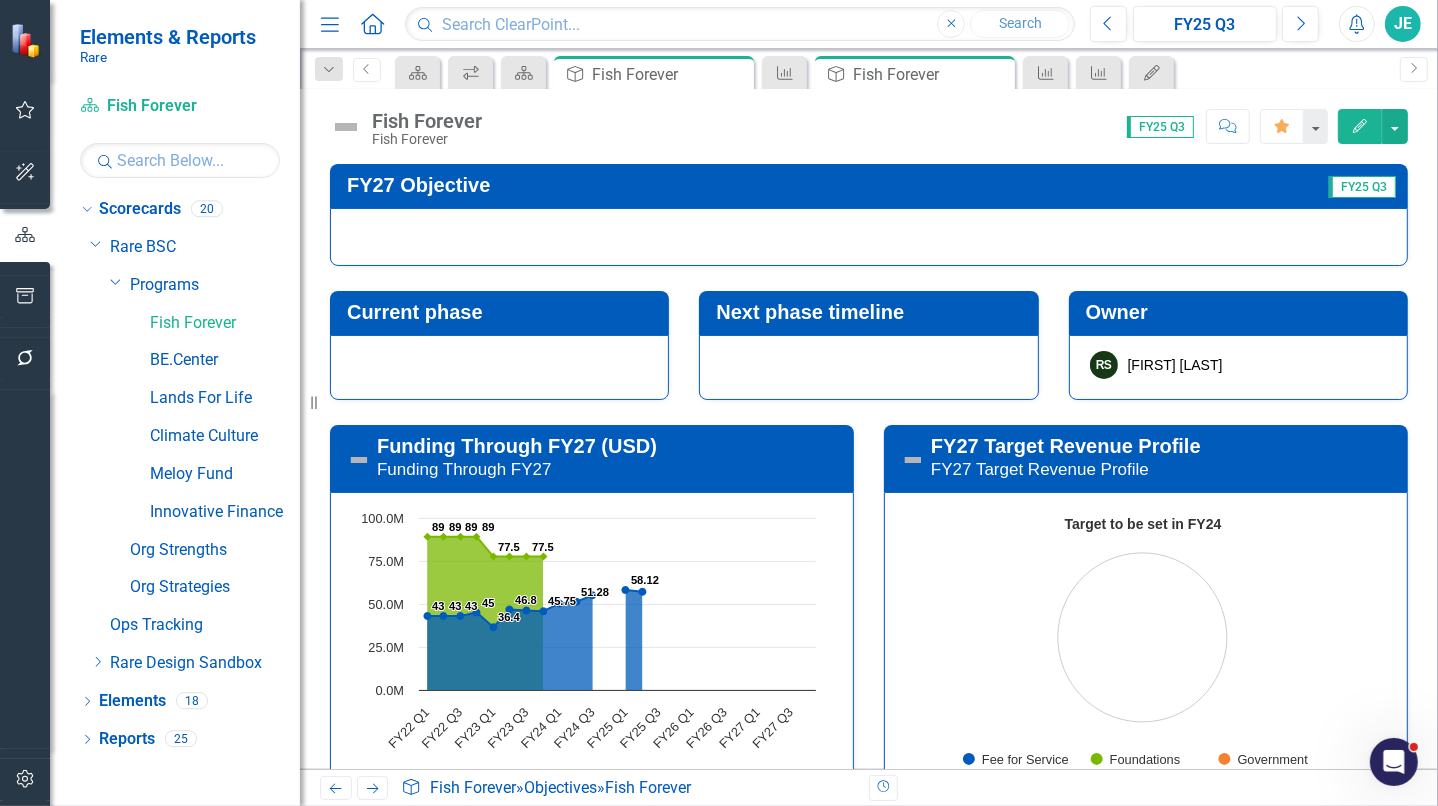 click on "Score: 0.00 FY25 Q3 Completed  Comment Favorite Edit" at bounding box center (950, 126) 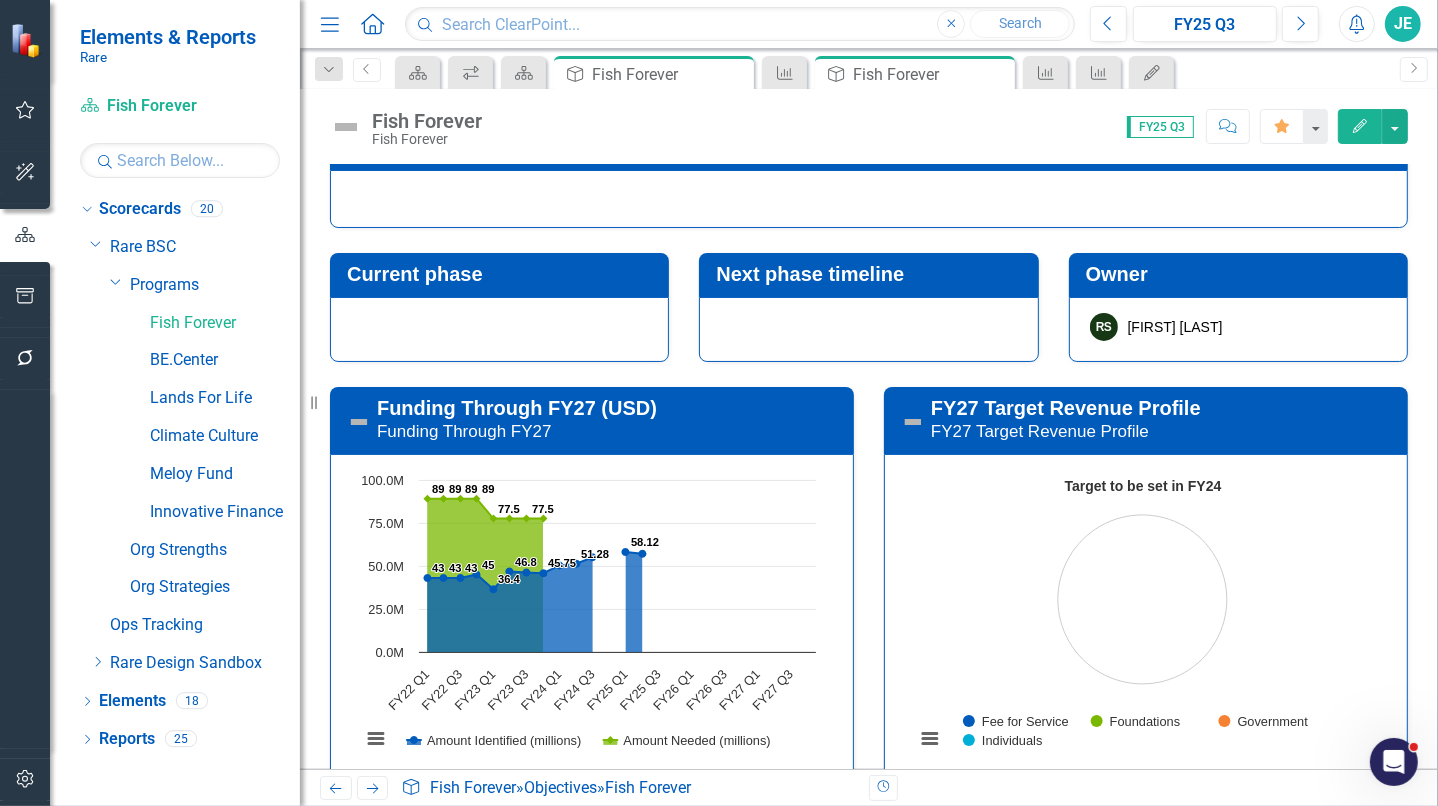 scroll, scrollTop: 0, scrollLeft: 0, axis: both 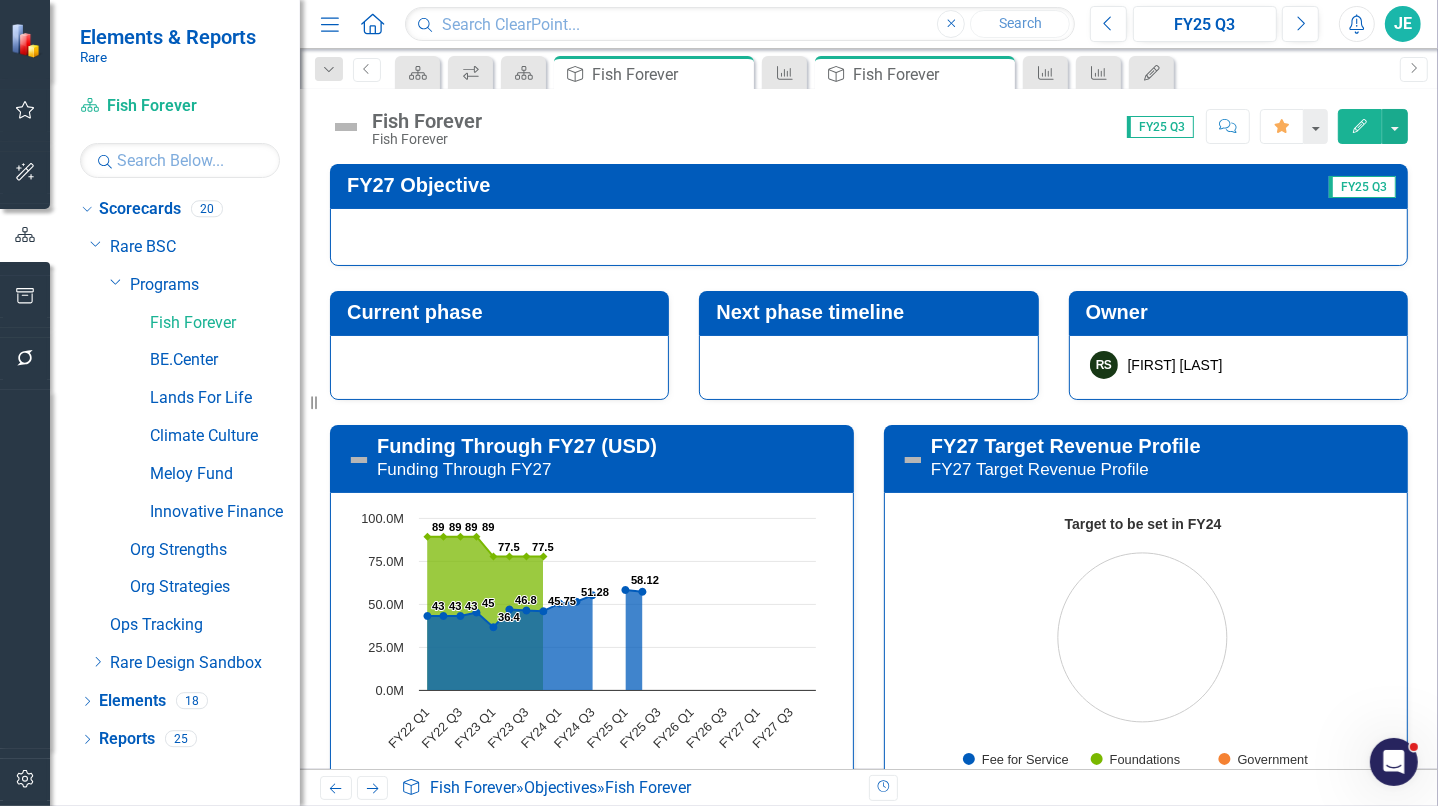 click at bounding box center (869, 237) 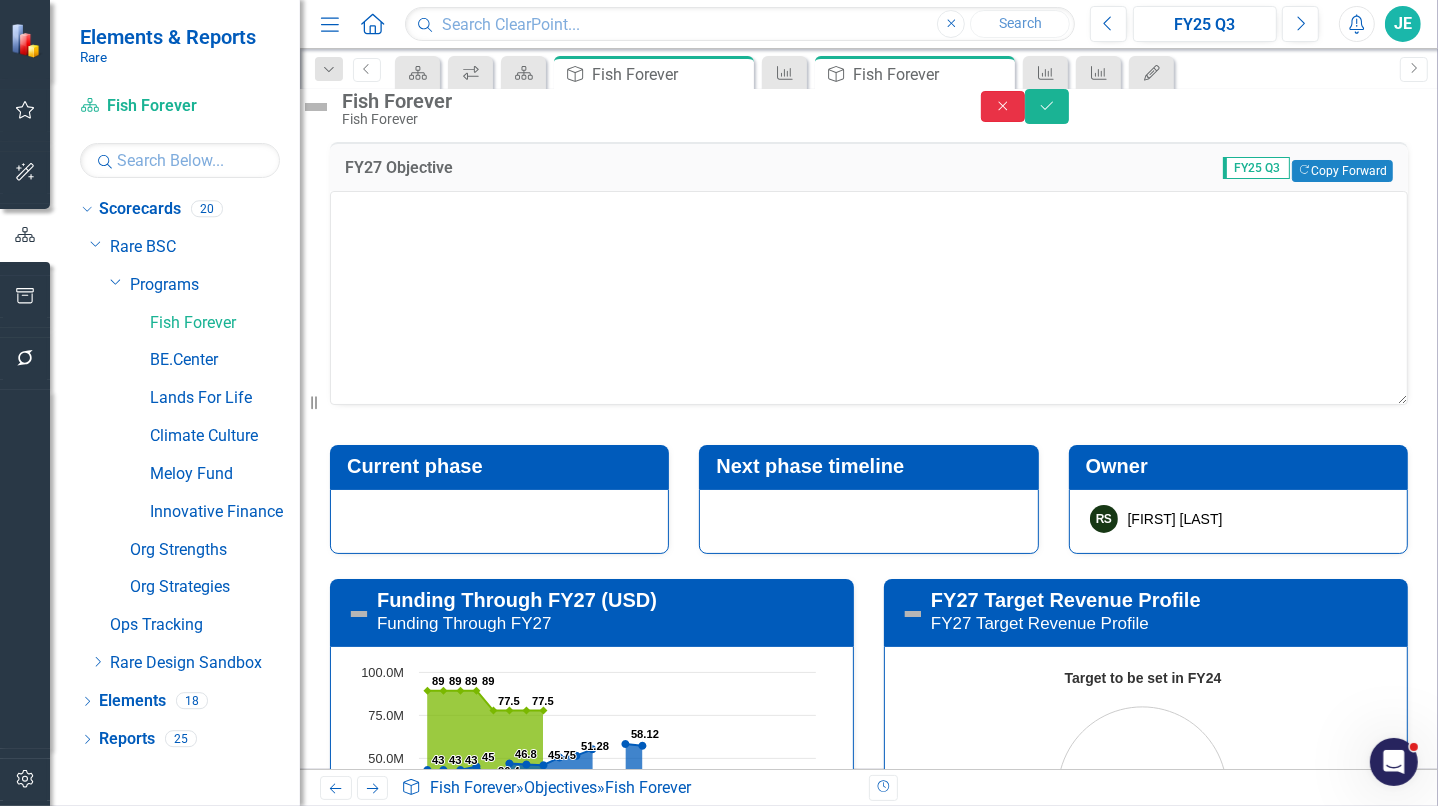 click on "Close" at bounding box center [1003, 106] 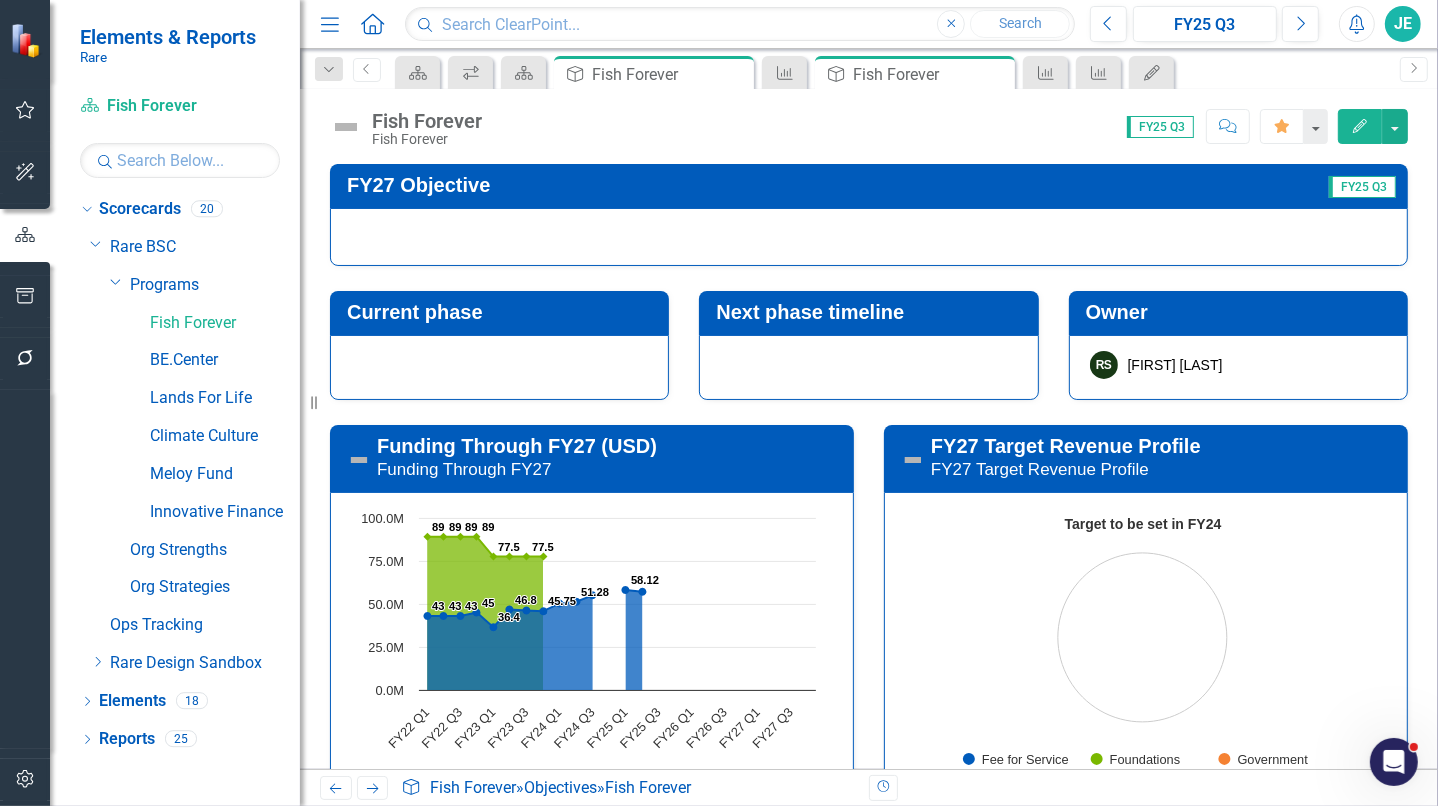 click at bounding box center [346, 127] 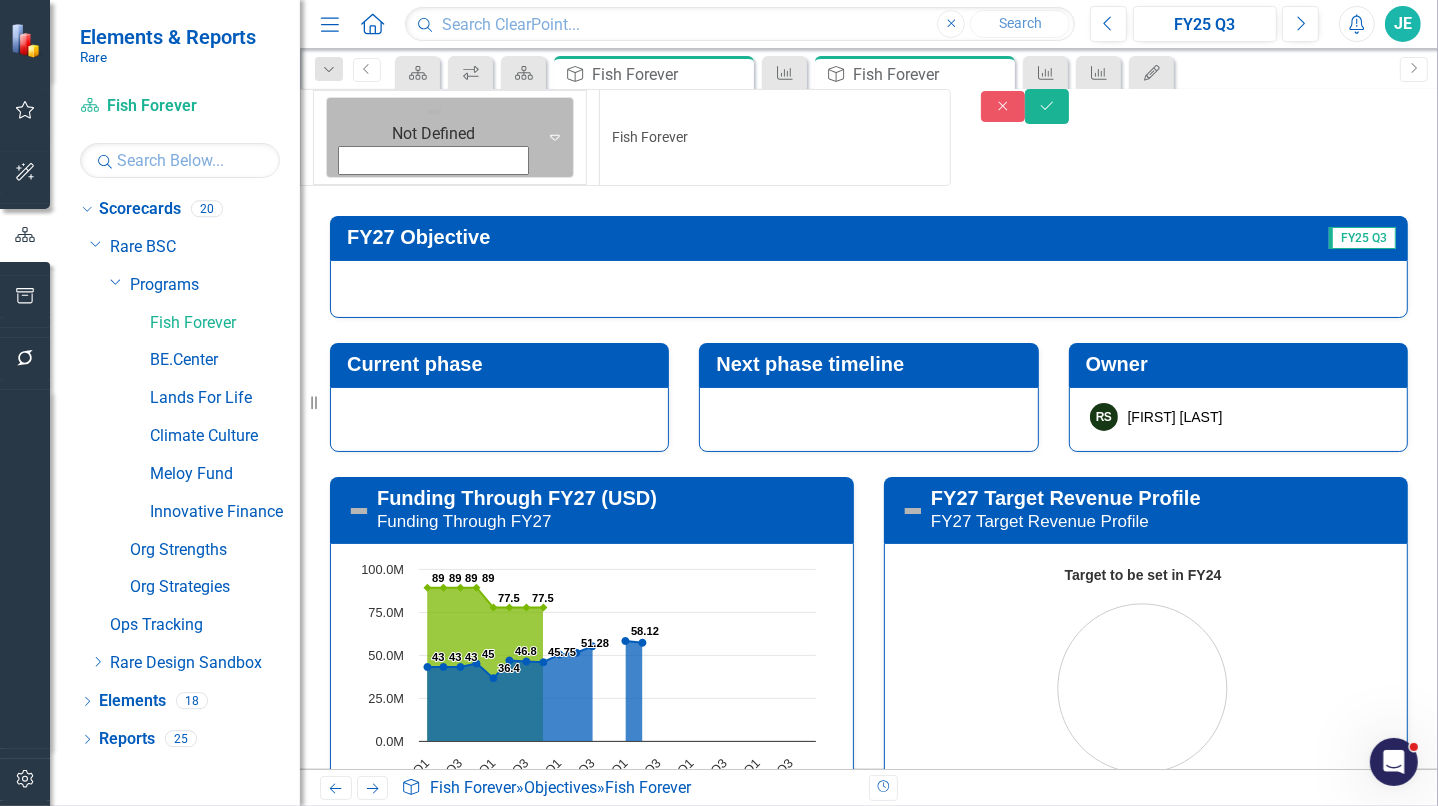 click on "Expand" 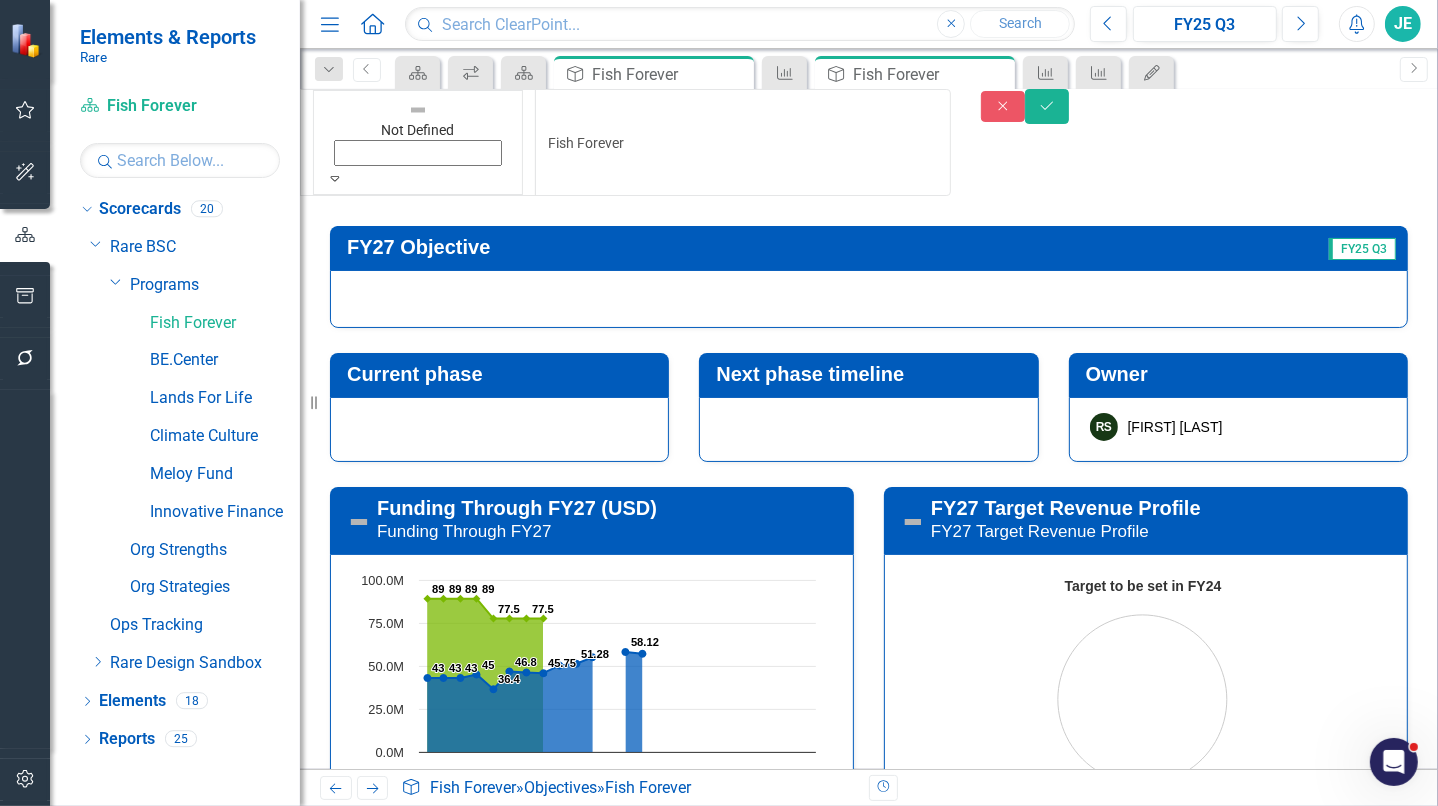 click on "Expand" 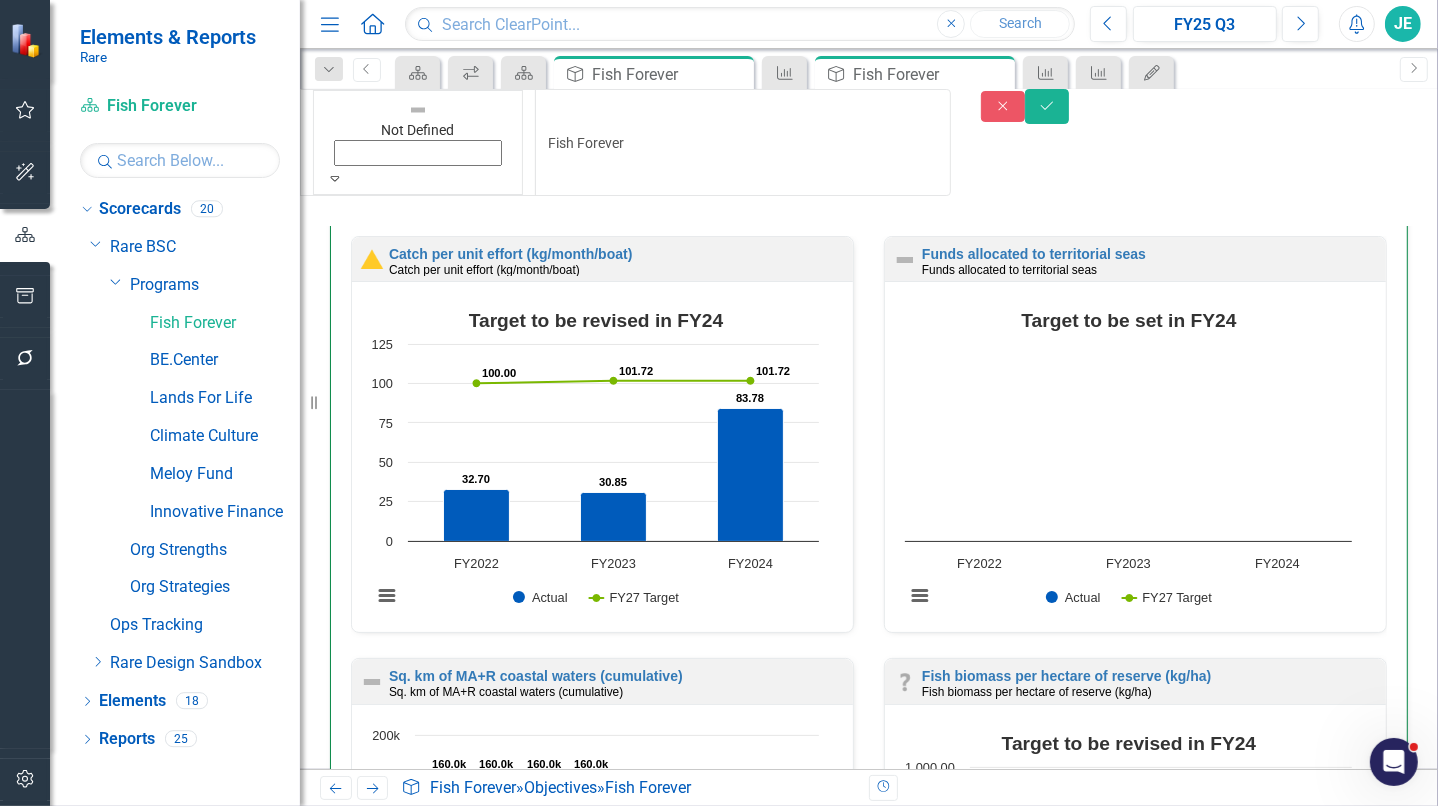 scroll, scrollTop: 592, scrollLeft: 0, axis: vertical 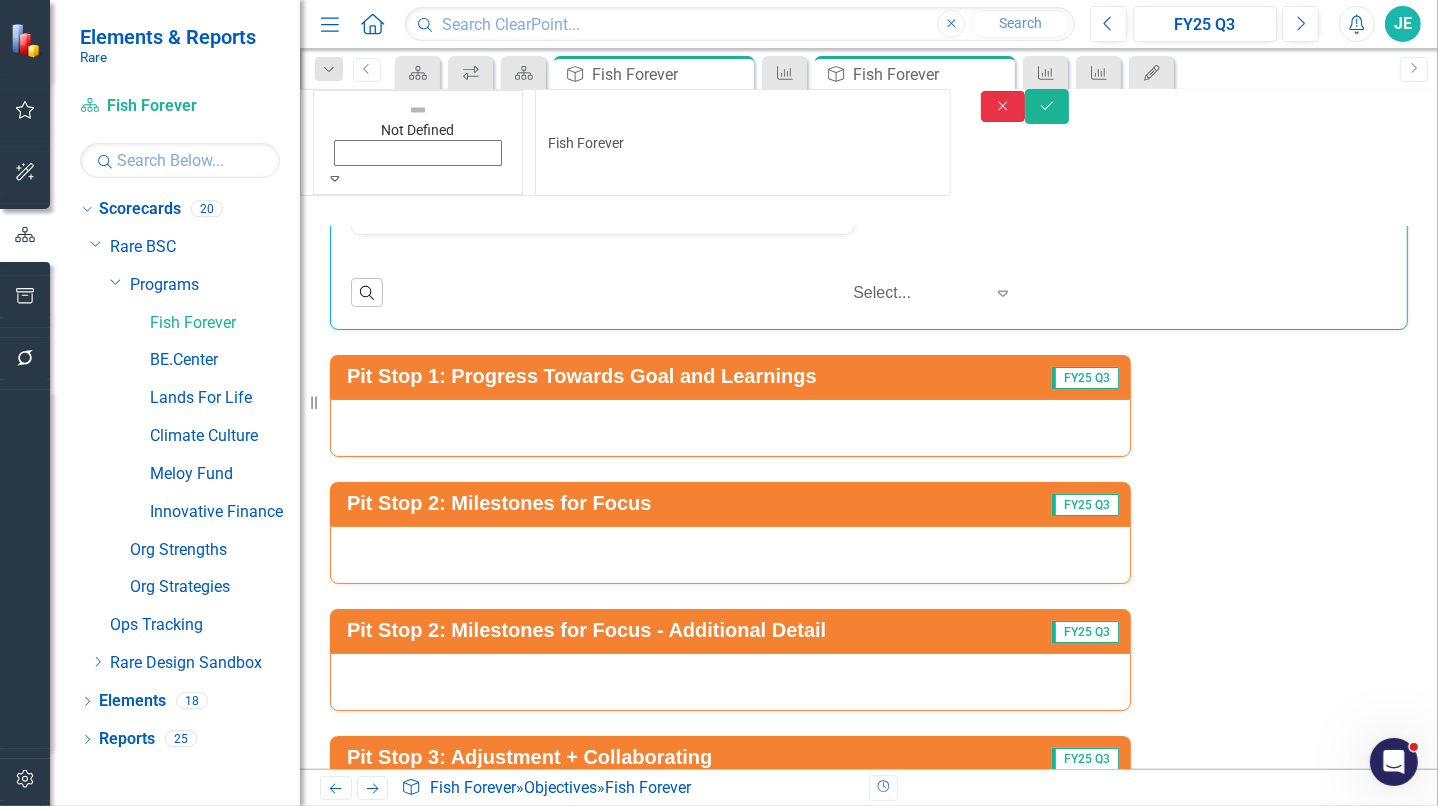 click on "Close" 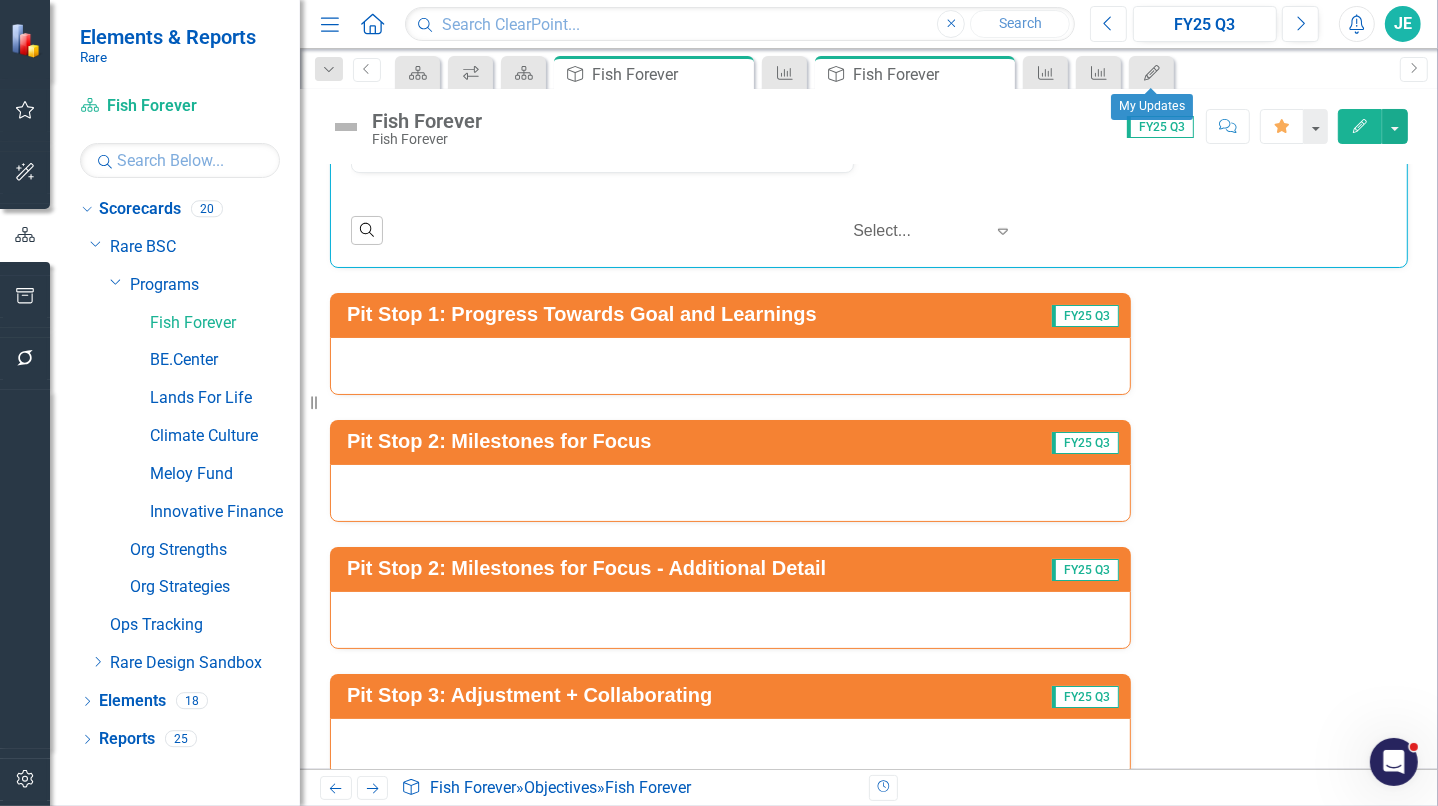 click on "Previous" at bounding box center (1108, 24) 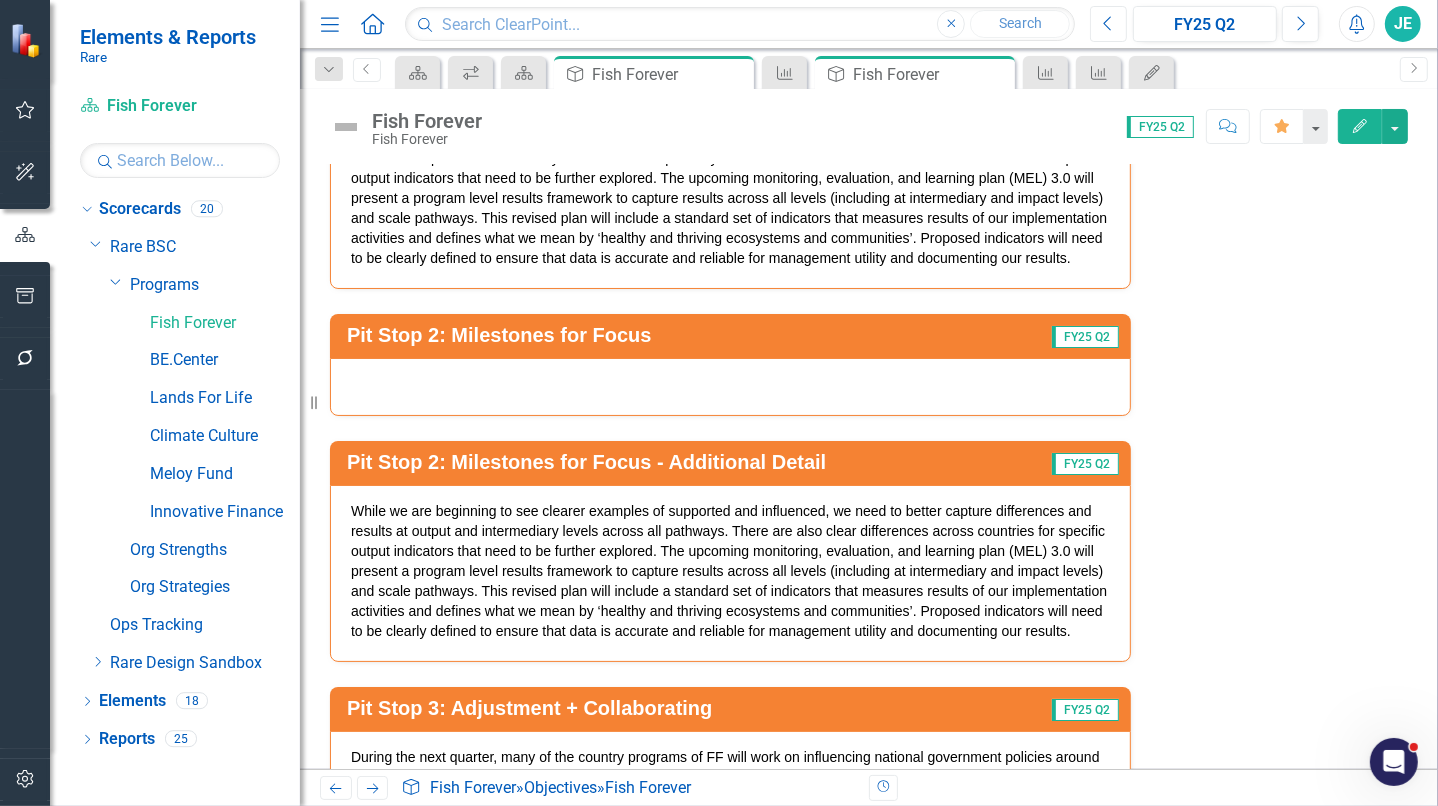 scroll, scrollTop: 4740, scrollLeft: 0, axis: vertical 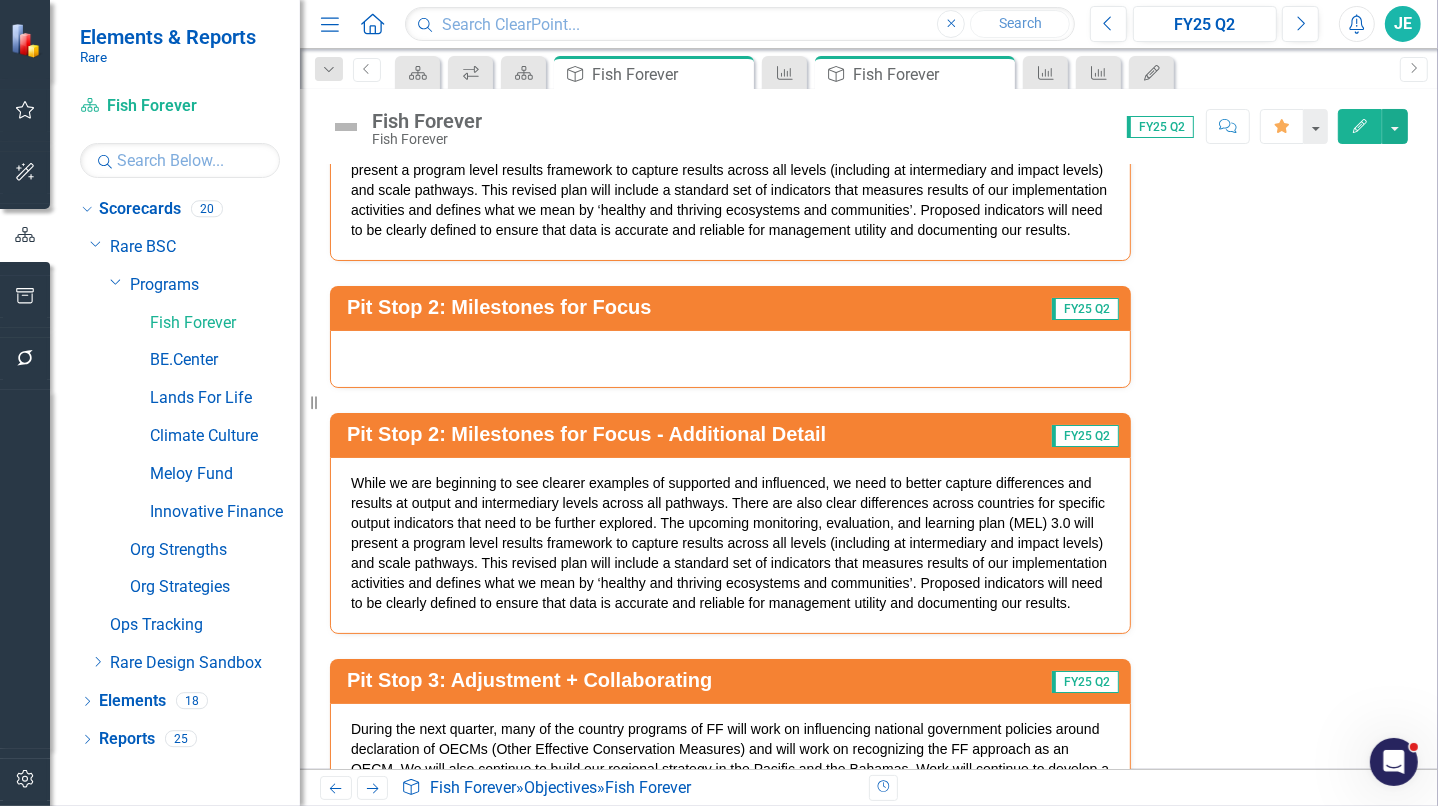 click at bounding box center (730, 359) 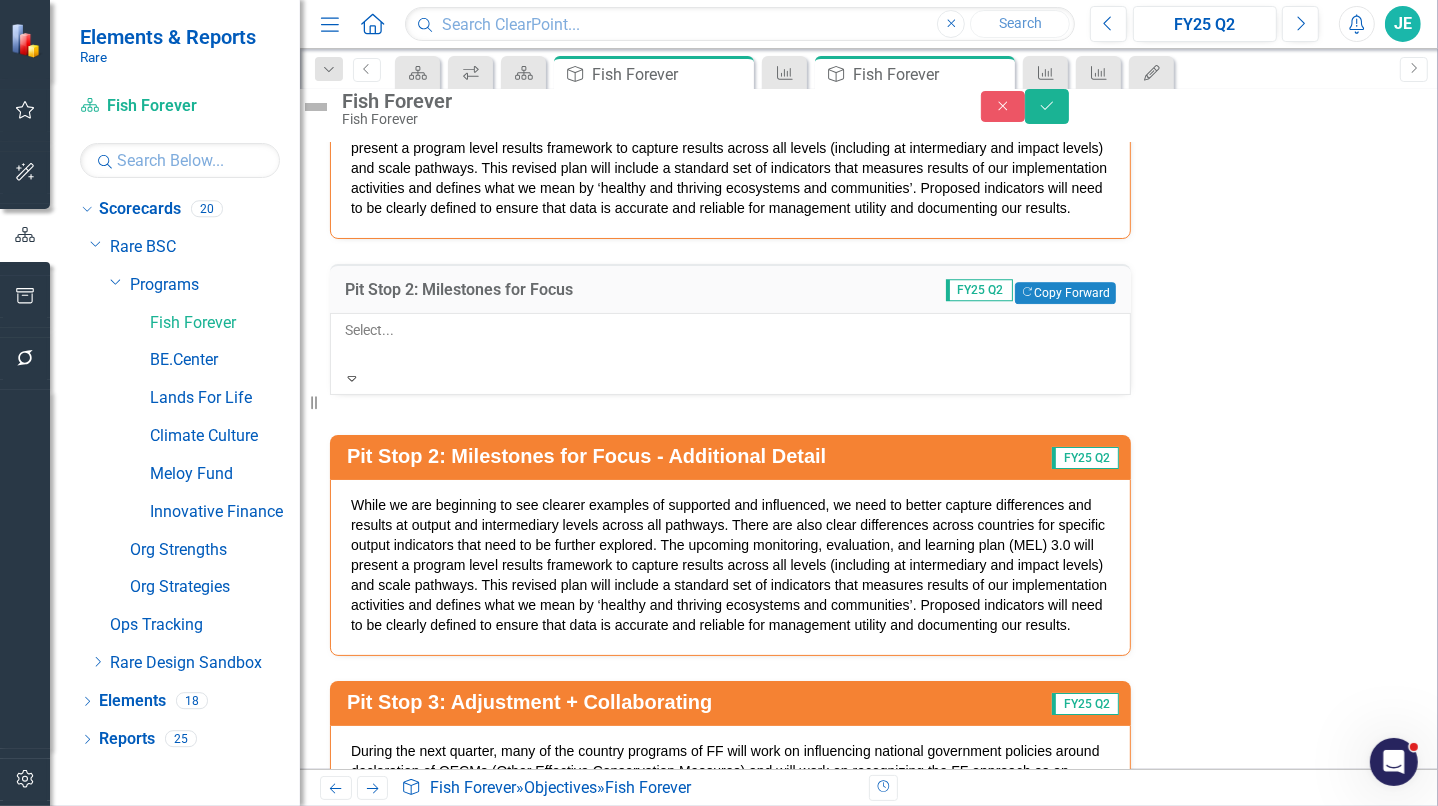 click on "Expand" 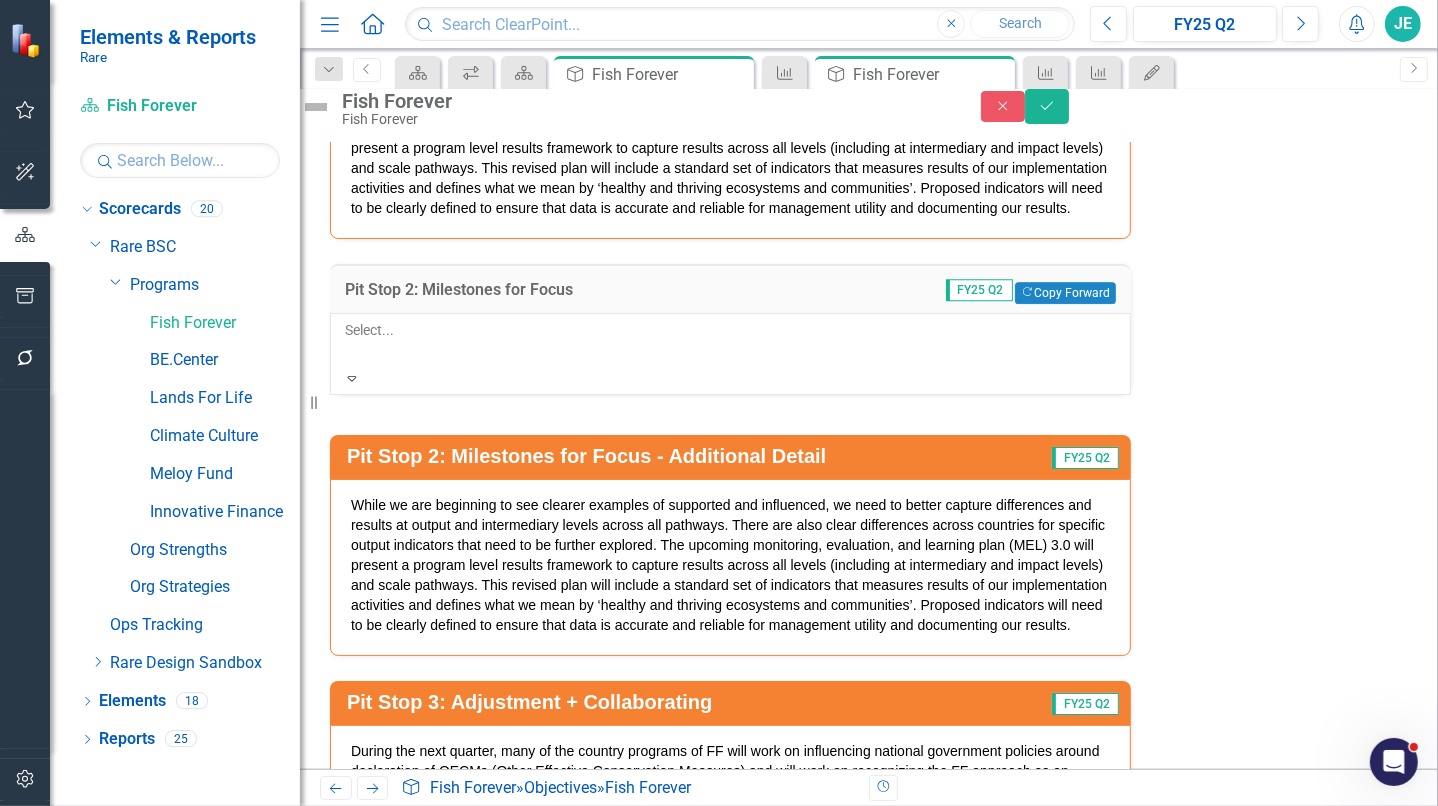 scroll, scrollTop: 1135, scrollLeft: 0, axis: vertical 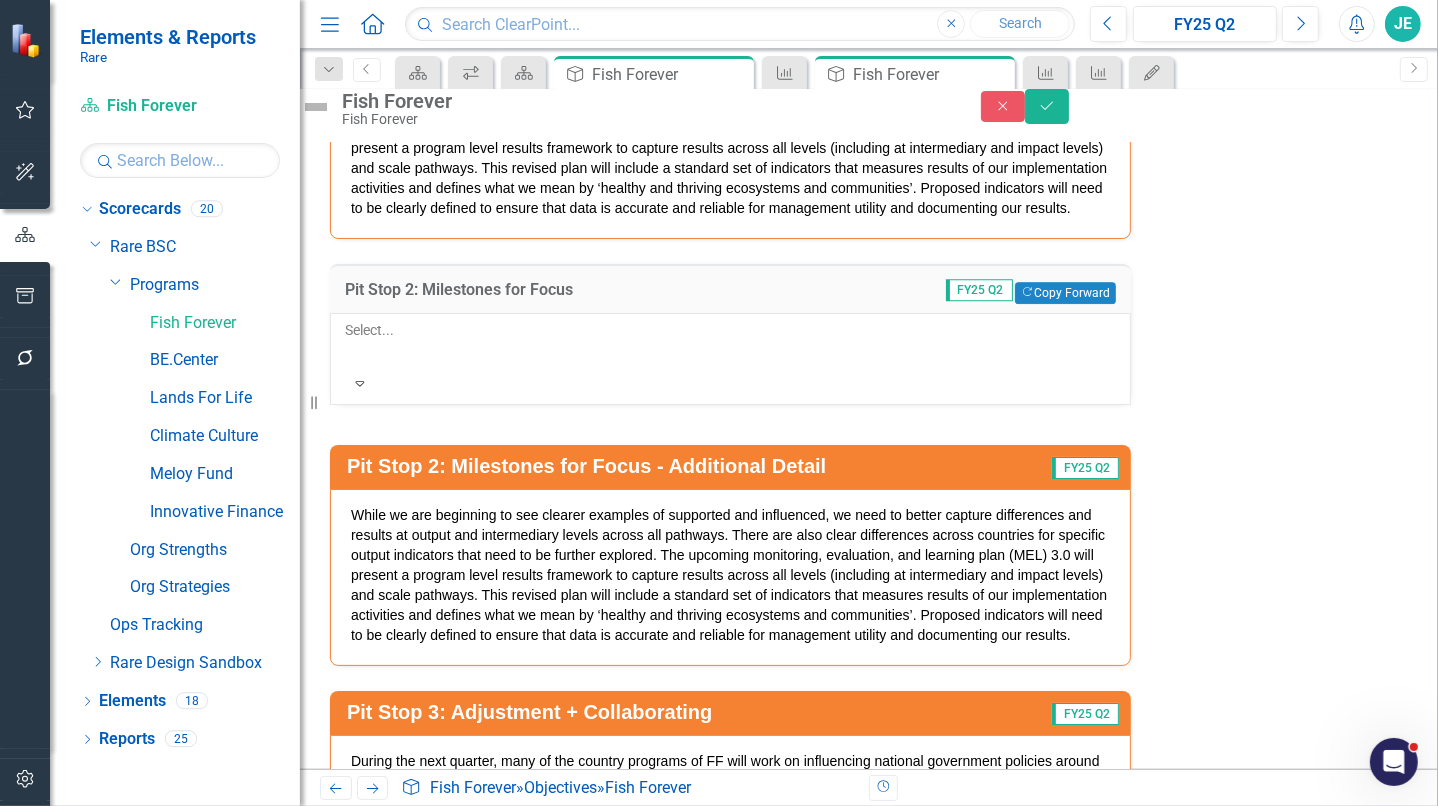 click on "Pit Stop 1: Progress Towards Goal and Learnings FY25 Q2 Do you feel on track to reach your current FY BSC goals? Why or why not?
For some indicators, which have clearly defined targets, we are on track to meet or exceed the annual targets, including ‘the number of (active) communities implementing FF activities’ and the ‘square km of MA+R’ (established). There are also more partners in the pipeline compared to scale partners, which corresponds to country team efforts to focus on building partnerships for future scaling opportunities. There are, however, some indicators without targets. The program is currently revising/relooking at its impact framework and MEL plan. Once this is finalized, which is expected to be done by the end of the fiscal year, we will be able to refine these indicators and set targets. Upon setting of these targets, we will be in a better position to gauge if we are on track to meet them.
Do you feel on track to reach your FY27 BSC goals? Why or why not?
FY25 Q2 Expand" at bounding box center [869, 292] 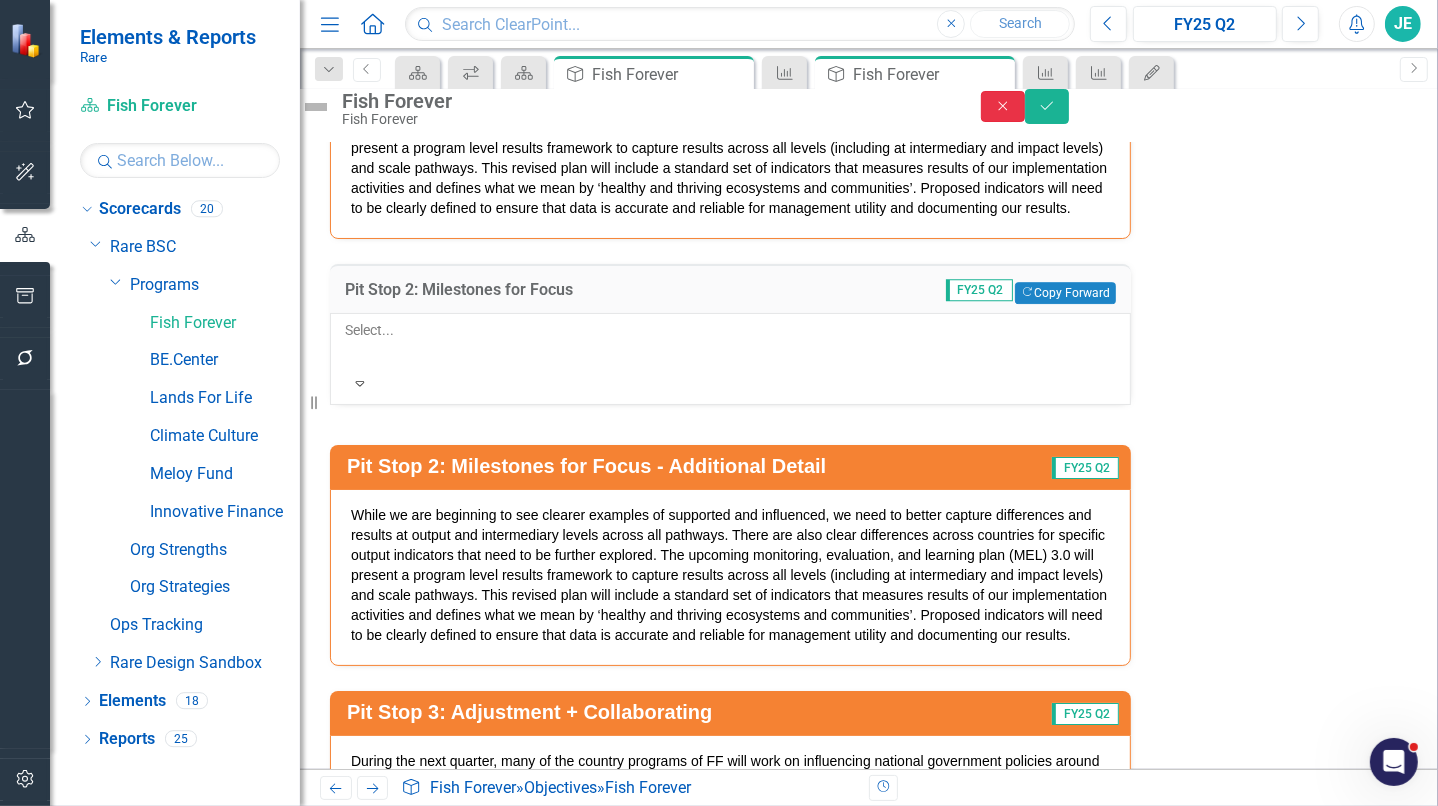 click on "Close" 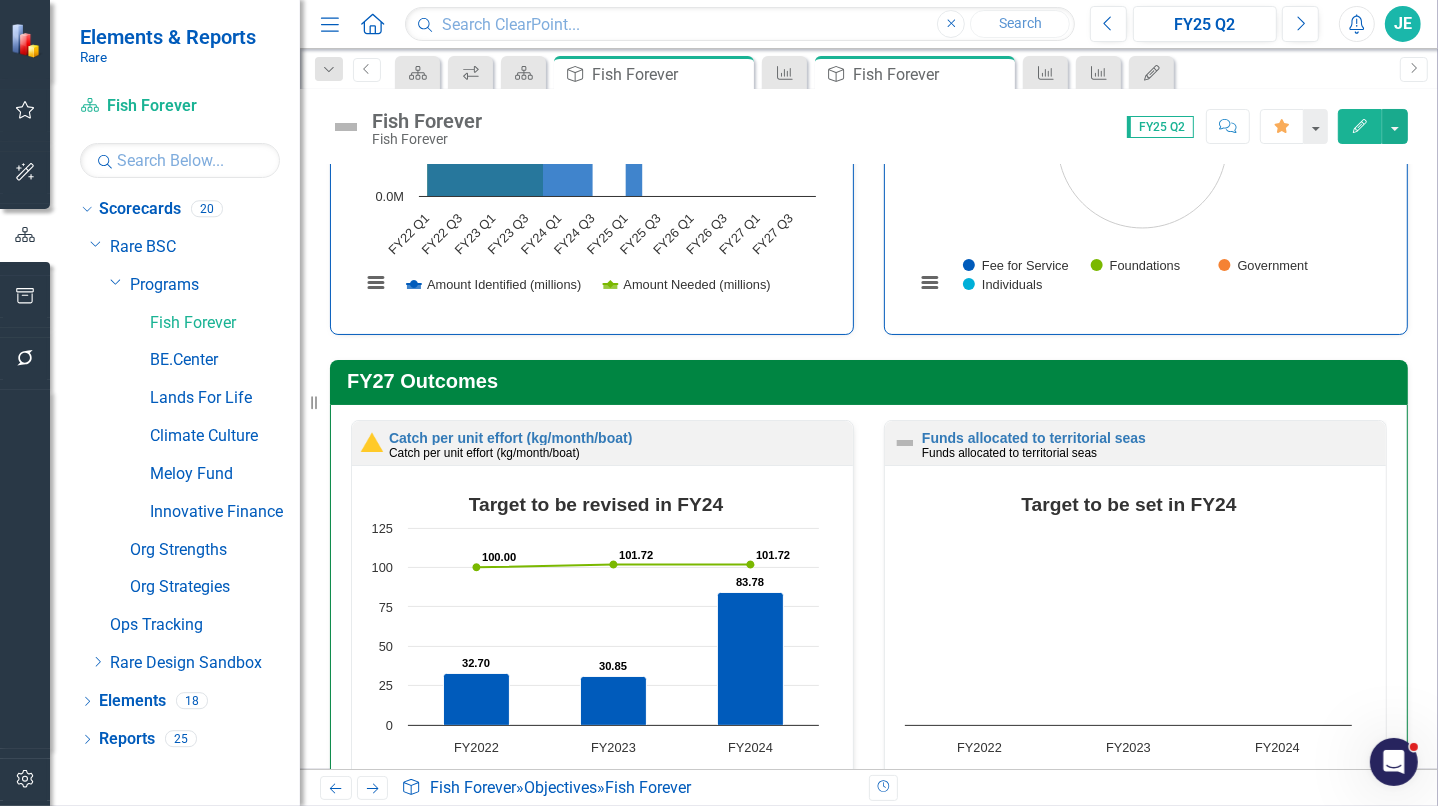 scroll, scrollTop: 740, scrollLeft: 0, axis: vertical 